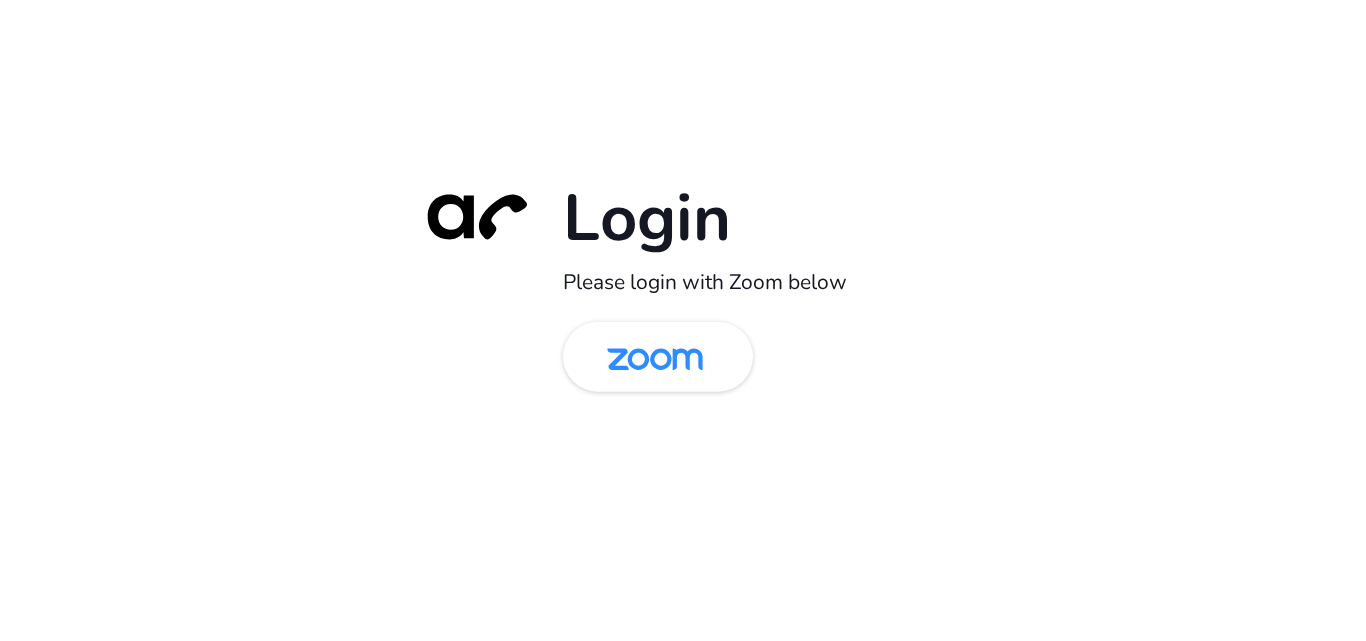 scroll, scrollTop: 0, scrollLeft: 0, axis: both 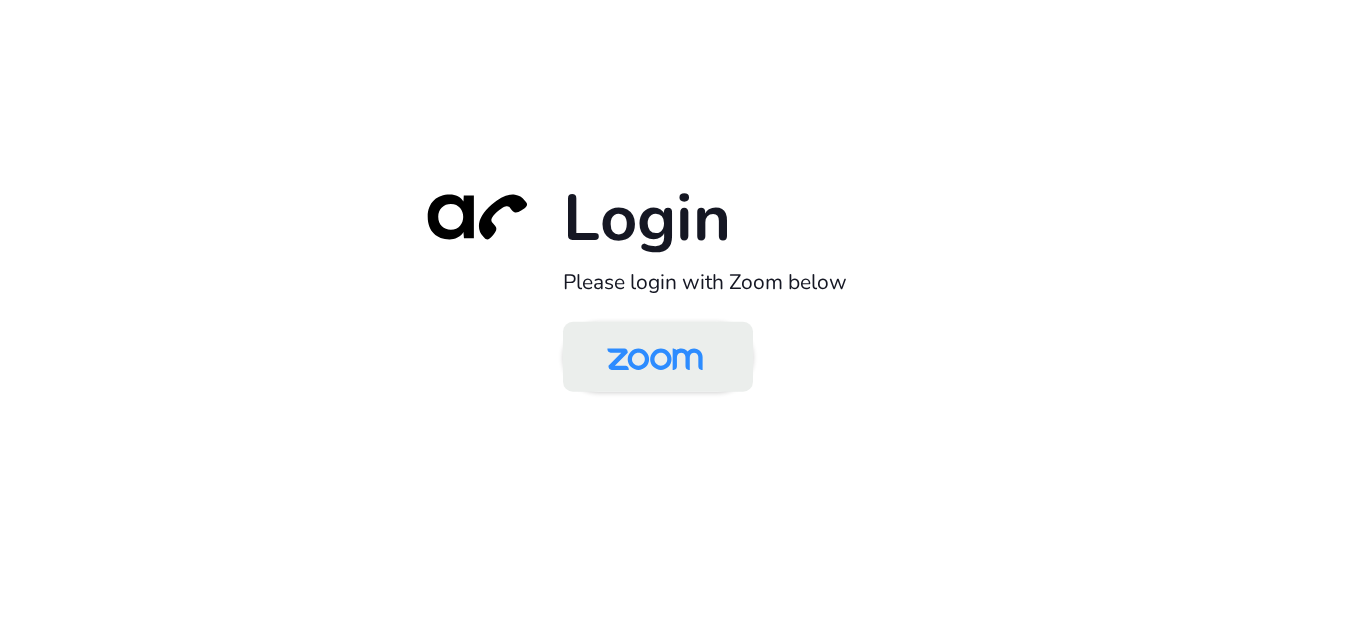 click at bounding box center (655, 358) 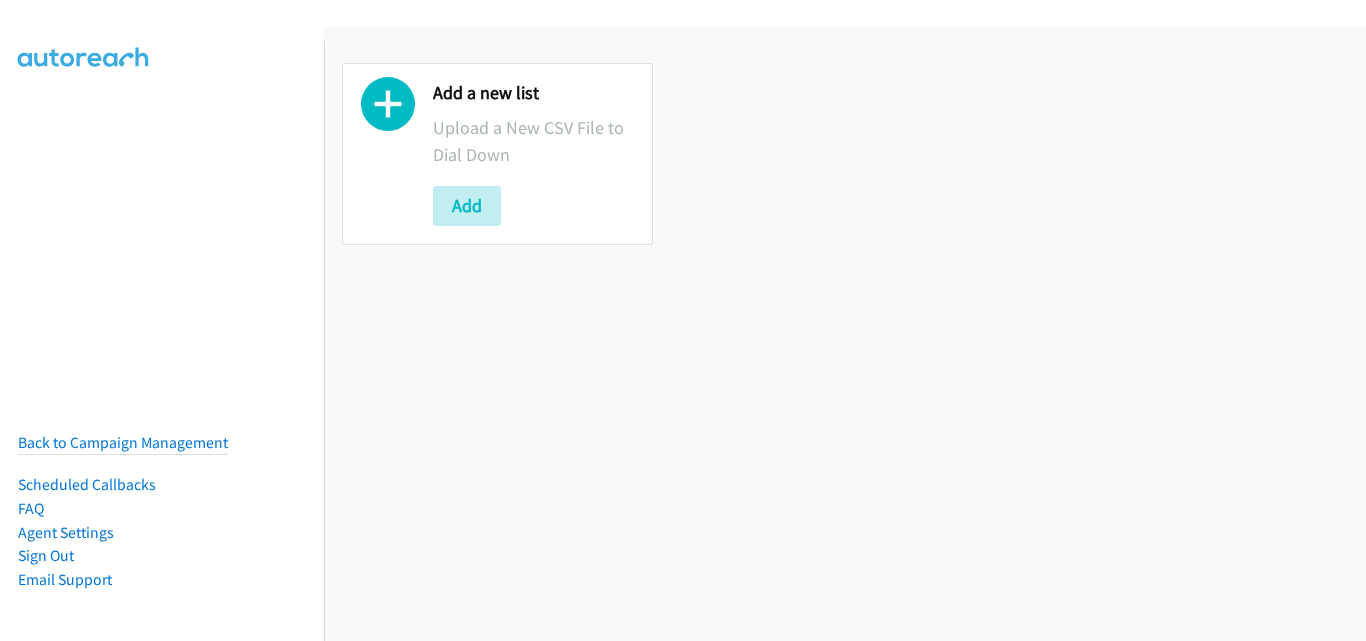scroll, scrollTop: 0, scrollLeft: 0, axis: both 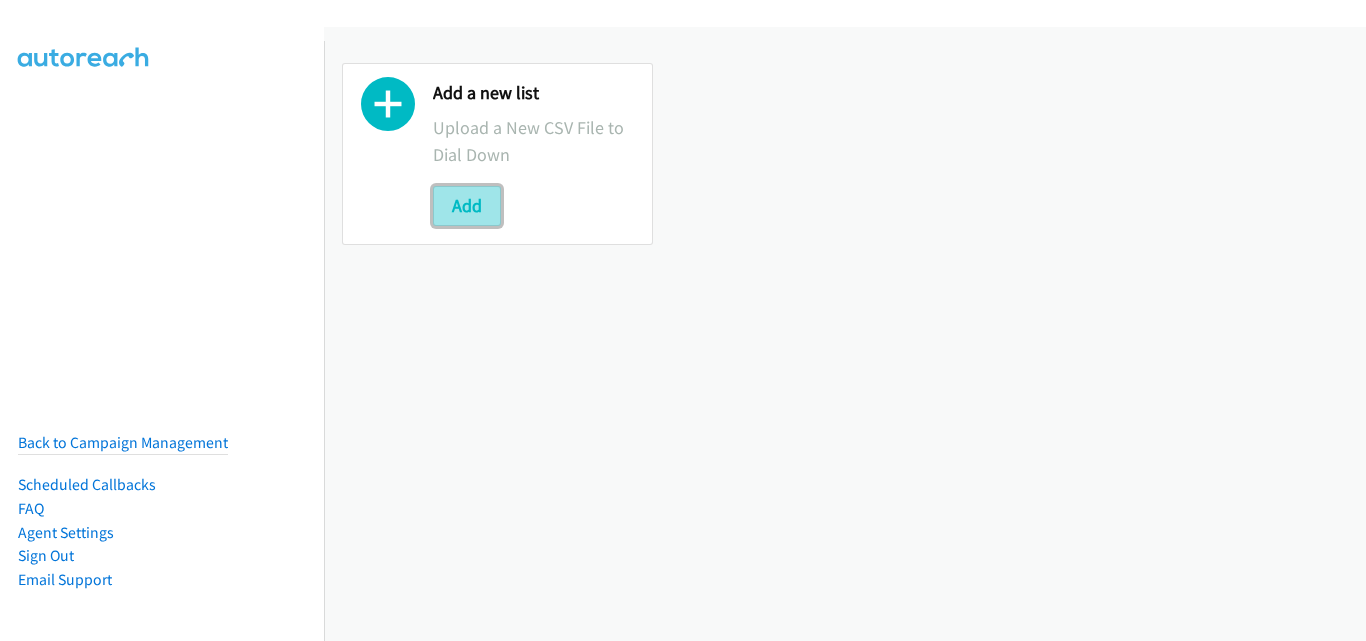 click on "Add" at bounding box center (467, 206) 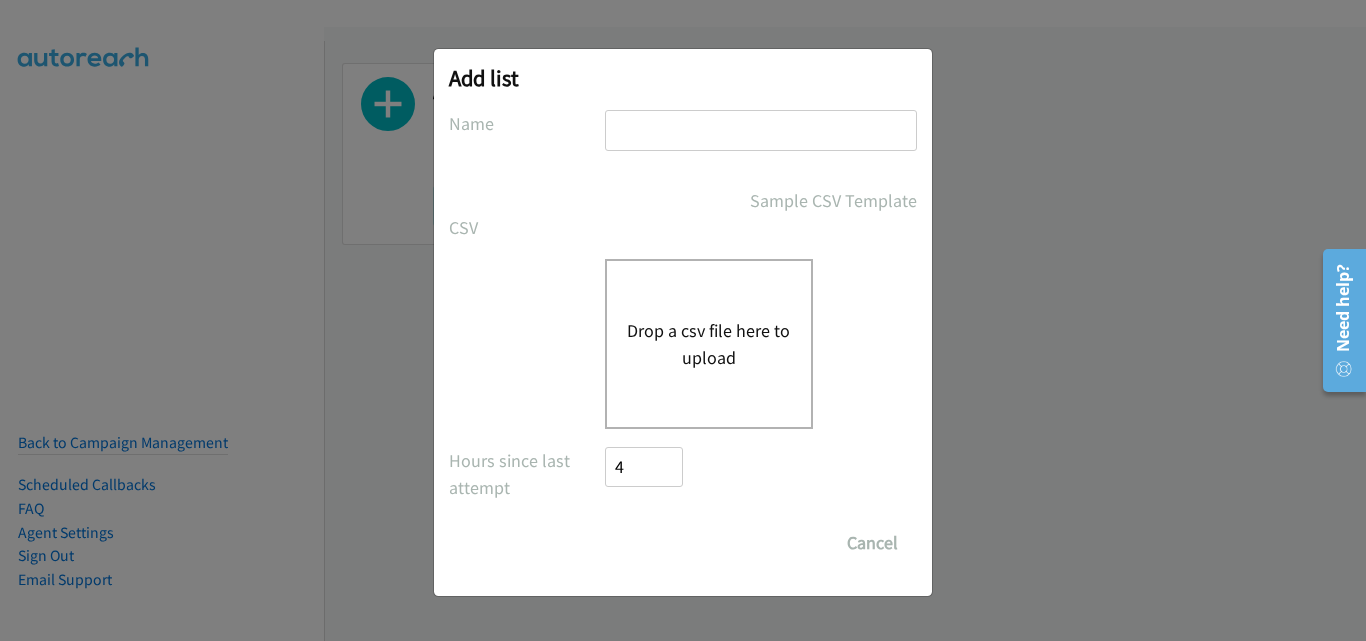 click at bounding box center [761, 130] 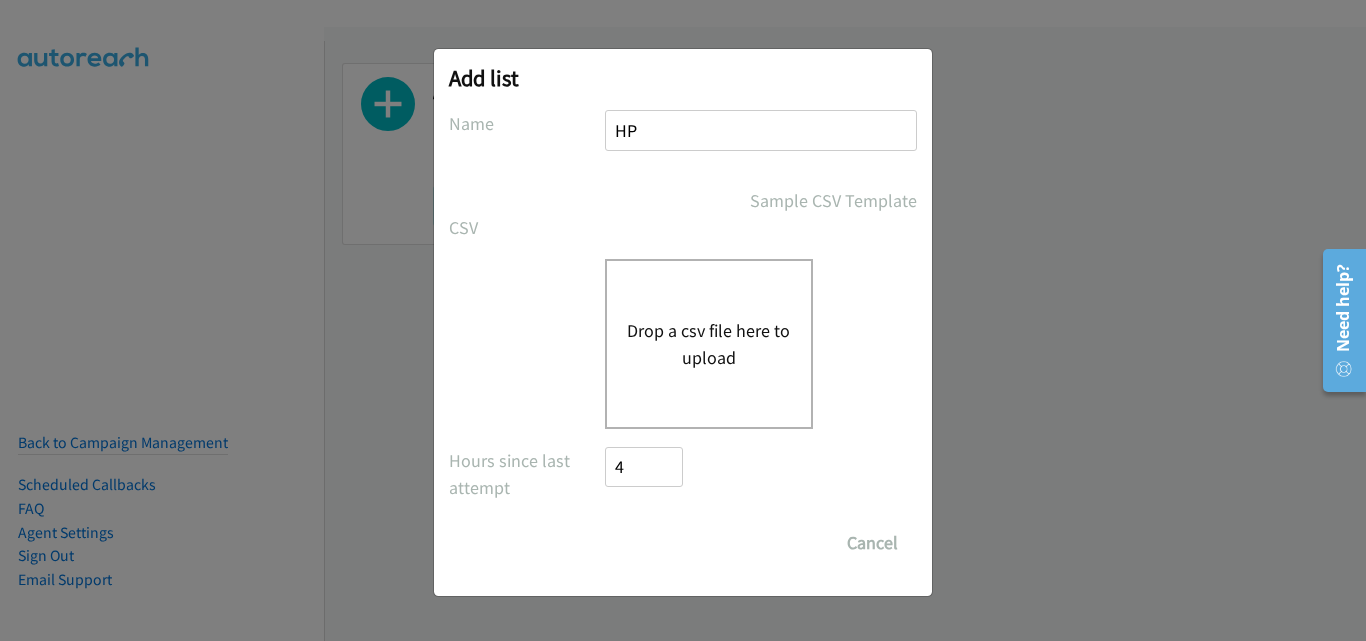 click on "Drop a csv file here to upload" at bounding box center (709, 344) 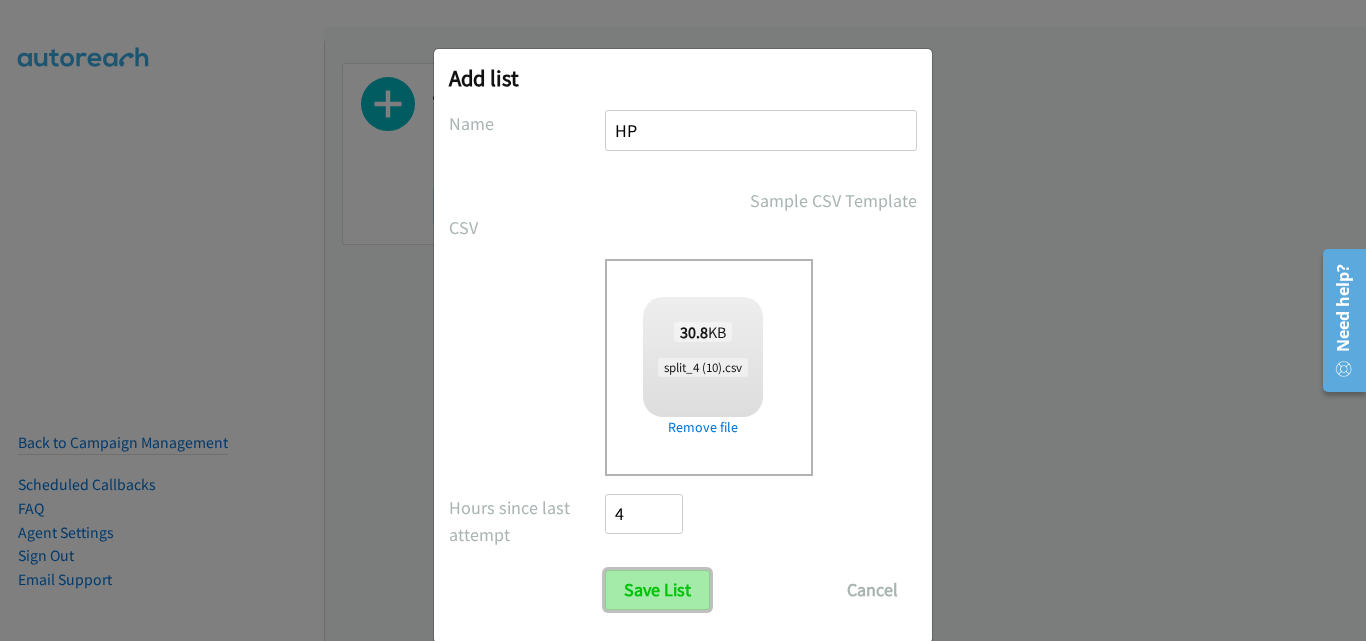 click on "Save List" at bounding box center (657, 590) 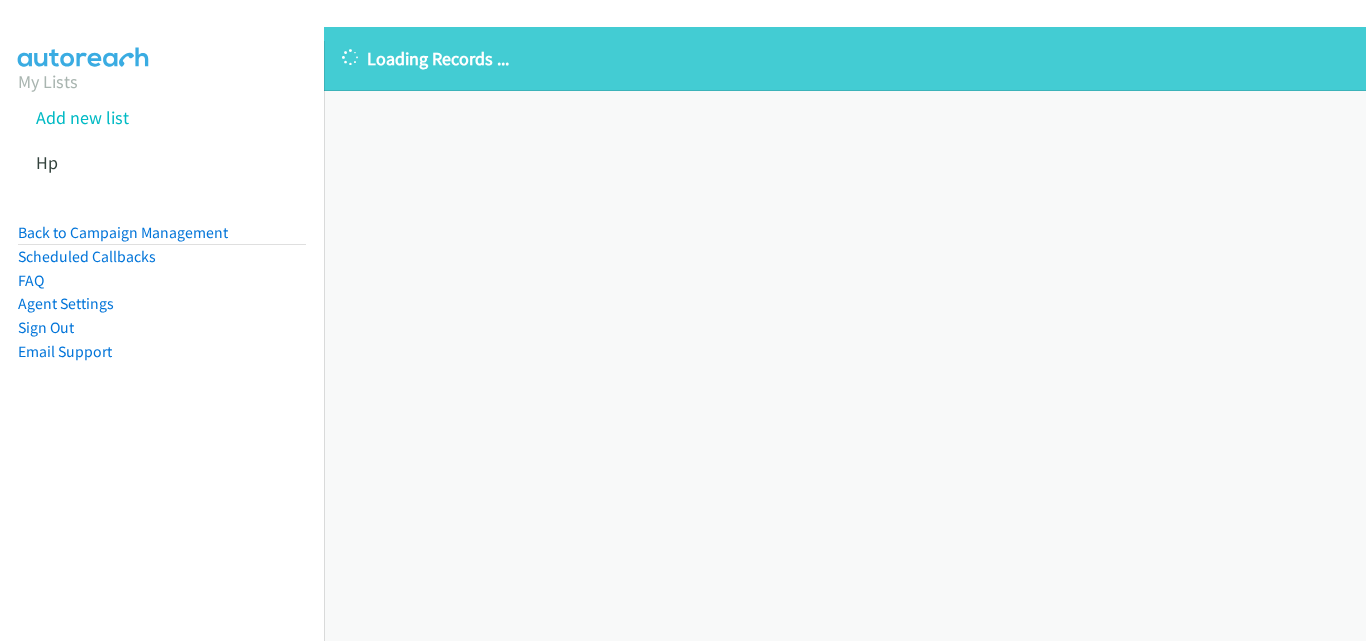 scroll, scrollTop: 0, scrollLeft: 0, axis: both 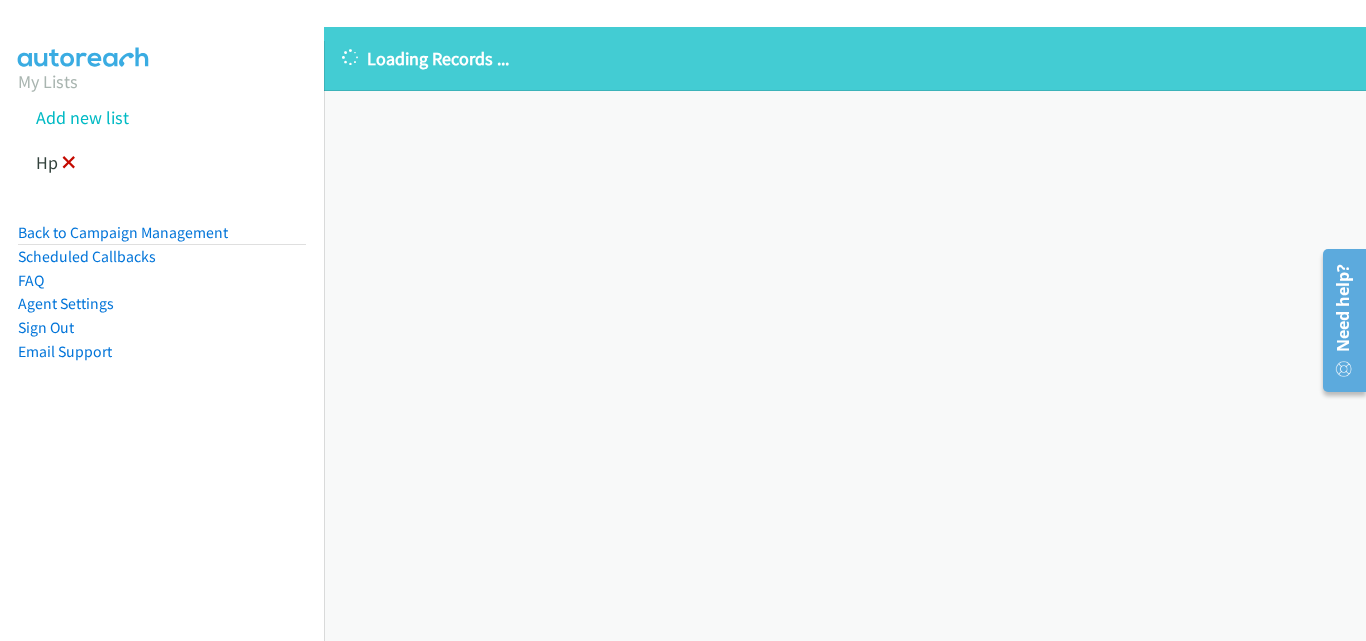 click at bounding box center (69, 164) 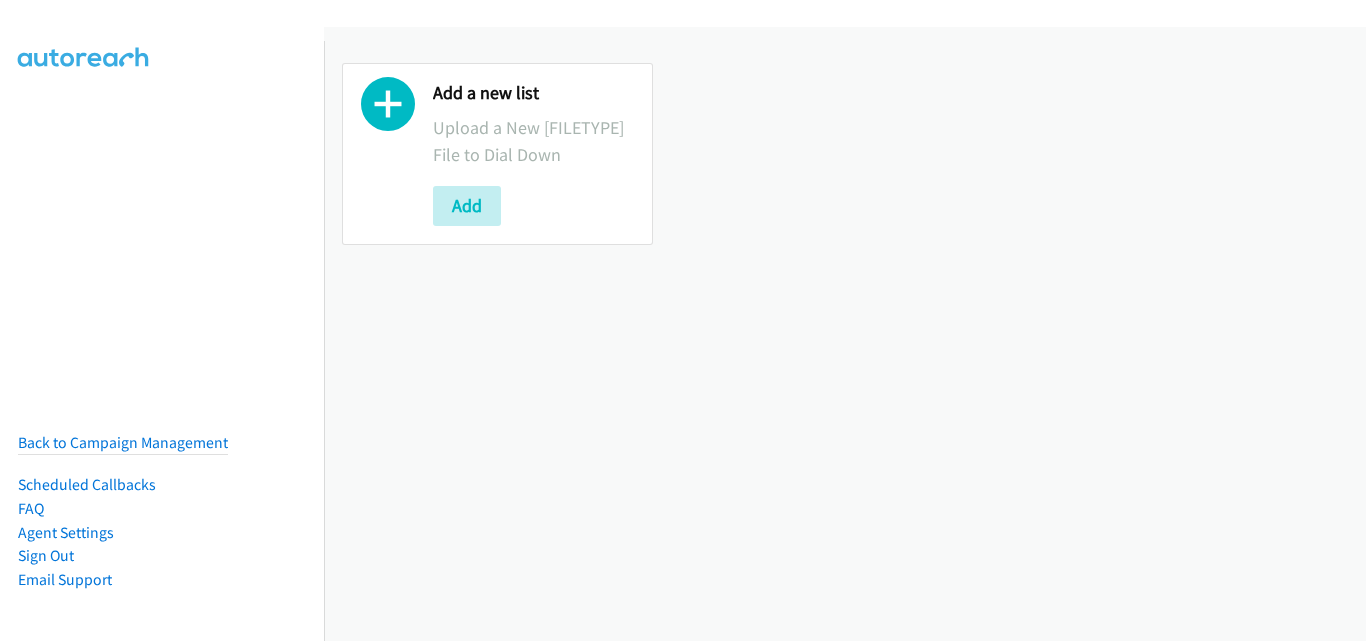 scroll, scrollTop: 0, scrollLeft: 0, axis: both 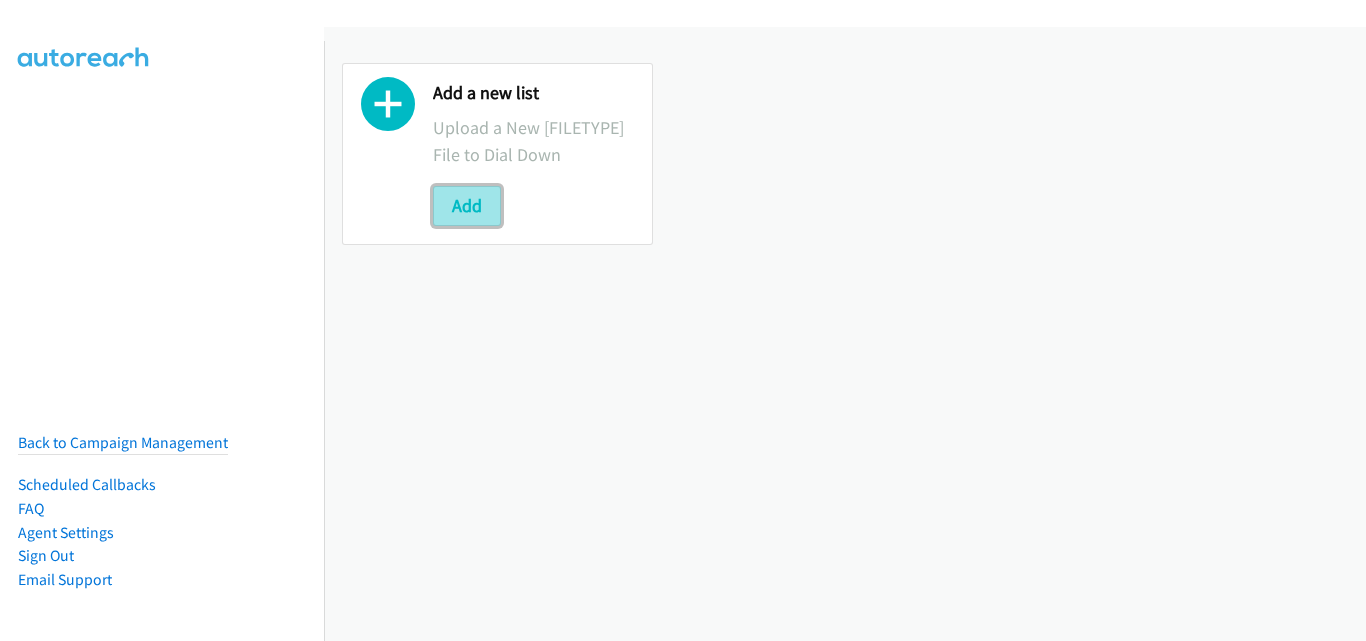 click on "Add" at bounding box center [467, 206] 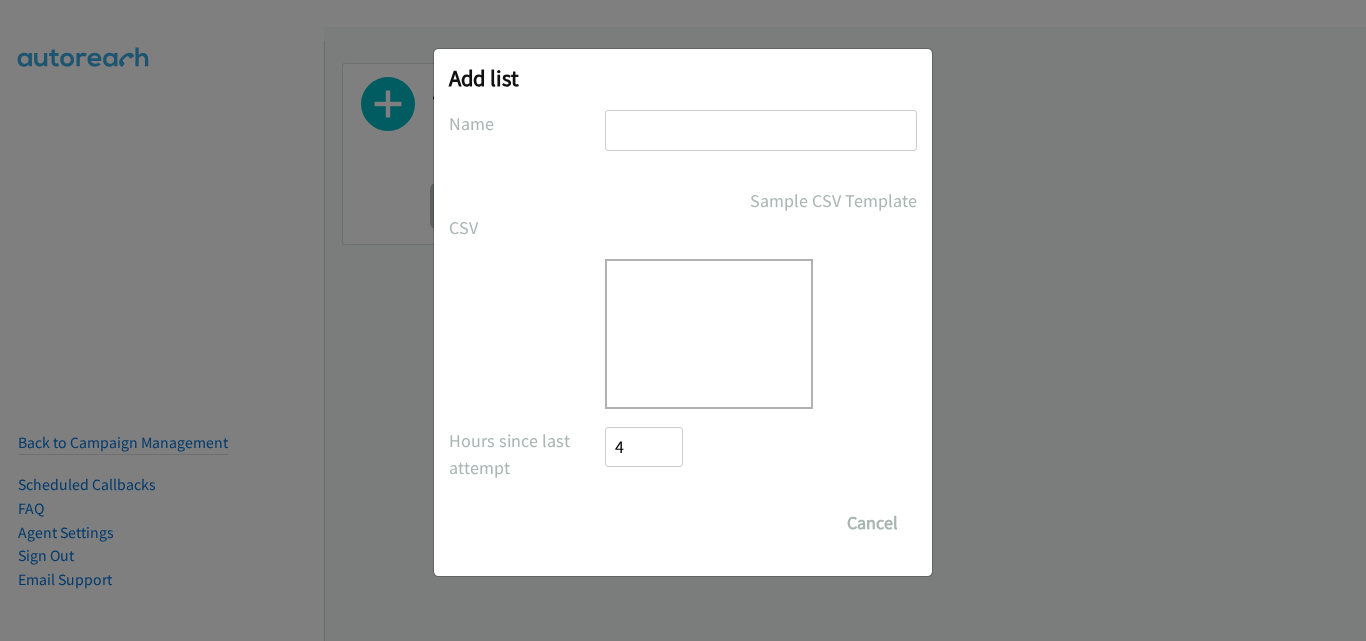 scroll, scrollTop: 0, scrollLeft: 0, axis: both 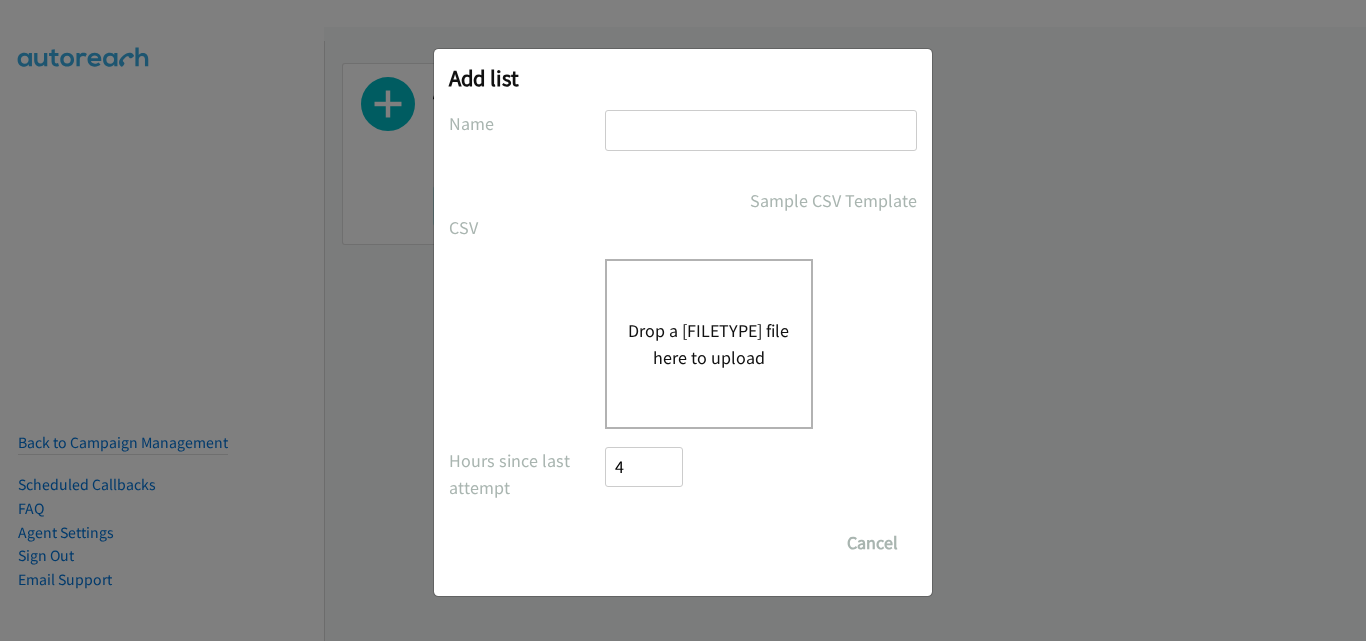 click at bounding box center (761, 130) 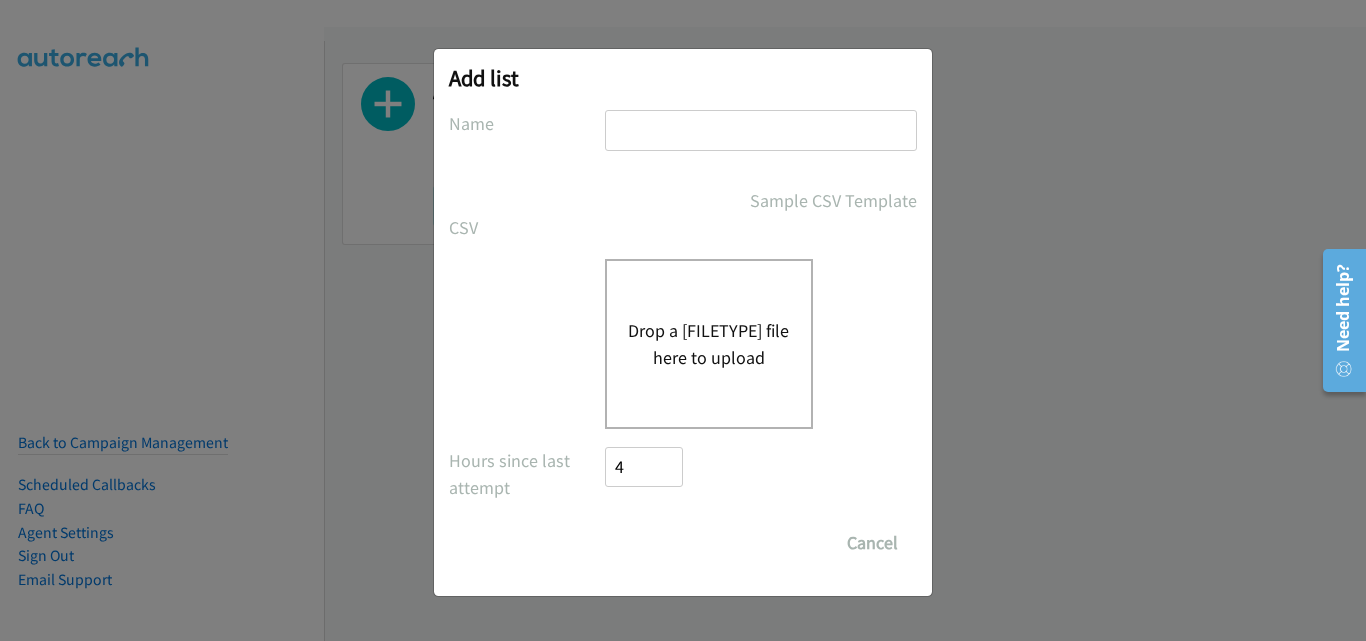 type on "HP" 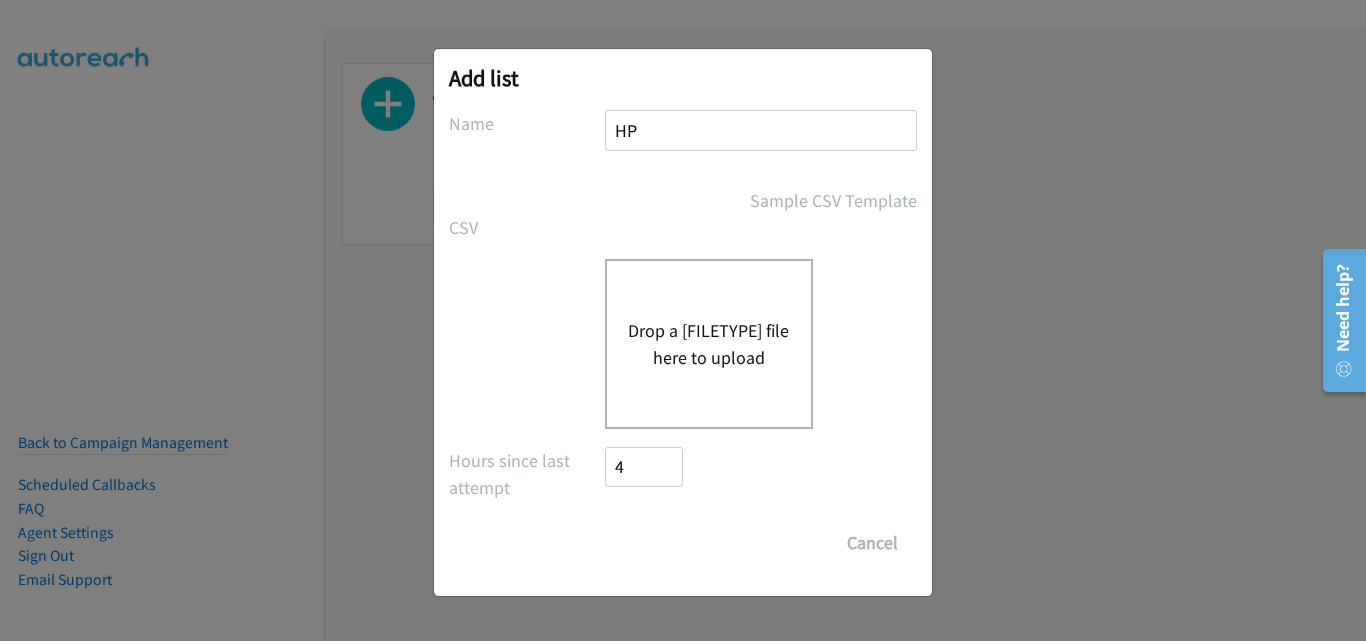 click on "Drop a csv file here to upload" at bounding box center (709, 344) 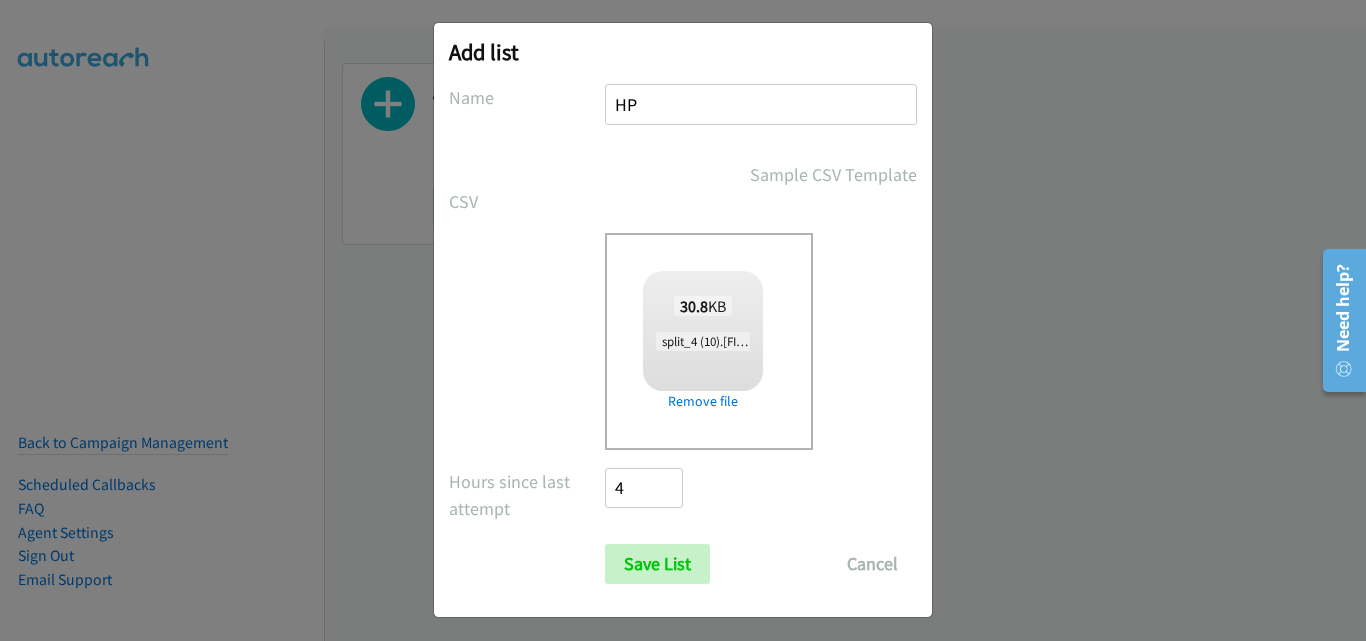 scroll, scrollTop: 33, scrollLeft: 0, axis: vertical 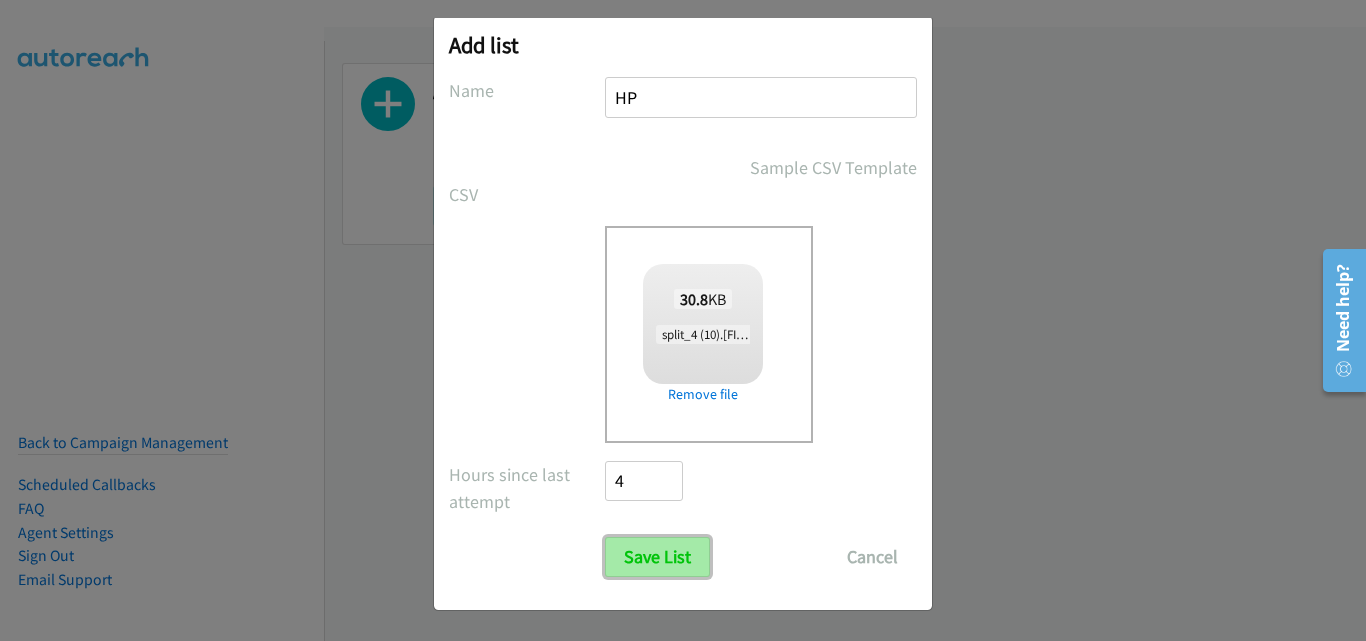click on "Save List" at bounding box center (657, 557) 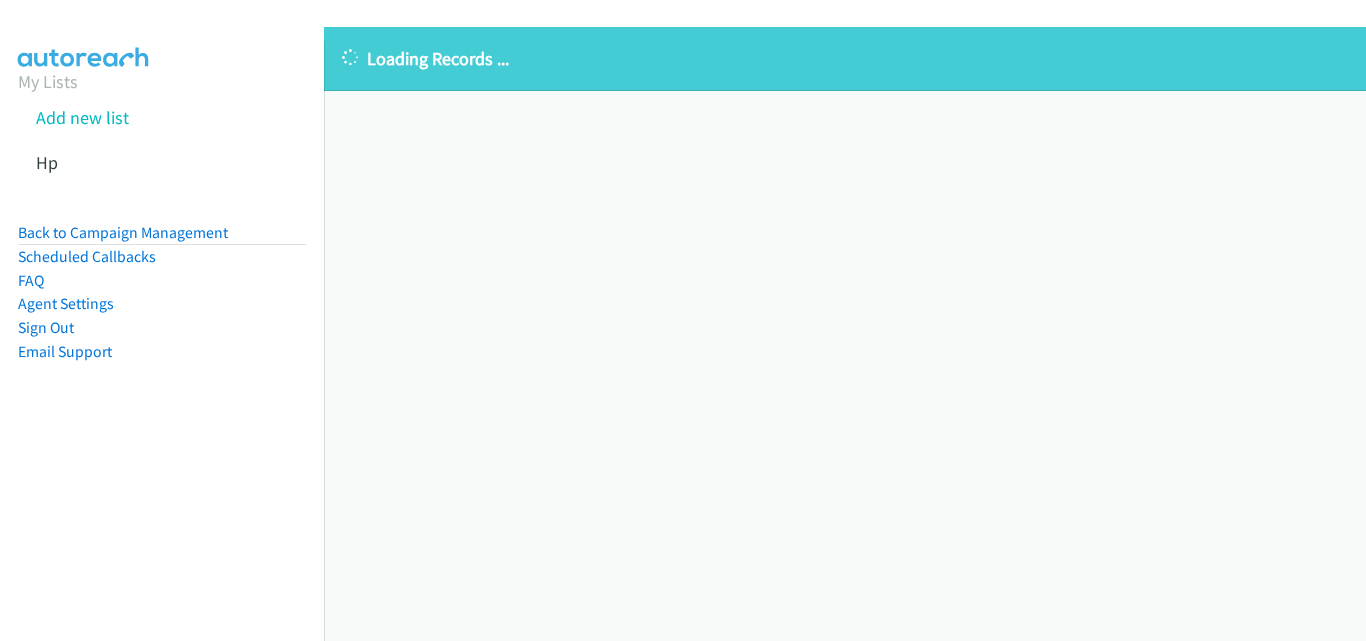 scroll, scrollTop: 0, scrollLeft: 0, axis: both 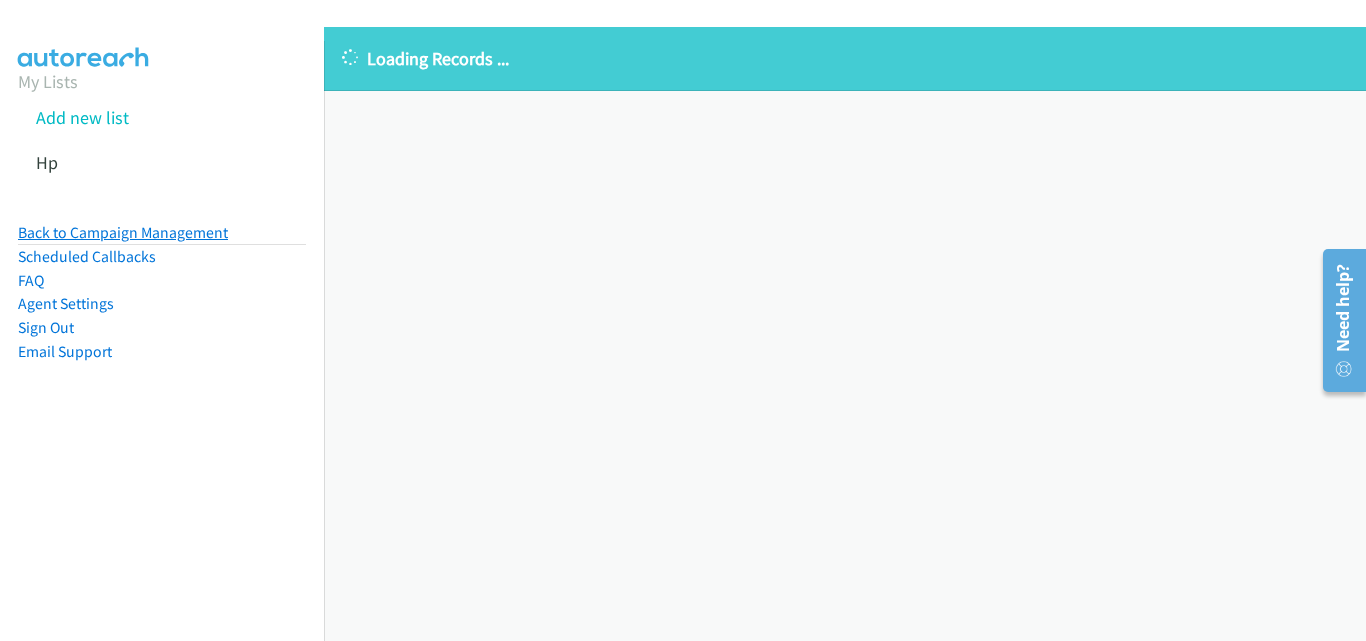click on "Back to Campaign Management" at bounding box center (123, 232) 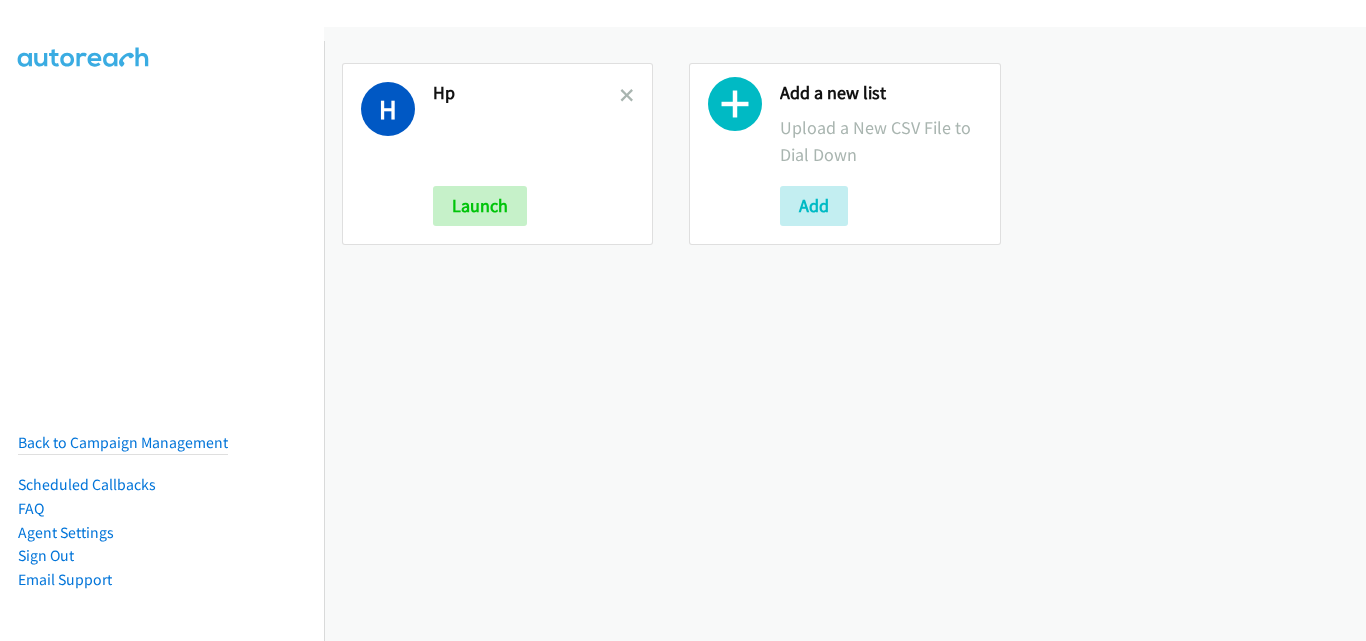 scroll, scrollTop: 0, scrollLeft: 0, axis: both 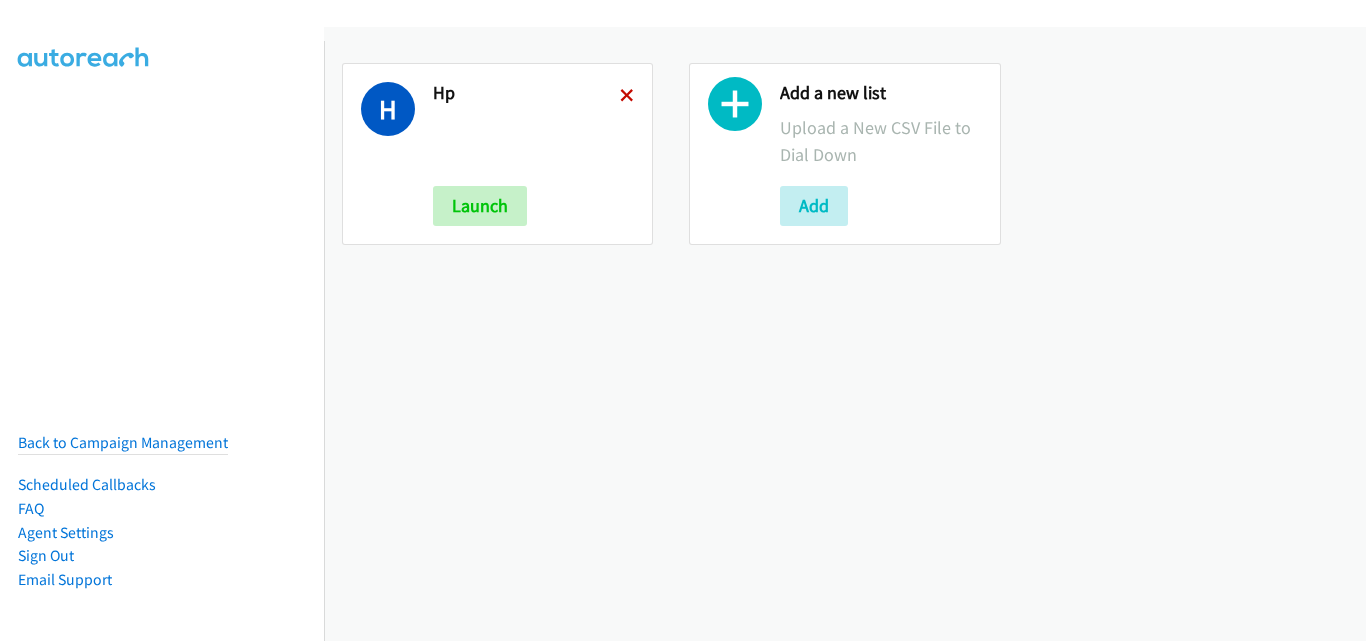 click at bounding box center (627, 97) 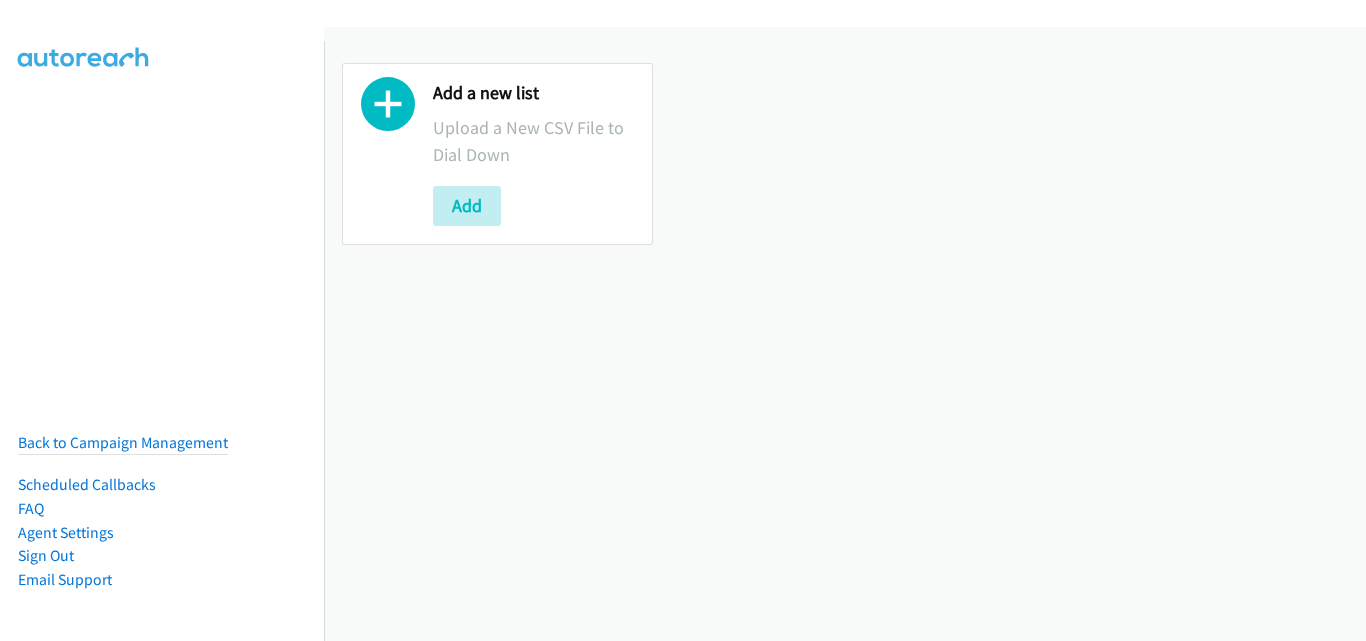 scroll, scrollTop: 0, scrollLeft: 0, axis: both 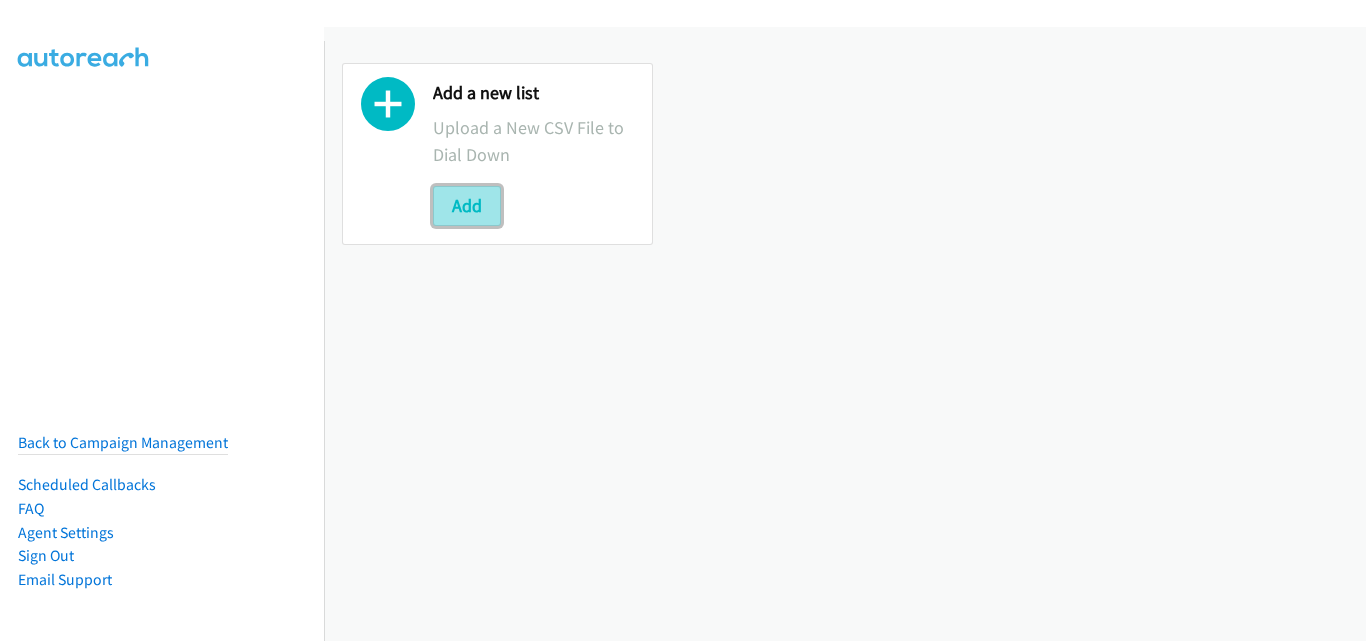 click on "Add" at bounding box center (467, 206) 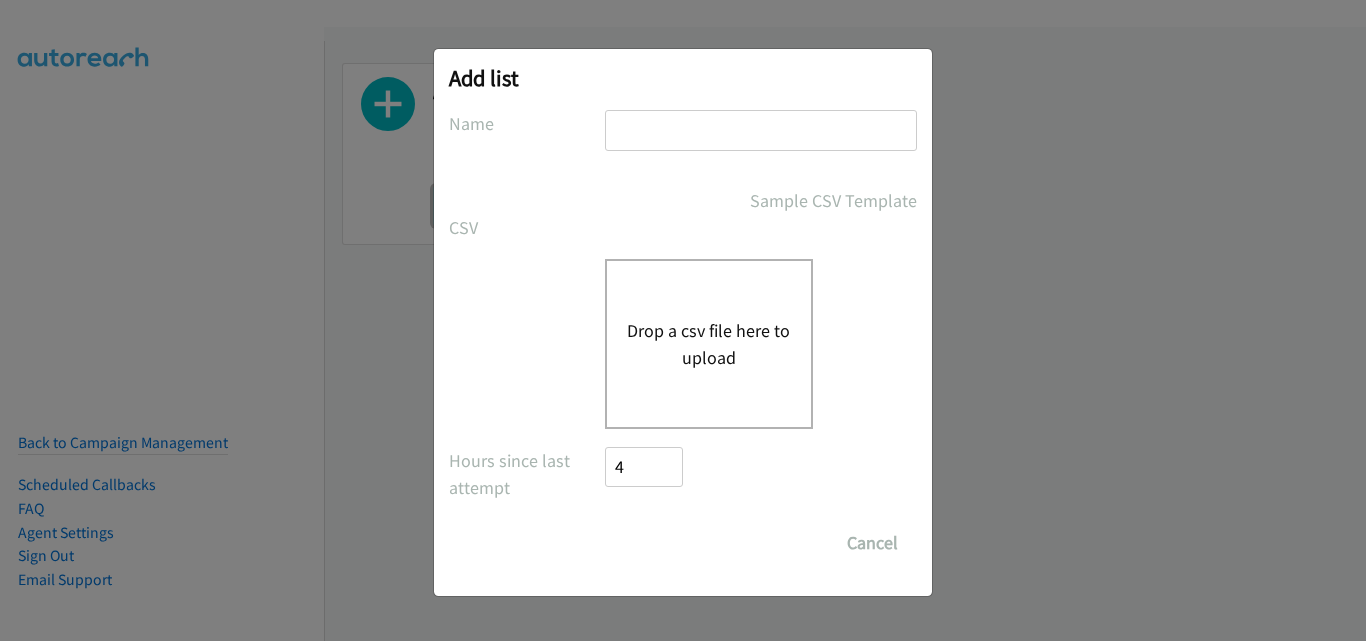 scroll, scrollTop: 0, scrollLeft: 0, axis: both 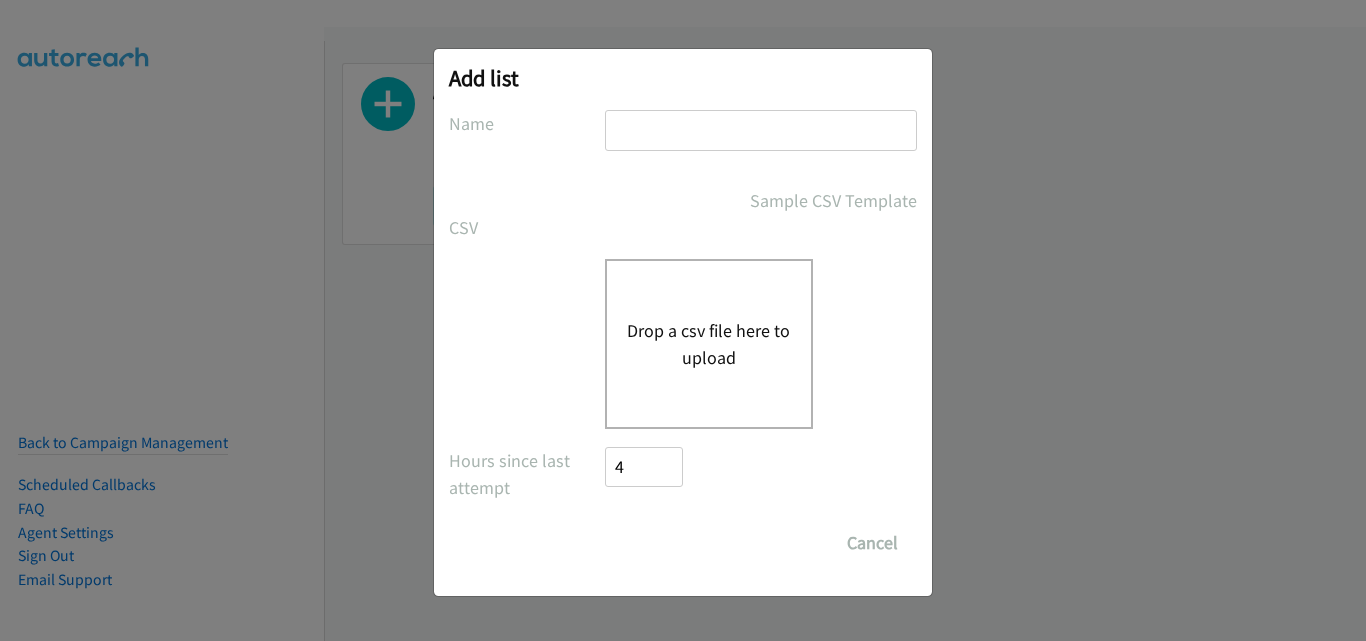 click at bounding box center (761, 130) 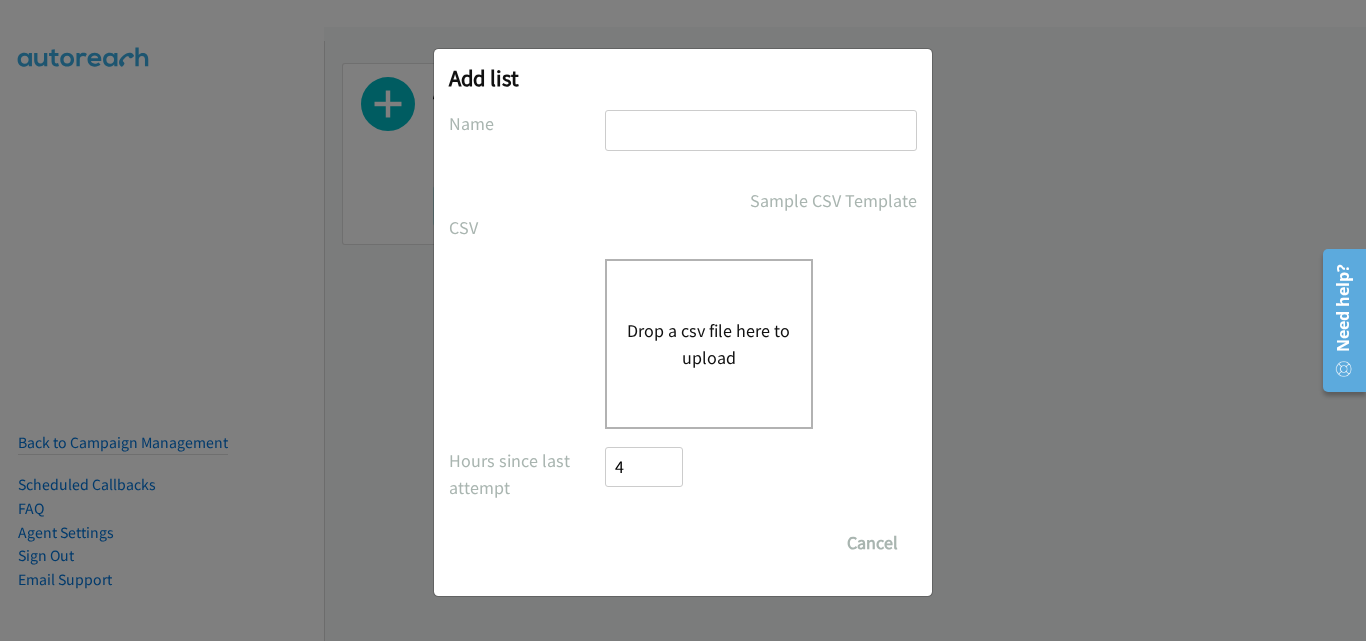 type on "HP" 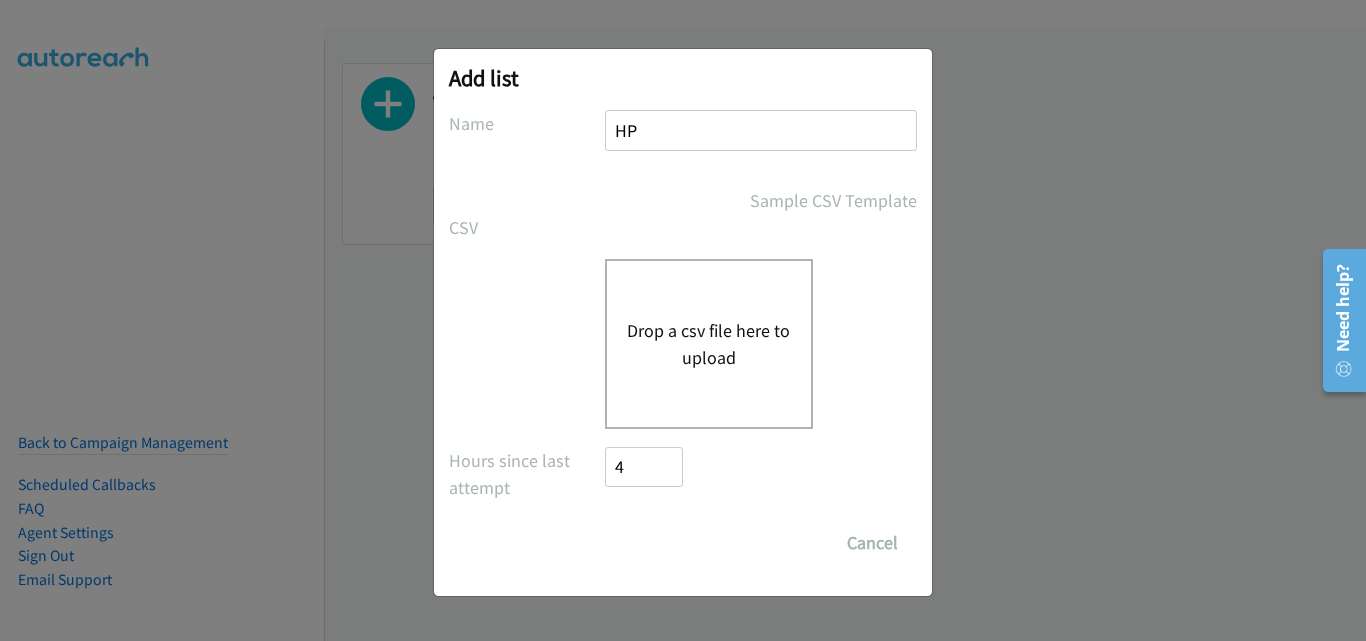click on "Drop a csv file here to upload" at bounding box center (709, 344) 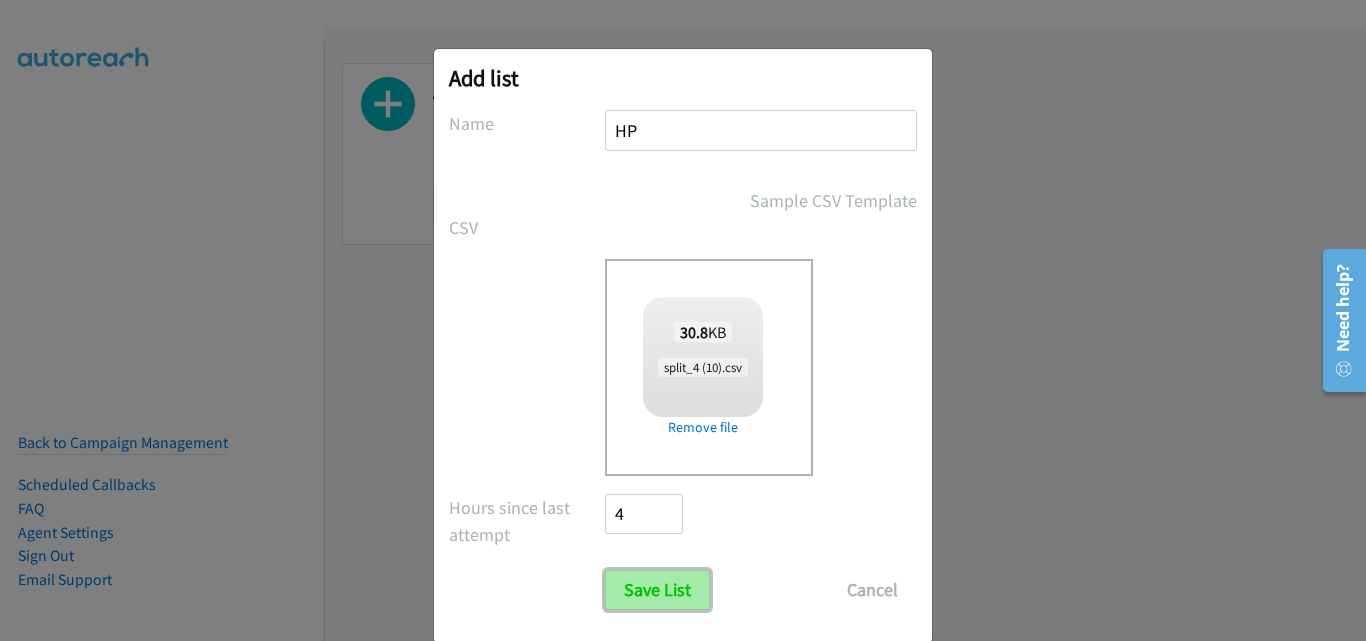 click on "Save List" at bounding box center (657, 590) 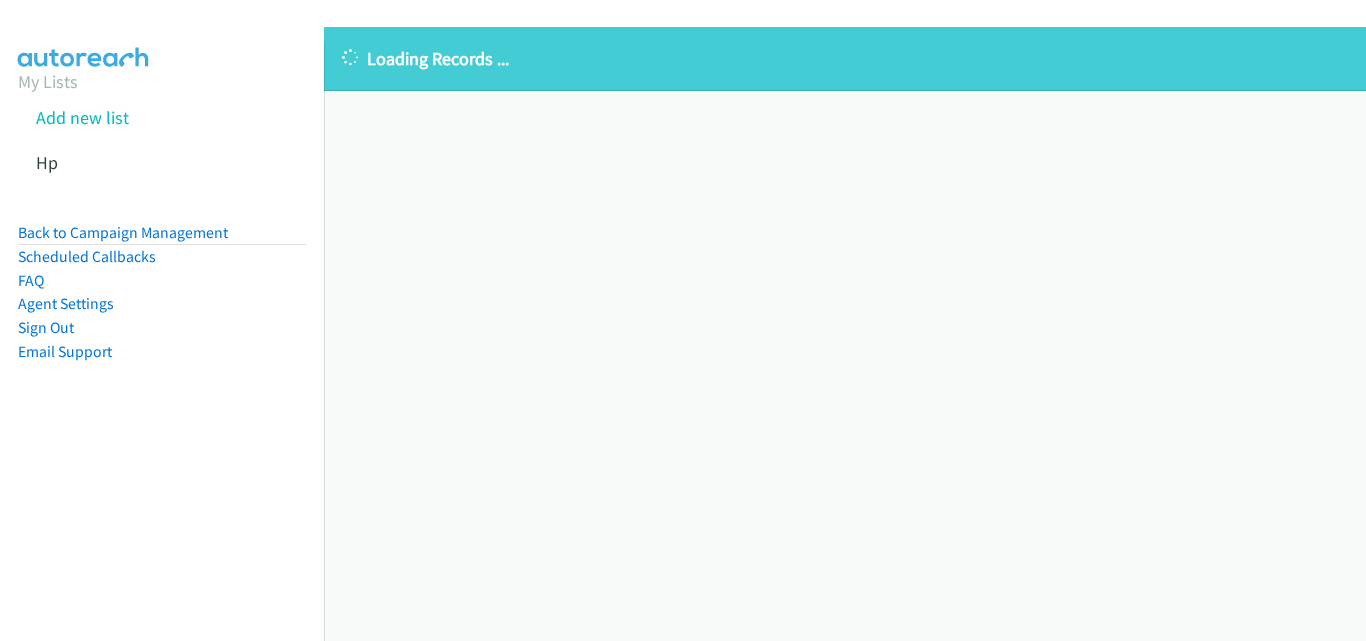scroll, scrollTop: 0, scrollLeft: 0, axis: both 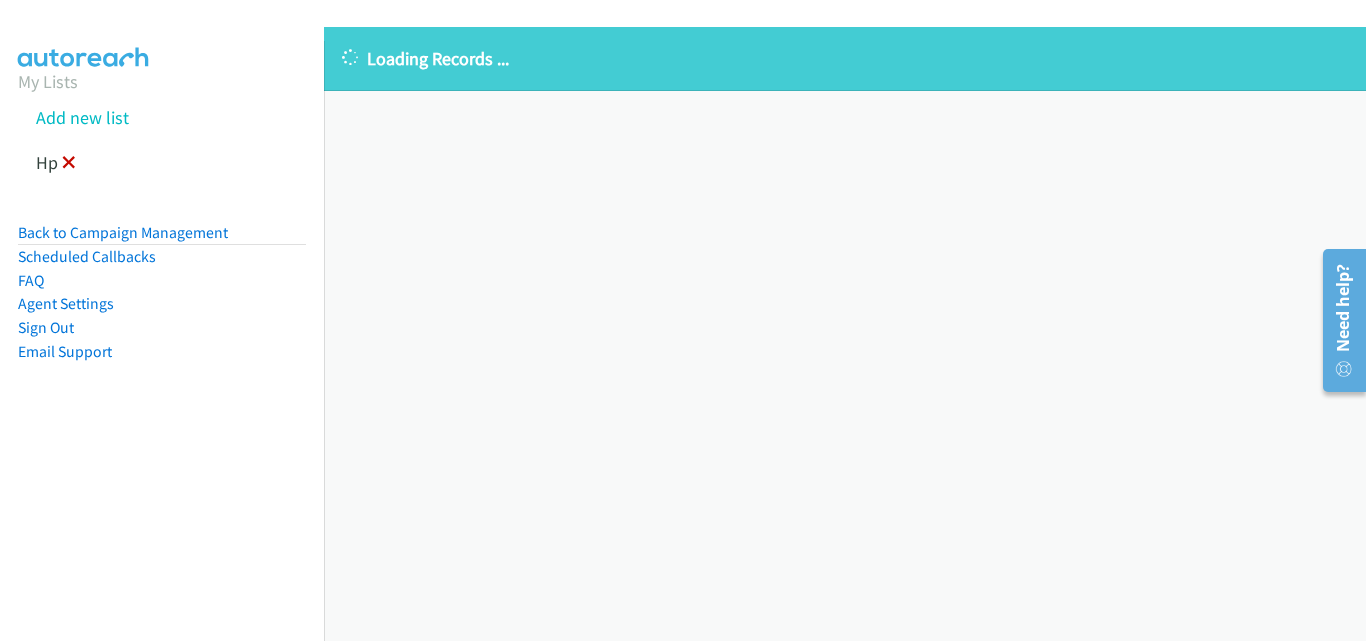 click at bounding box center [69, 164] 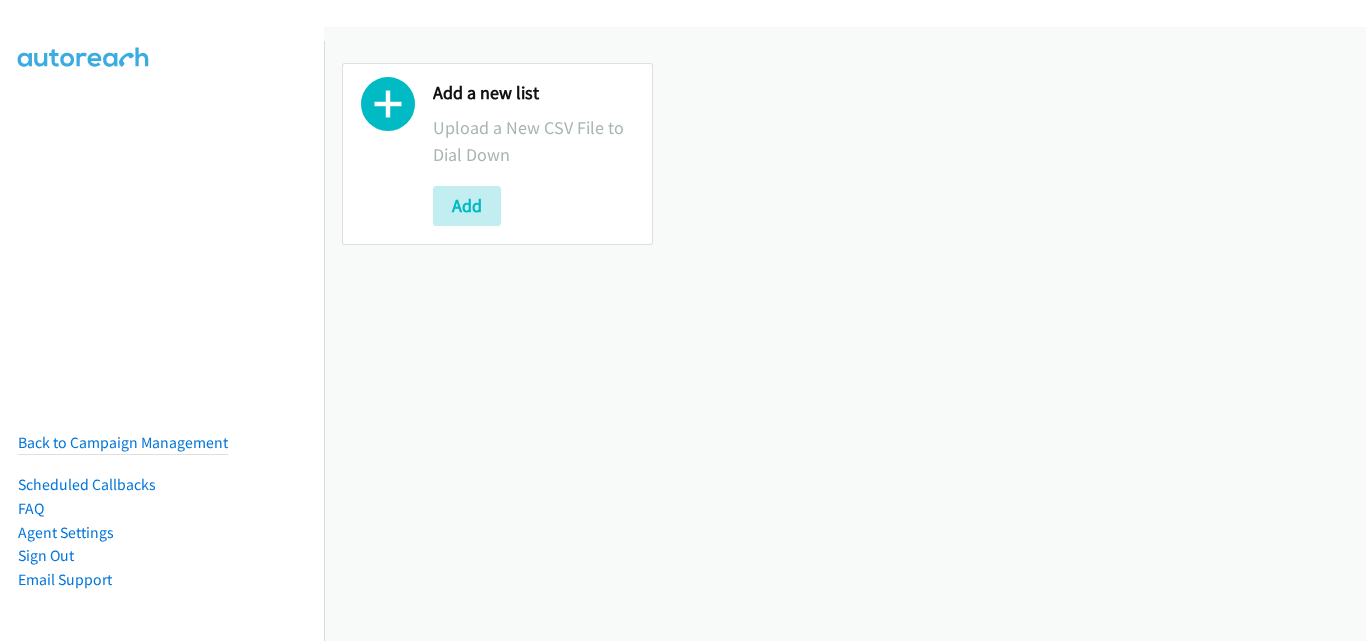 scroll, scrollTop: 0, scrollLeft: 0, axis: both 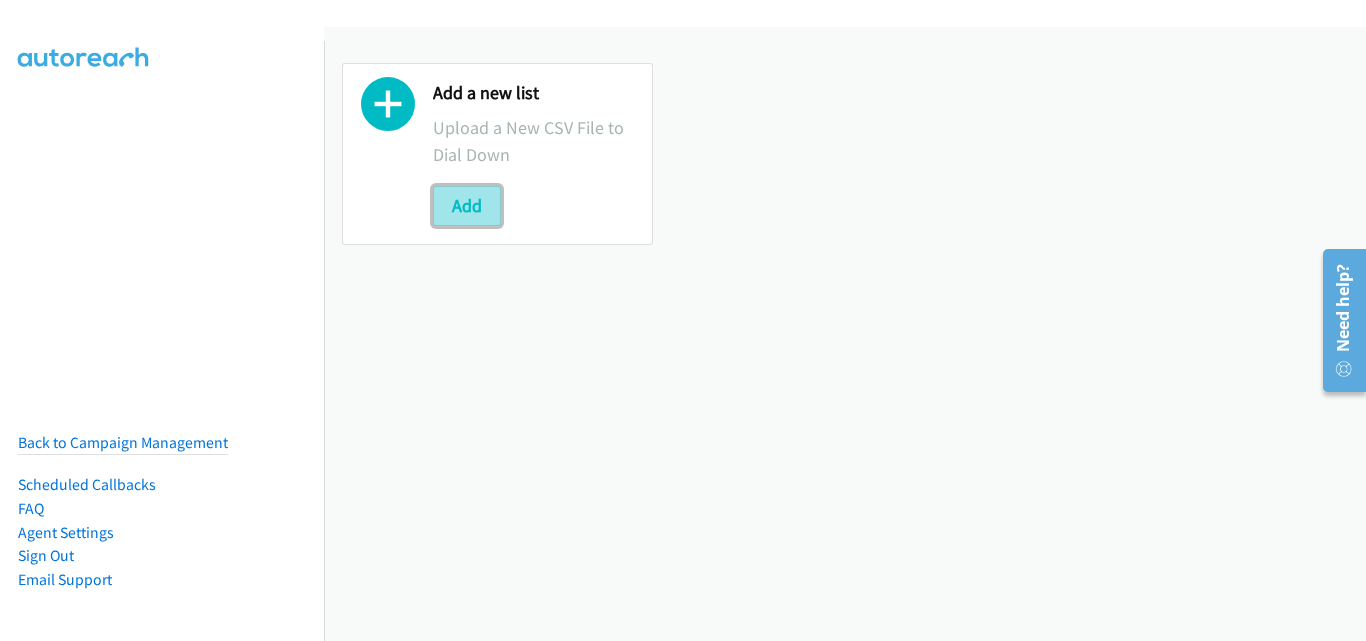 click on "Add" at bounding box center [467, 206] 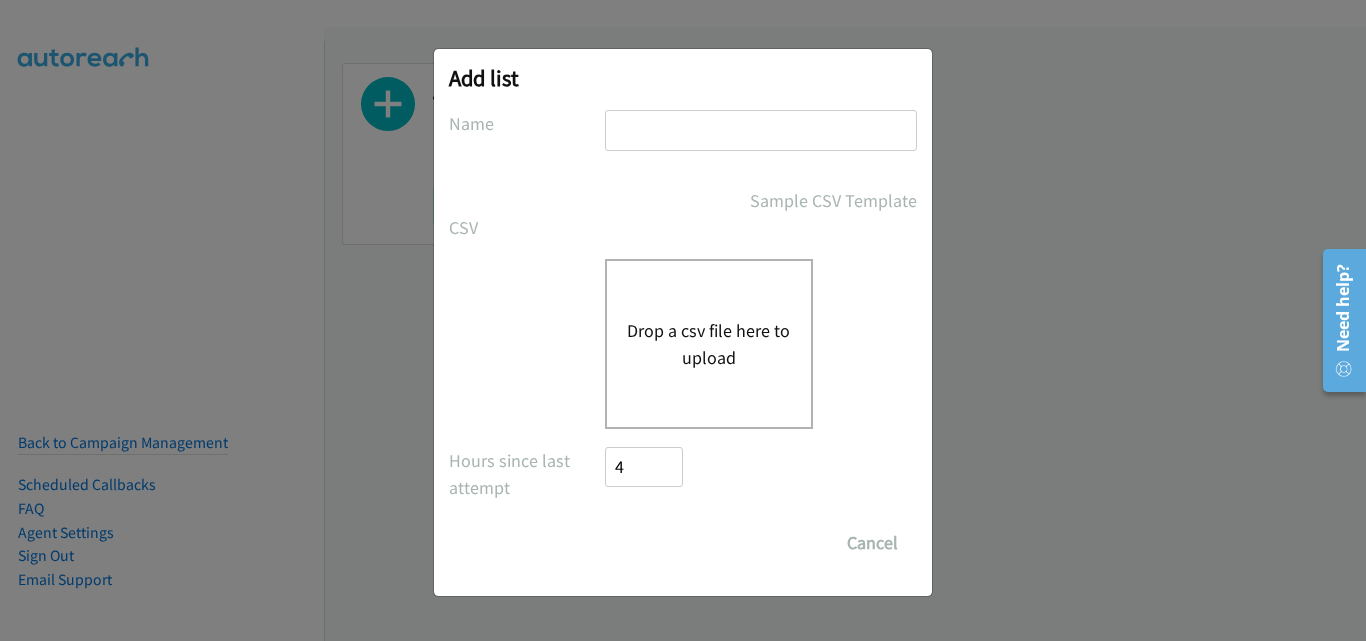 click at bounding box center [761, 130] 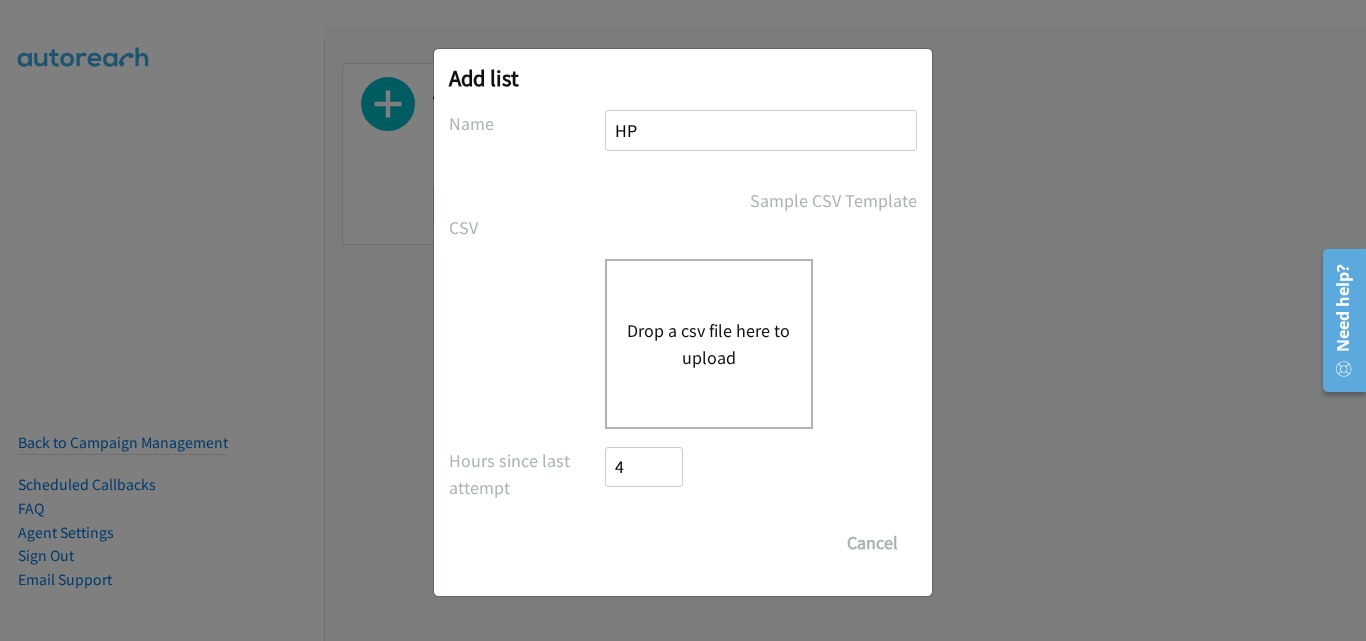 click on "Drop a csv file here to upload" at bounding box center (709, 344) 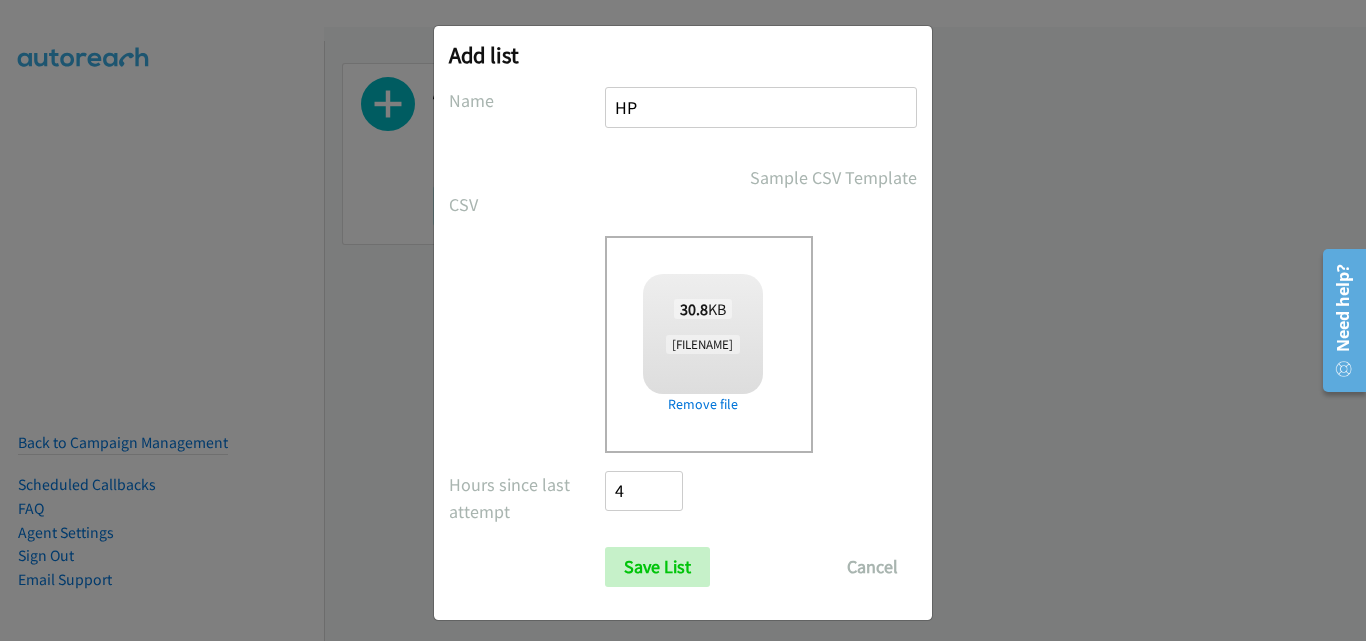 scroll, scrollTop: 33, scrollLeft: 0, axis: vertical 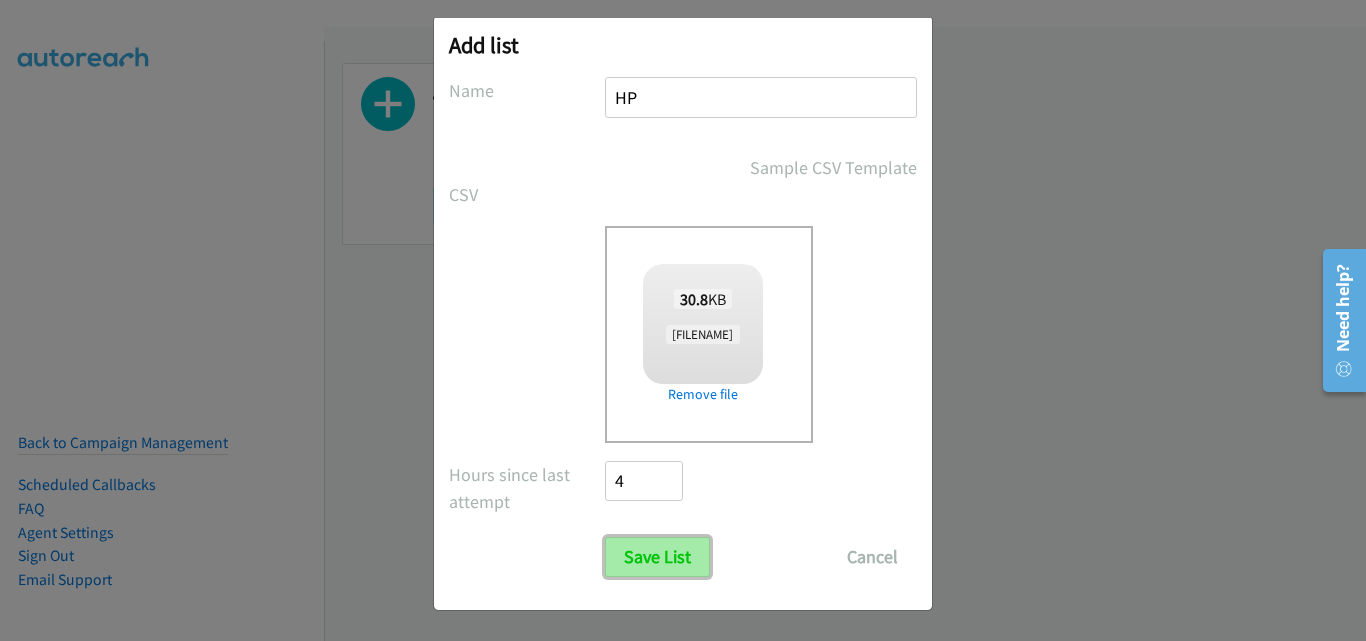 click on "Save List" at bounding box center [657, 557] 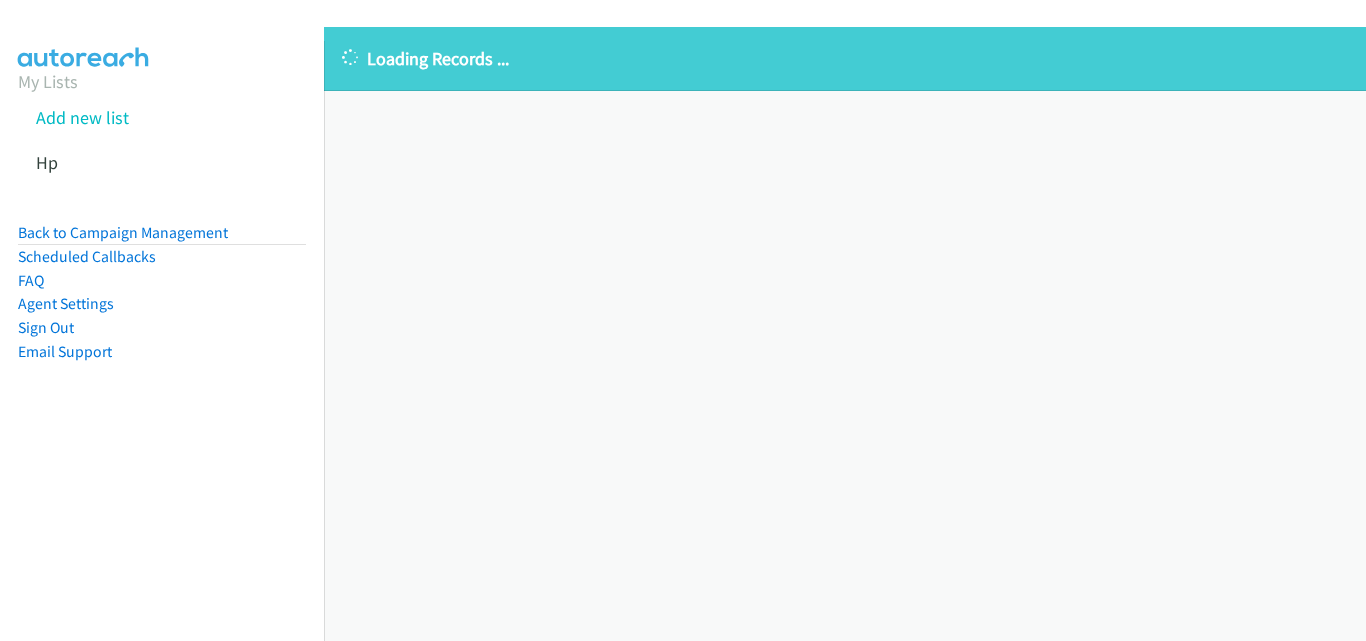 scroll, scrollTop: 0, scrollLeft: 0, axis: both 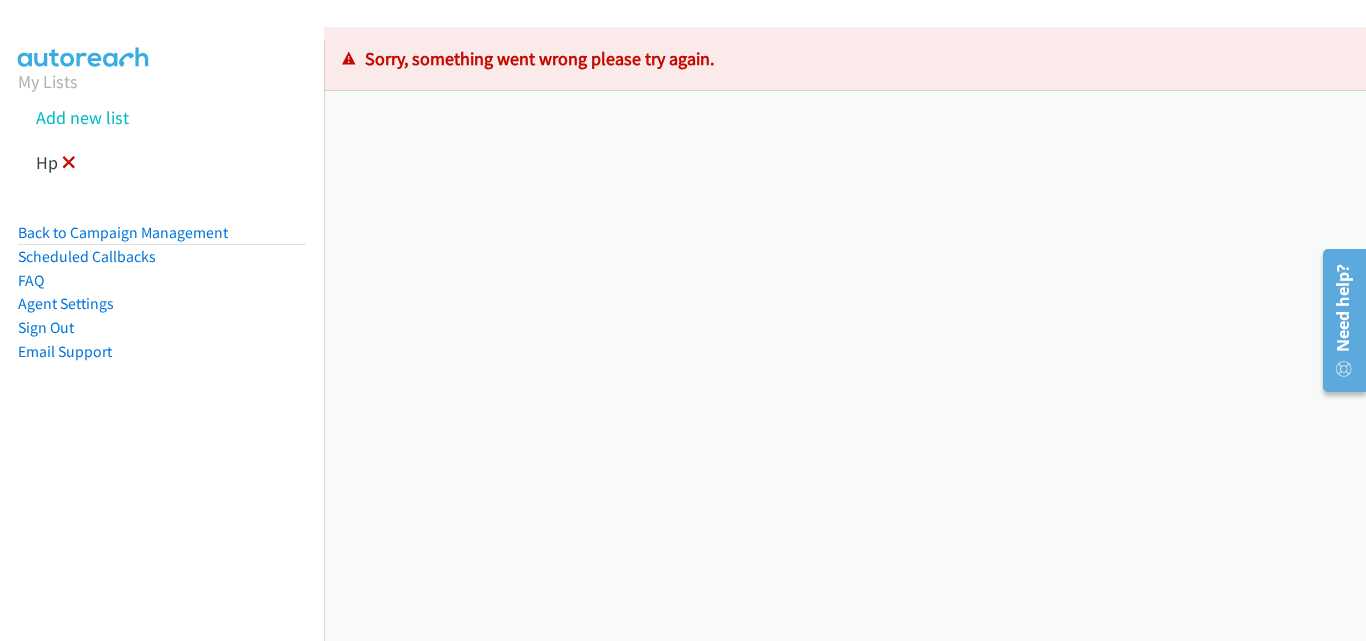 click at bounding box center (69, 164) 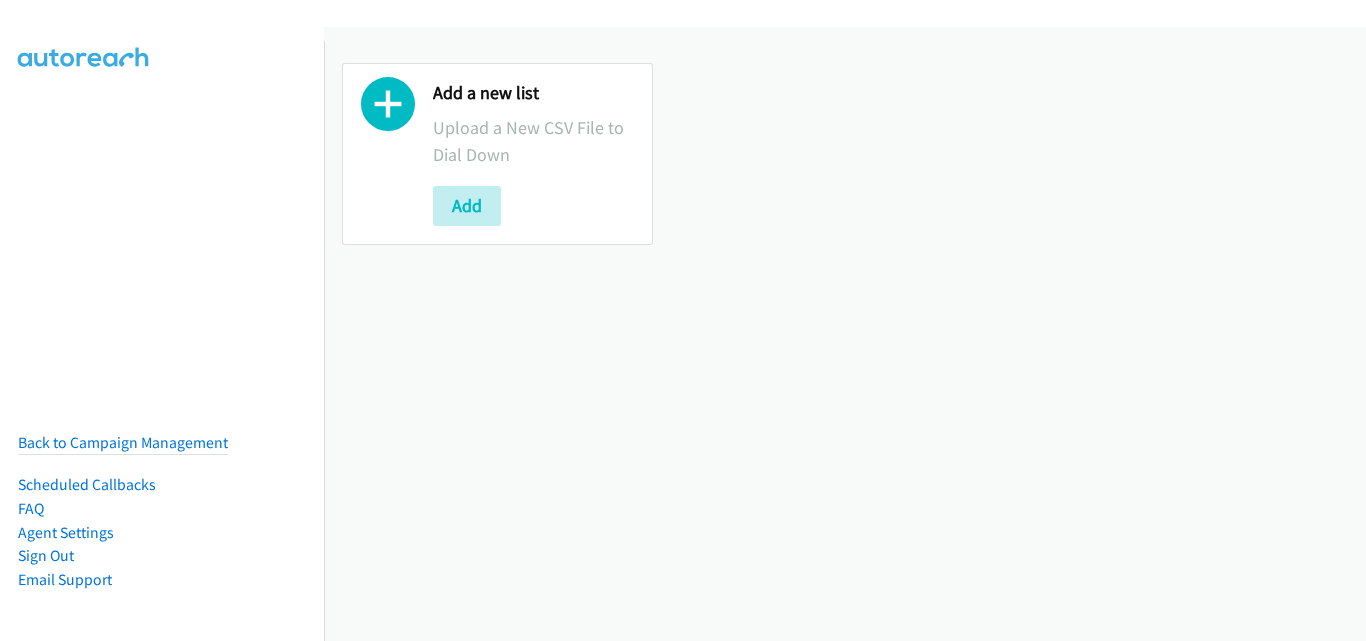 scroll, scrollTop: 0, scrollLeft: 0, axis: both 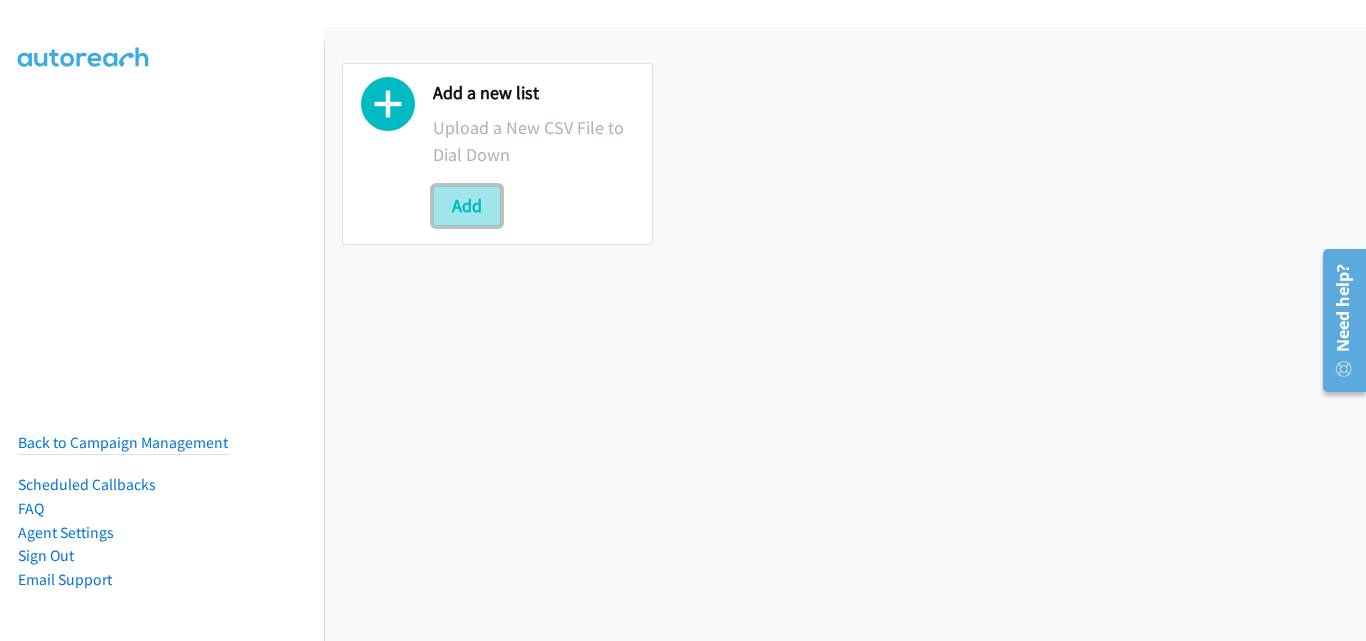 click on "Add" at bounding box center (467, 206) 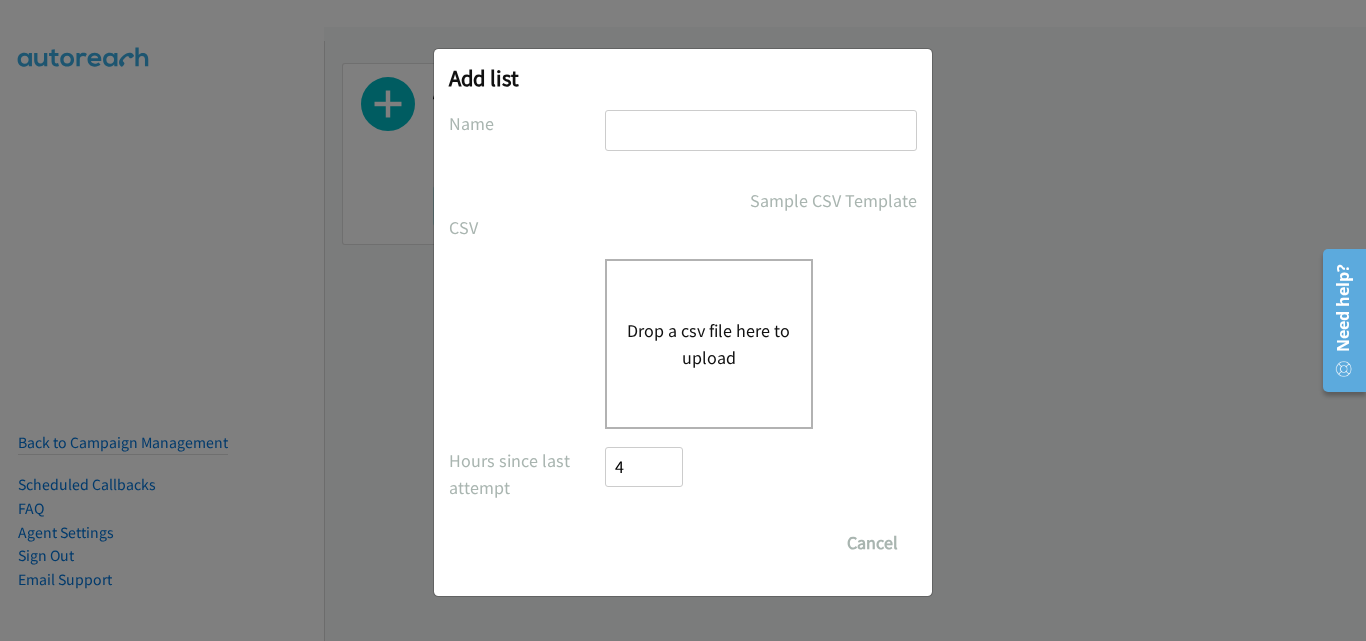 drag, startPoint x: 668, startPoint y: 139, endPoint x: 678, endPoint y: 154, distance: 18.027756 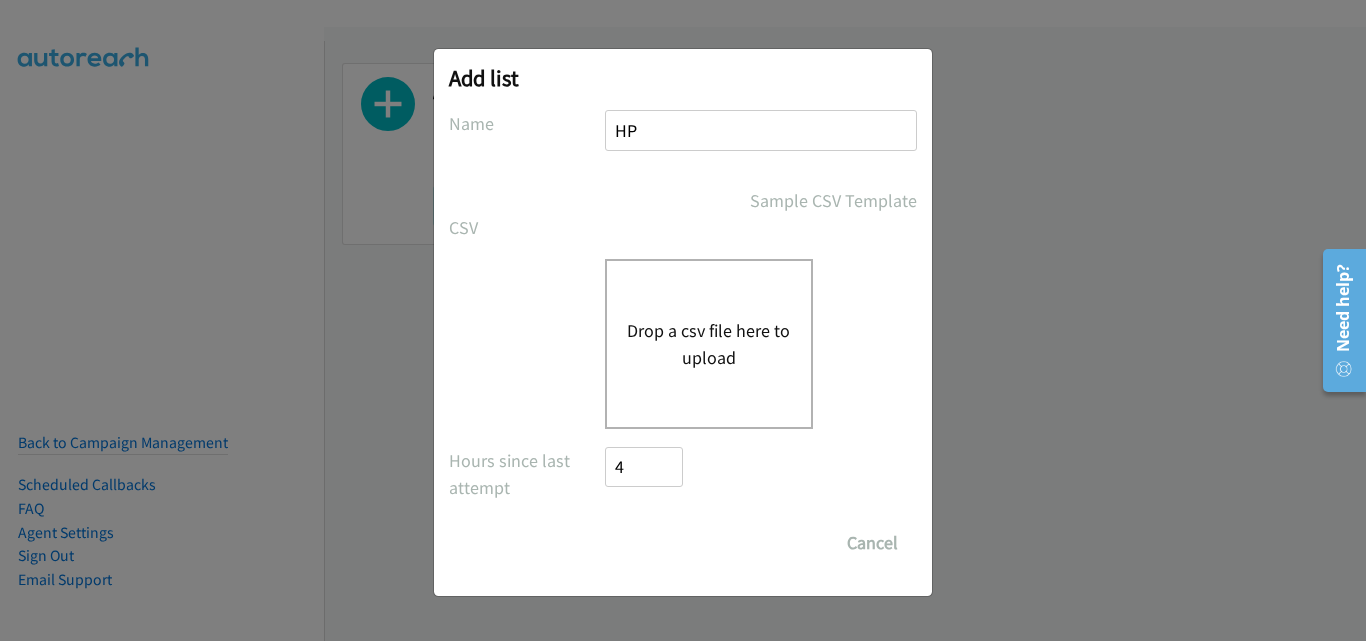 click on "Drop a csv file here to upload" at bounding box center [709, 344] 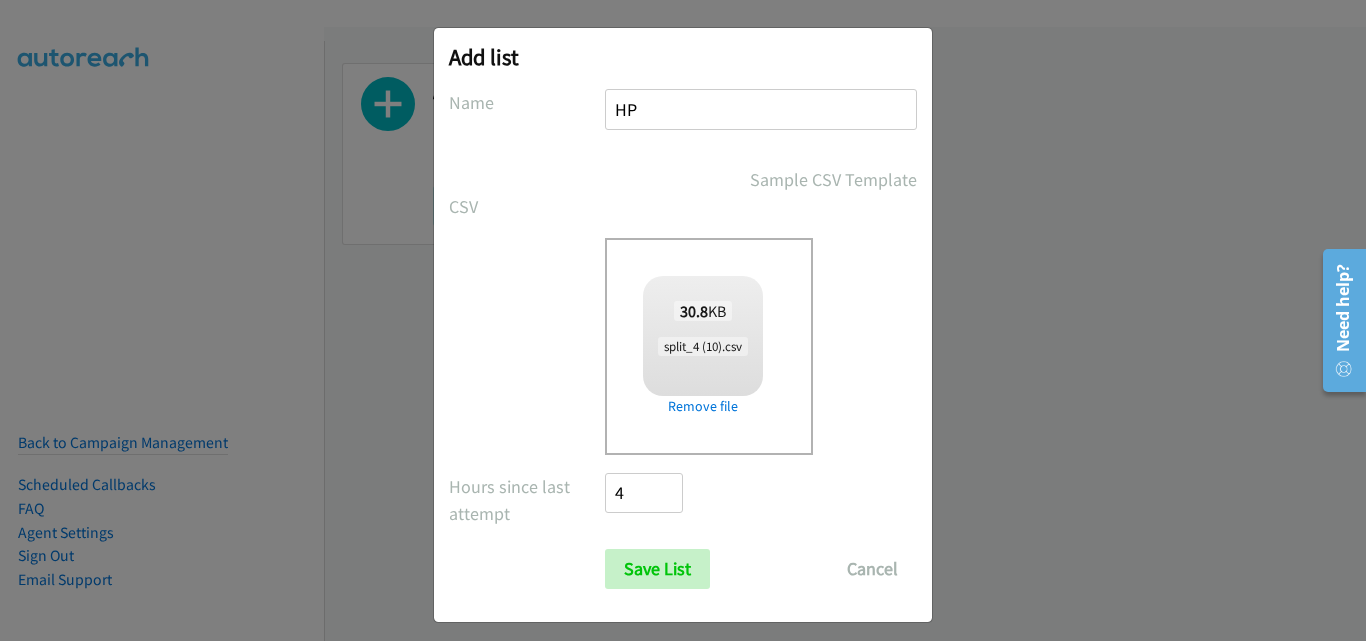 scroll, scrollTop: 33, scrollLeft: 0, axis: vertical 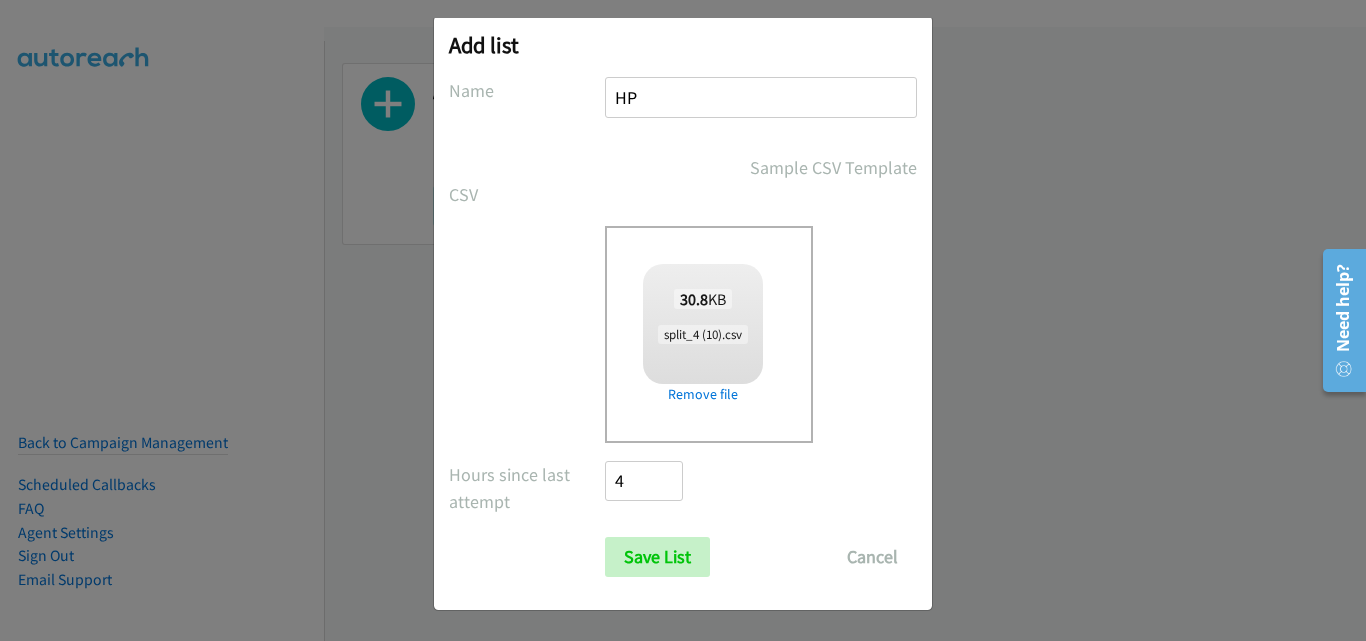 click on "No phone fields were returned for that Report or List View
Please upload a csv or excel file and try again
This Report doesn't contain an Id field. Please add an Id field to the Report and try again
This Report or List View is no longer available and/or you no longer have permissions to access this list. Please try again with a different list.
The selected report isn't one of the account owner's enabled salesforce objects
There was an error processing the uploading spreadsheet, please try again
Name
HP
Sample CSV Template
CSV
Existing List
Add to List
New List
Drop a csv file here to upload            30.8  KB      split_4 (10).csv                         Check                                               Error                                                    Remove file
All Phones
New csv
Append to csv
Uploaded file
4" at bounding box center (683, 327) 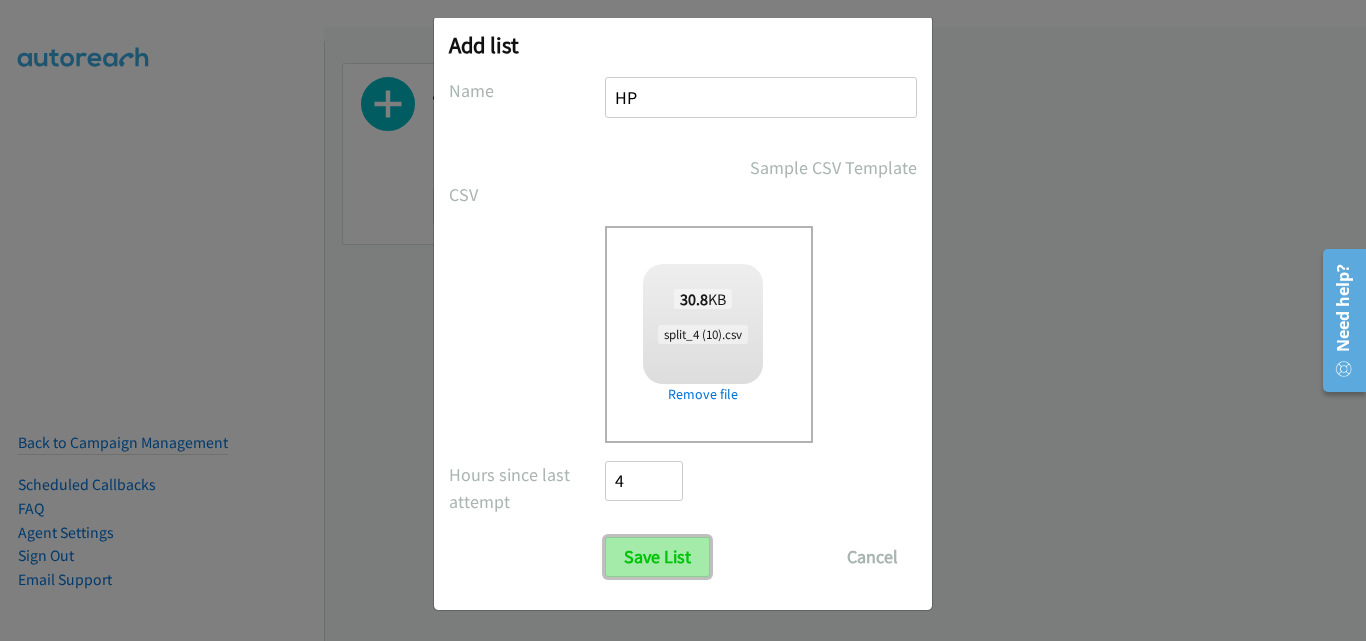 click on "Save List" at bounding box center [657, 557] 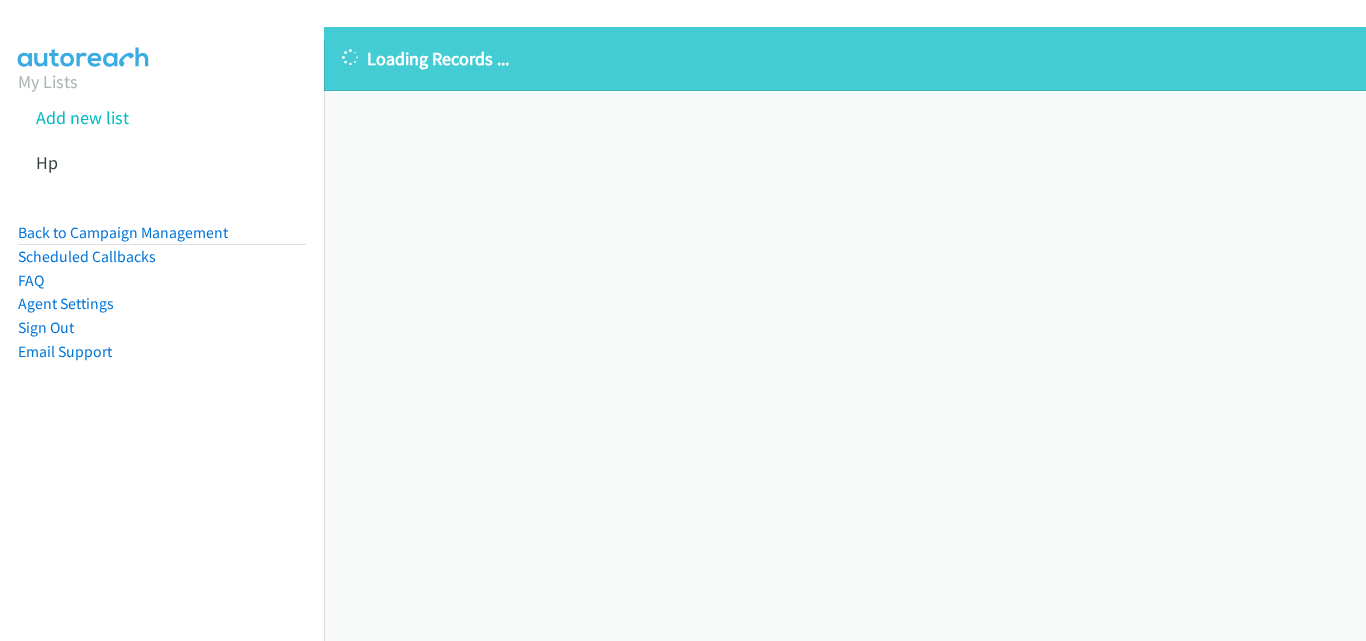 scroll, scrollTop: 0, scrollLeft: 0, axis: both 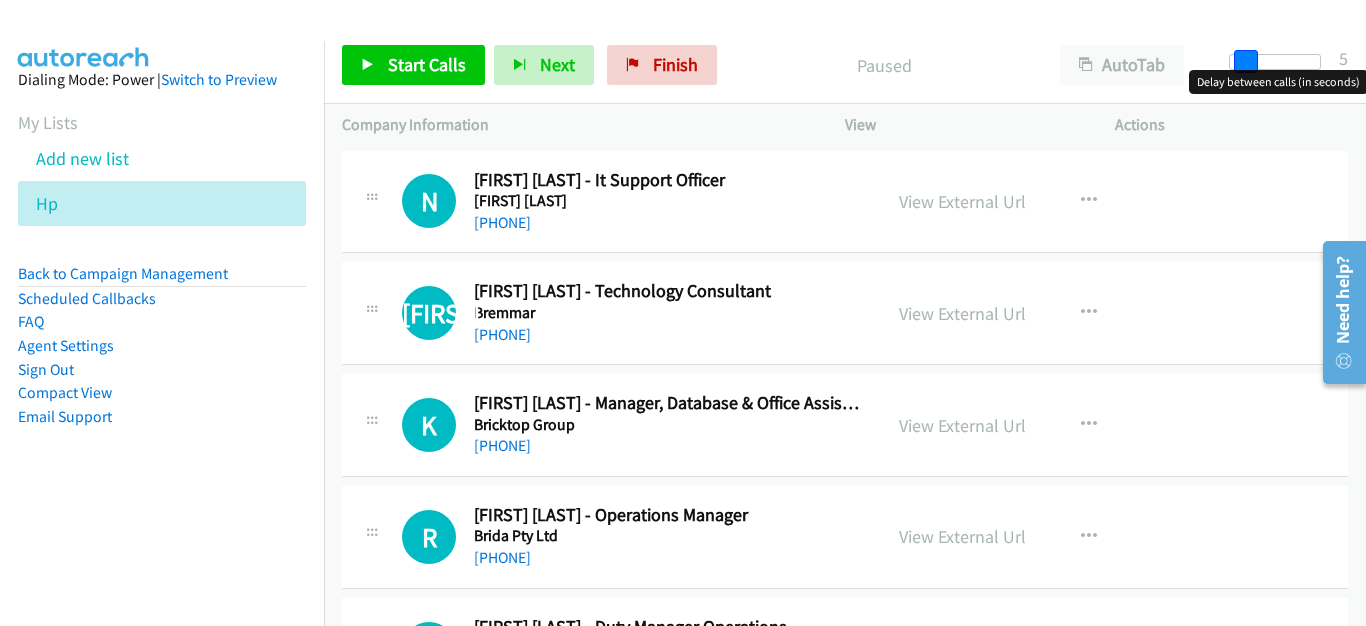 drag, startPoint x: 1224, startPoint y: 63, endPoint x: 1238, endPoint y: 60, distance: 14.3178215 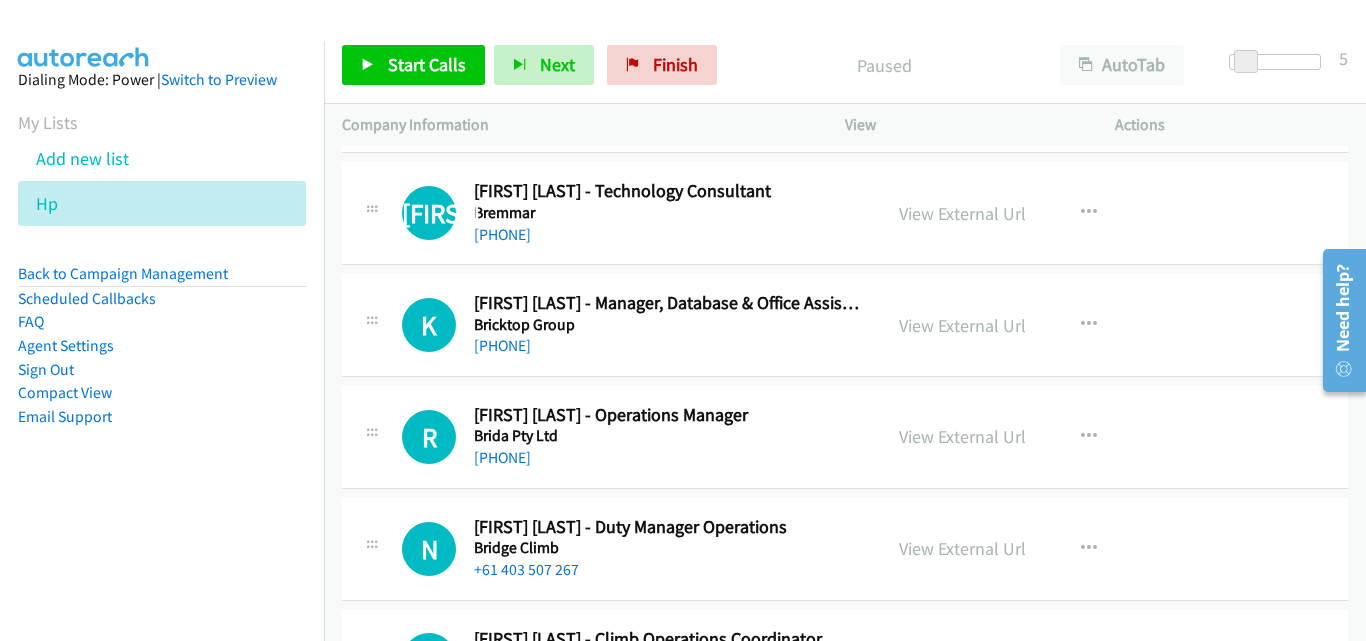 scroll, scrollTop: 0, scrollLeft: 0, axis: both 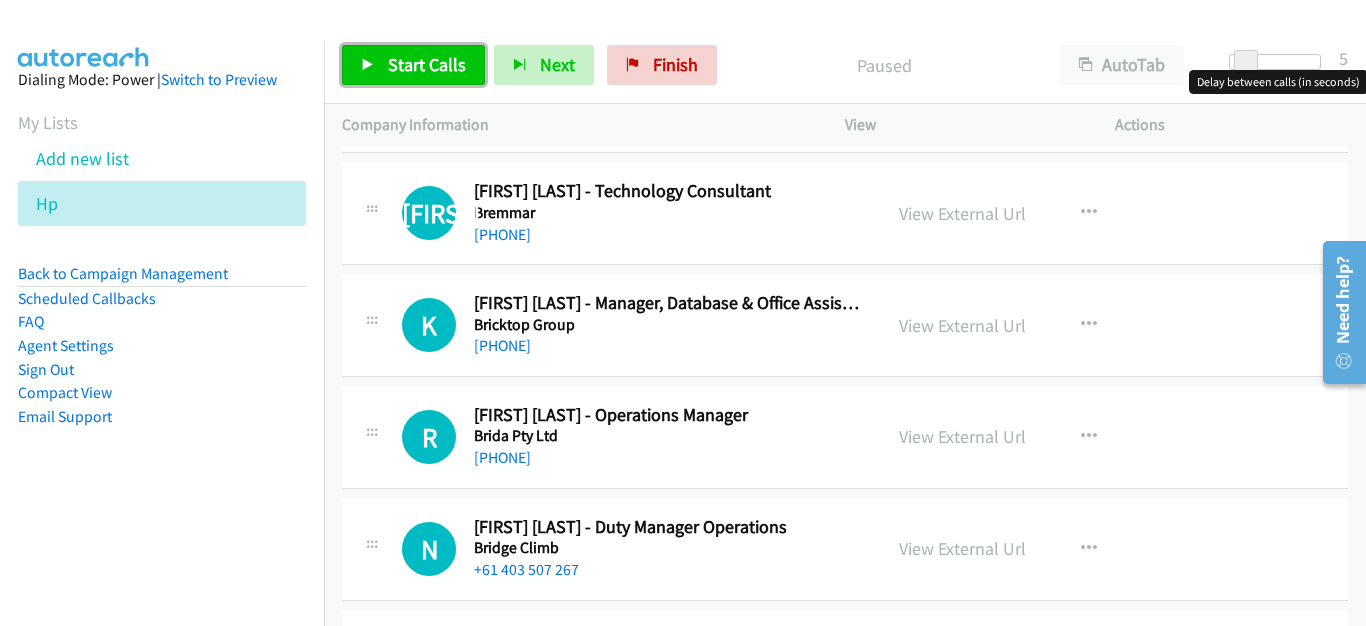 click on "Start Calls" at bounding box center [427, 64] 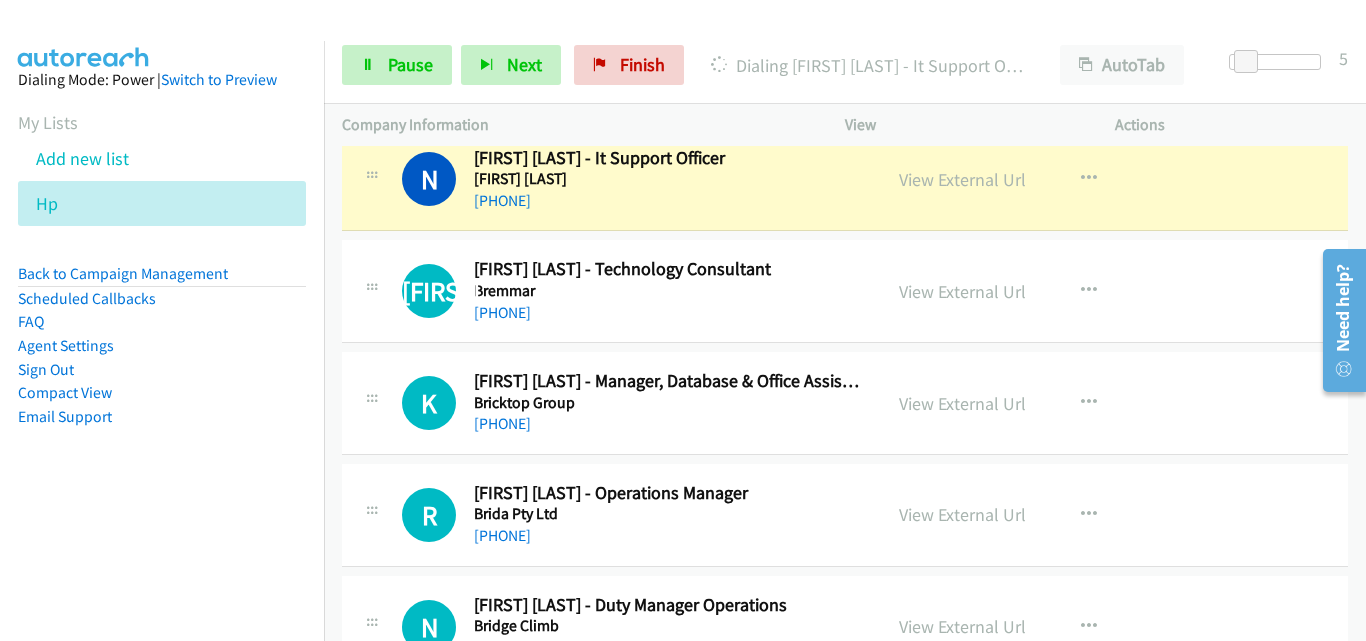 scroll, scrollTop: 0, scrollLeft: 0, axis: both 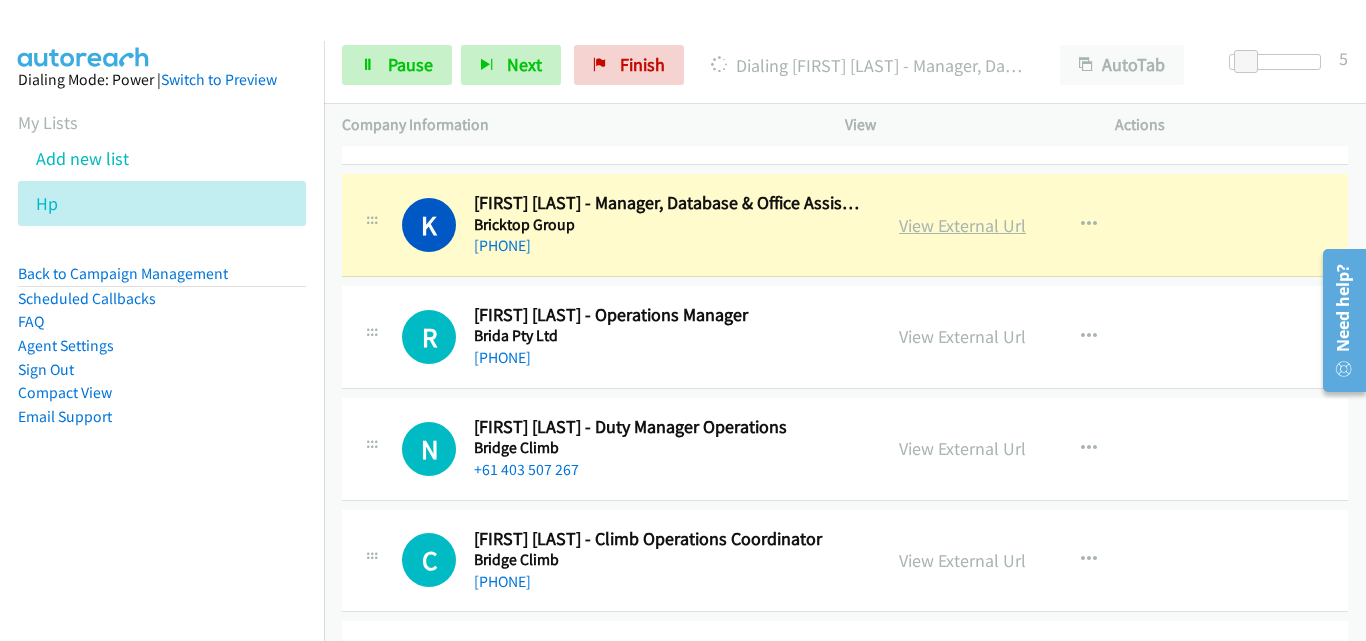 click on "View External Url" at bounding box center (962, 225) 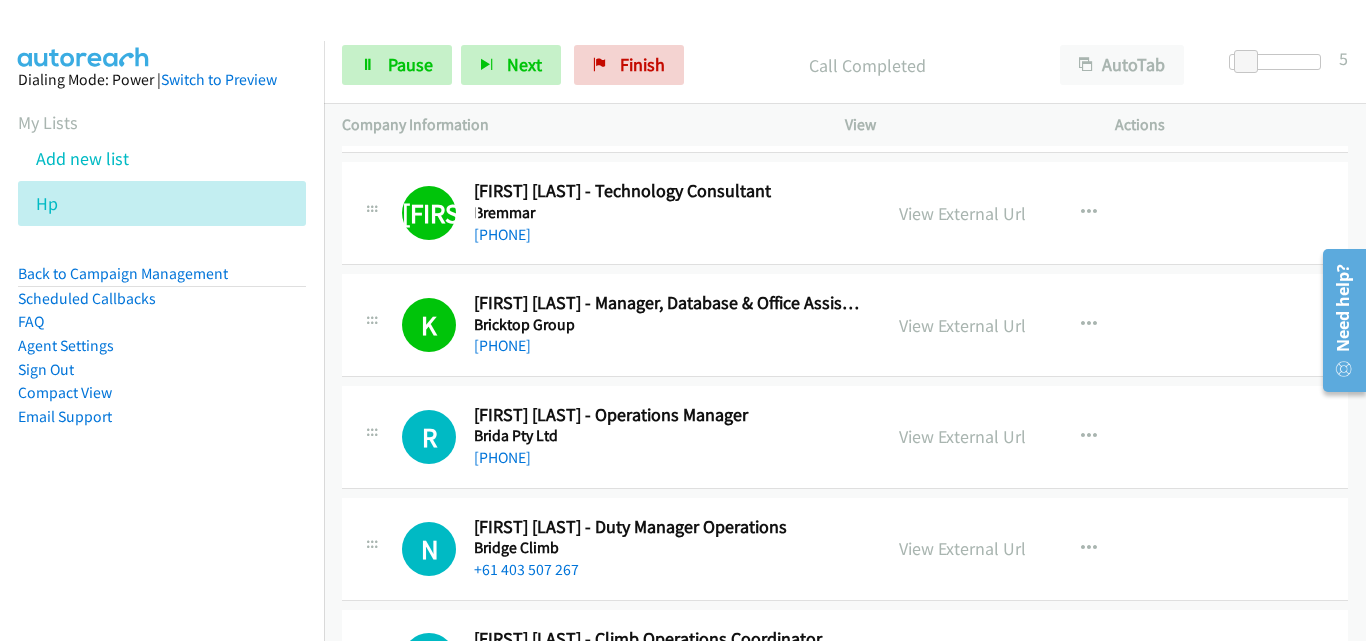 scroll, scrollTop: 200, scrollLeft: 0, axis: vertical 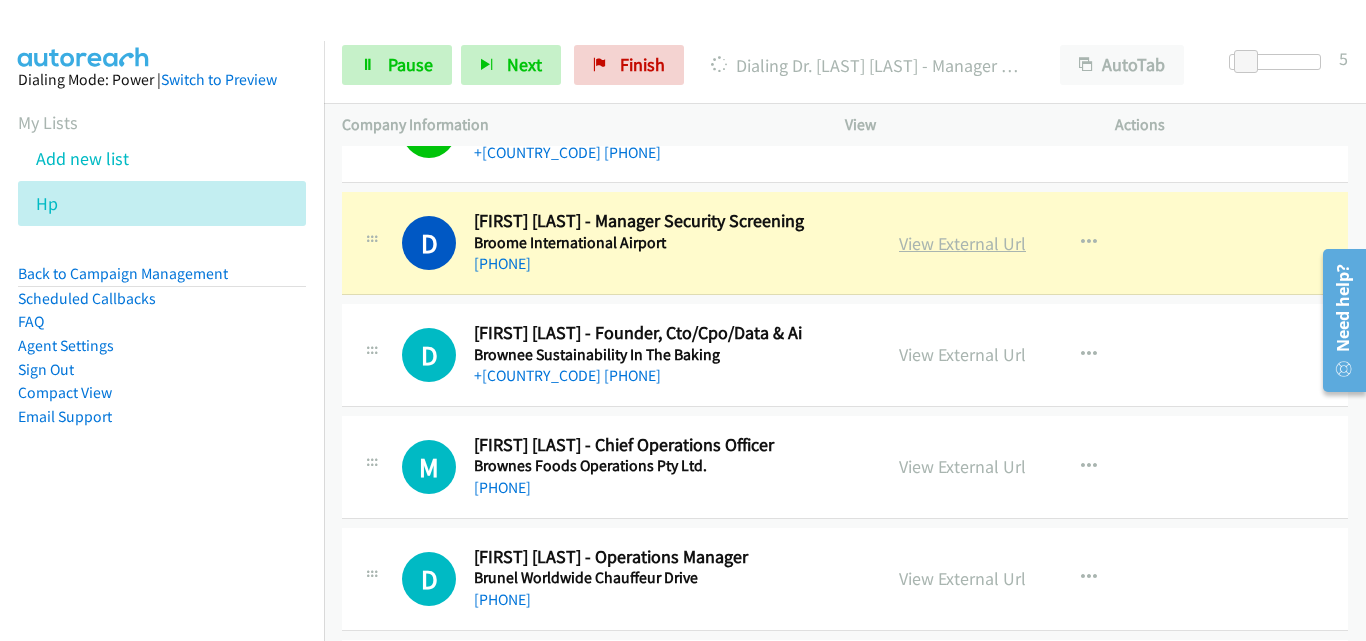 click on "View External Url" at bounding box center (962, 243) 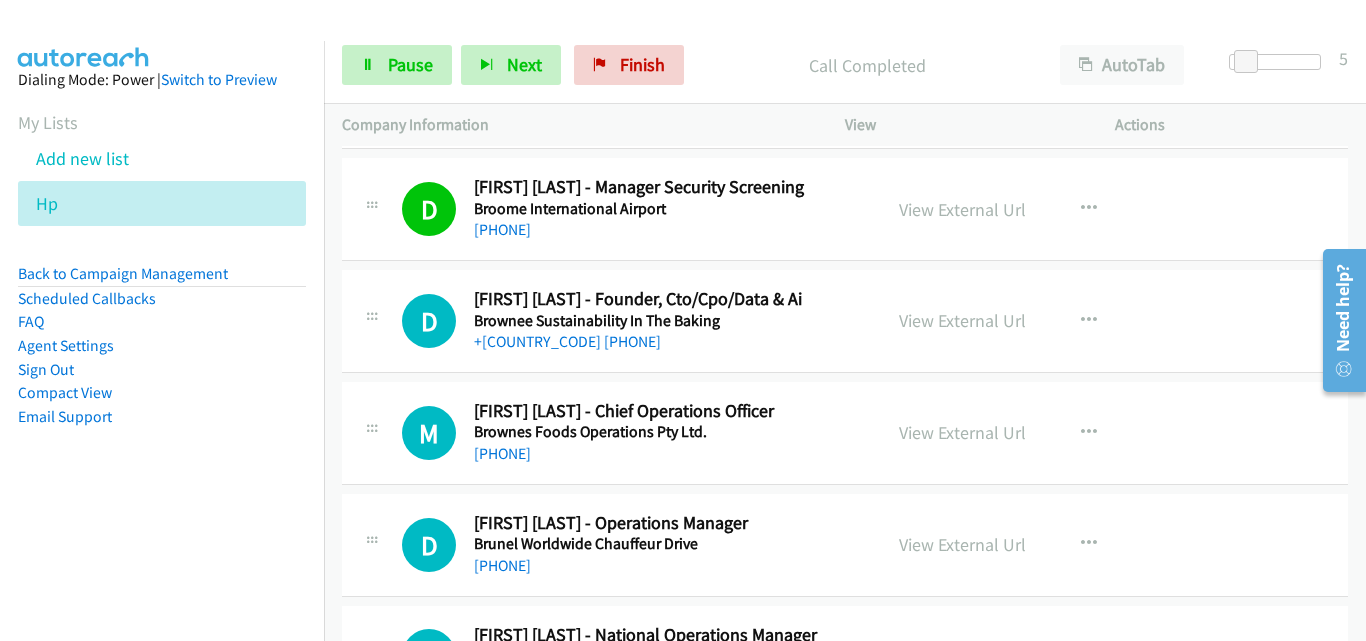 scroll, scrollTop: 1300, scrollLeft: 0, axis: vertical 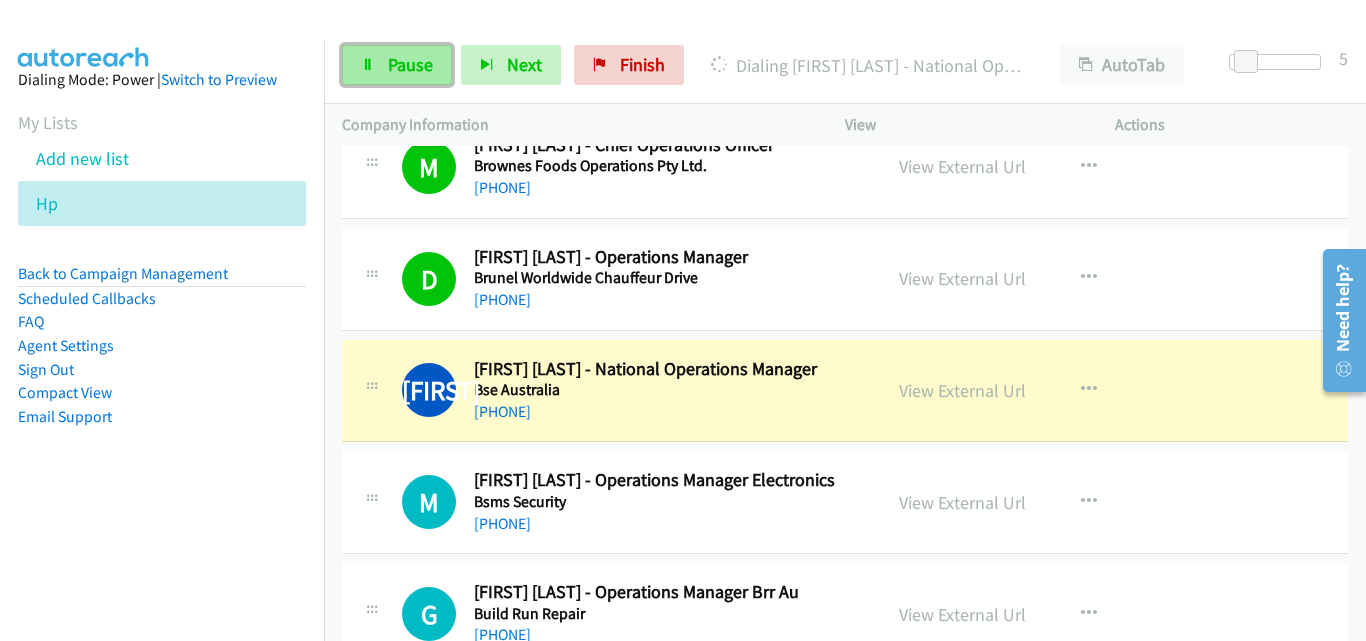 click on "Pause" at bounding box center (397, 65) 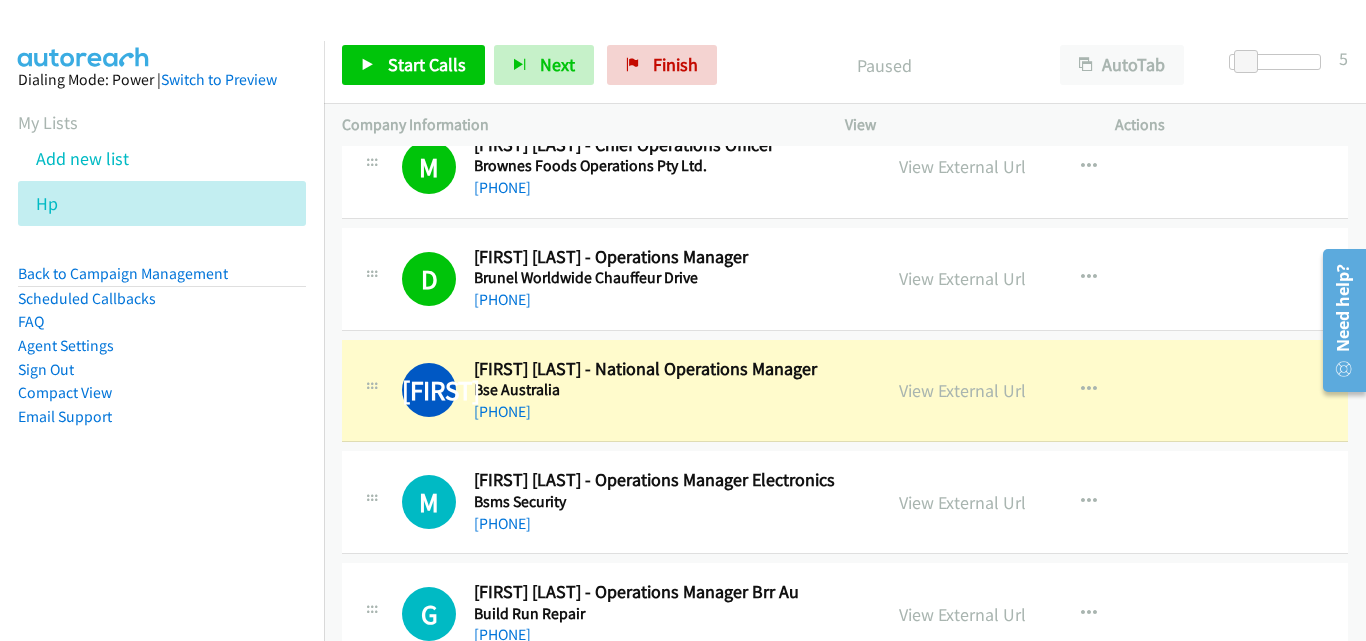scroll, scrollTop: 1700, scrollLeft: 0, axis: vertical 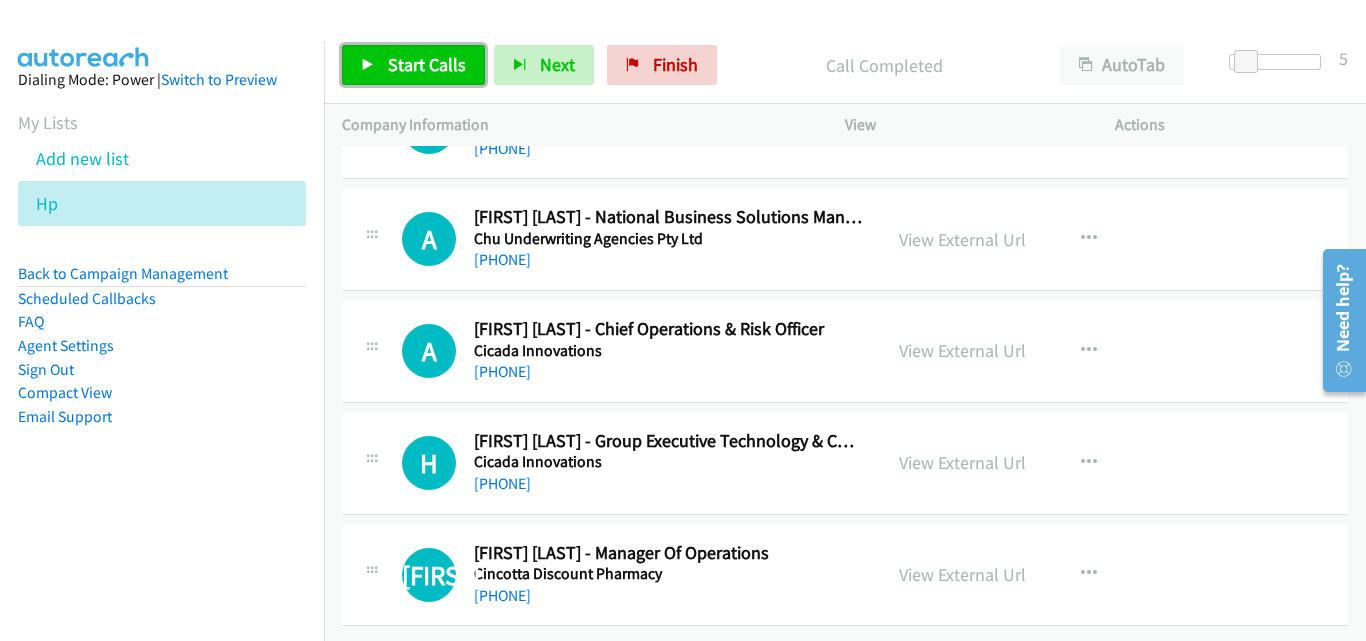 click on "Start Calls" at bounding box center [413, 65] 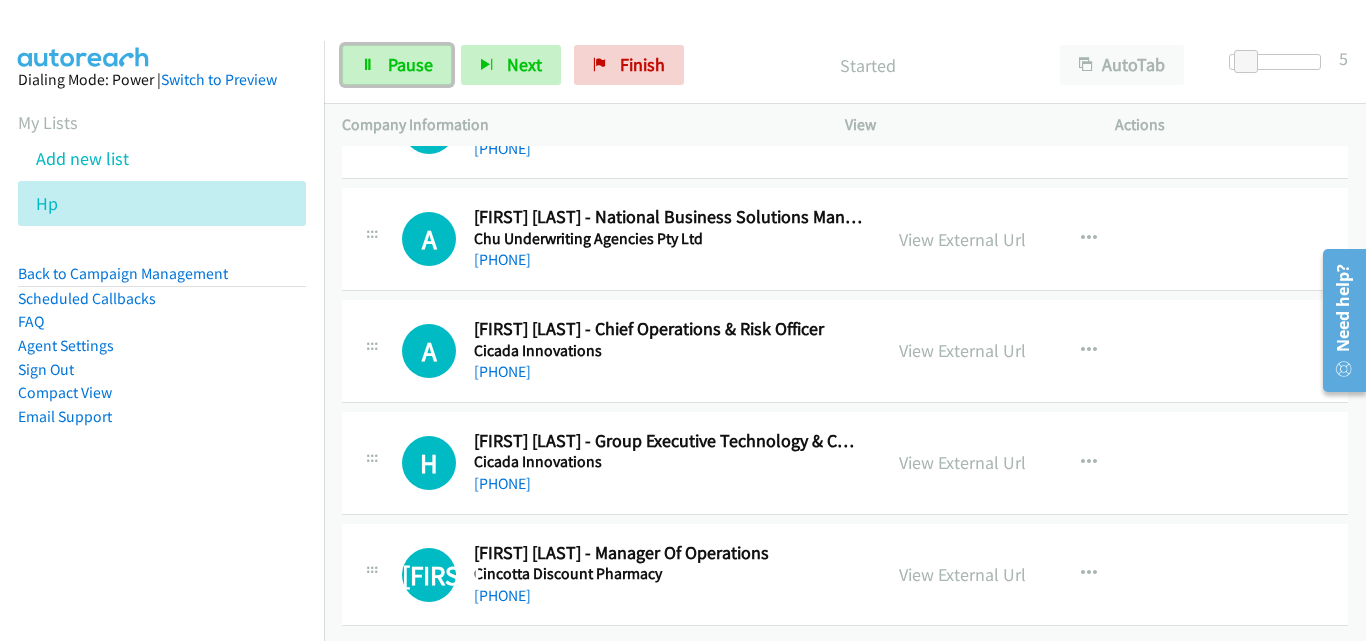 click on "Pause" at bounding box center [397, 65] 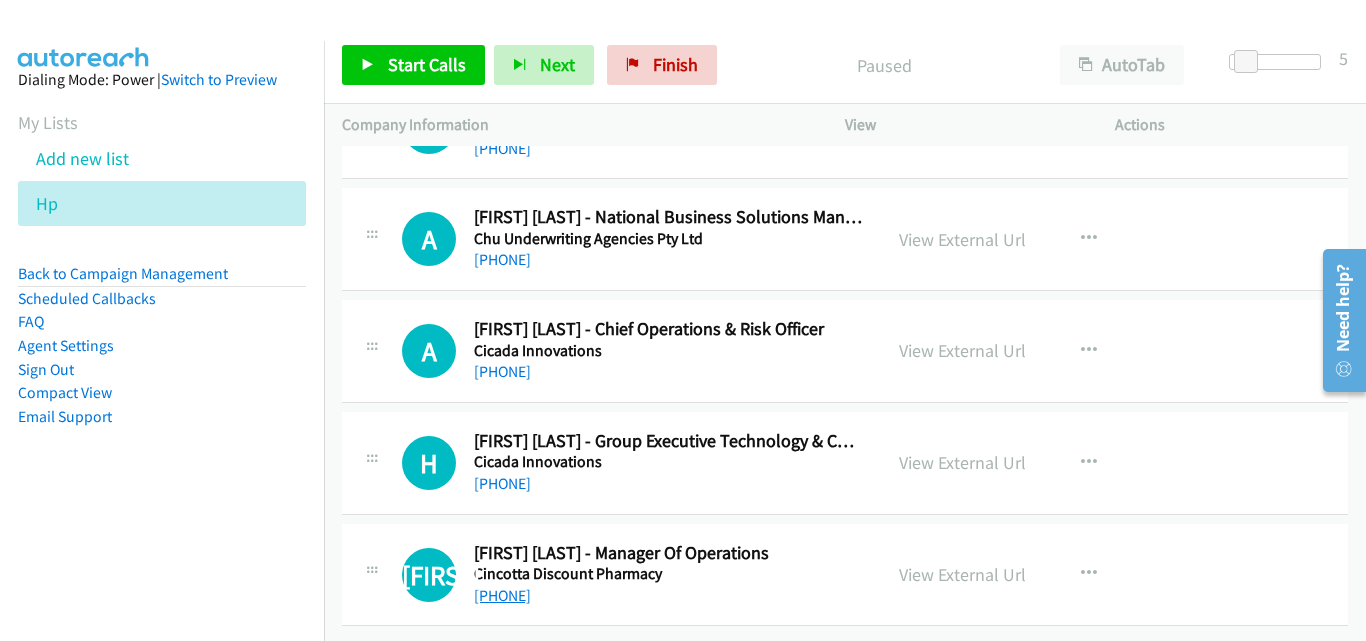 click on "+61 2 9789 9000" at bounding box center (502, 595) 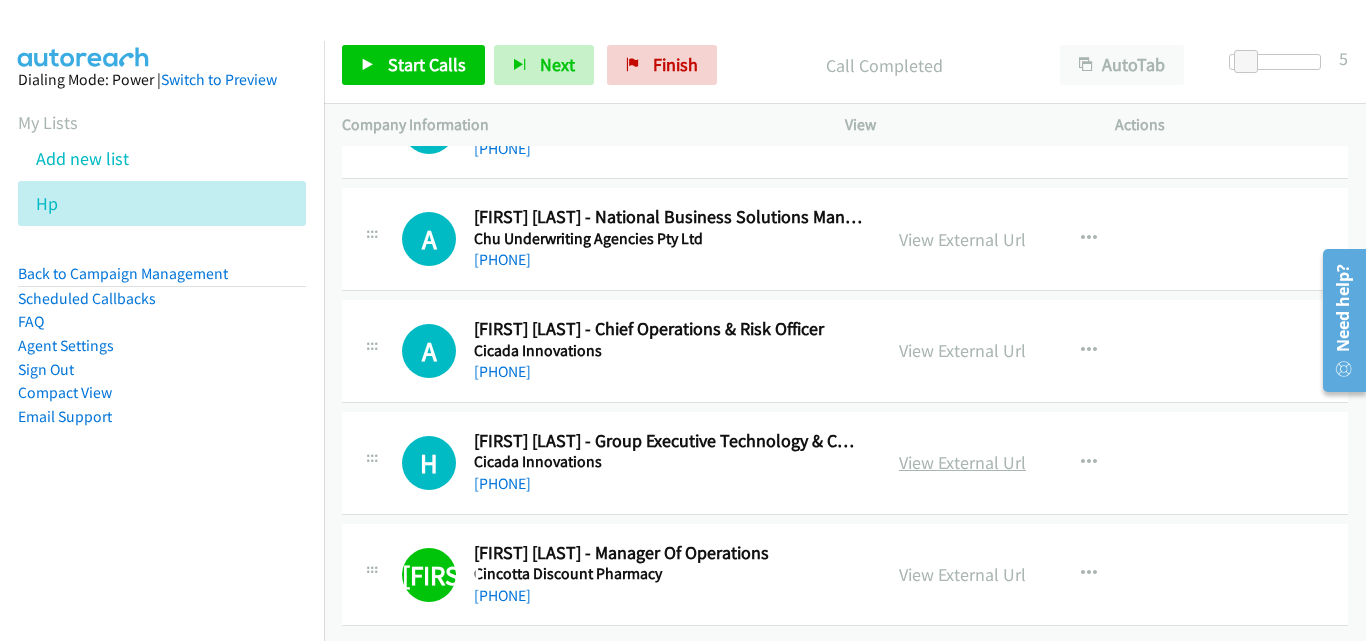 click on "View External Url" at bounding box center (962, 462) 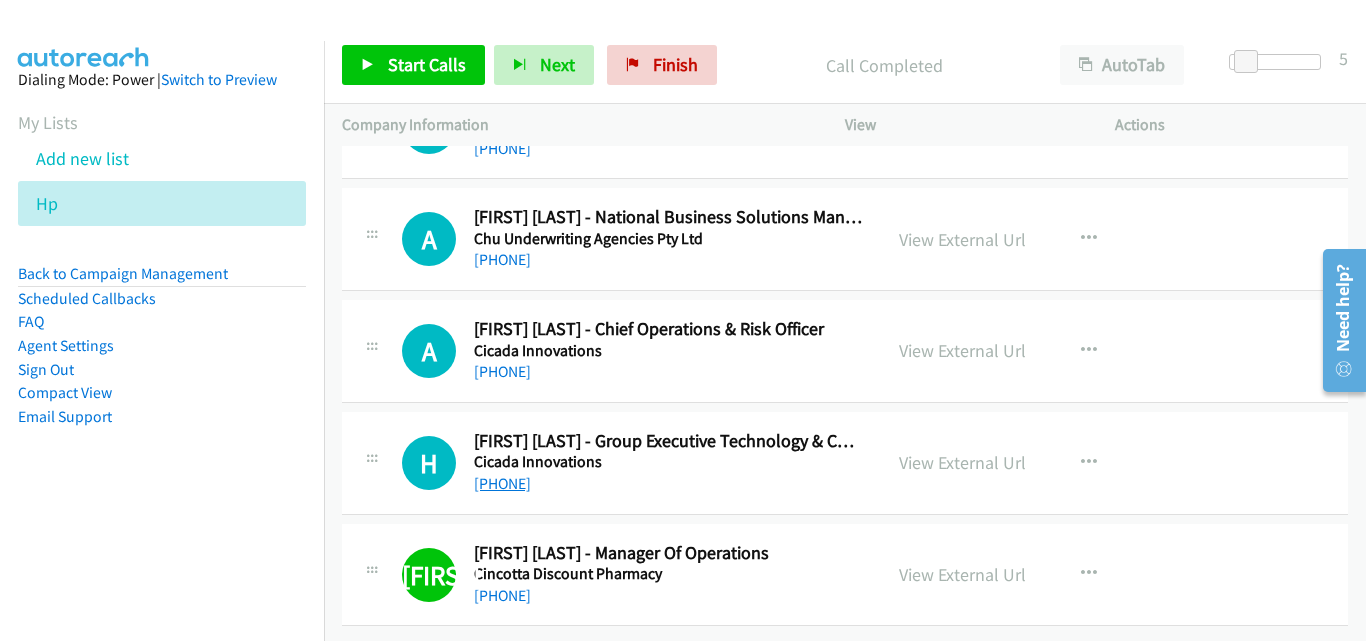 click on "+61 451 632 910" at bounding box center [502, 483] 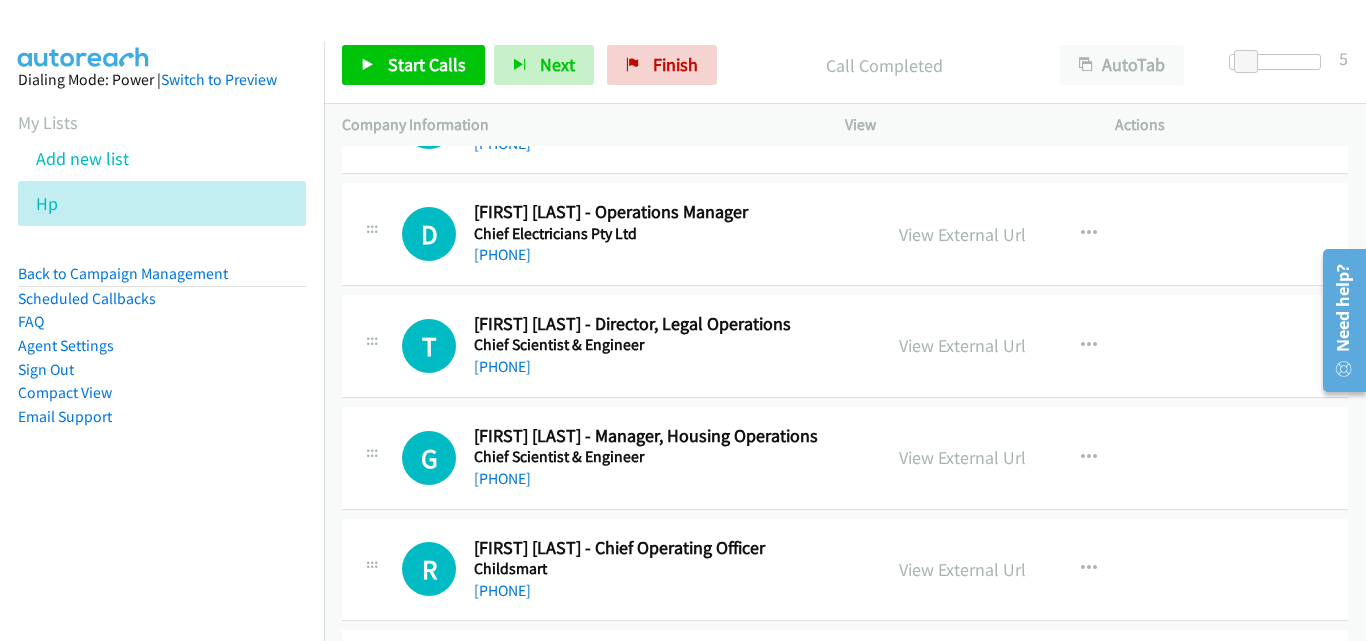 scroll, scrollTop: 16261, scrollLeft: 0, axis: vertical 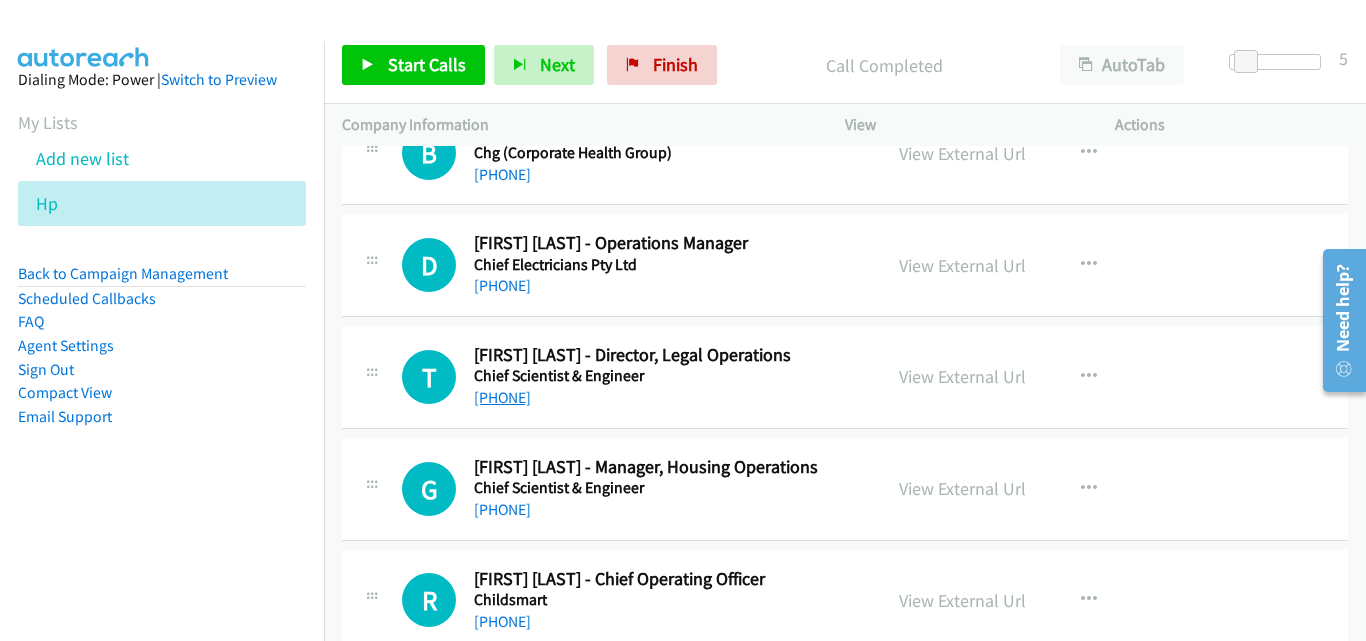 click on "+61 419 267 871" at bounding box center [502, 397] 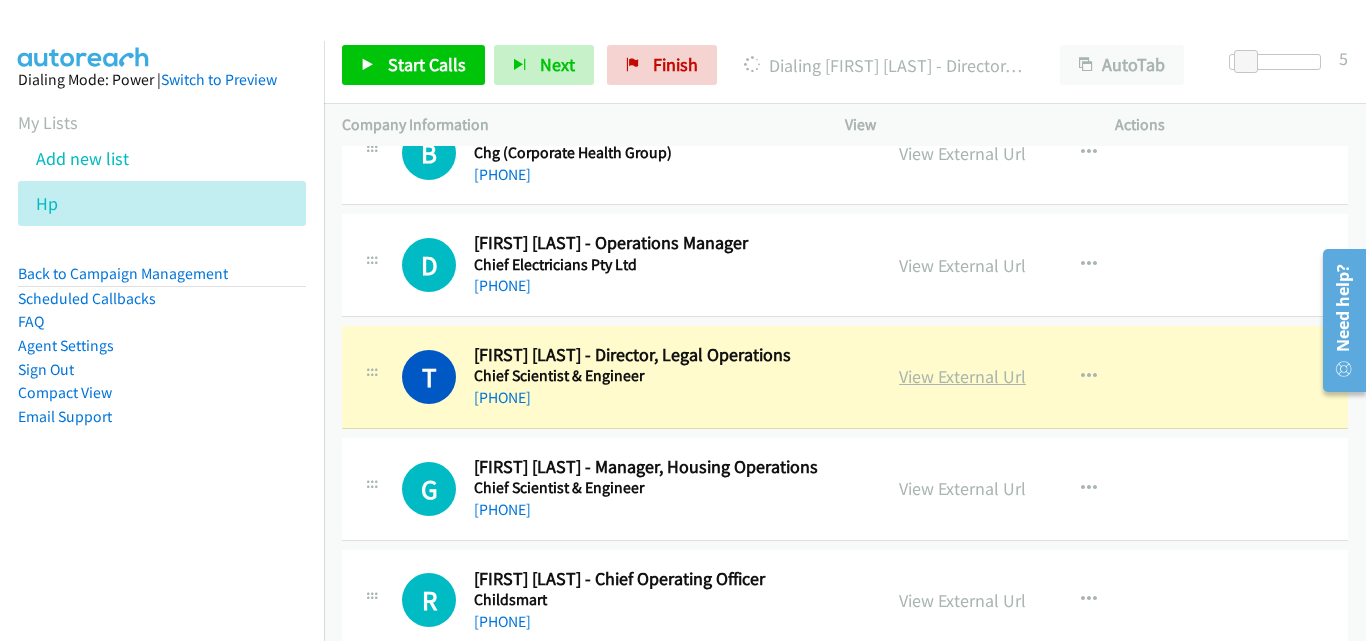 click on "View External Url" at bounding box center [962, 376] 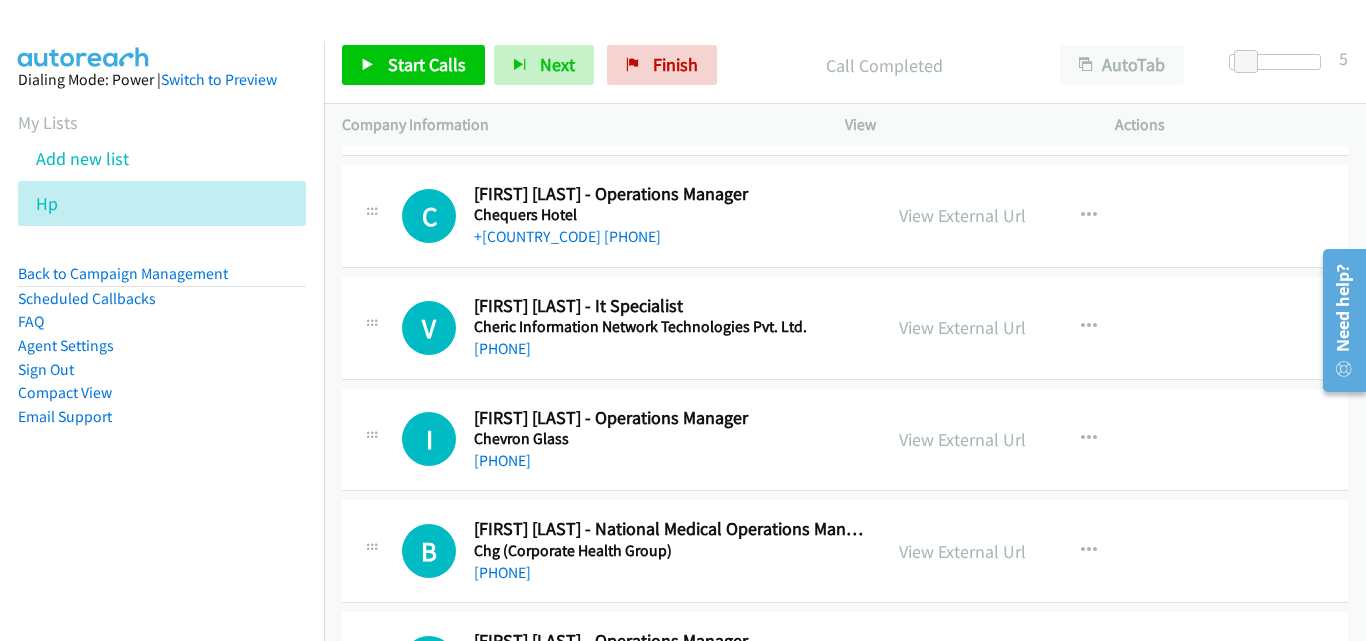 scroll, scrollTop: 15861, scrollLeft: 0, axis: vertical 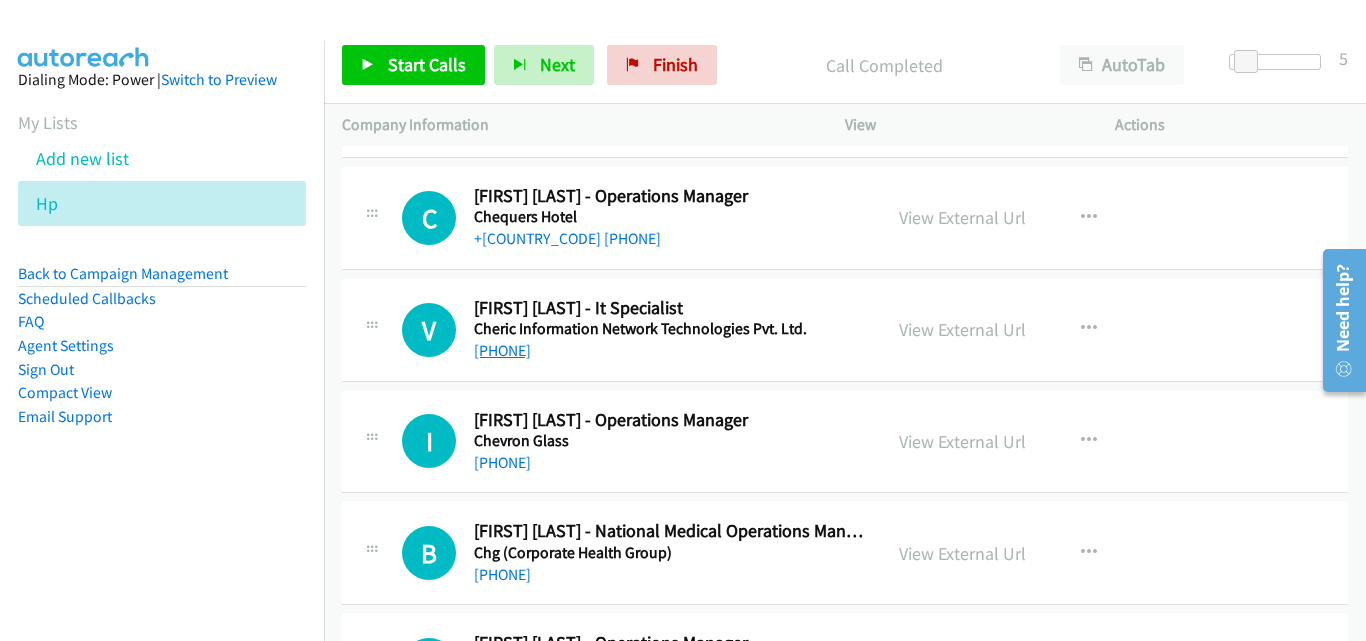 click on "+61 416 633 319" at bounding box center (502, 350) 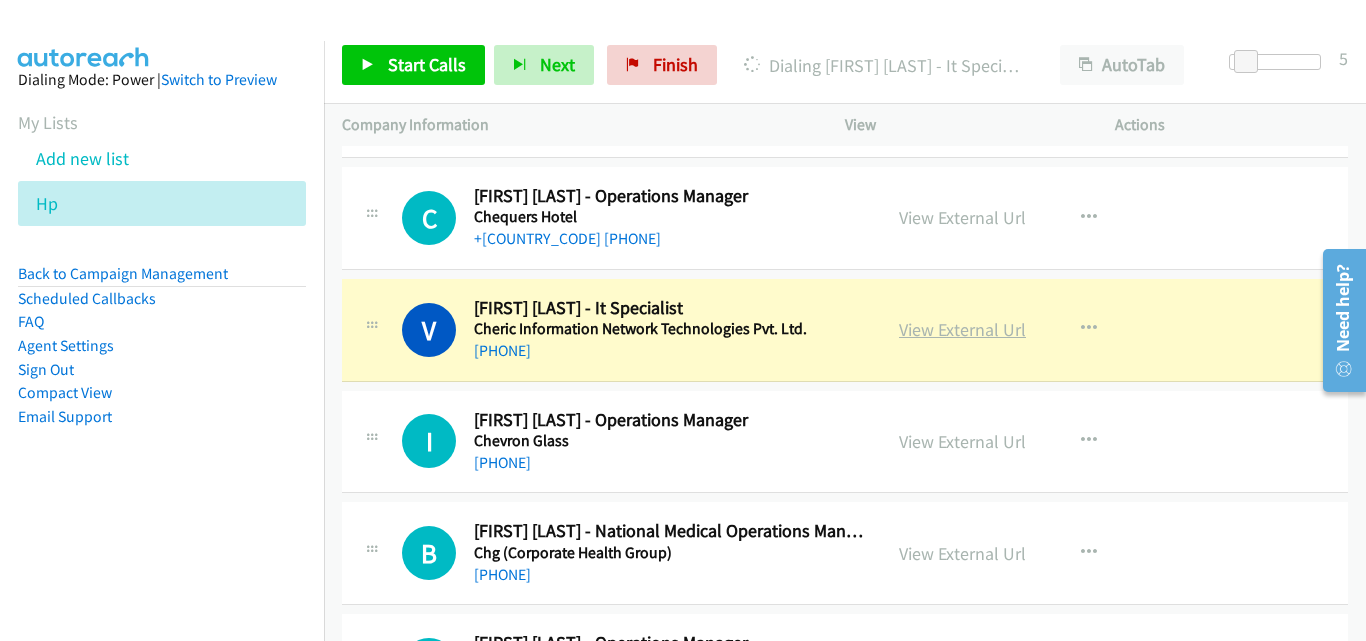 click on "View External Url" at bounding box center (962, 329) 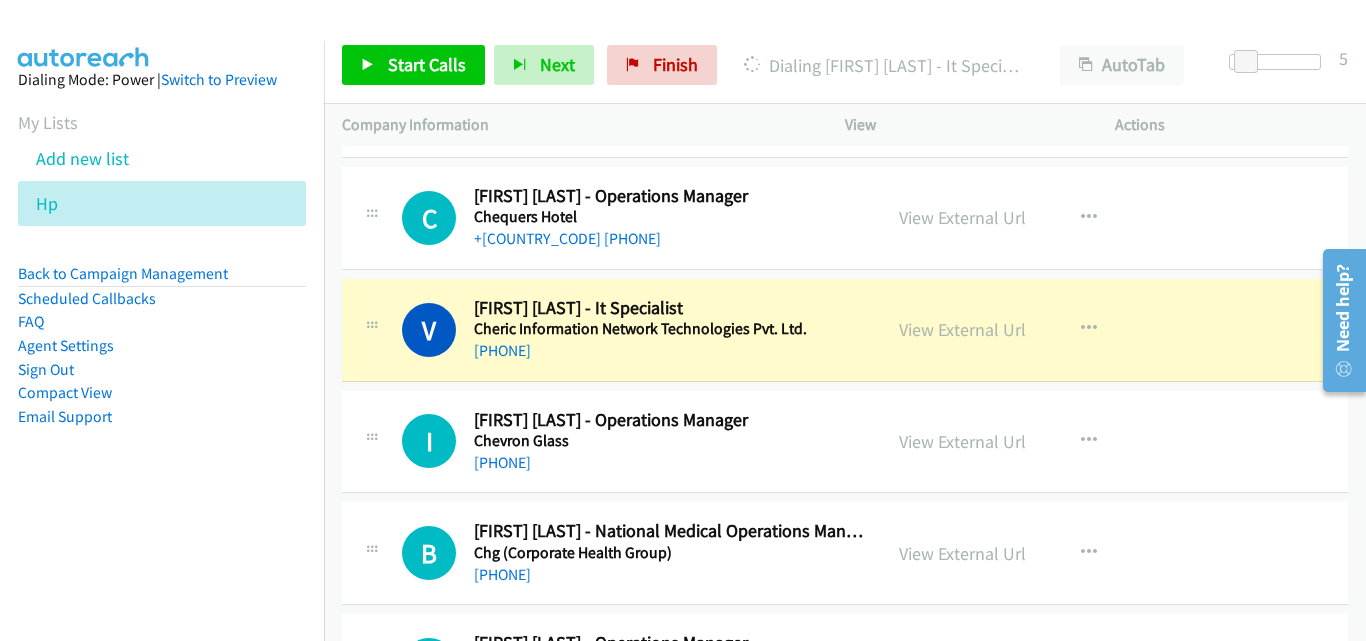scroll, scrollTop: 15961, scrollLeft: 0, axis: vertical 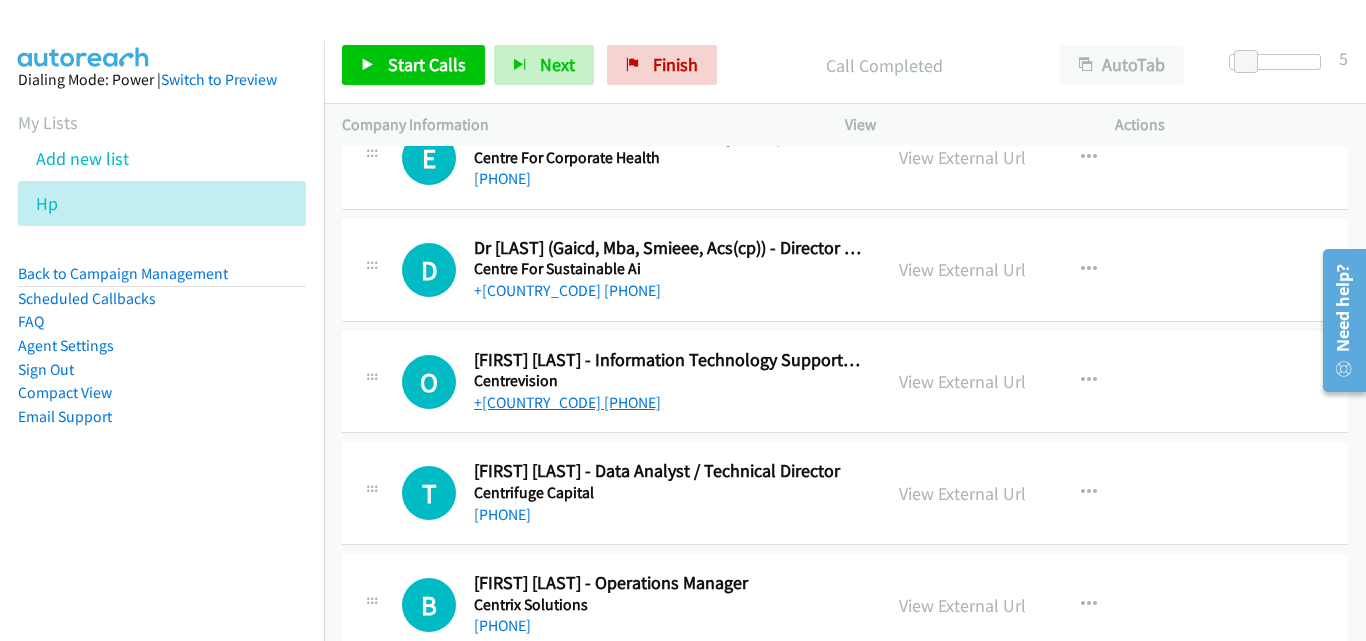 click on "+61 3 9005 1052" at bounding box center (502, 402) 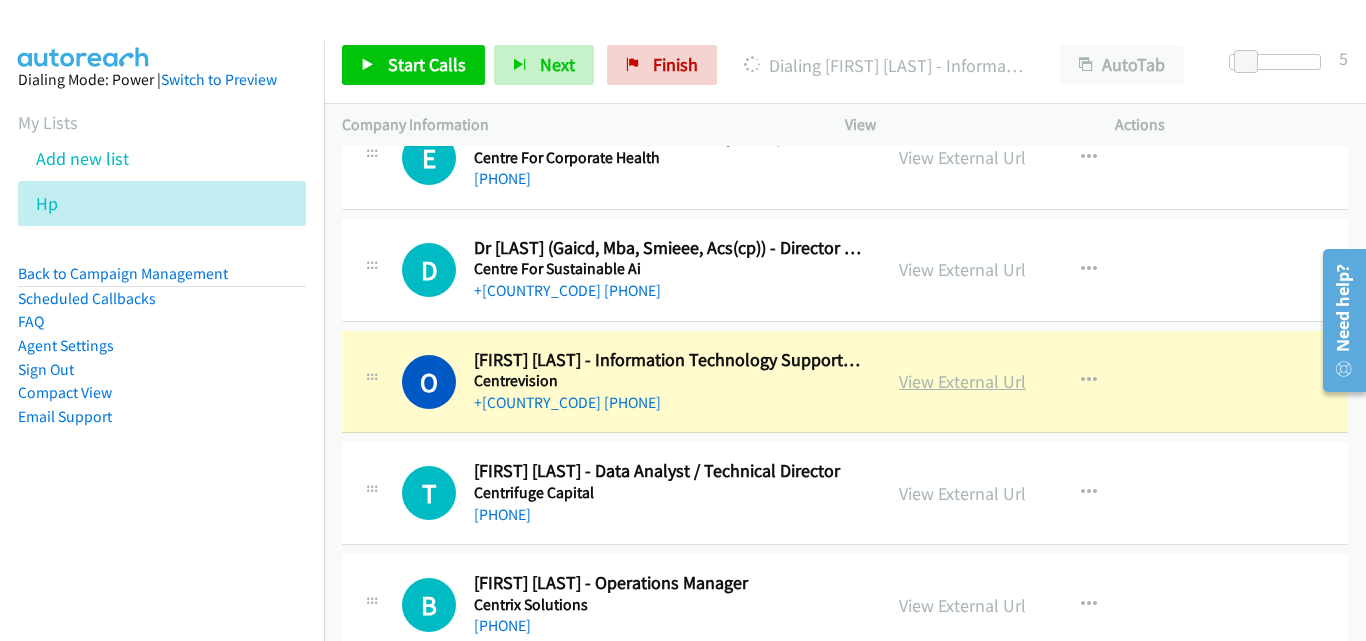 click on "View External Url" at bounding box center (962, 381) 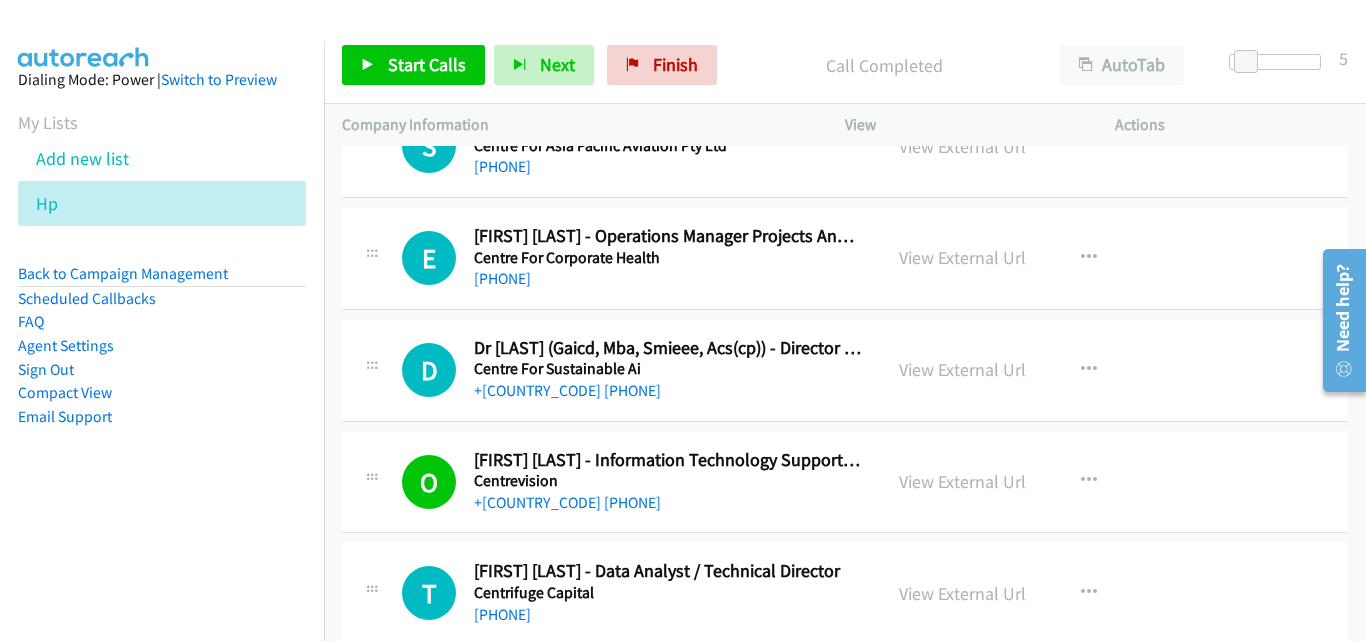 scroll, scrollTop: 13261, scrollLeft: 0, axis: vertical 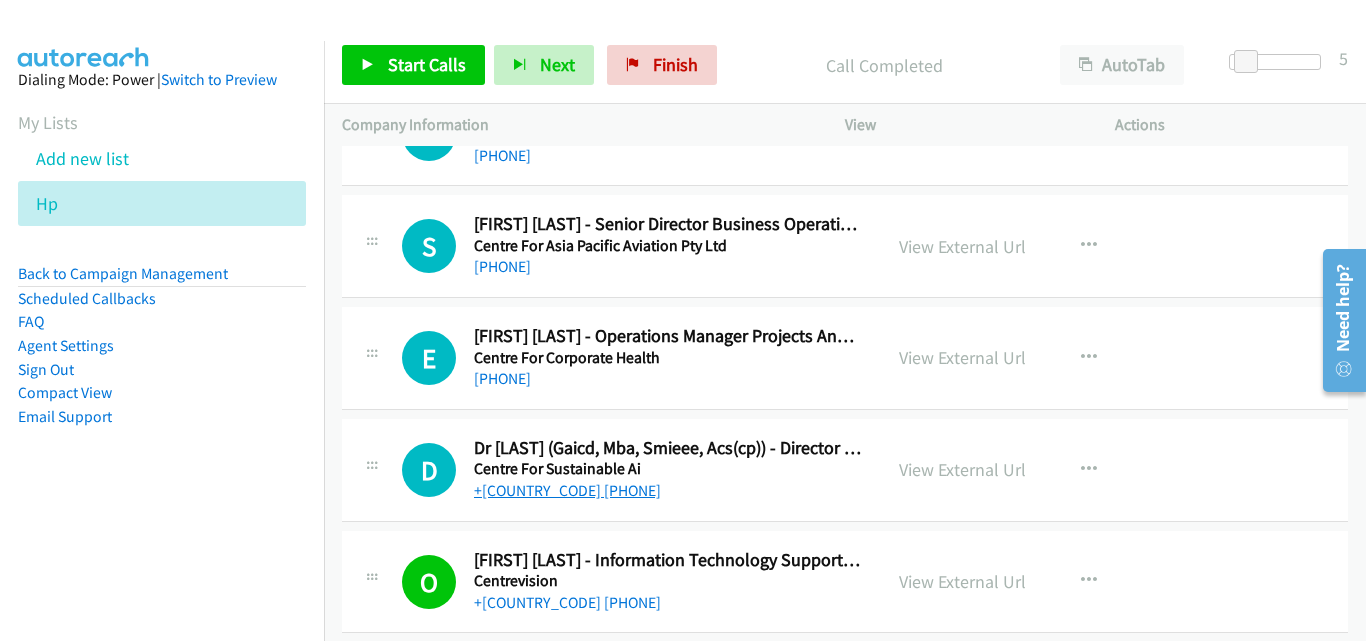 click on "+61 449 104 012" at bounding box center (502, 490) 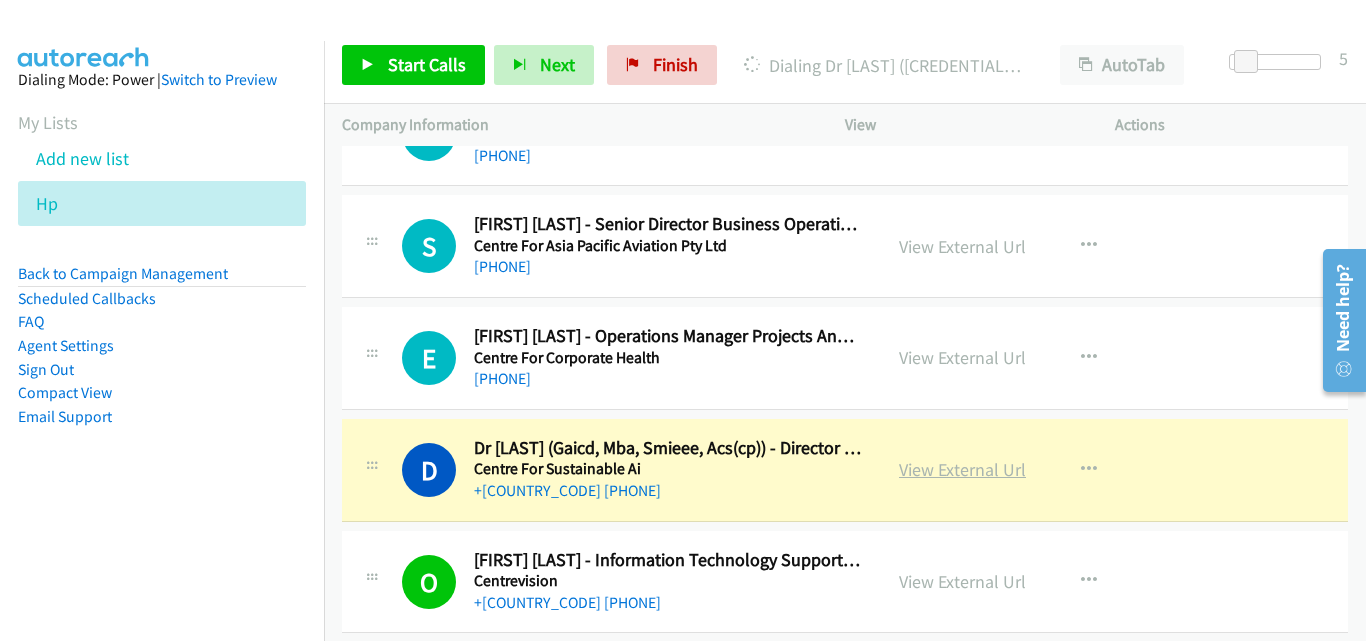 click on "View External Url" at bounding box center [962, 469] 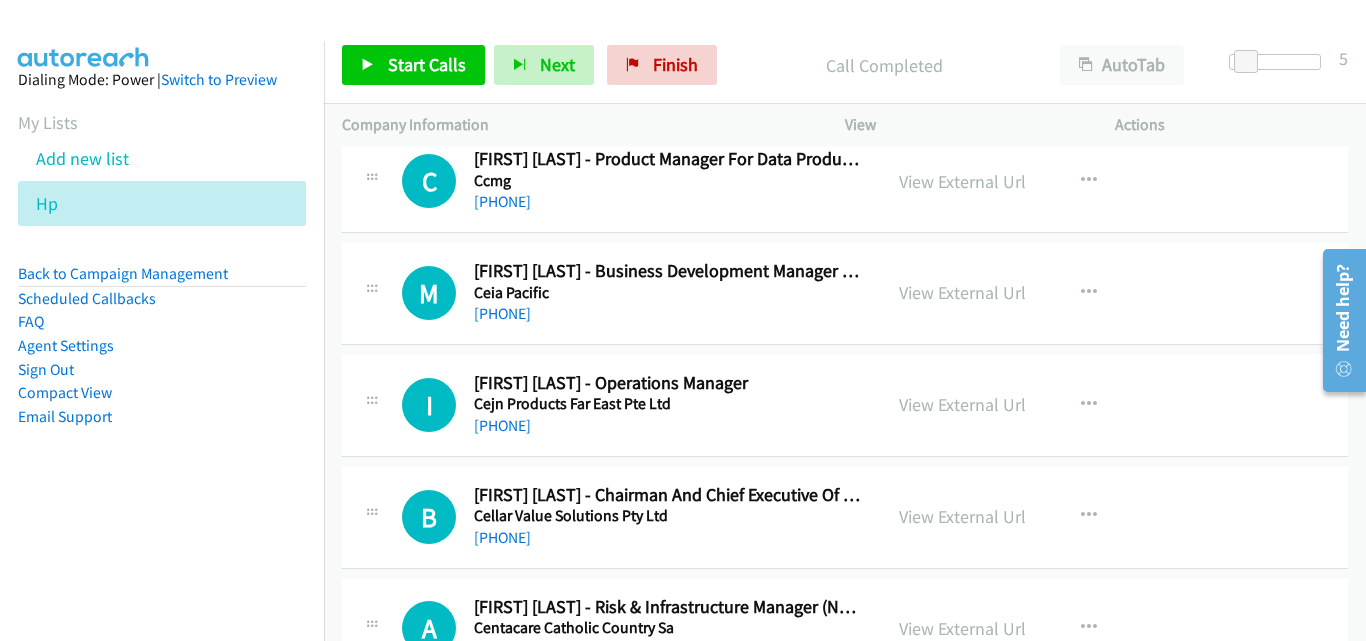 scroll, scrollTop: 12061, scrollLeft: 0, axis: vertical 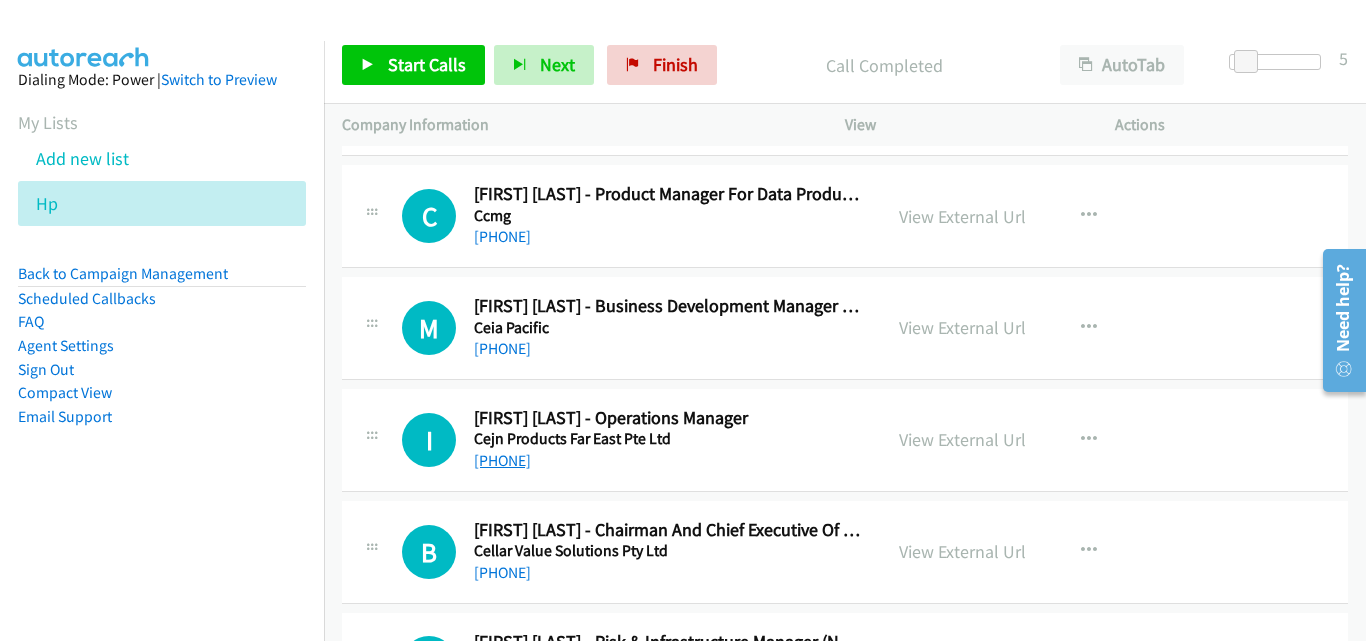 click on "+61 402 926 600" at bounding box center (502, 460) 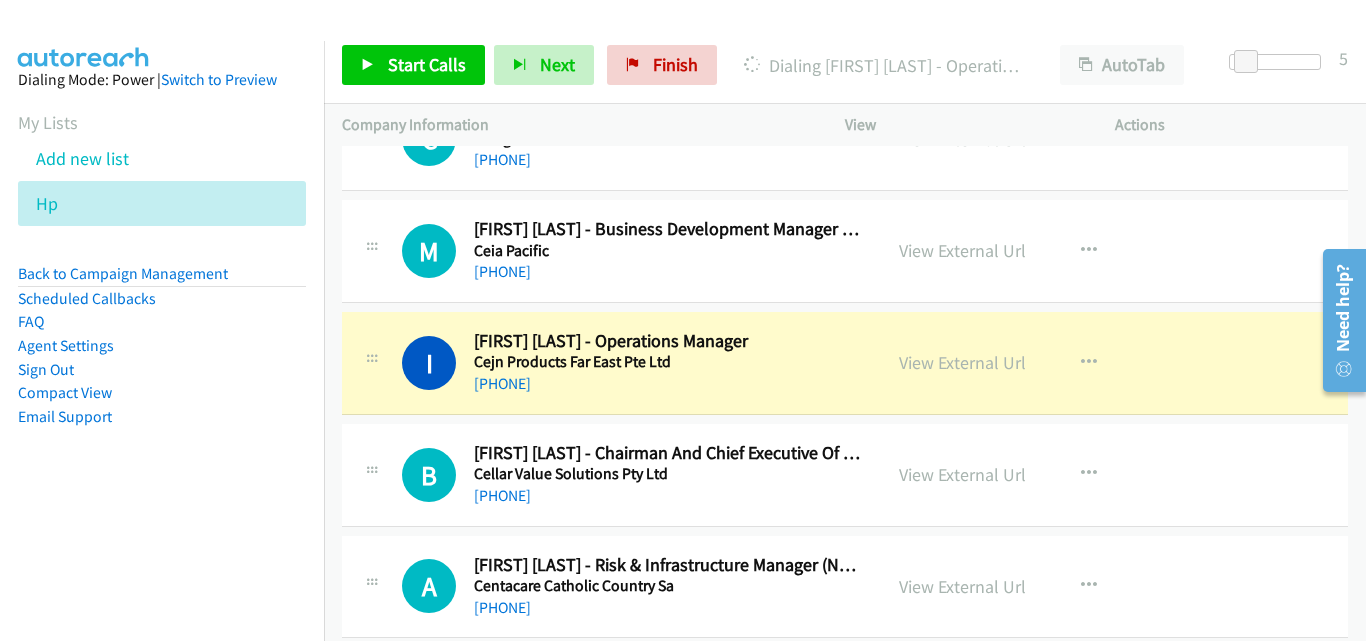 scroll, scrollTop: 12161, scrollLeft: 0, axis: vertical 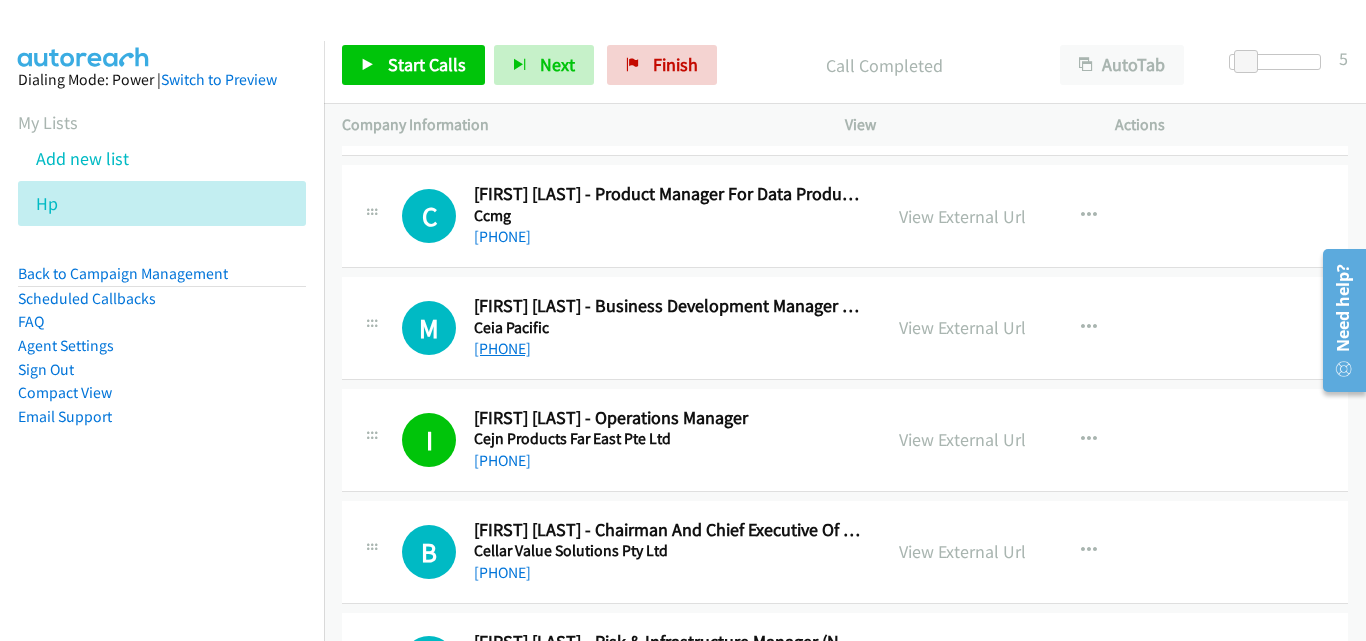 click on "+61 415 833 433" at bounding box center [502, 348] 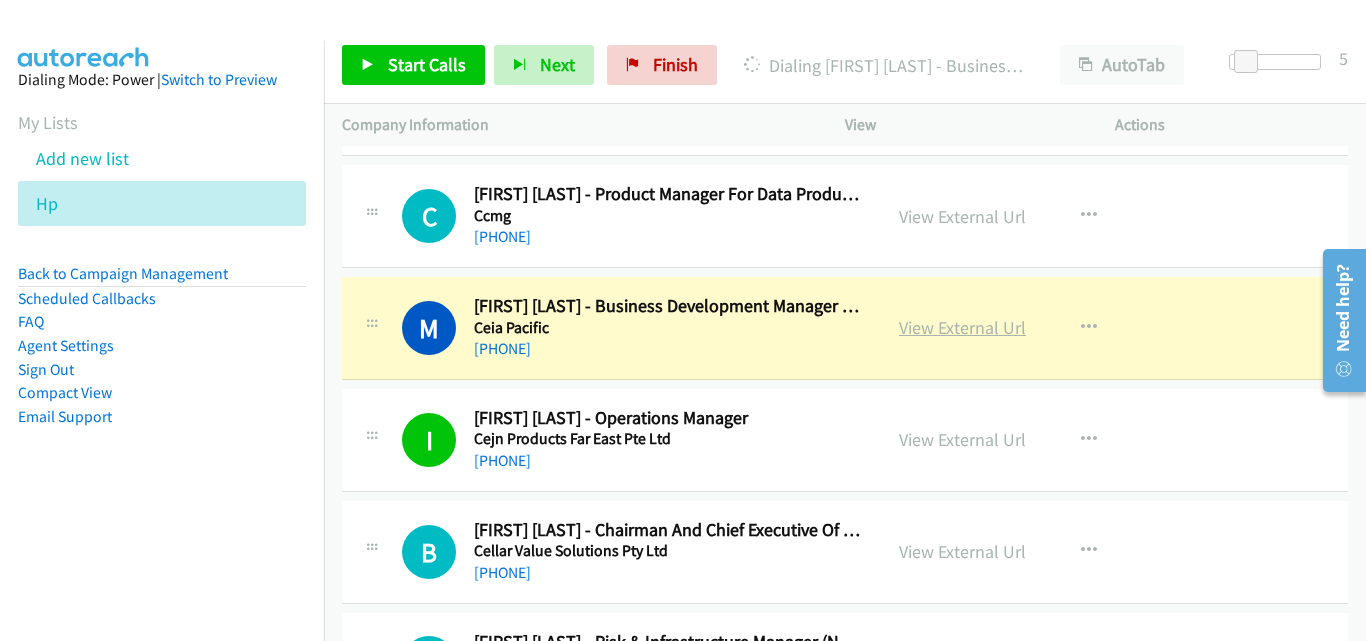 click on "View External Url" at bounding box center (962, 327) 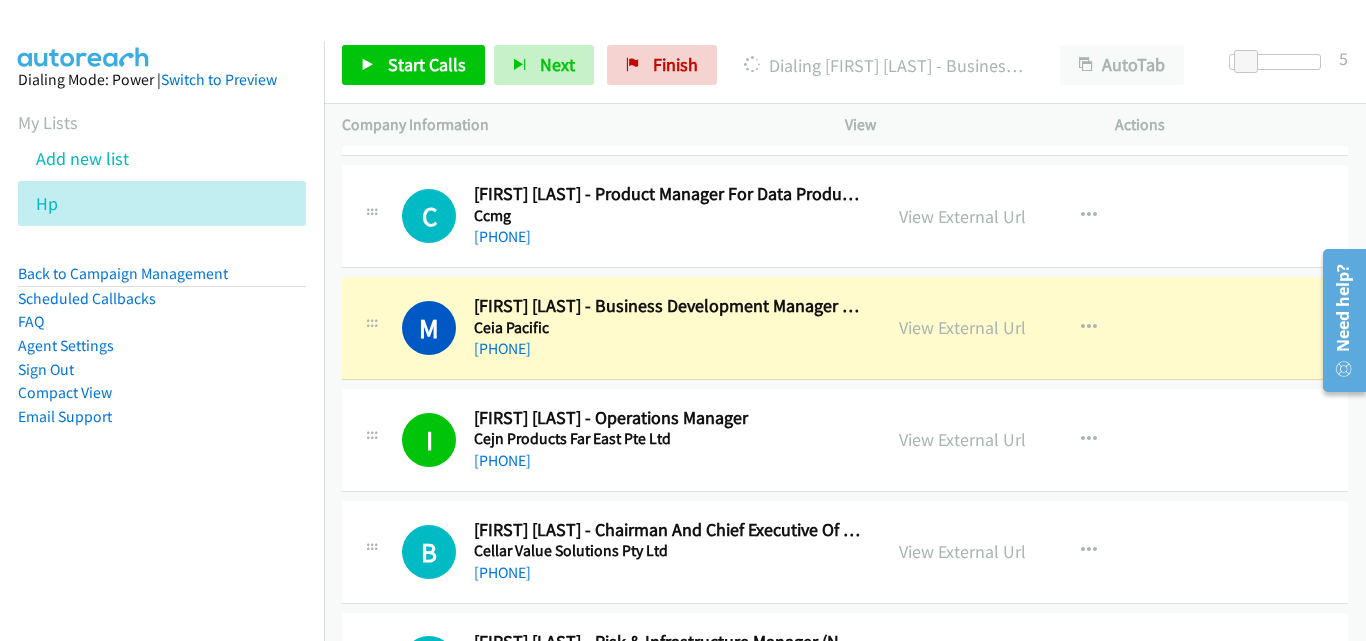 scroll, scrollTop: 11961, scrollLeft: 0, axis: vertical 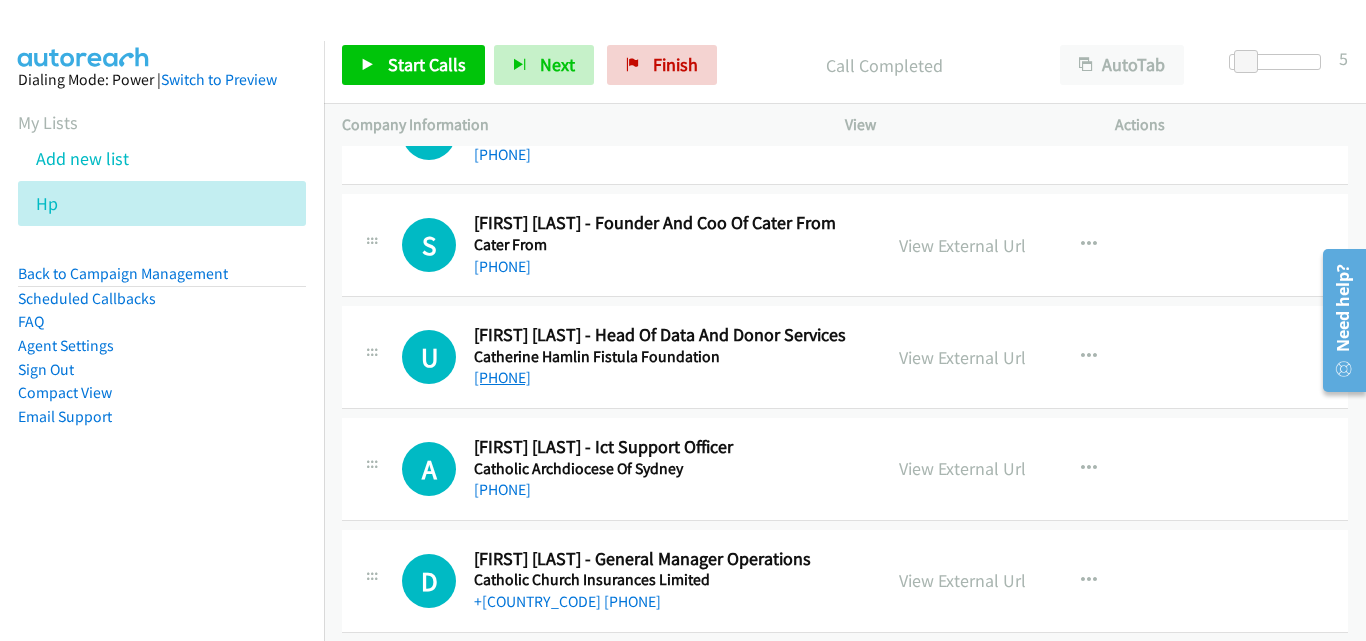 click on "+61 414 509 624" at bounding box center (502, 377) 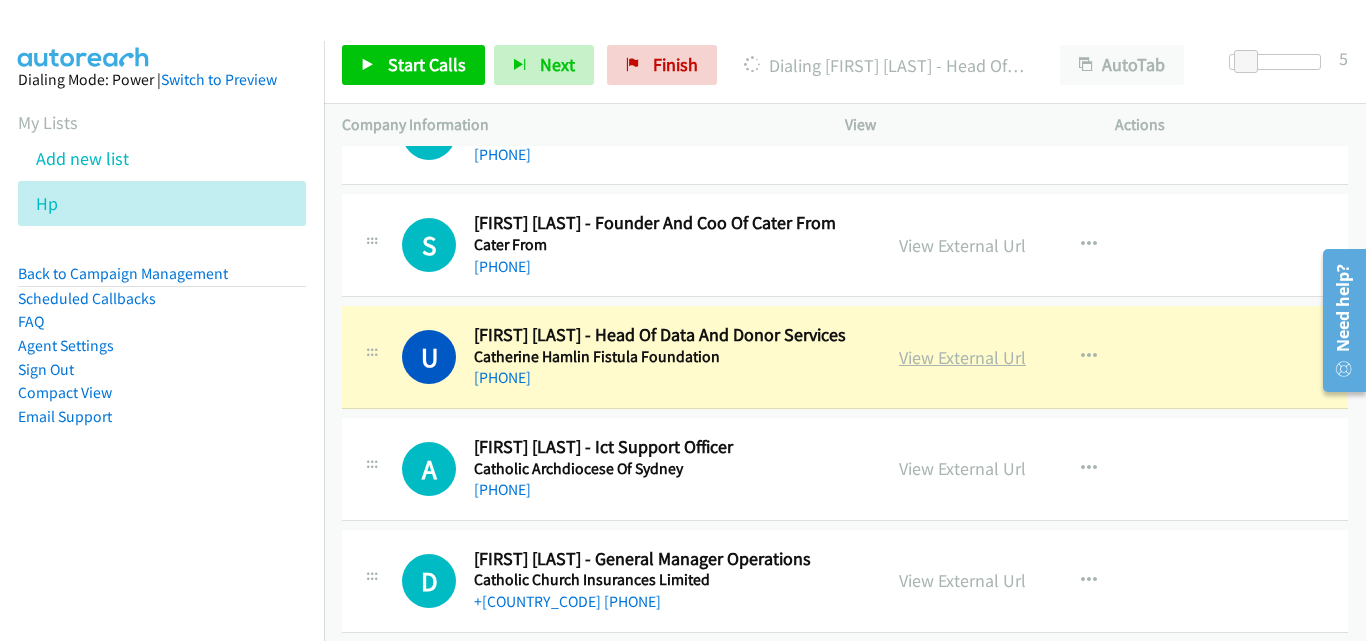 click on "View External Url" at bounding box center [962, 357] 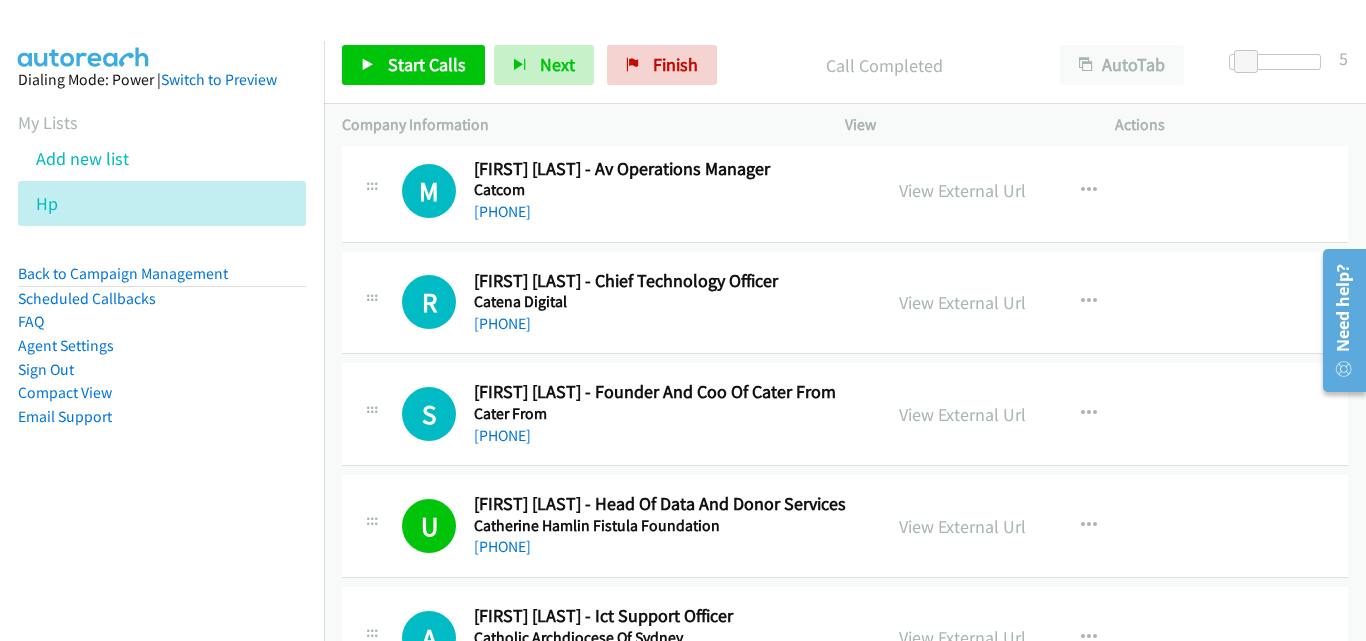 scroll, scrollTop: 11161, scrollLeft: 0, axis: vertical 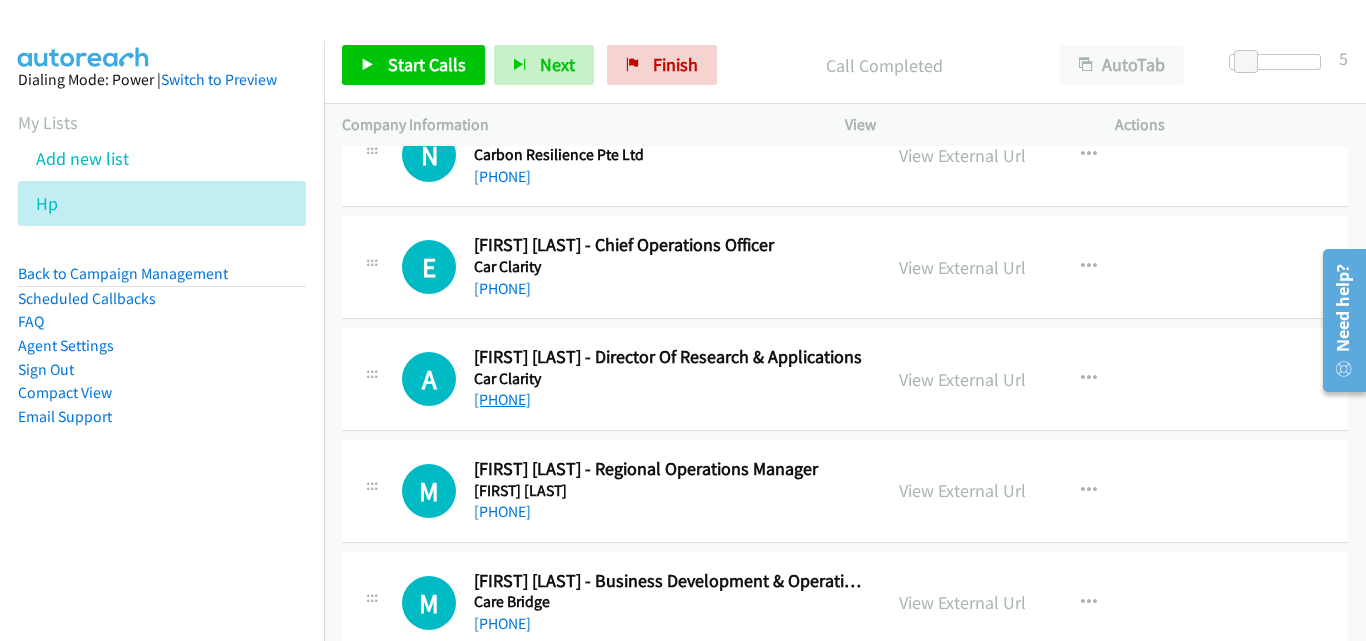 click on "[PHONE]" at bounding box center [502, 399] 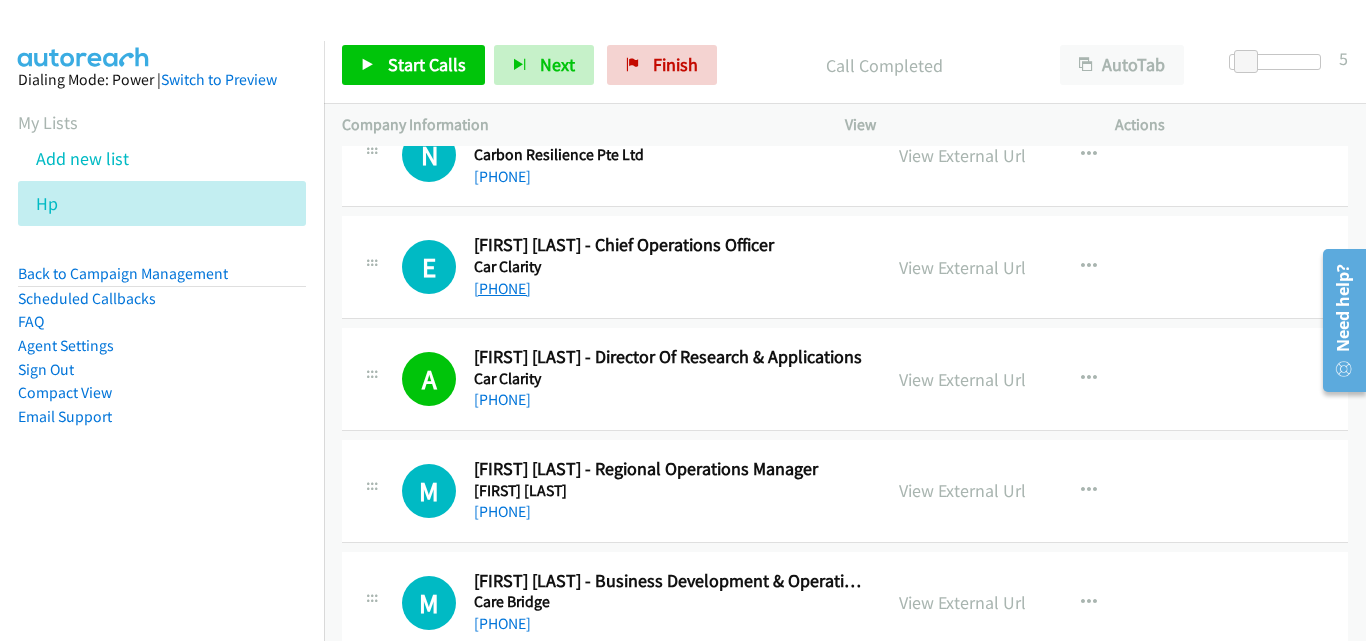 click on "+61 401 209 957" at bounding box center (502, 288) 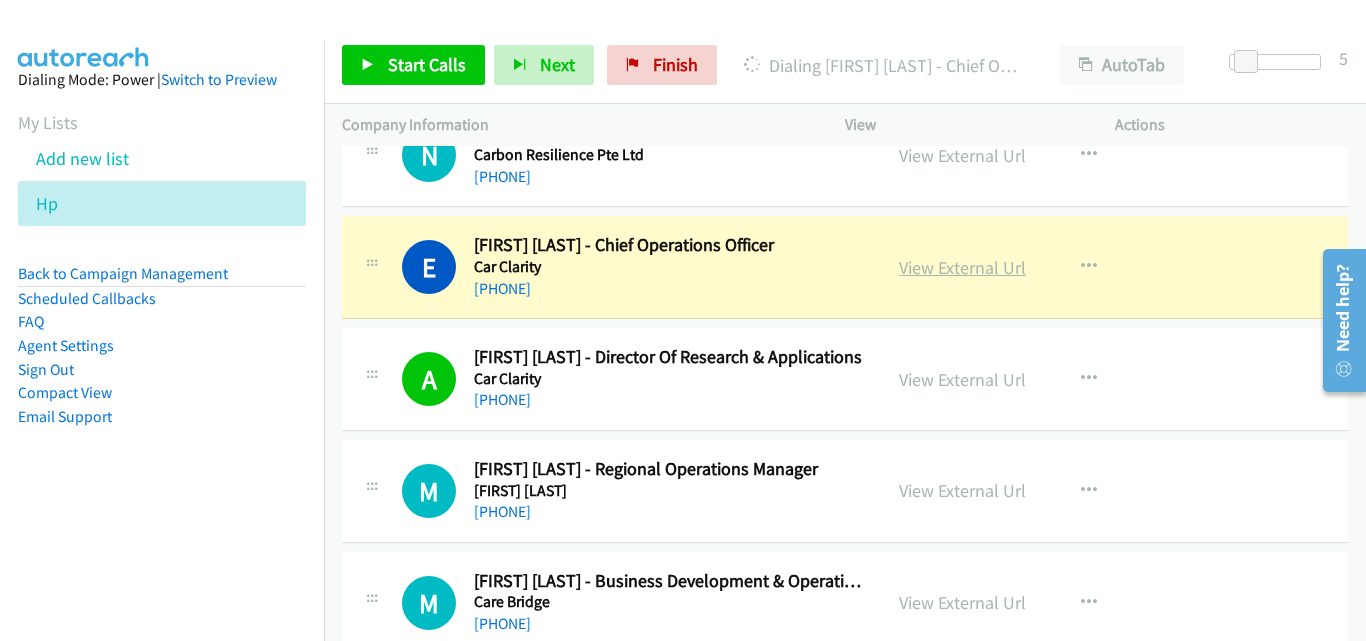click on "View External Url" at bounding box center [962, 267] 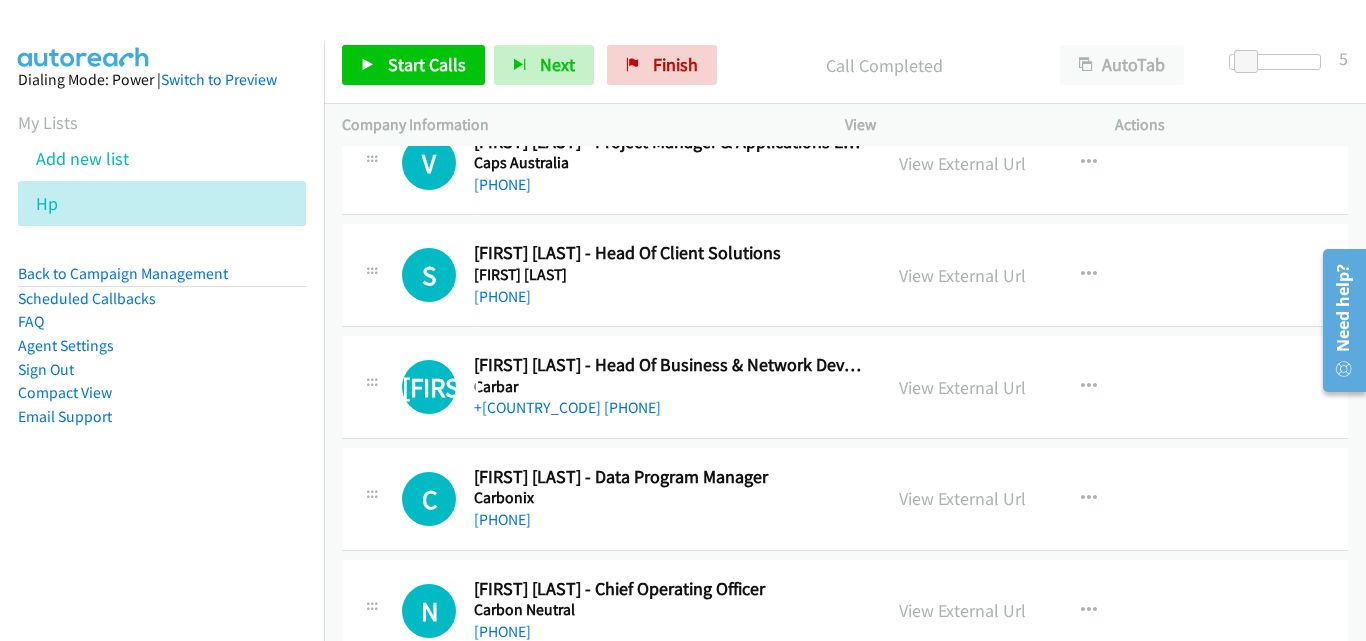 scroll, scrollTop: 7061, scrollLeft: 0, axis: vertical 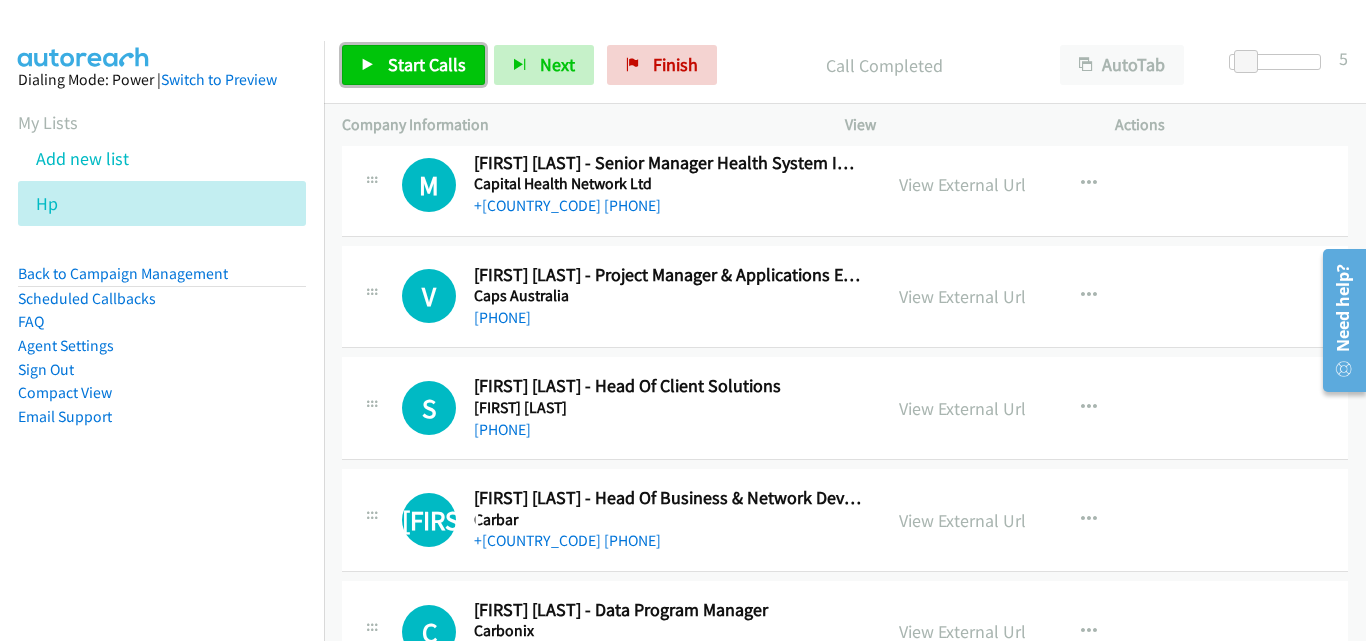 click on "Start Calls" at bounding box center (427, 64) 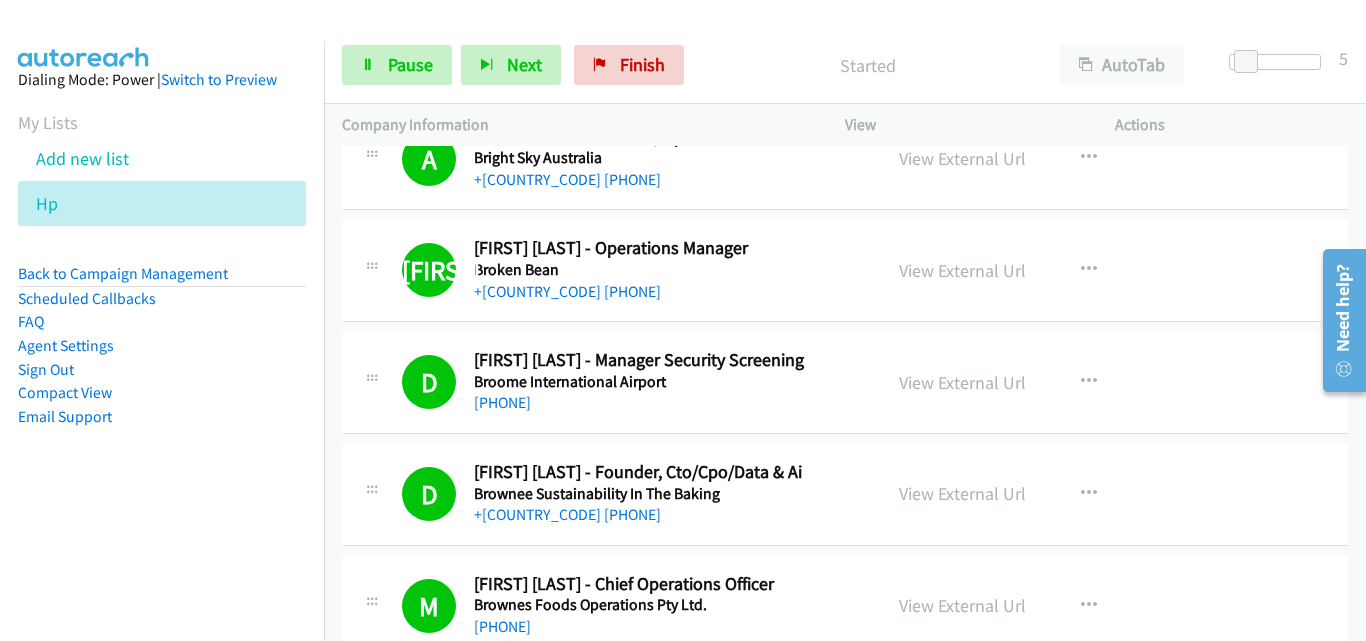 scroll, scrollTop: 1198, scrollLeft: 0, axis: vertical 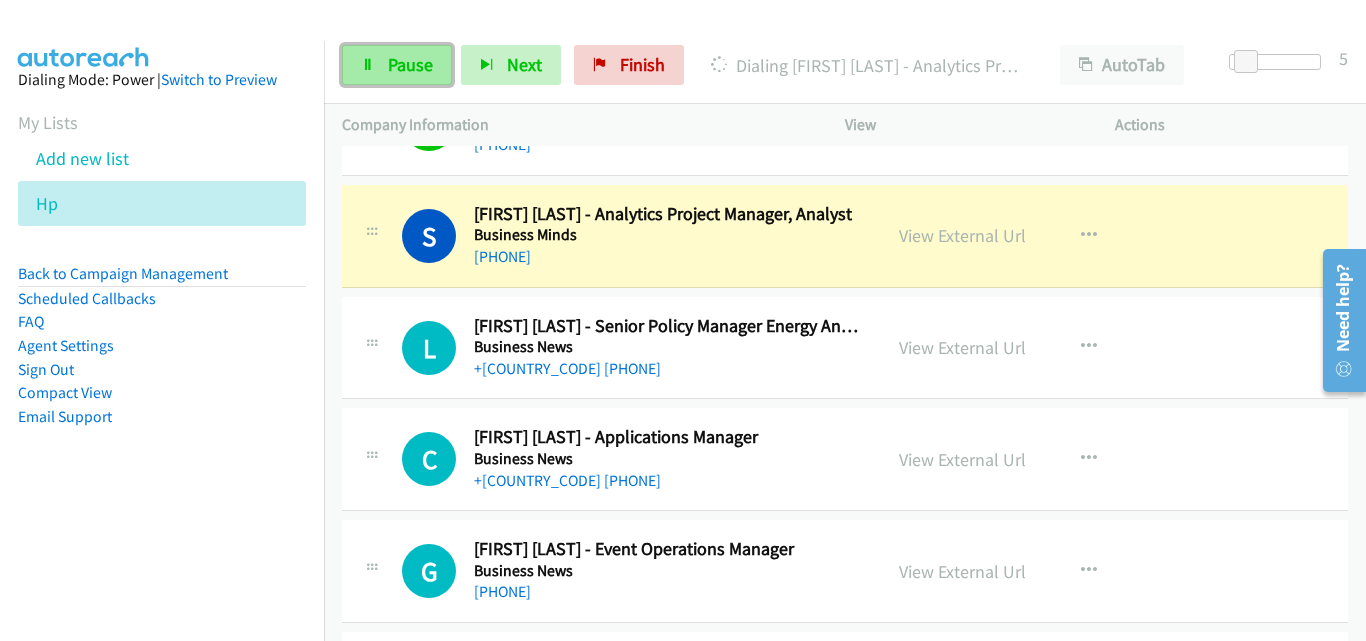 click on "Pause" at bounding box center [410, 64] 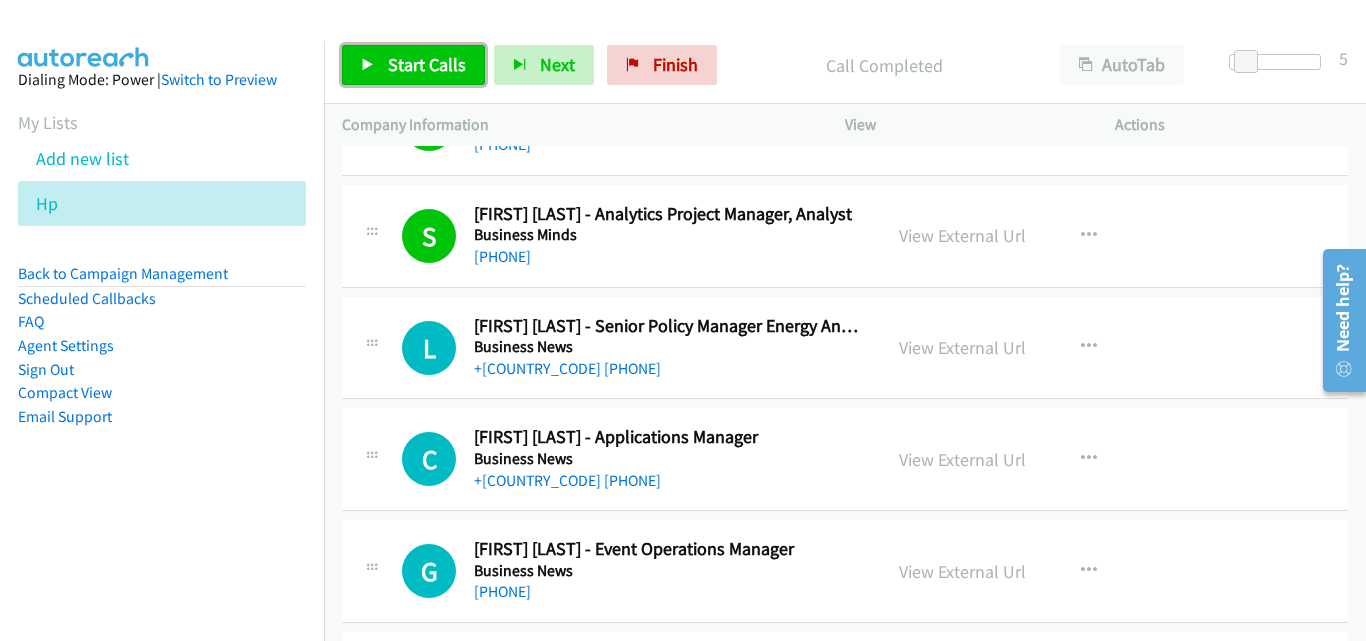 click on "Start Calls" at bounding box center (427, 64) 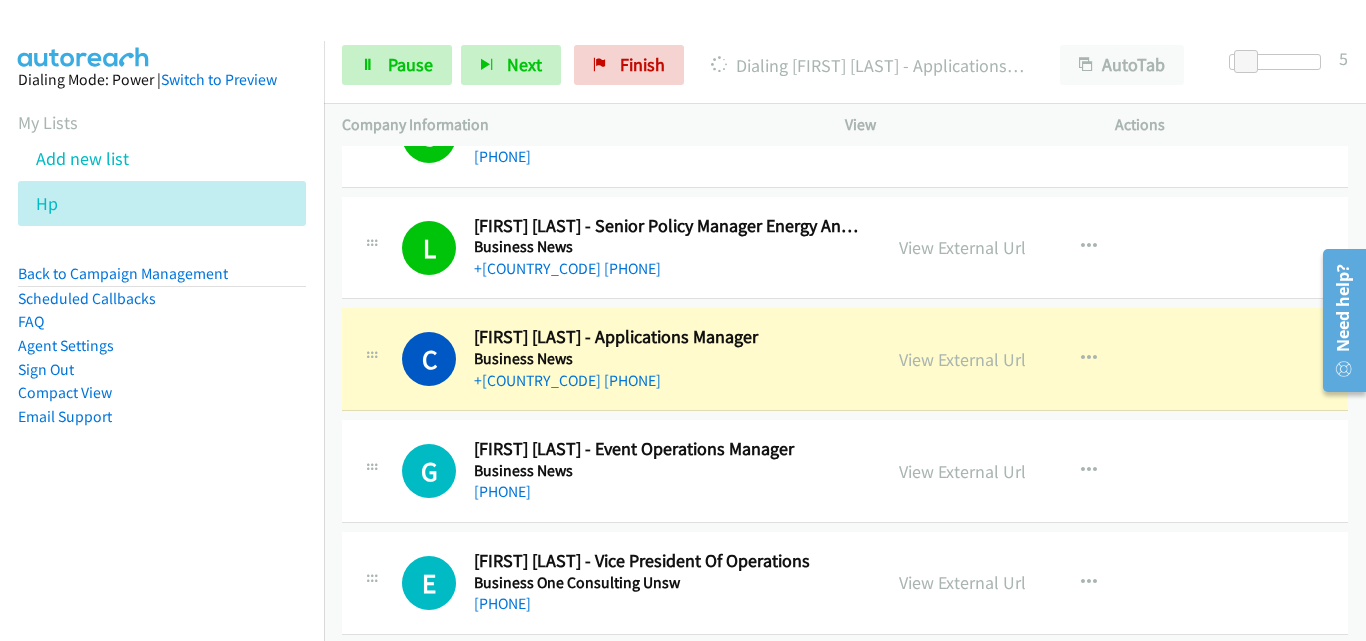 scroll, scrollTop: 2961, scrollLeft: 0, axis: vertical 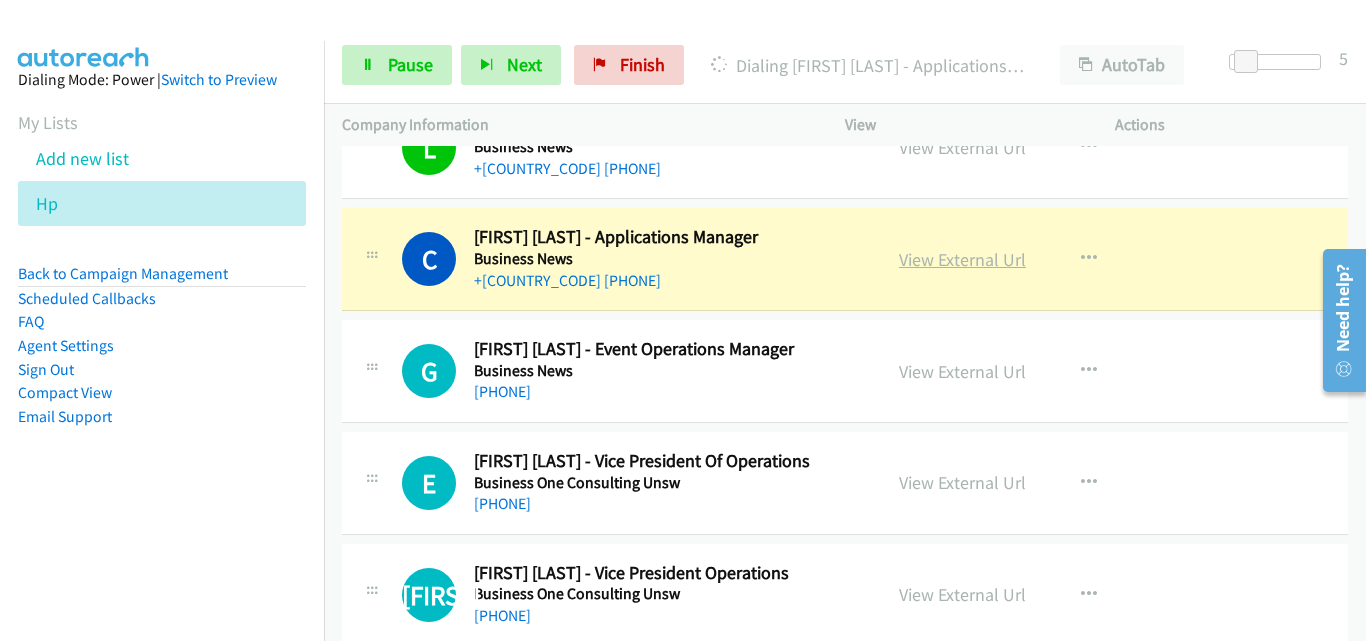 click on "View External Url" at bounding box center [962, 259] 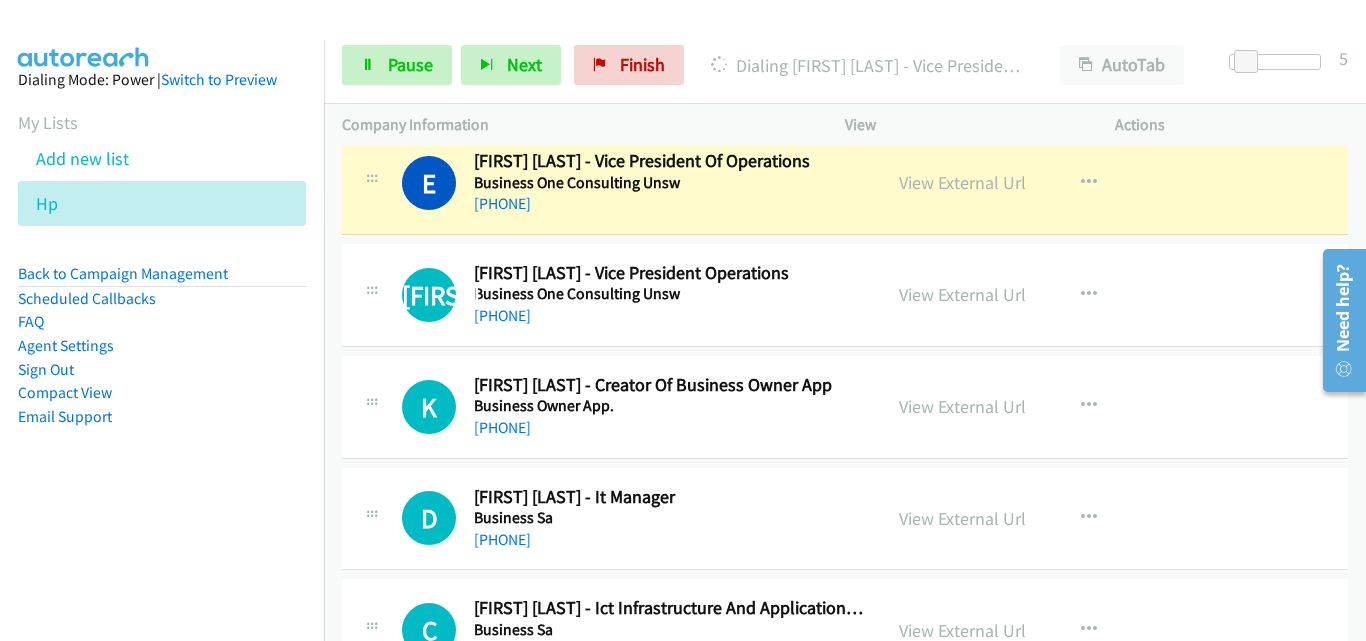 scroll, scrollTop: 3161, scrollLeft: 0, axis: vertical 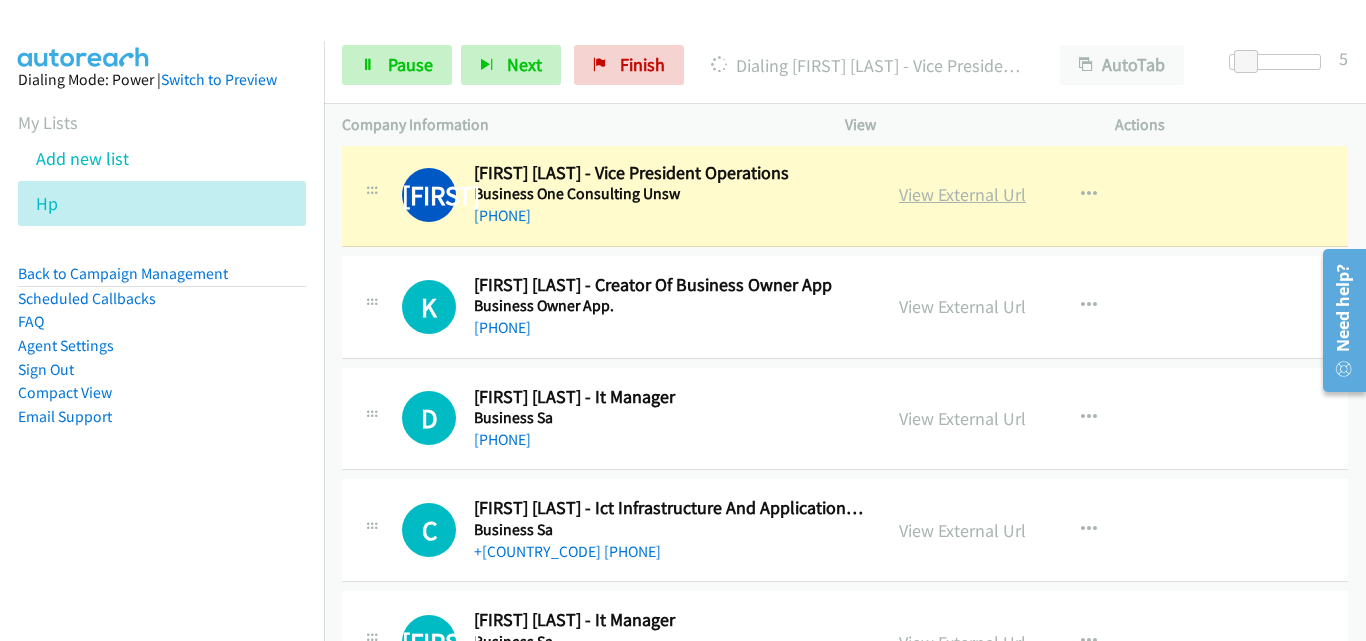 click on "View External Url" at bounding box center (962, 194) 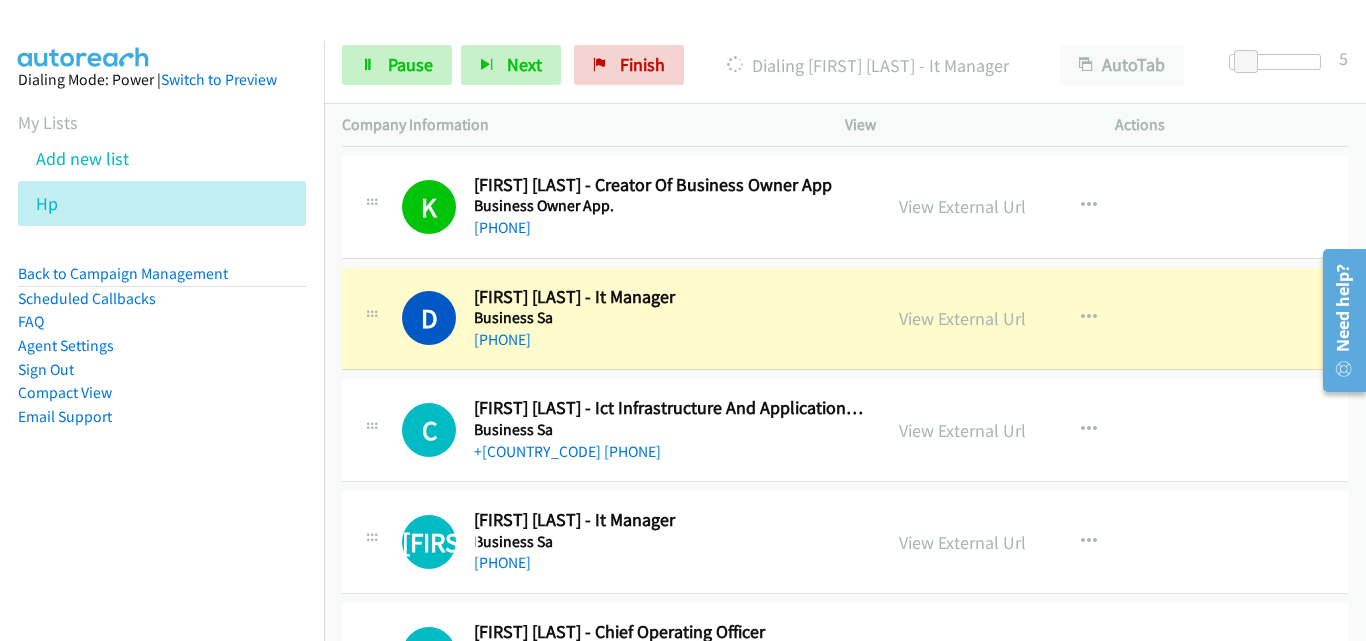 scroll, scrollTop: 3561, scrollLeft: 0, axis: vertical 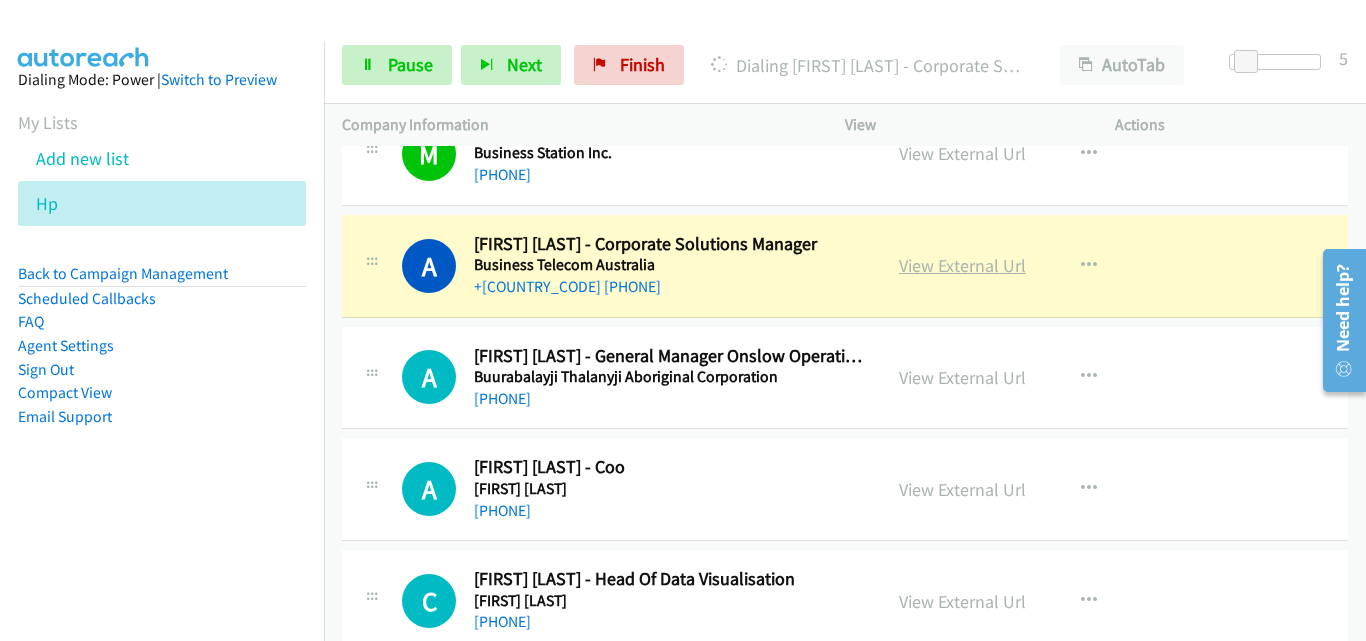 click on "View External Url" at bounding box center (962, 265) 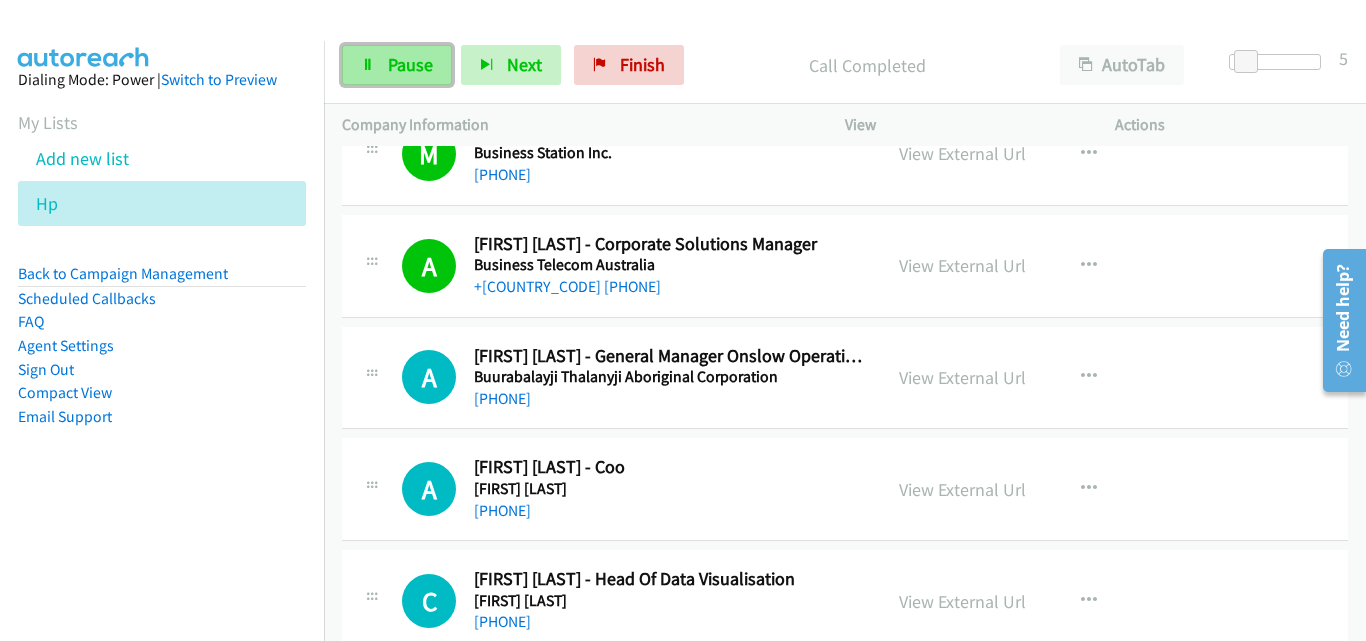click on "Pause" at bounding box center (410, 64) 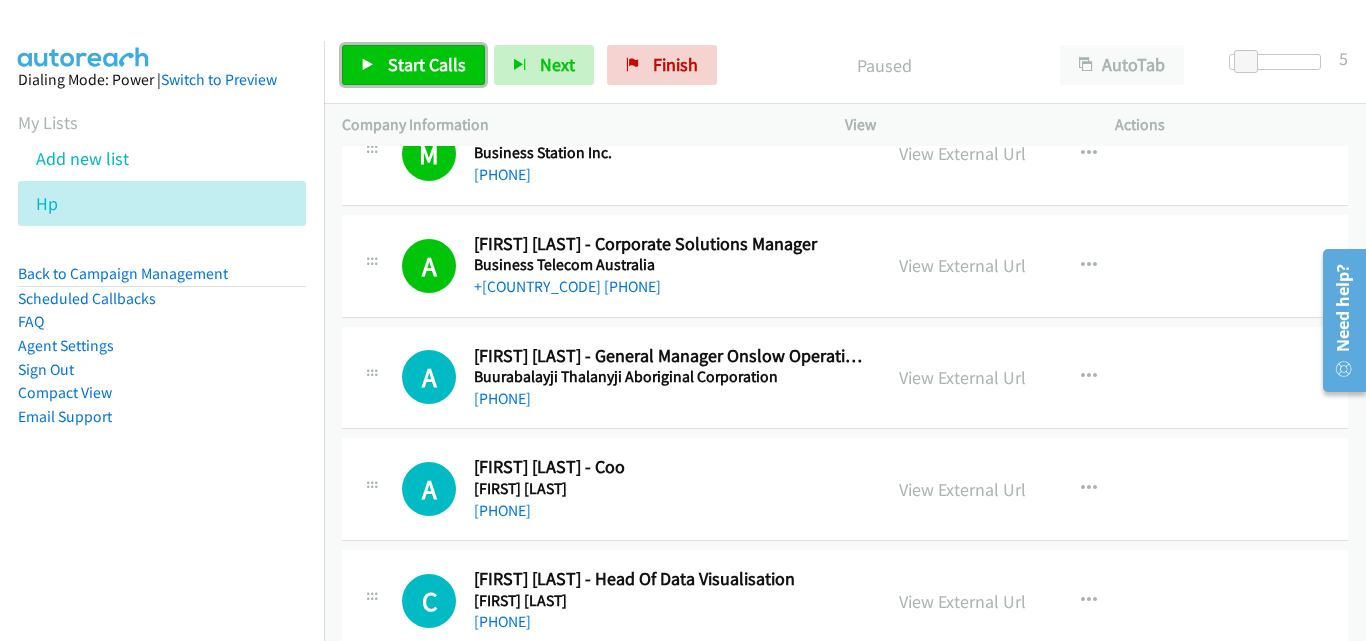 click on "Start Calls" at bounding box center [413, 65] 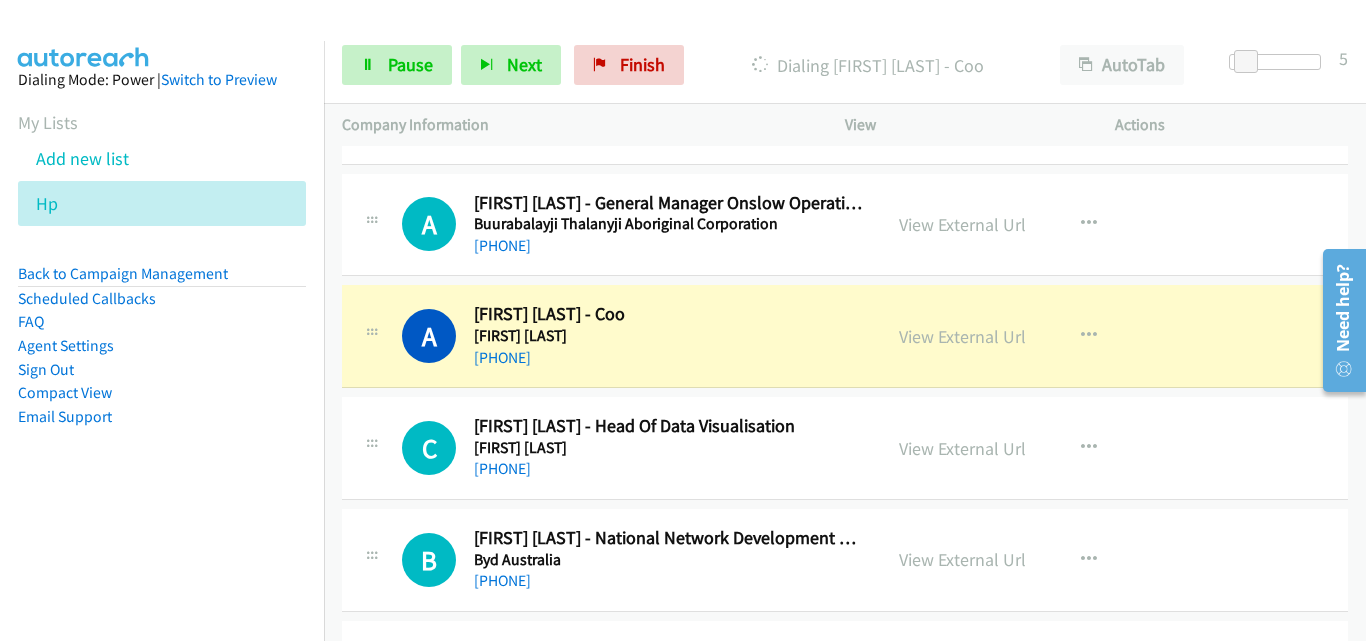 scroll, scrollTop: 4161, scrollLeft: 0, axis: vertical 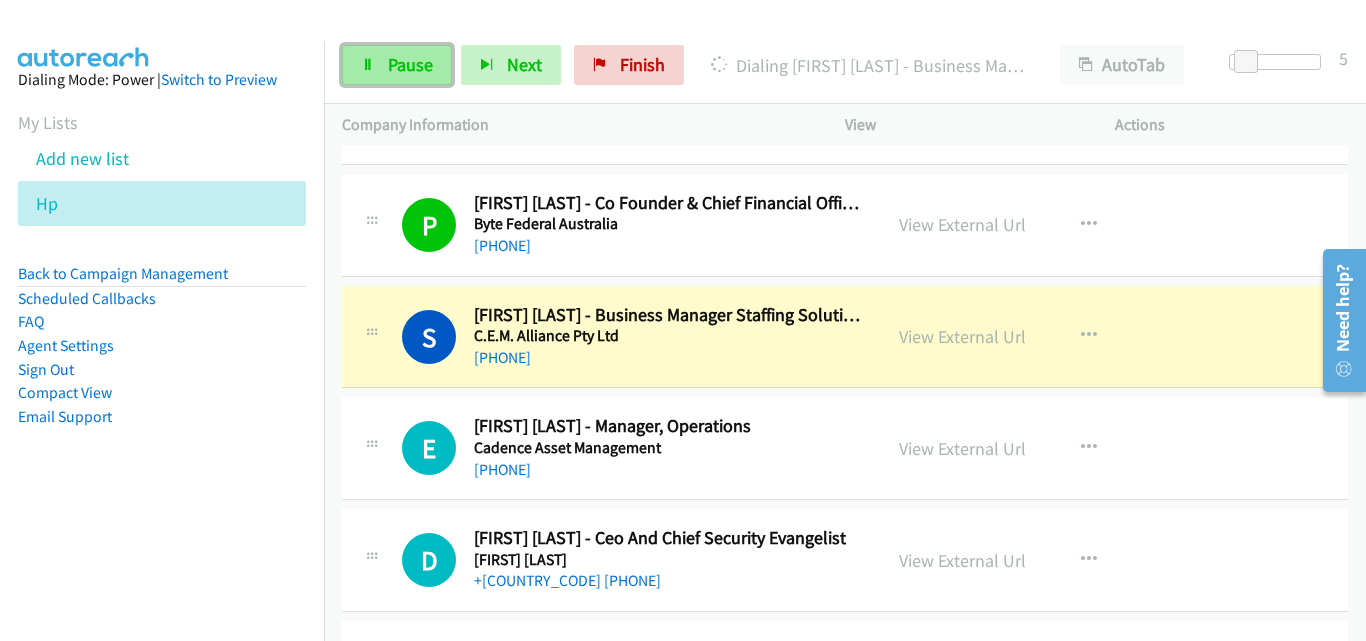 click on "Pause" at bounding box center (410, 64) 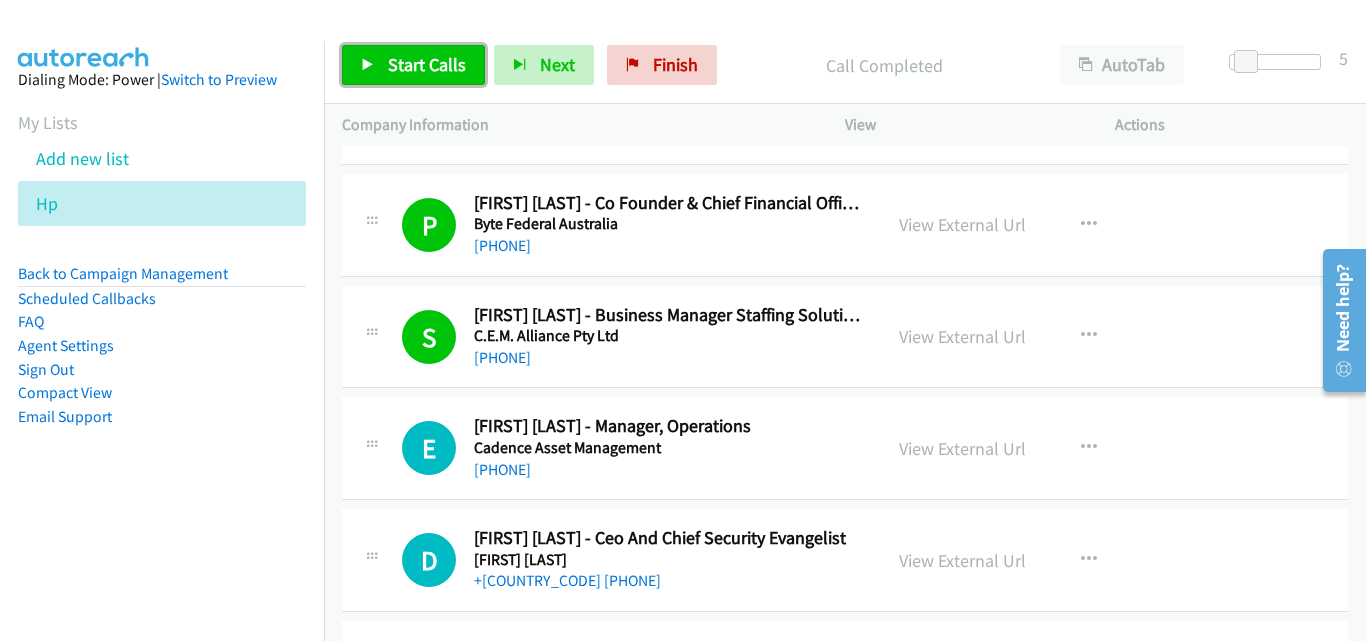 click on "Start Calls" at bounding box center [427, 64] 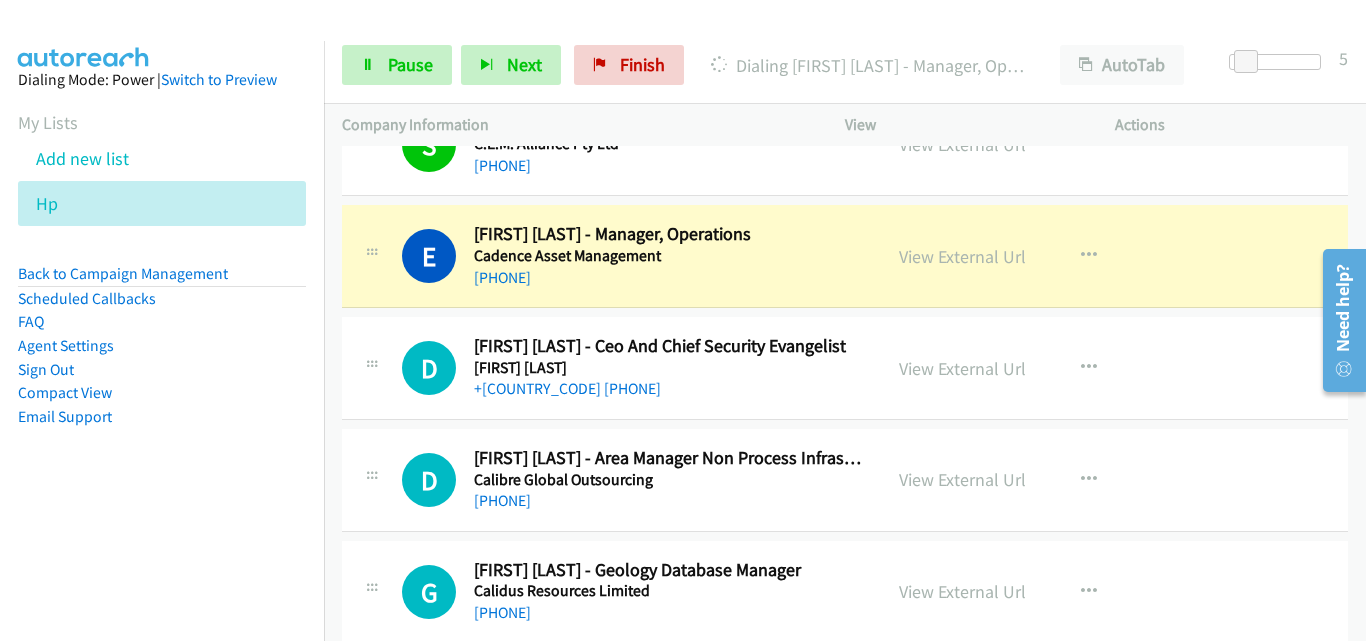 scroll, scrollTop: 4761, scrollLeft: 0, axis: vertical 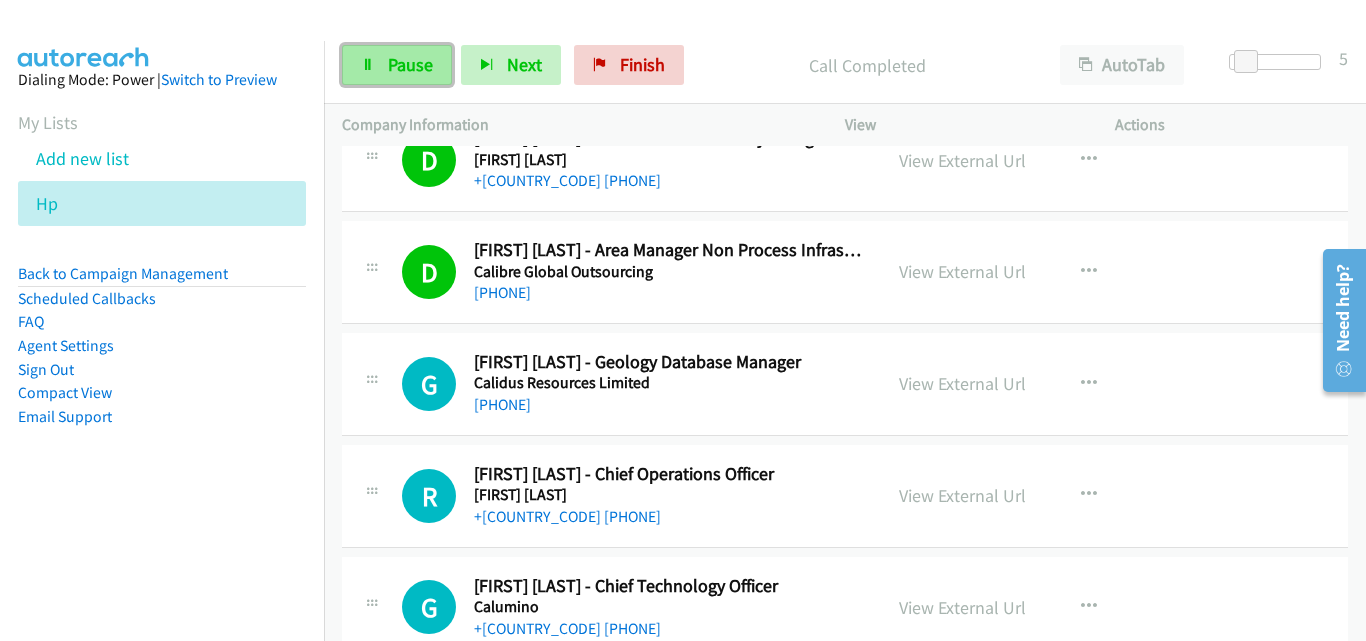 click on "Pause" at bounding box center (397, 65) 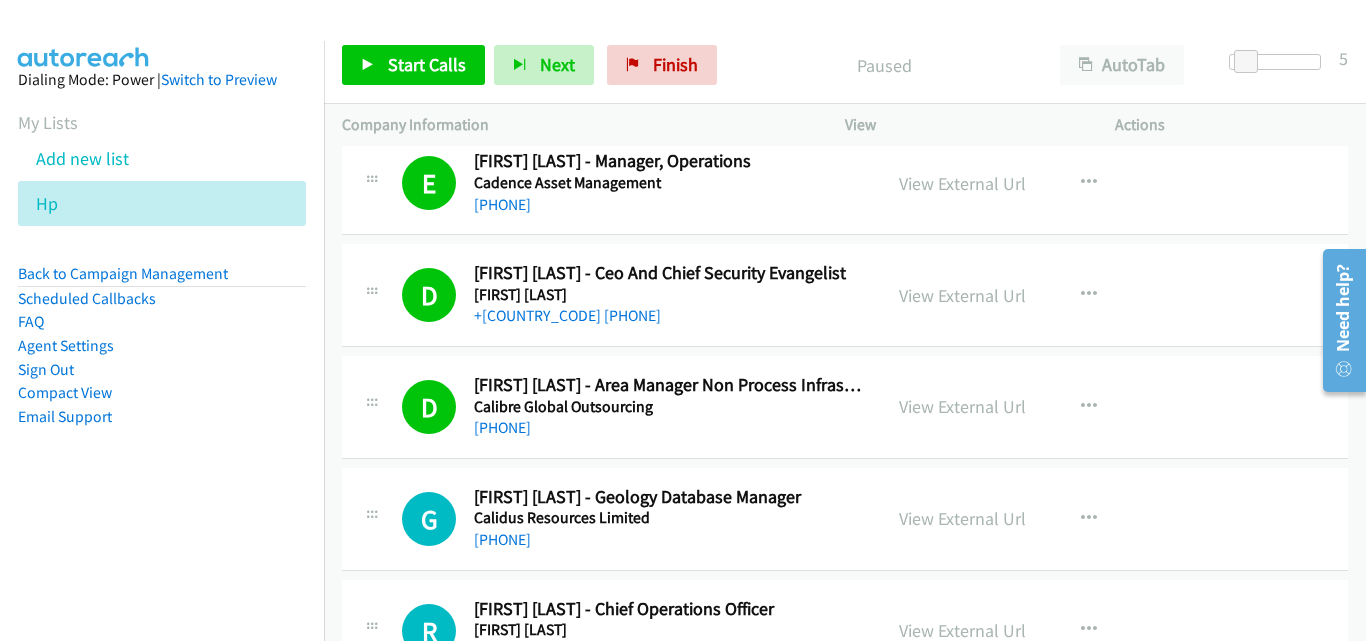scroll, scrollTop: 4861, scrollLeft: 0, axis: vertical 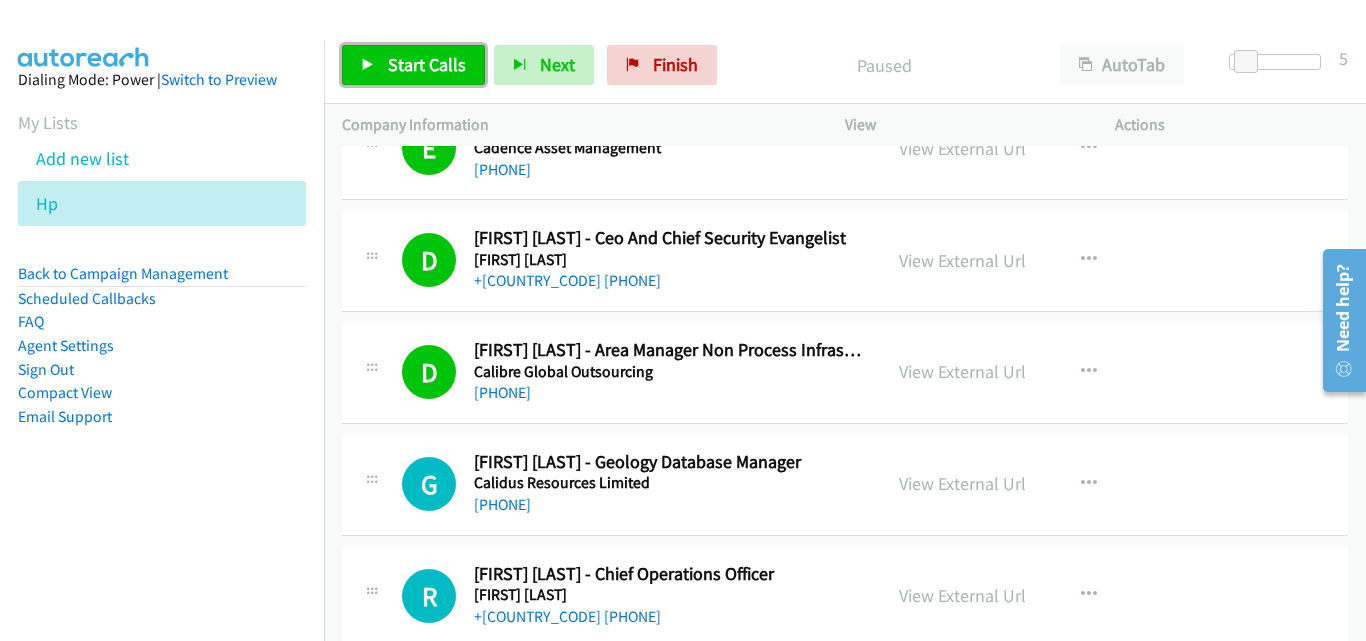 click on "Start Calls" at bounding box center [427, 64] 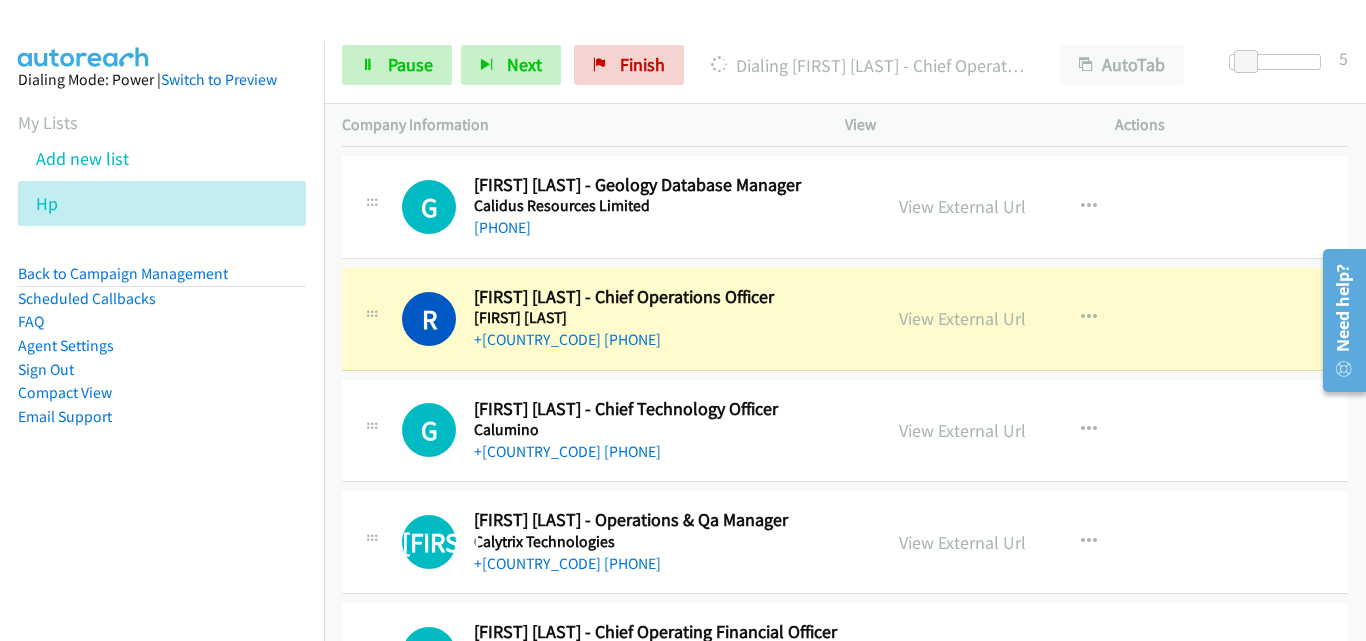 scroll, scrollTop: 5161, scrollLeft: 0, axis: vertical 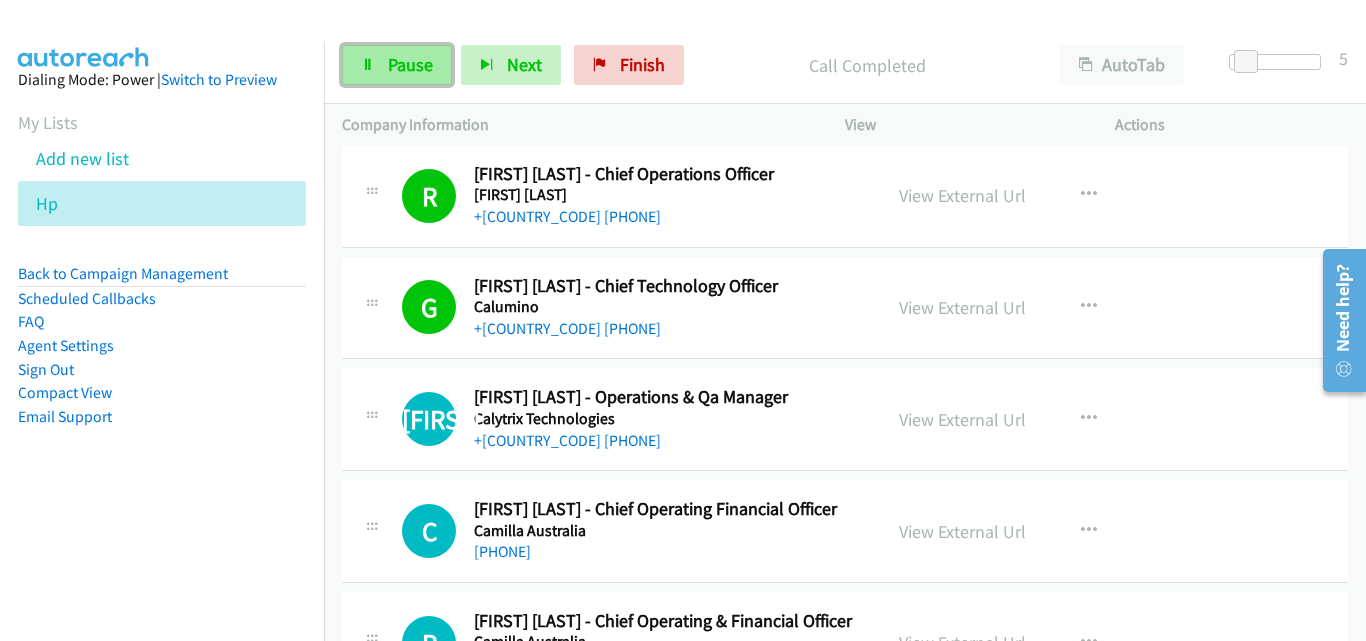 click on "Pause" at bounding box center [397, 65] 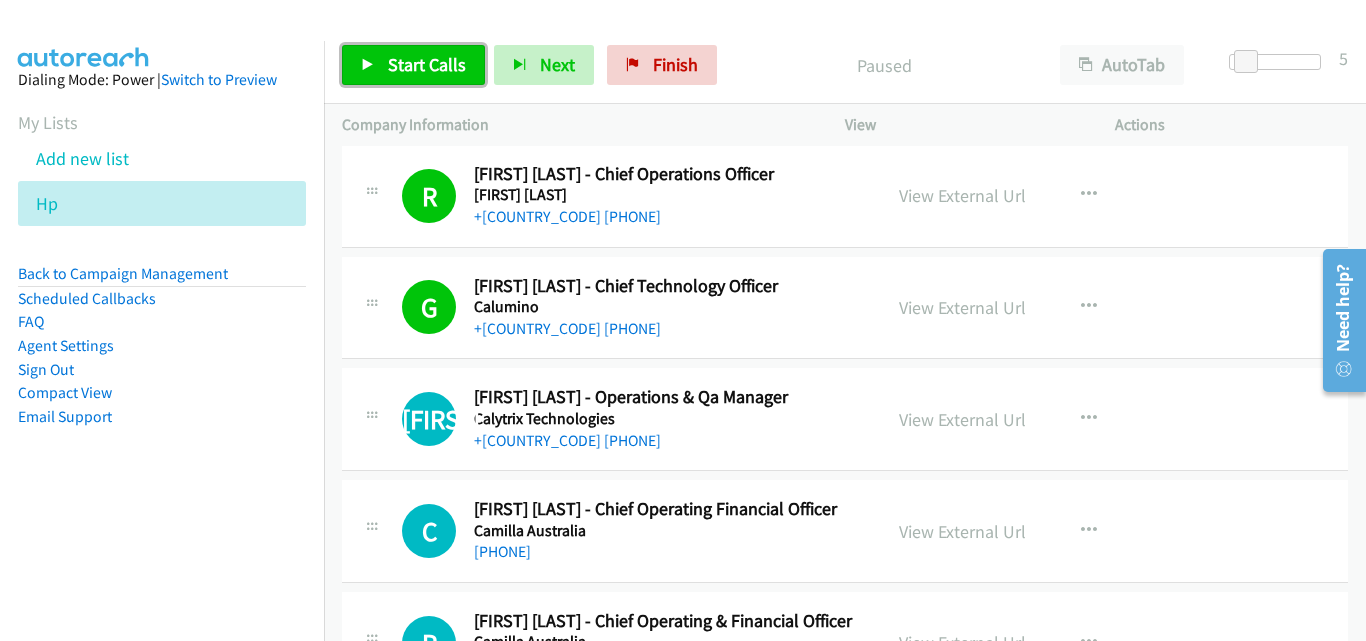 click on "Start Calls" at bounding box center (413, 65) 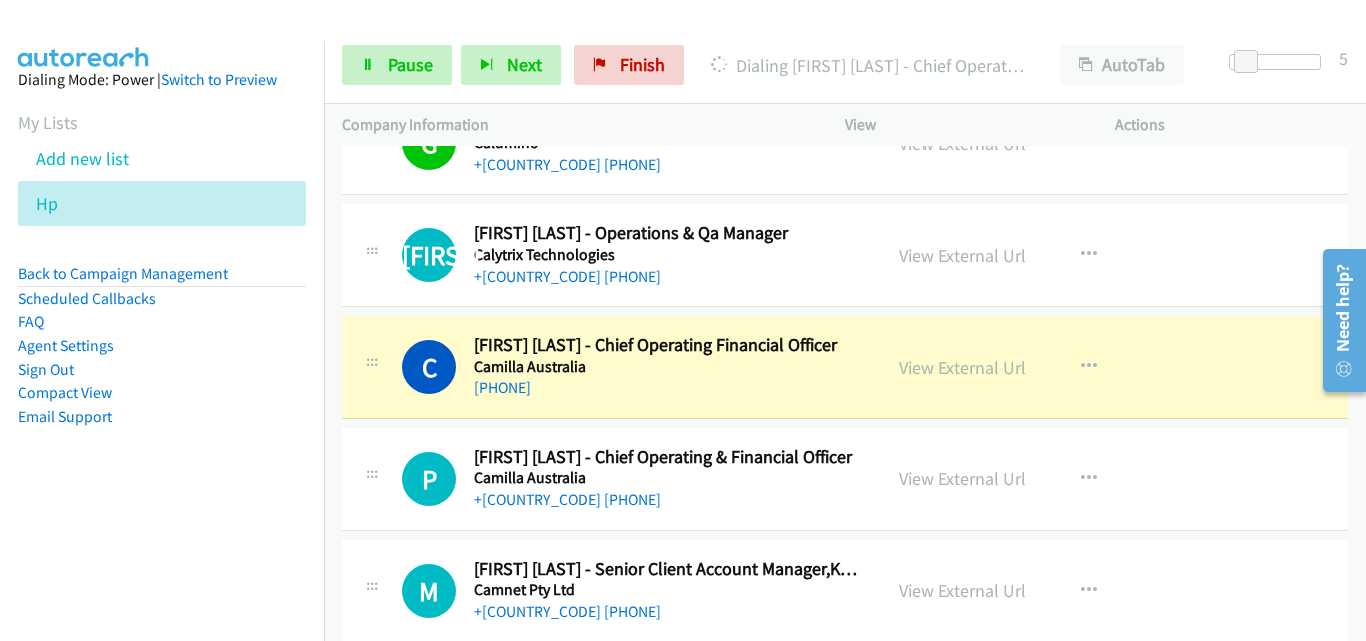 scroll, scrollTop: 5461, scrollLeft: 0, axis: vertical 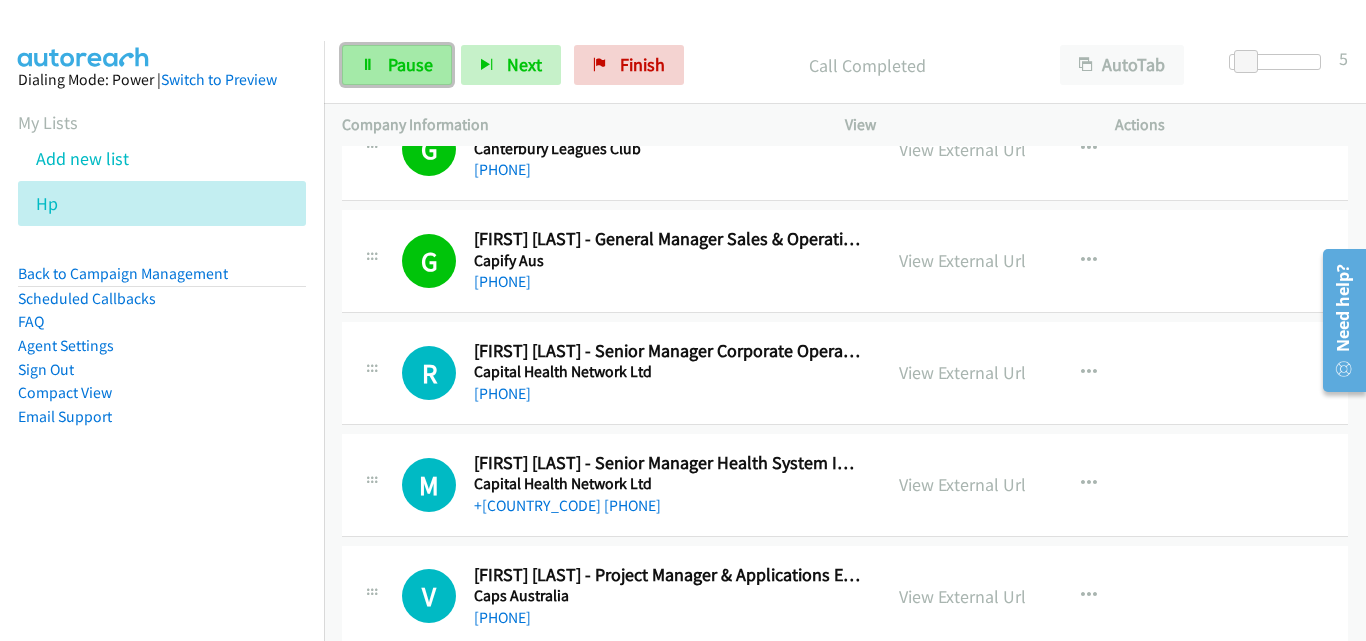 click on "Pause" at bounding box center (410, 64) 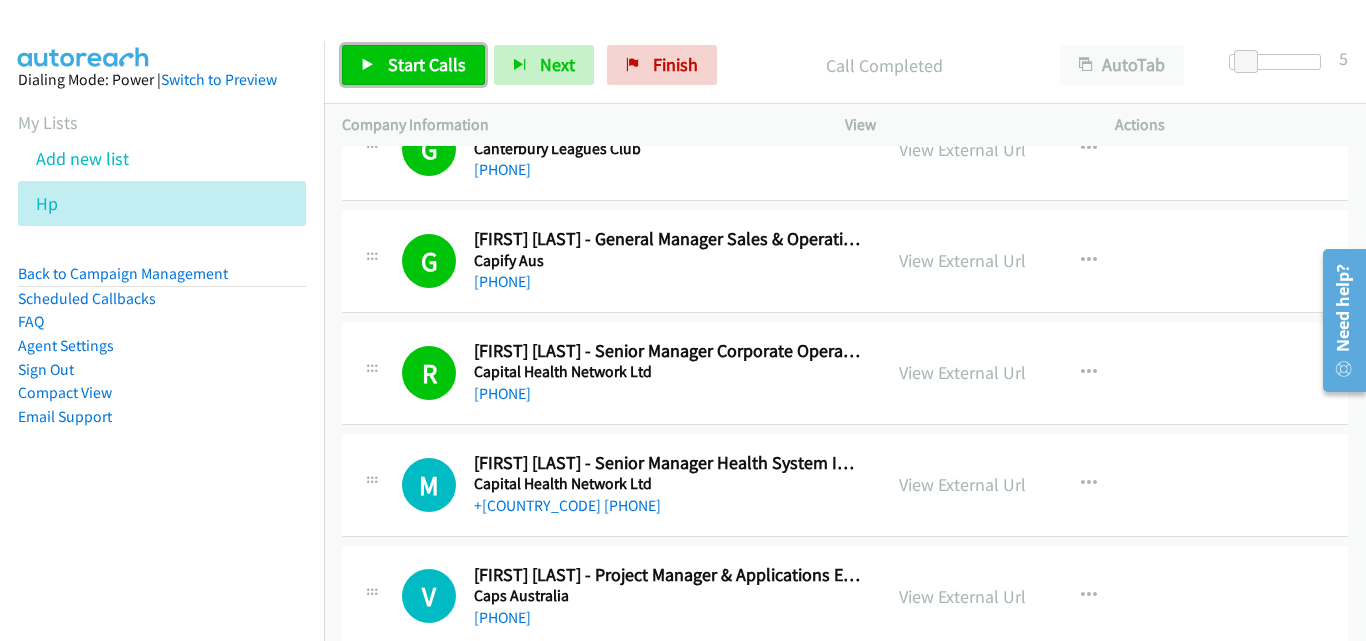 click on "Start Calls" at bounding box center [427, 64] 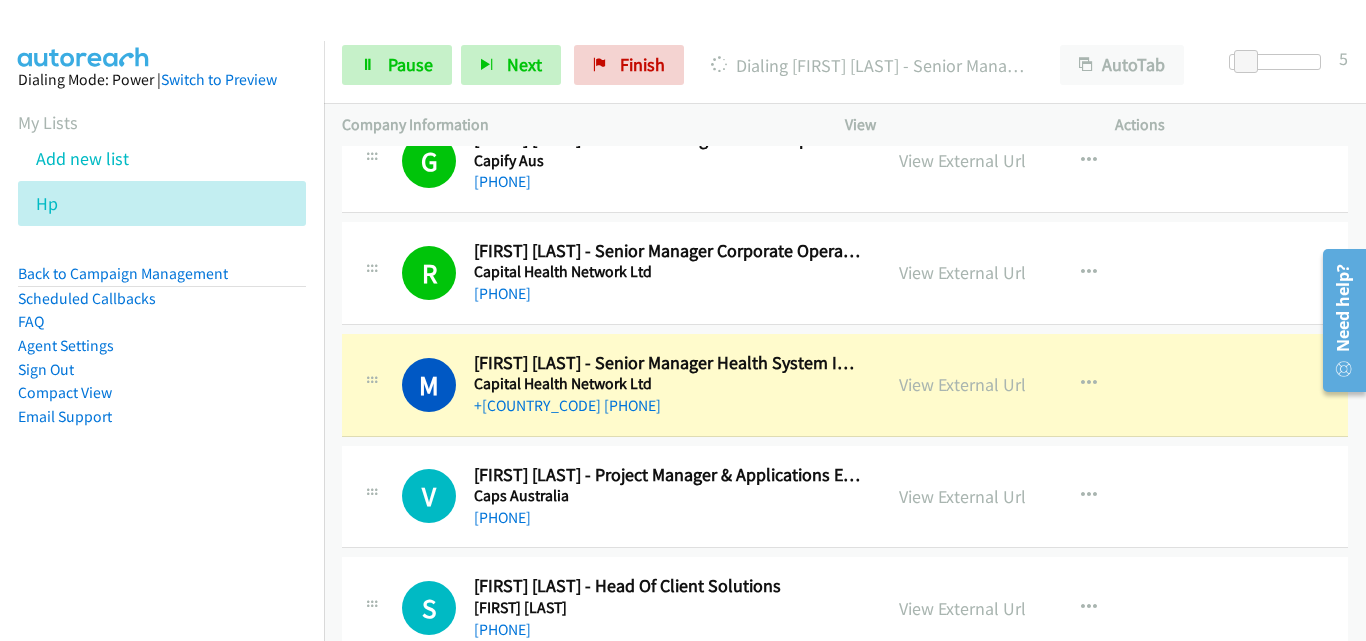 scroll, scrollTop: 6961, scrollLeft: 0, axis: vertical 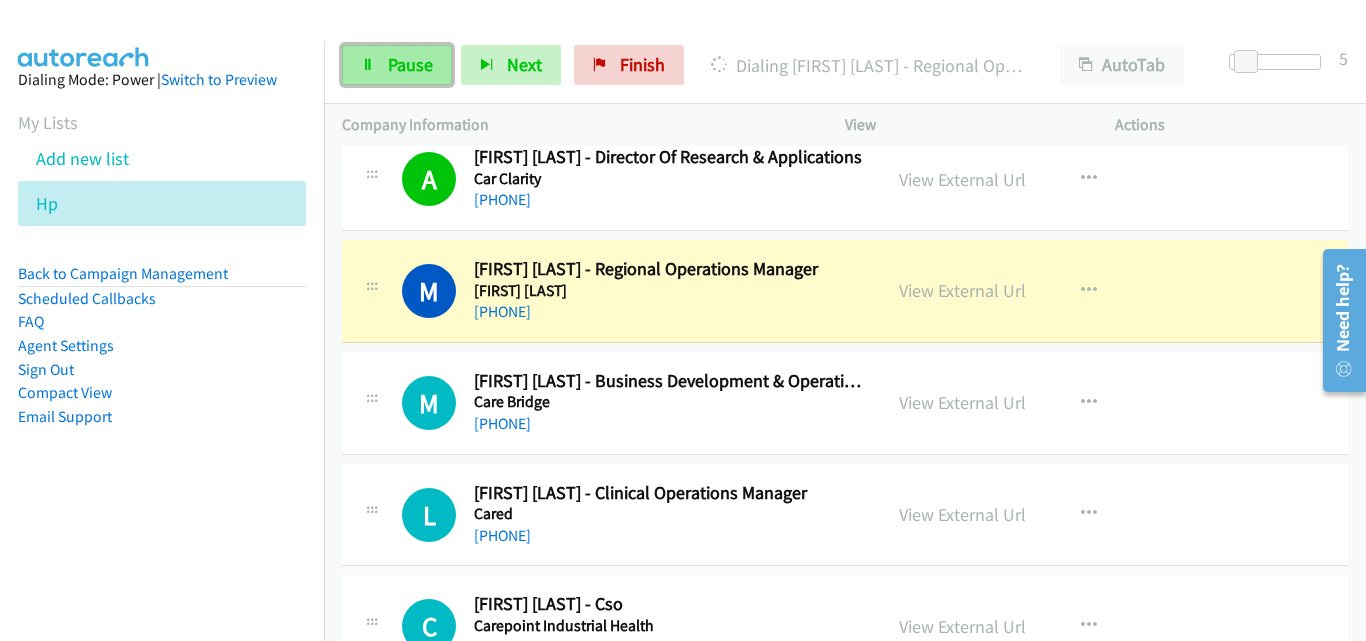 click on "Pause" at bounding box center (410, 64) 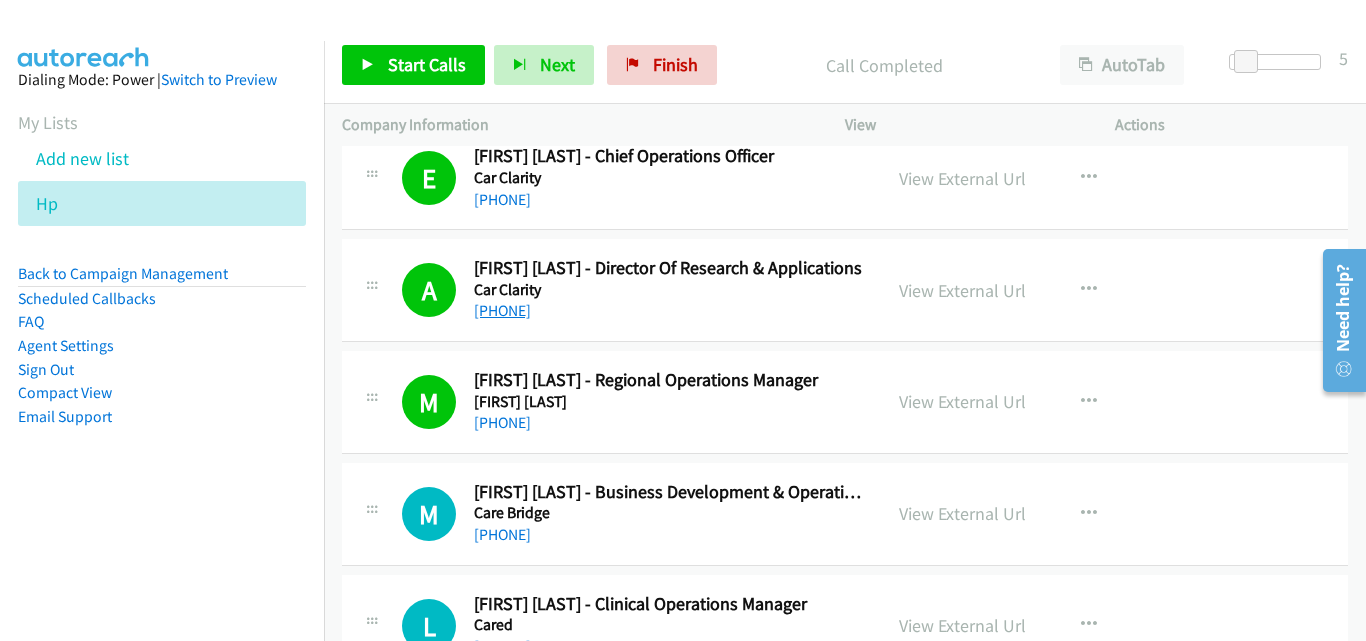 scroll, scrollTop: 7961, scrollLeft: 0, axis: vertical 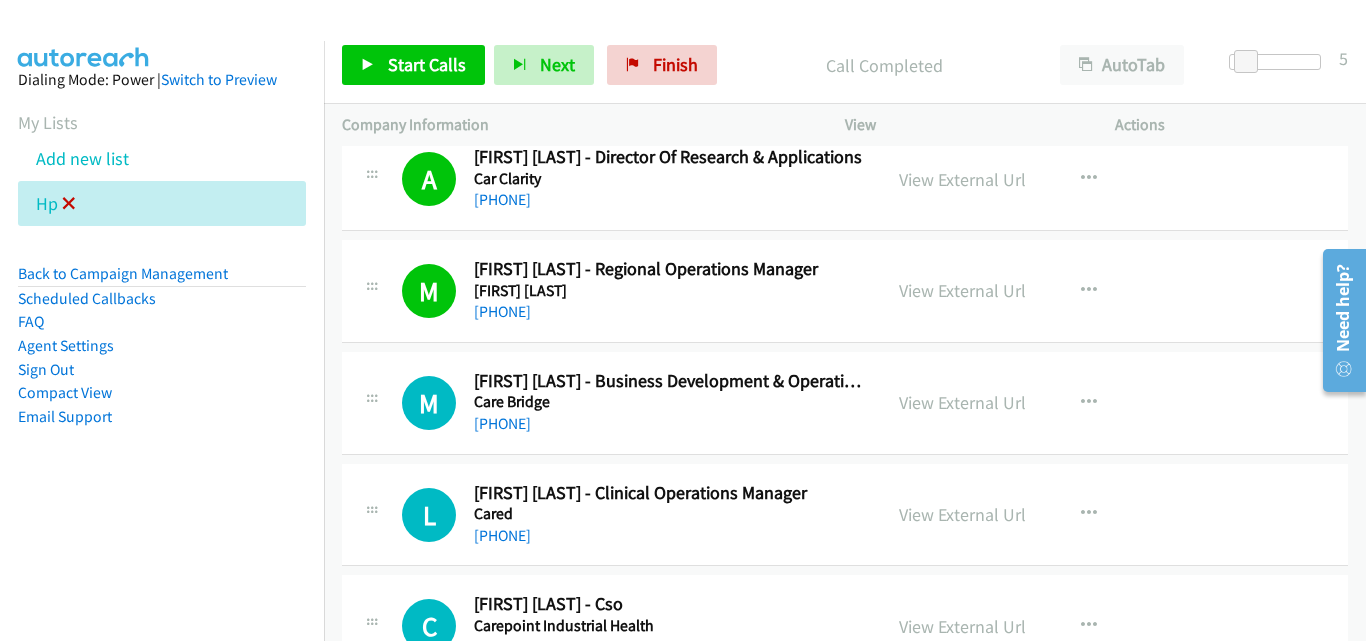 click at bounding box center (69, 205) 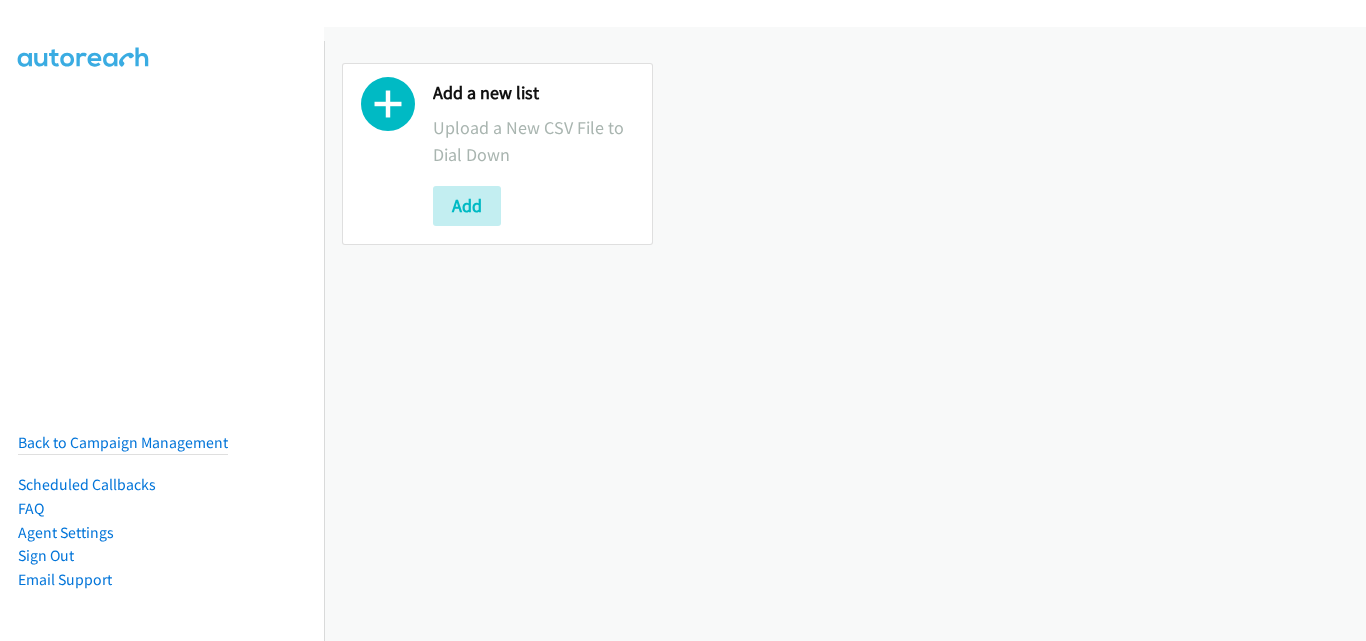 scroll, scrollTop: 0, scrollLeft: 0, axis: both 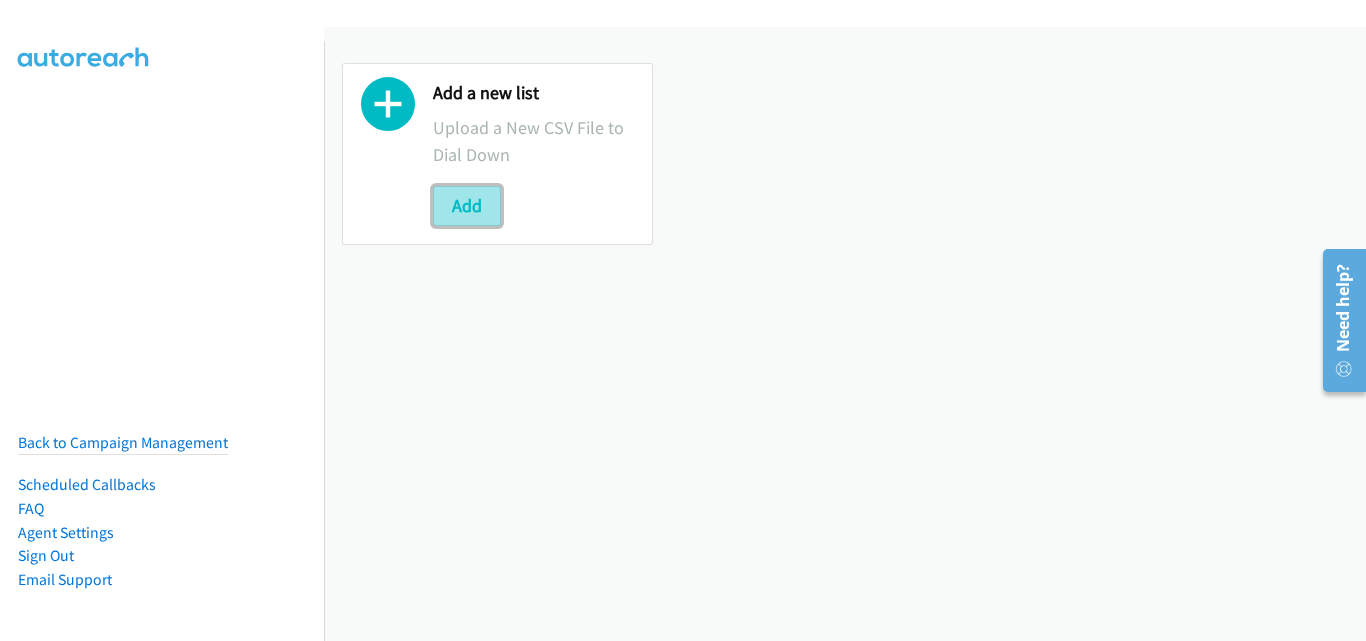 click on "Add" at bounding box center [467, 206] 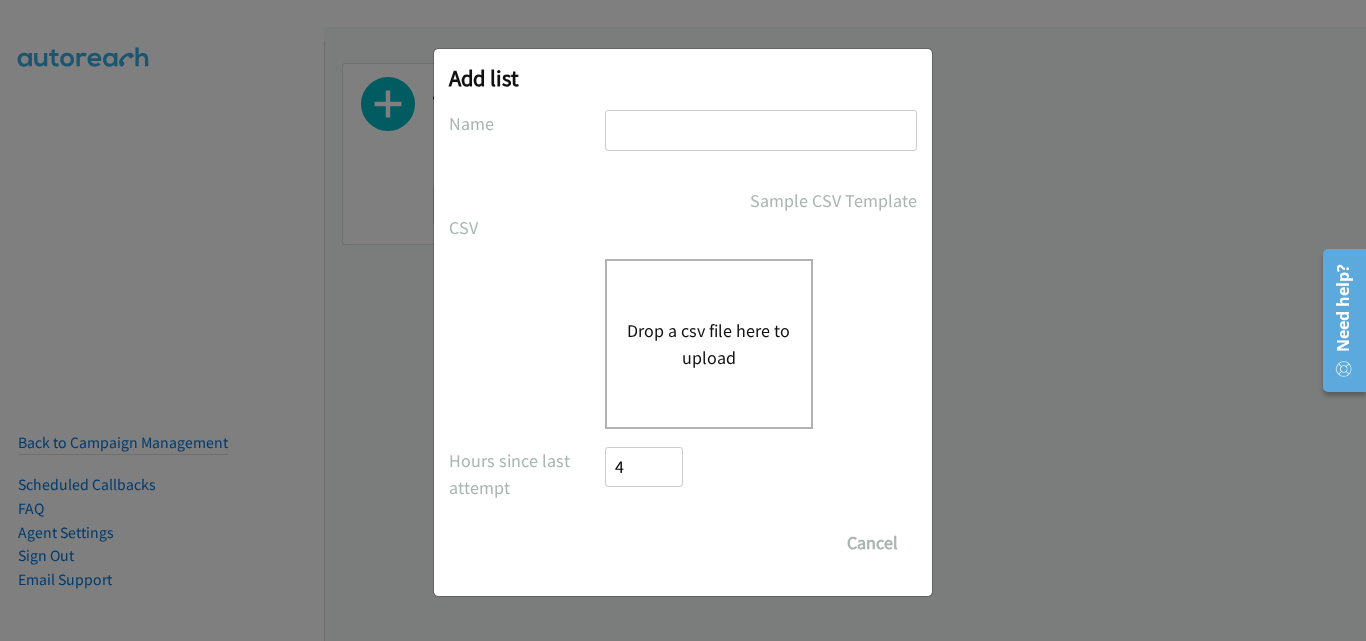 click at bounding box center (761, 130) 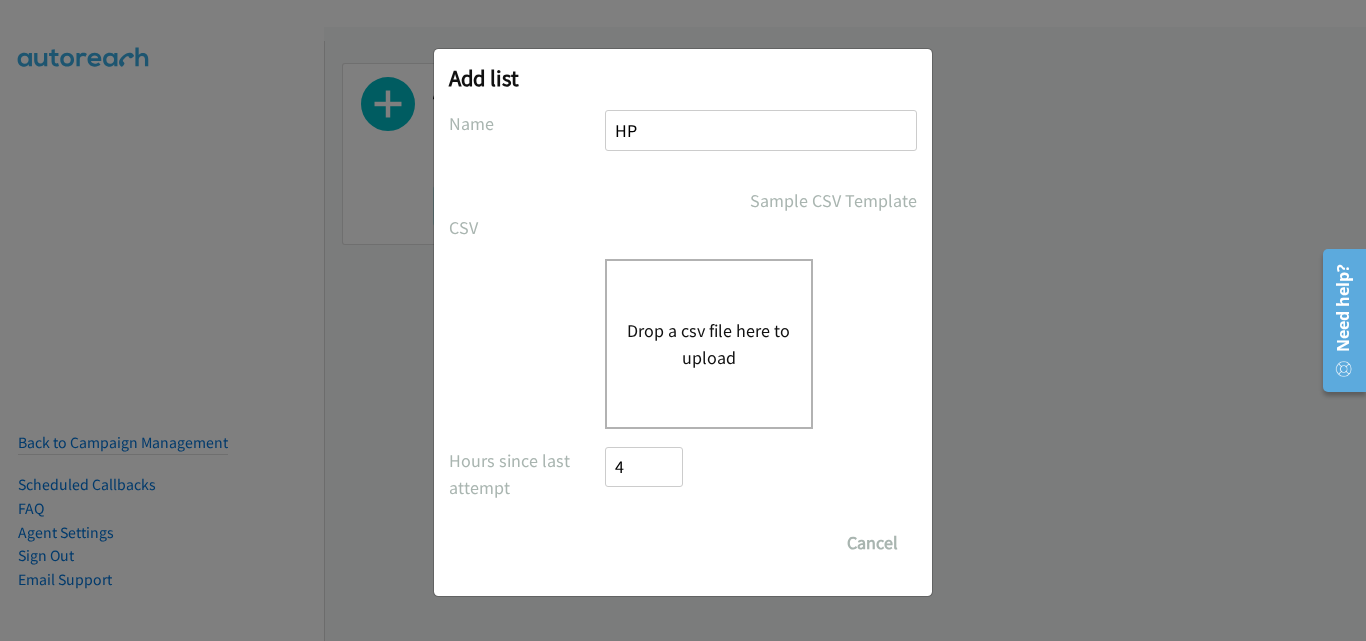 click on "Drop a csv file here to upload" at bounding box center (709, 344) 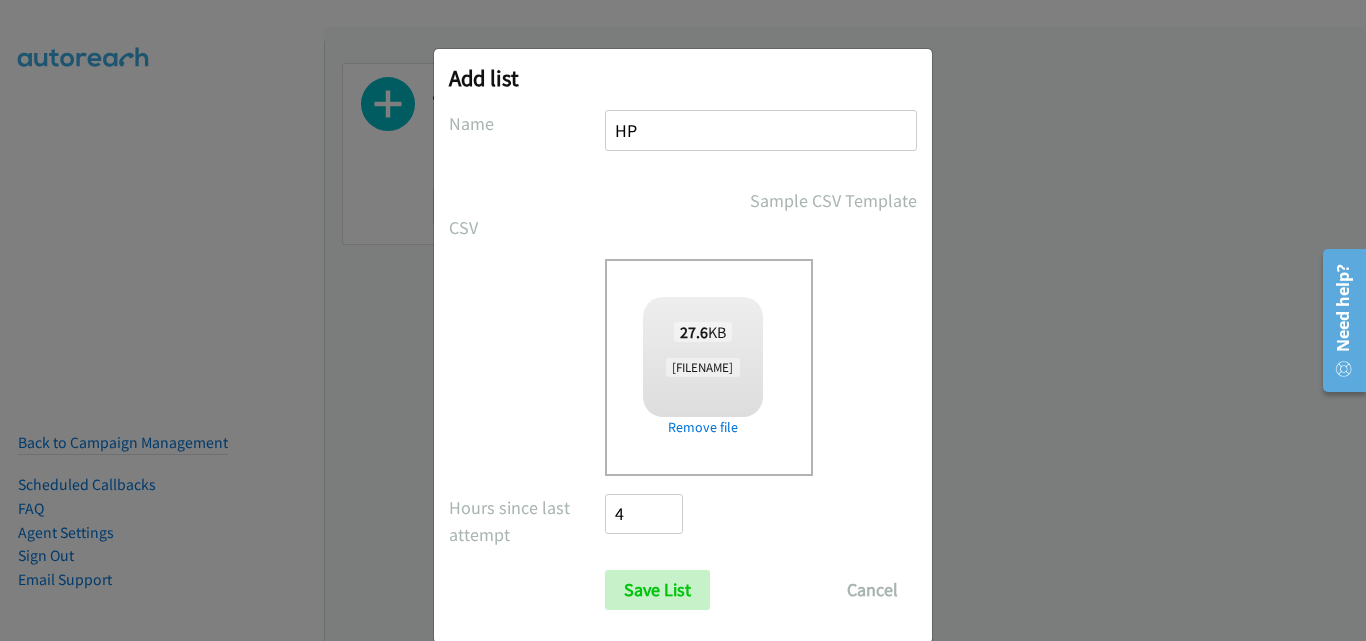 scroll, scrollTop: 33, scrollLeft: 0, axis: vertical 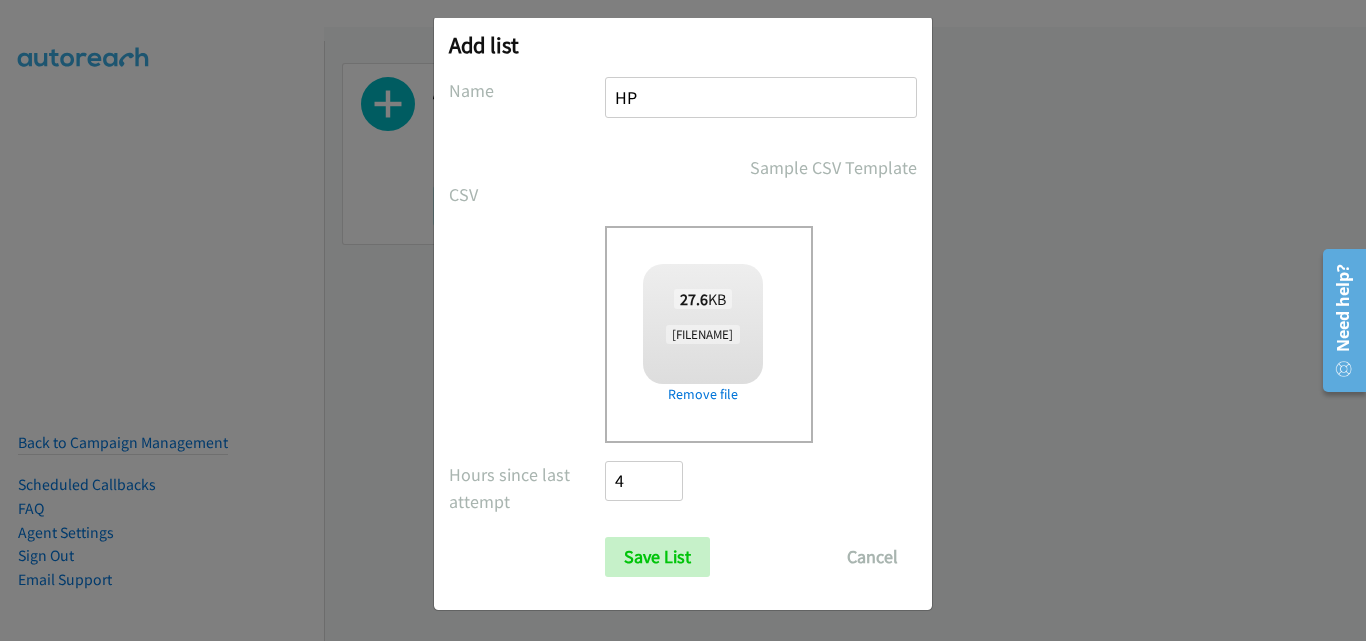 click on "Add list
No phone fields were returned for that Report or List View
Please upload a csv or excel file and try again
This Report doesn't contain an Id field. Please add an Id field to the Report and try again
This Report or List View is no longer available and/or you no longer have permissions to access this list. Please try again with a different list.
The selected report isn't one of the account owner's enabled salesforce objects
There was an error processing the uploading spreadsheet, please try again
Name
HP
Sample CSV Template
CSV
Existing List
Add to List
New List
Drop a csv file here to upload            27.6  KB      split_22 (3).csv                         Check                                               Error                                                    Remove file
All Phones
New csv
Append to csv
Uploaded file" at bounding box center (683, 313) 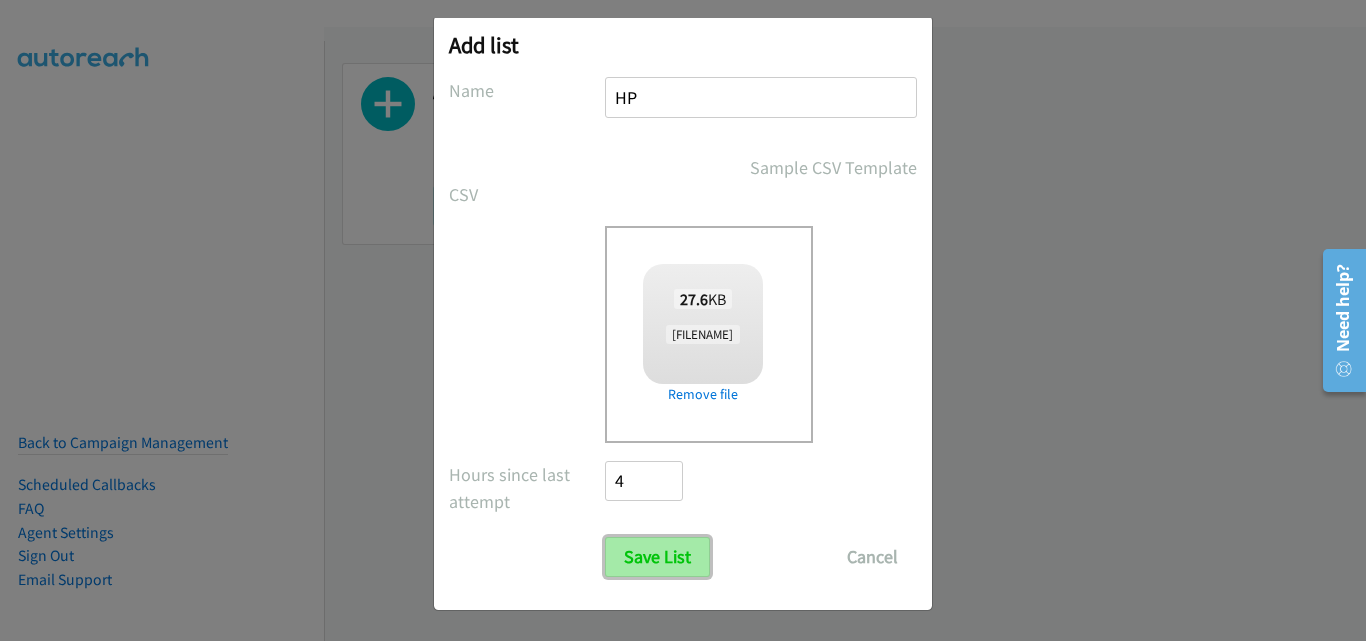 click on "Save List" at bounding box center (657, 557) 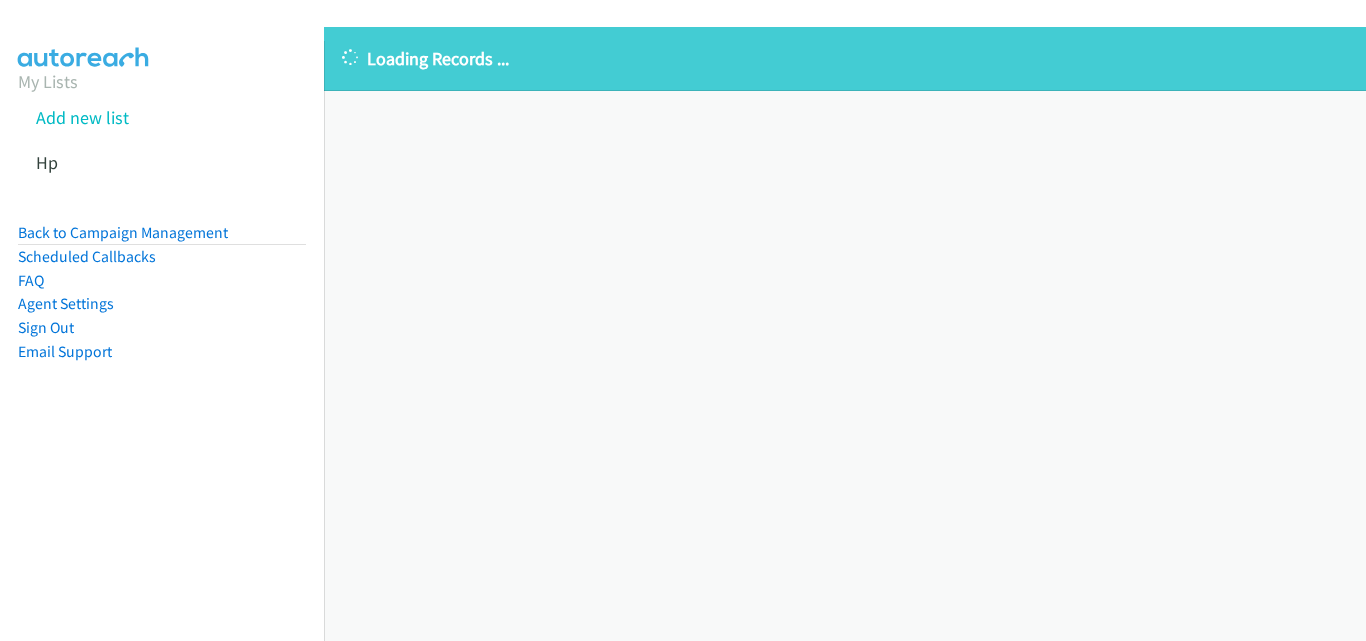 scroll, scrollTop: 0, scrollLeft: 0, axis: both 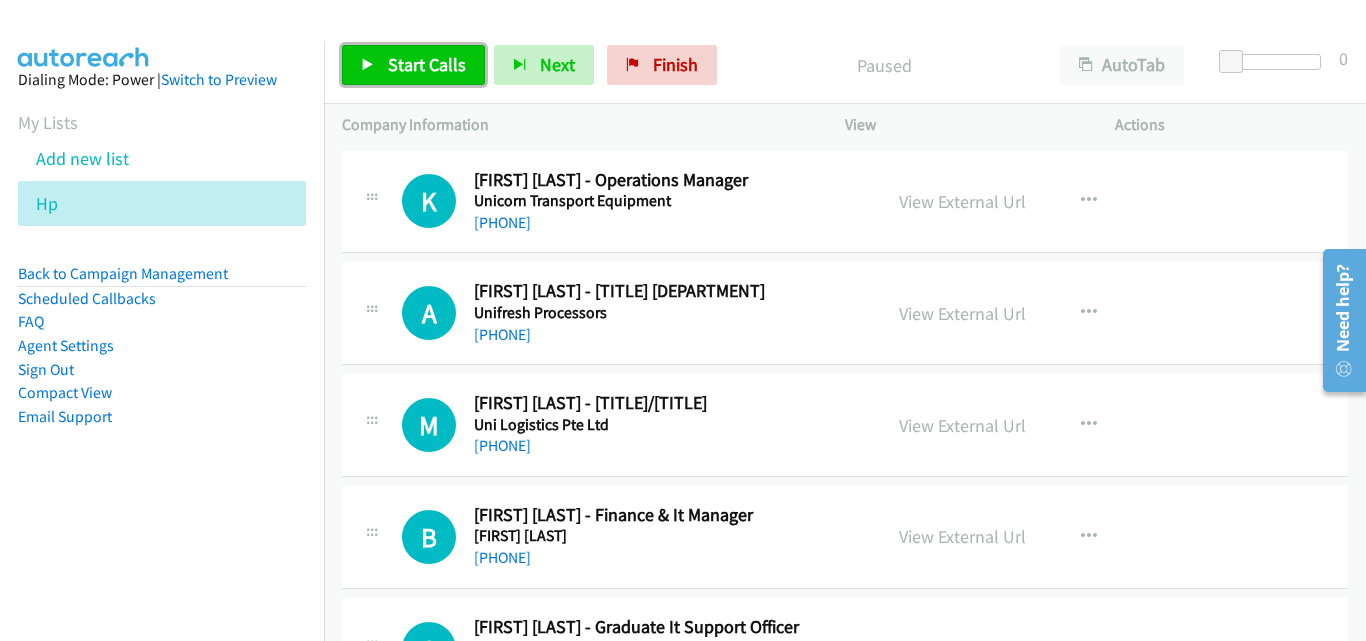 click on "Start Calls" at bounding box center [427, 64] 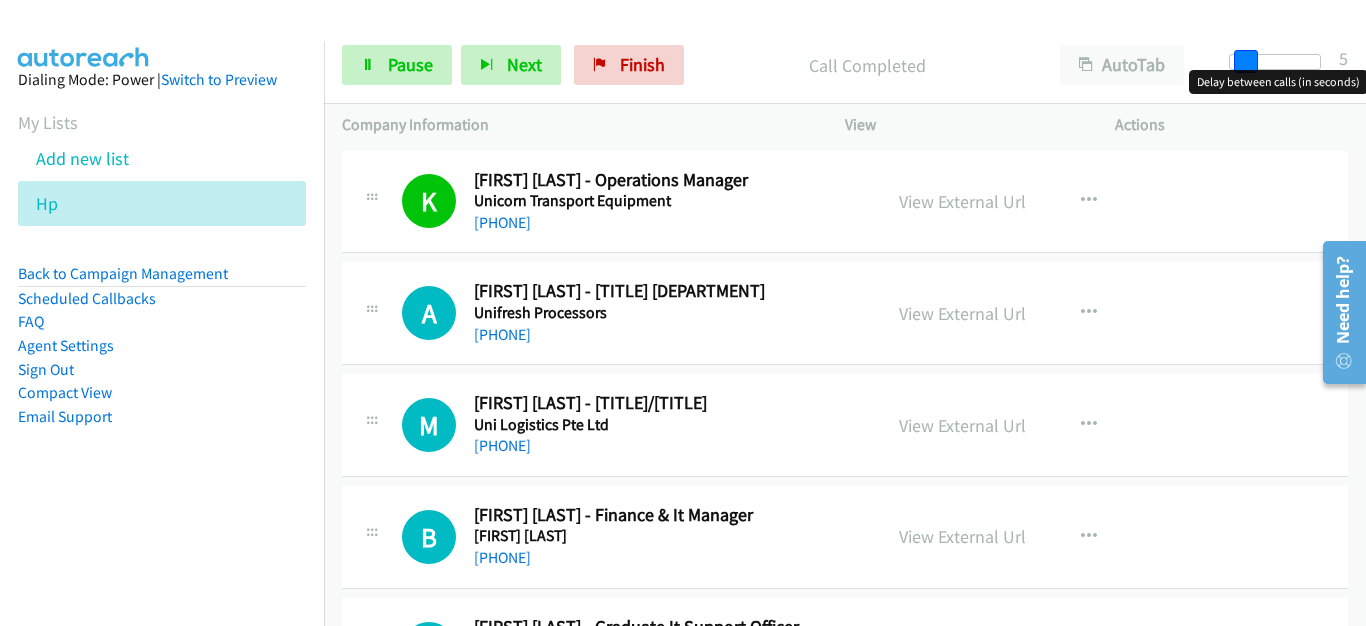 drag, startPoint x: 1234, startPoint y: 54, endPoint x: 1249, endPoint y: 54, distance: 15 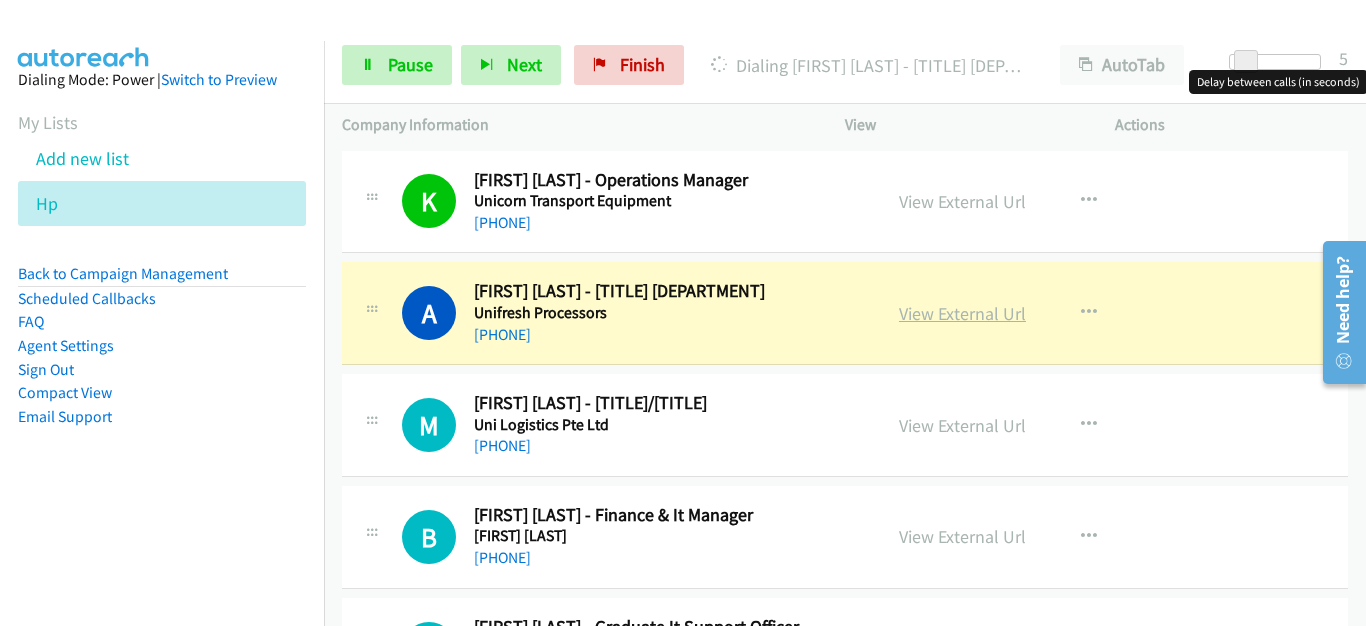 click on "View External Url" at bounding box center (962, 313) 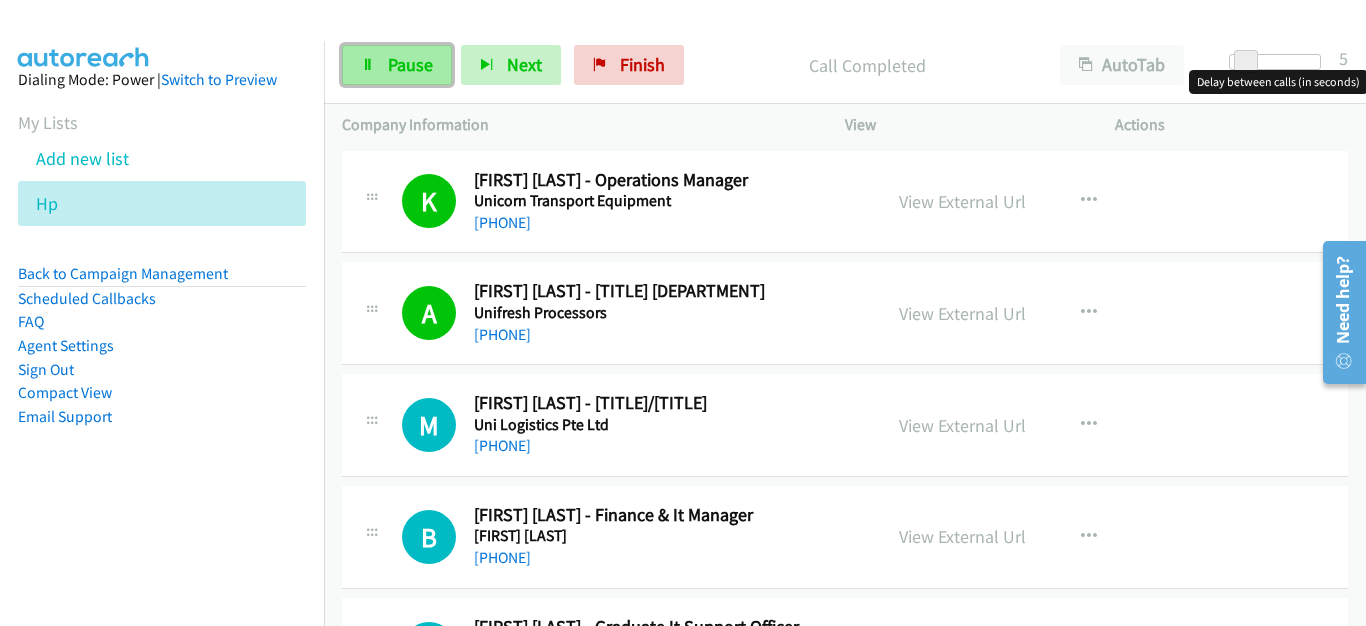click on "Pause" at bounding box center [397, 65] 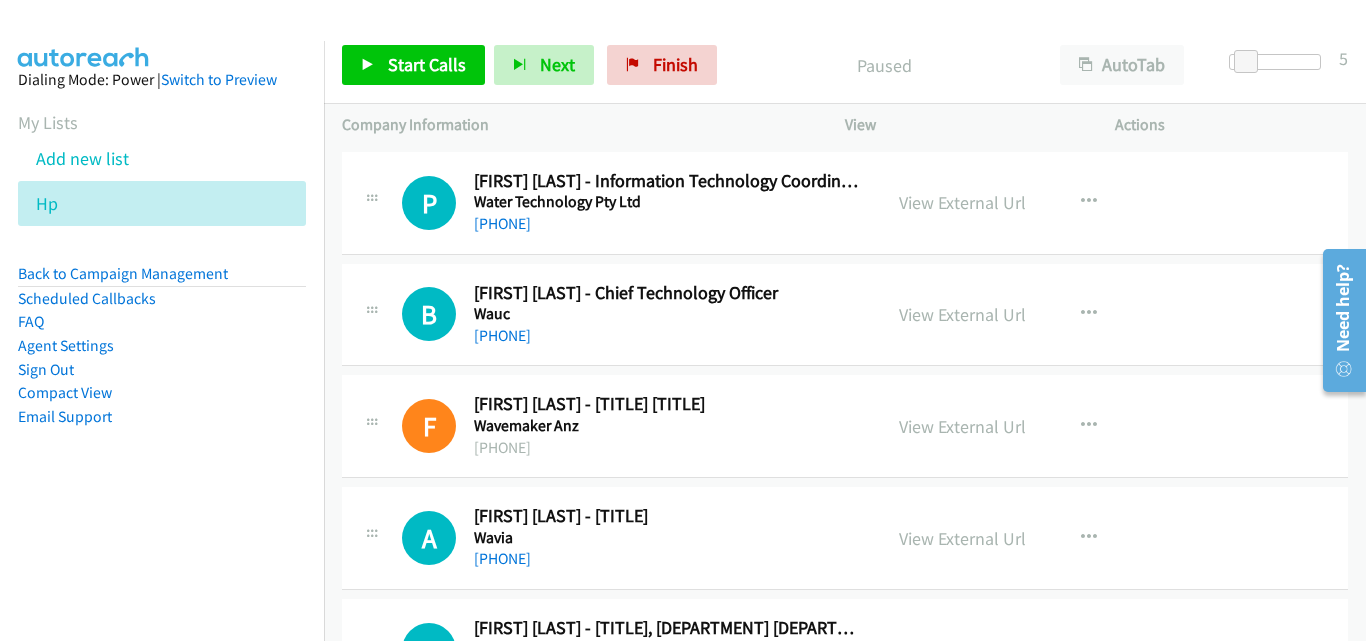 scroll, scrollTop: 15184, scrollLeft: 0, axis: vertical 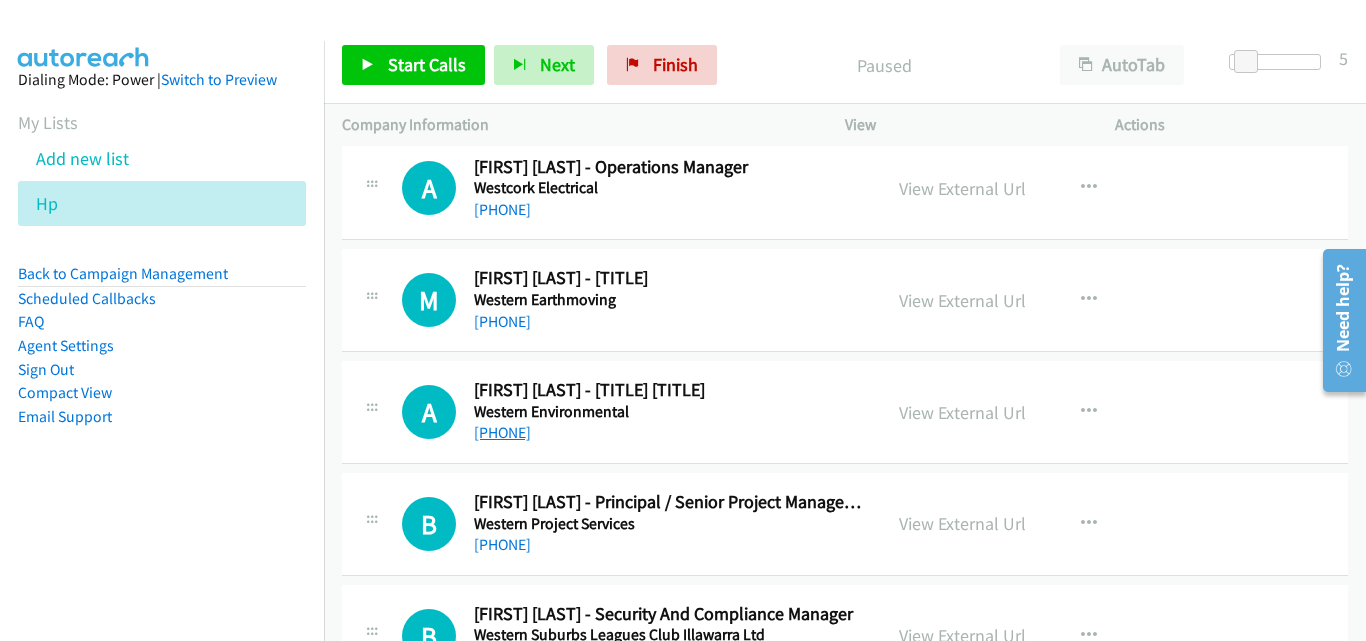 click on "+64 27 587 2207" at bounding box center [502, 432] 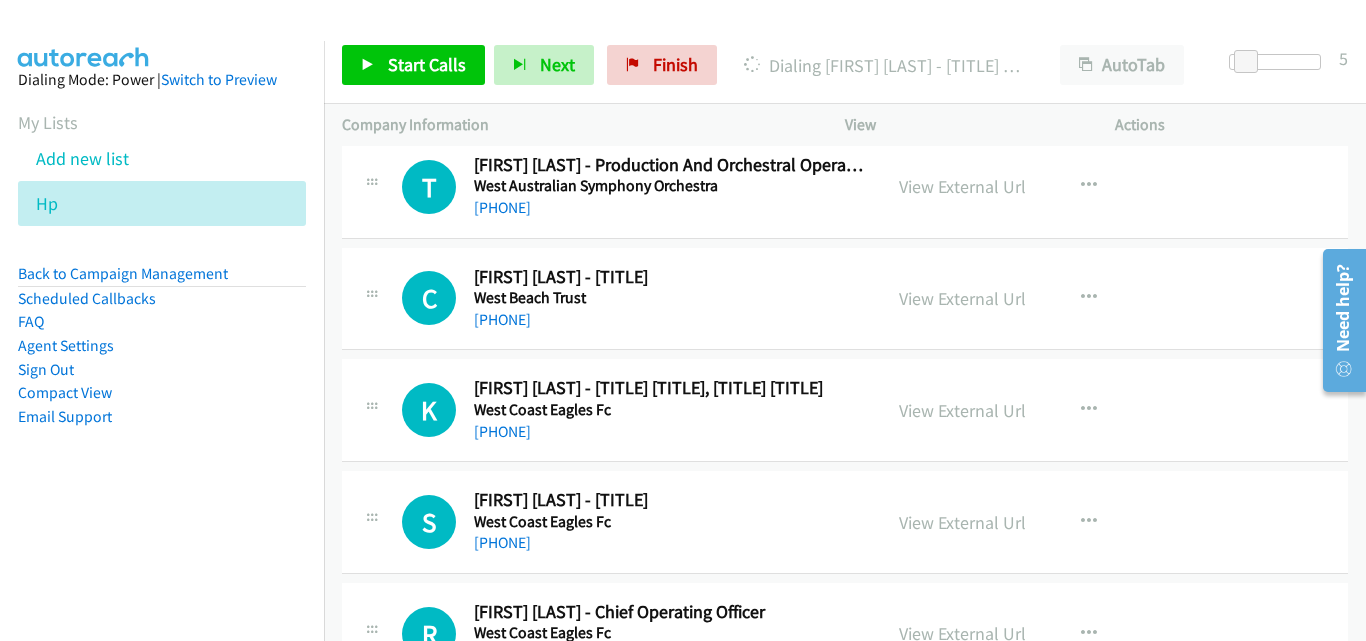 scroll, scrollTop: 14184, scrollLeft: 0, axis: vertical 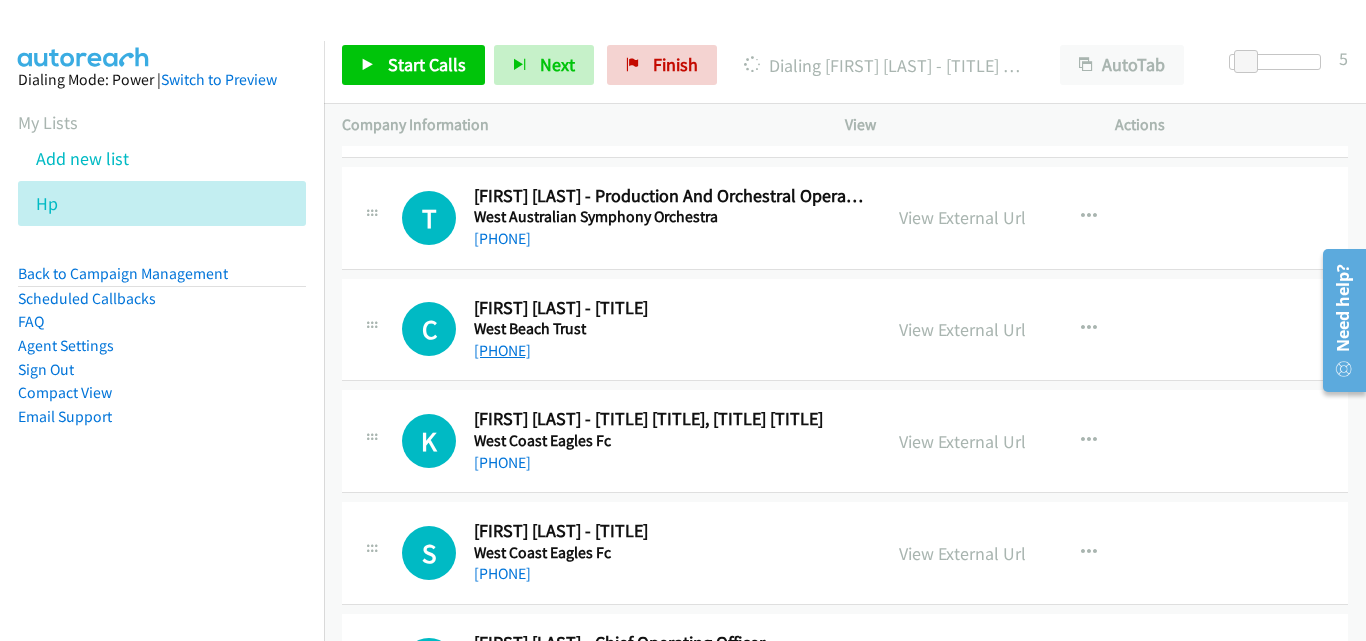 click on "+61 8 8355 7300" at bounding box center [502, 350] 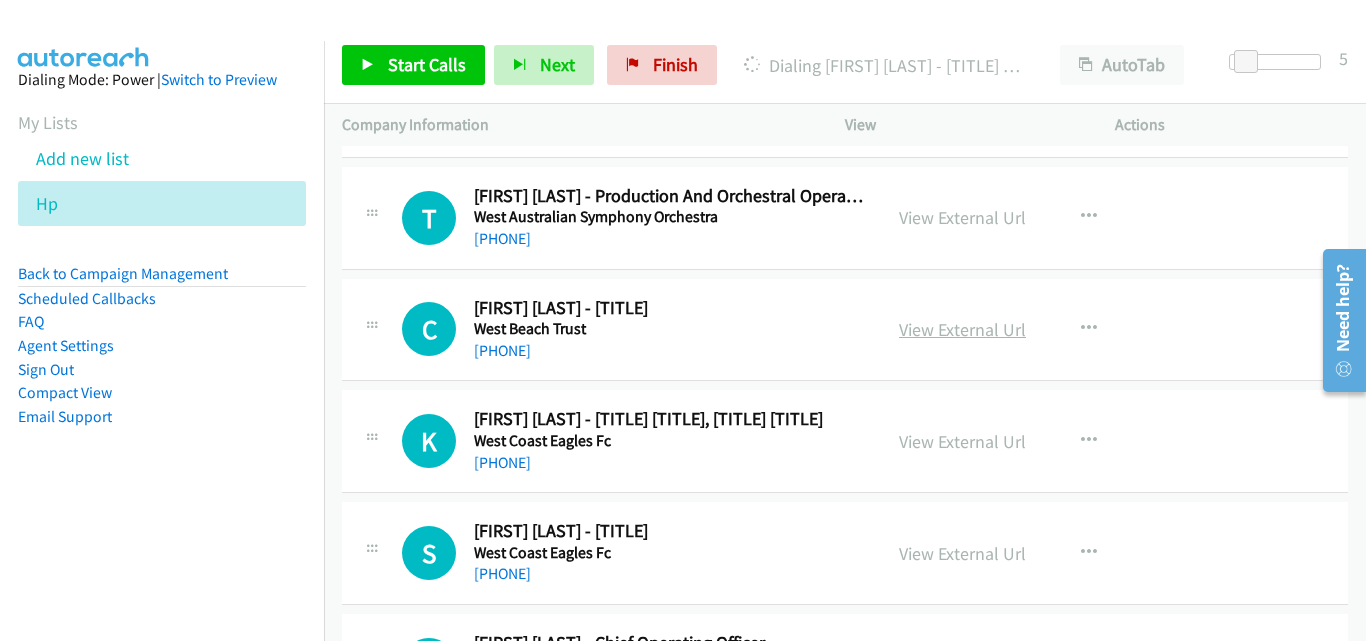 click on "View External Url" at bounding box center (962, 329) 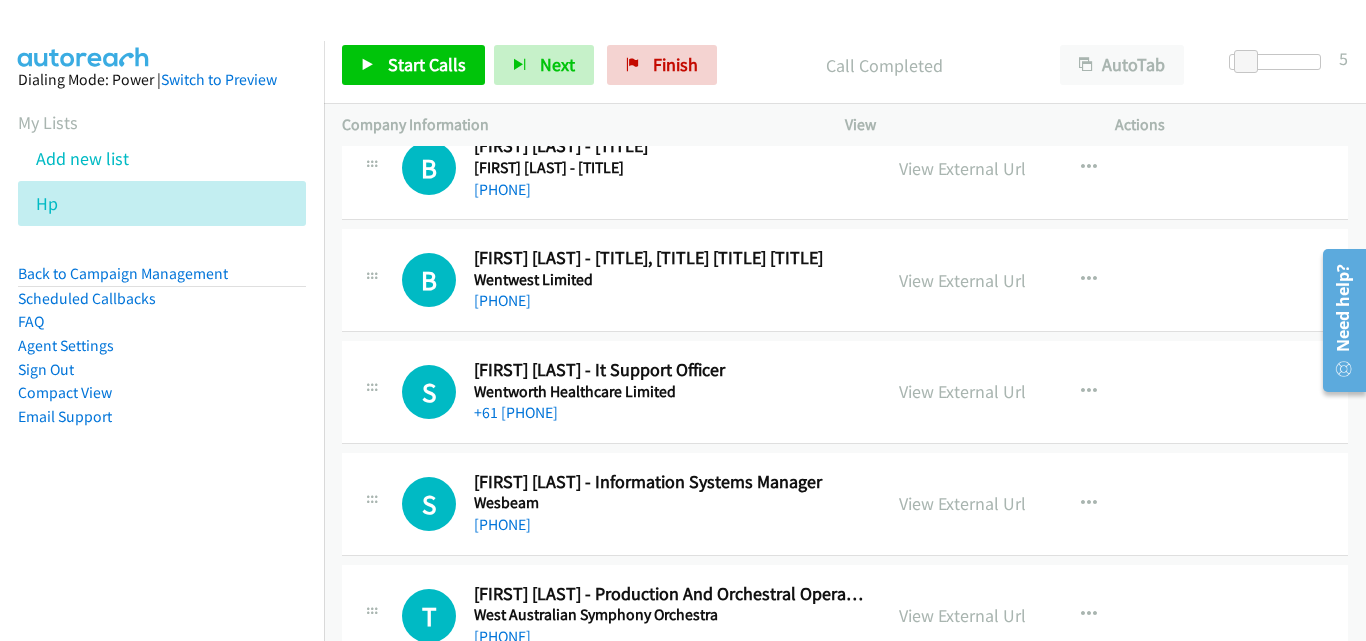 scroll, scrollTop: 13784, scrollLeft: 0, axis: vertical 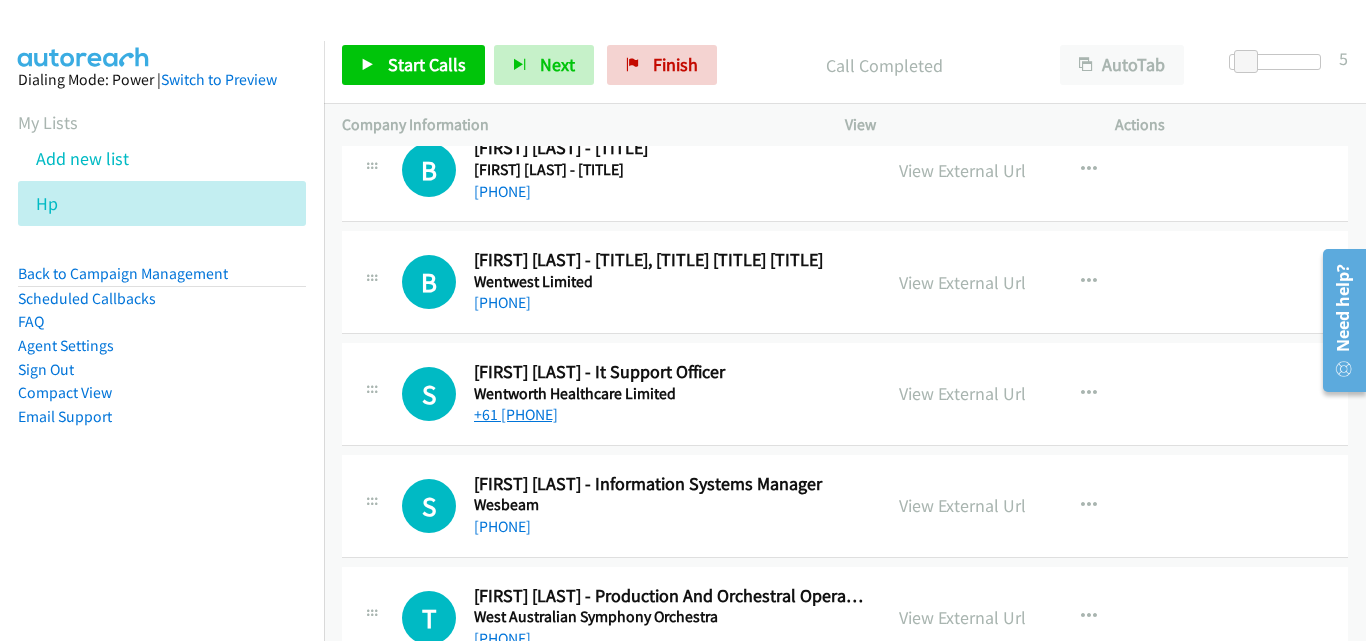 click on "+61 481 880 217" at bounding box center (502, 414) 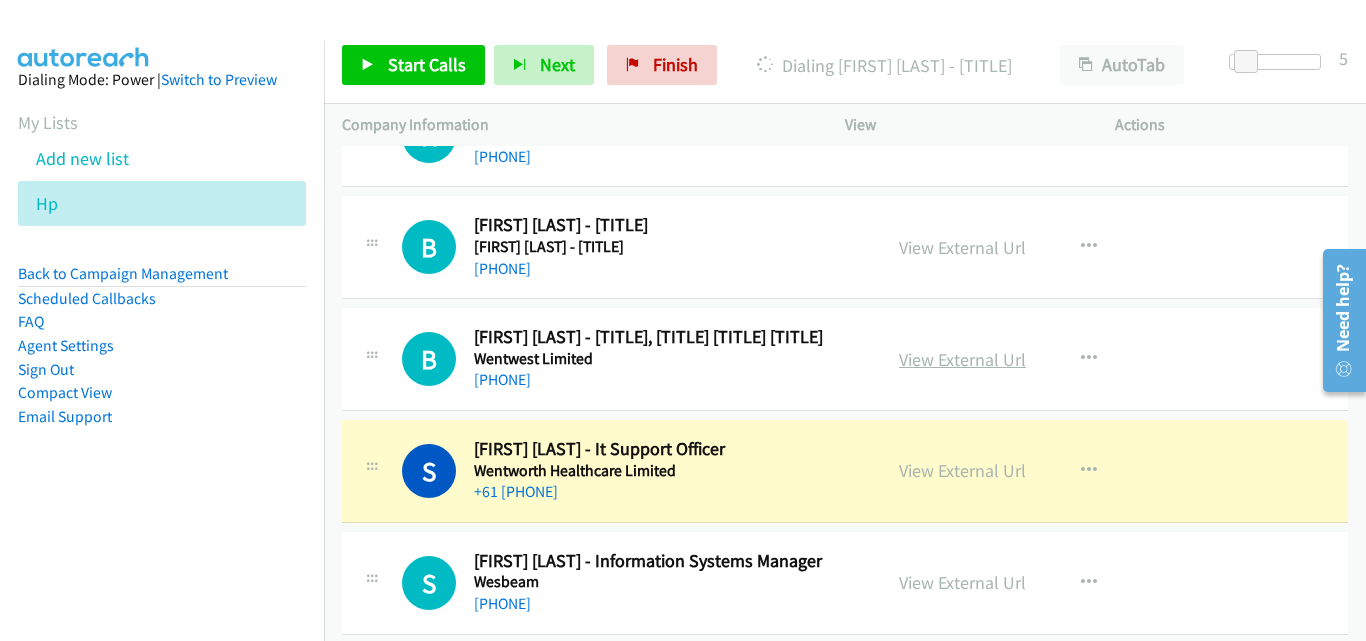 scroll, scrollTop: 13684, scrollLeft: 0, axis: vertical 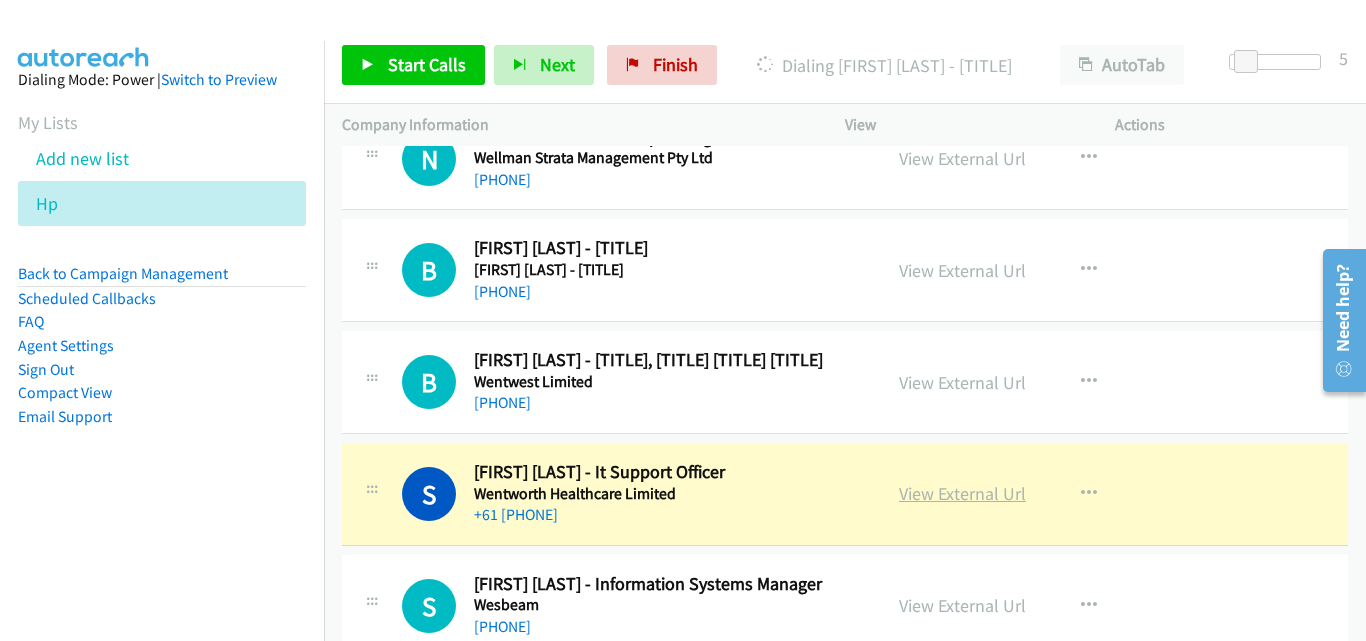 click on "View External Url" at bounding box center [962, 493] 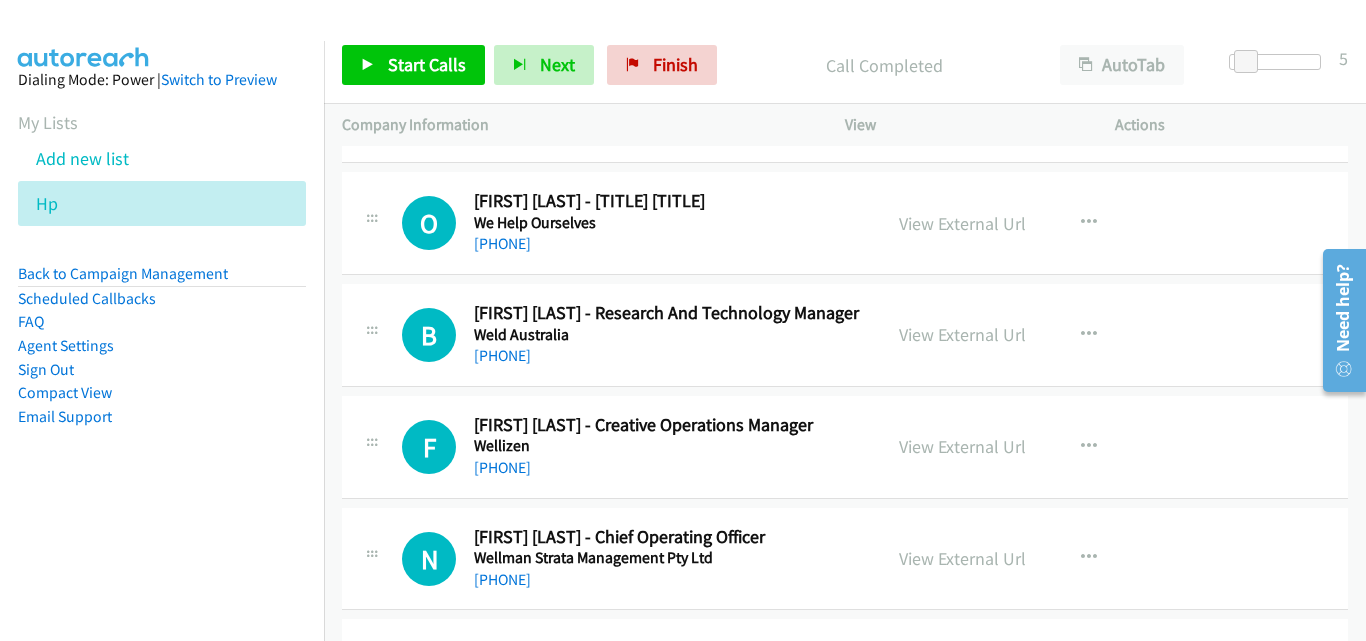 scroll, scrollTop: 13184, scrollLeft: 0, axis: vertical 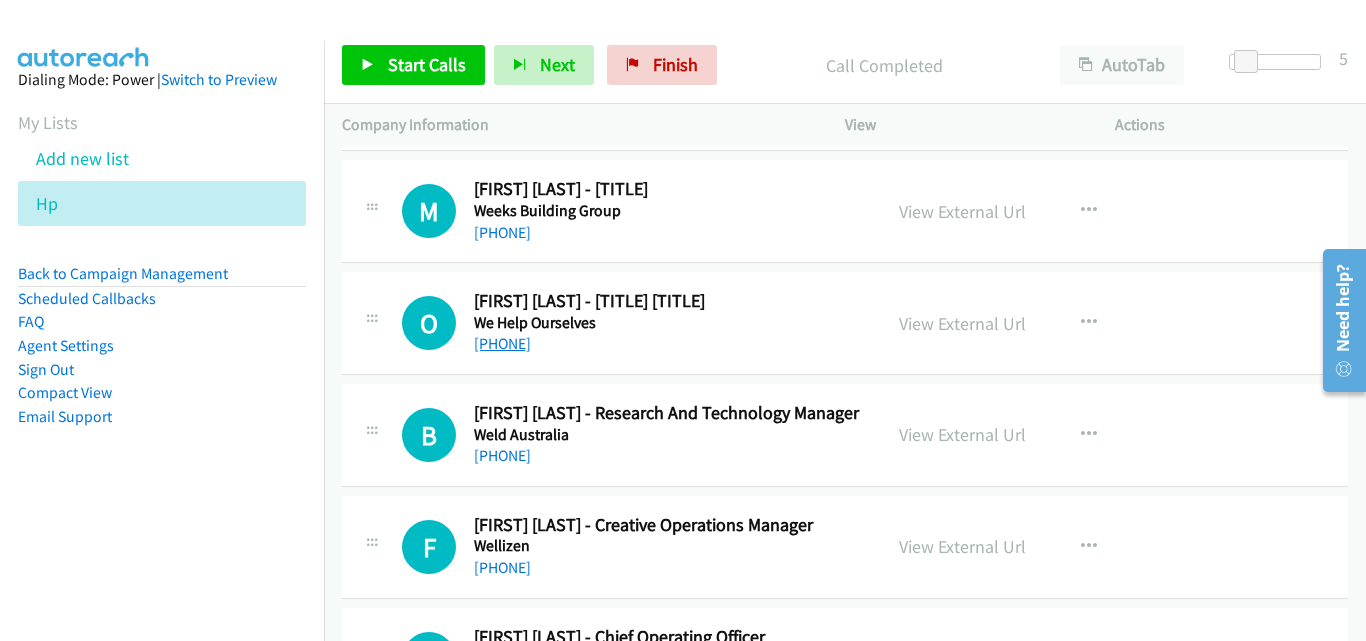 click on "+61 400 123 123" at bounding box center (502, 343) 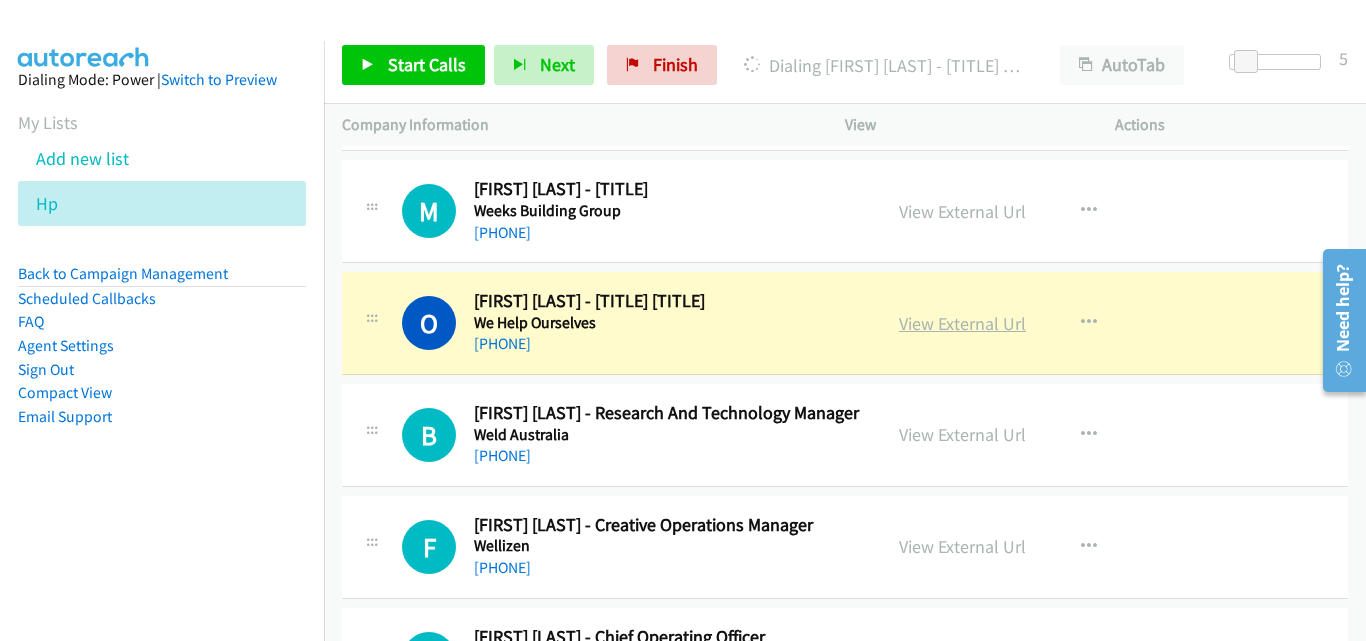 click on "View External Url" at bounding box center [962, 323] 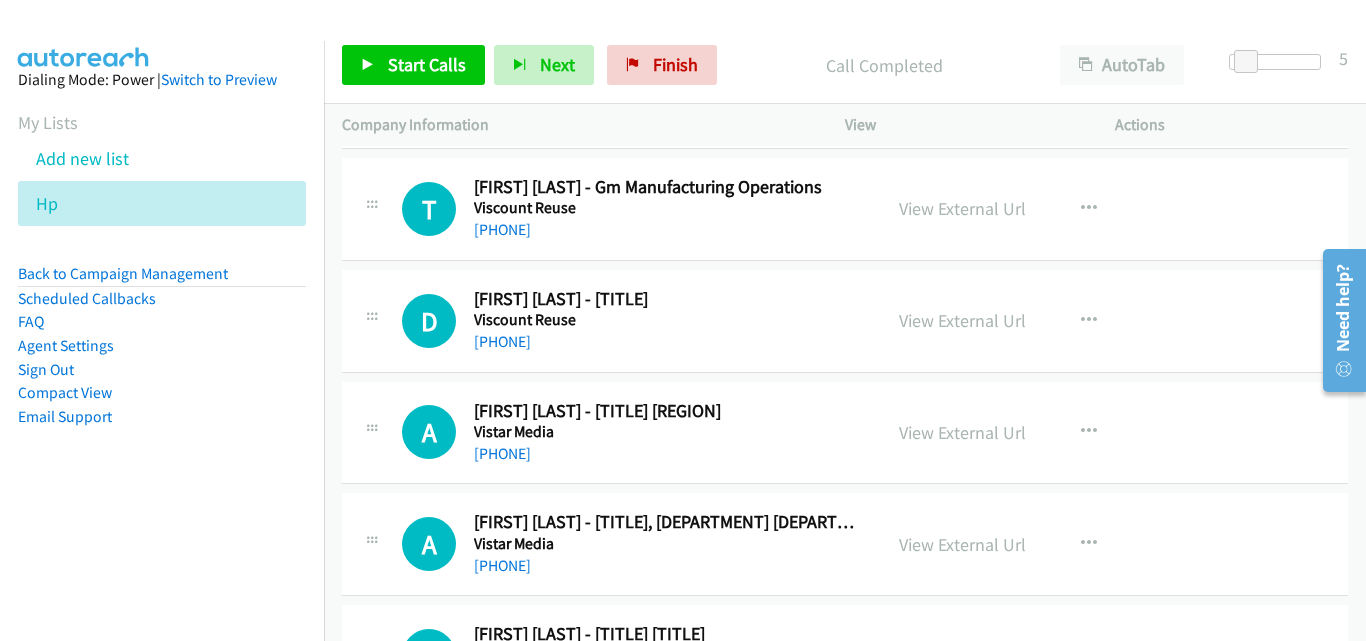 scroll, scrollTop: 7584, scrollLeft: 0, axis: vertical 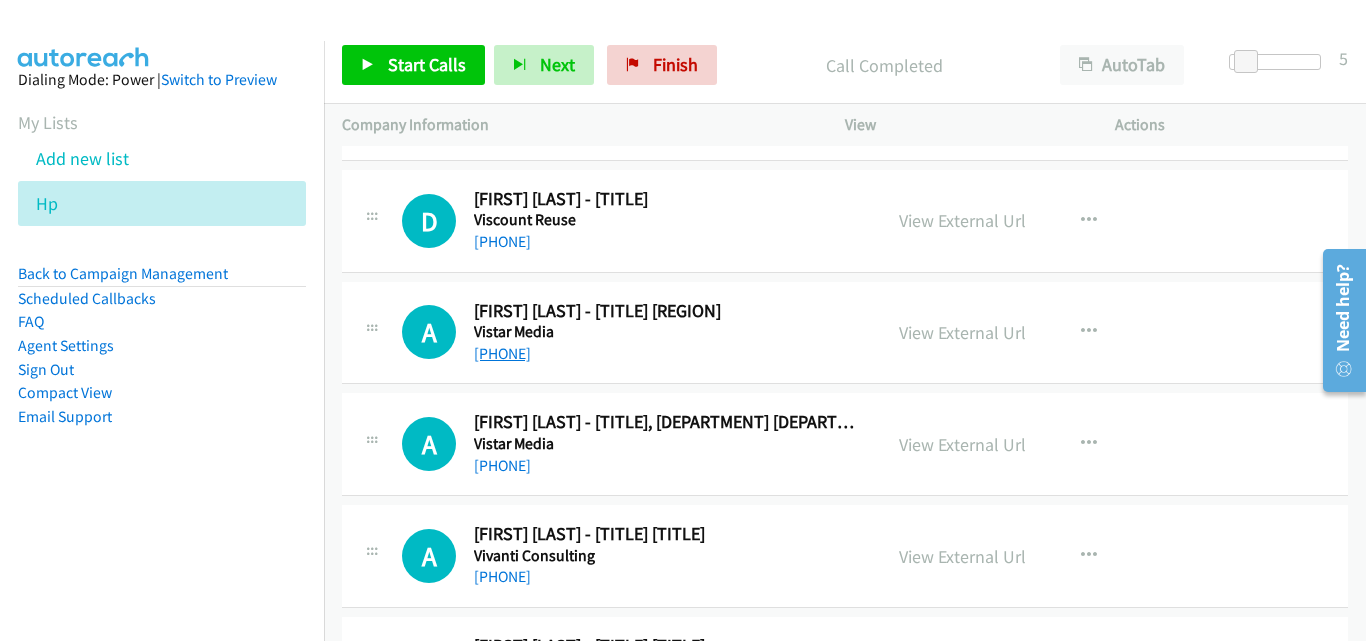 click on "+61 432 500 723" at bounding box center [502, 353] 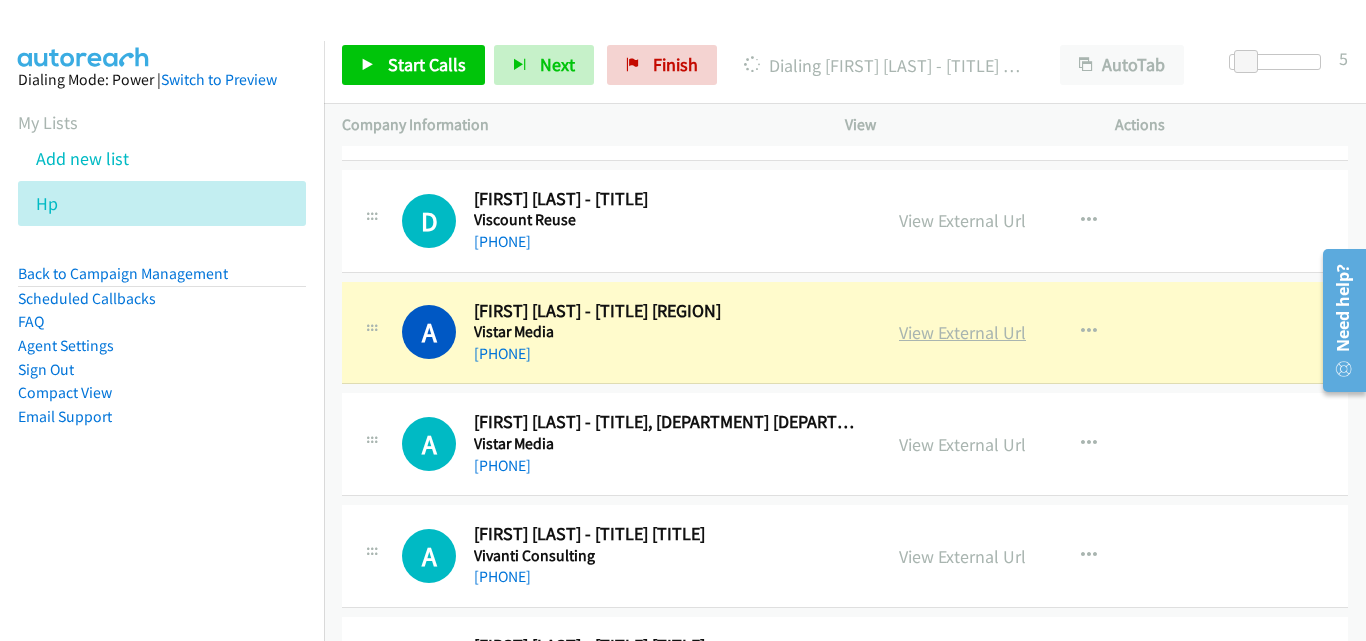 click on "View External Url" at bounding box center [962, 332] 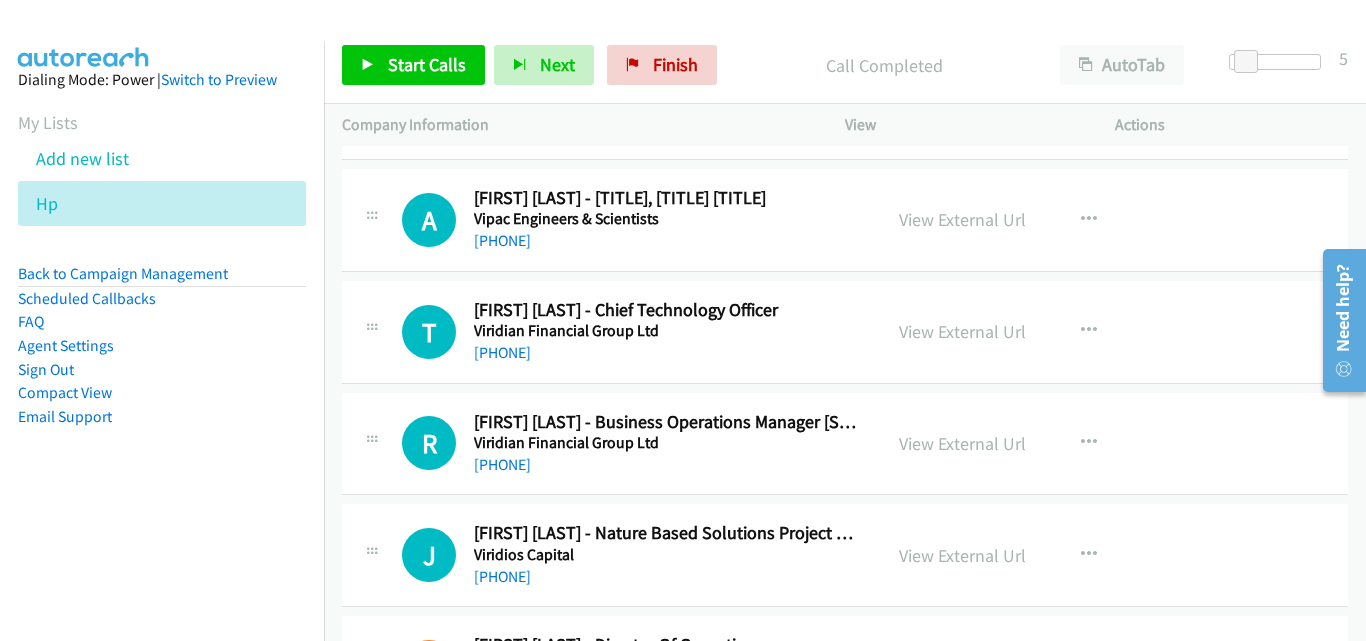 scroll, scrollTop: 6884, scrollLeft: 0, axis: vertical 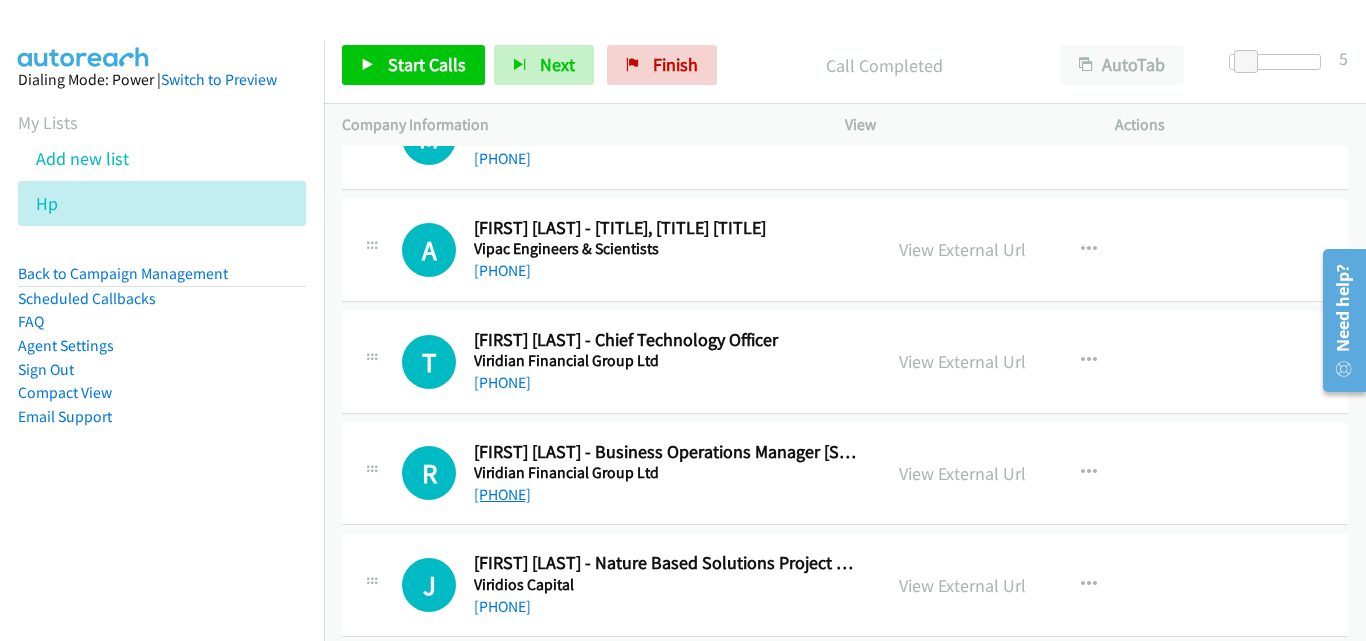 click on "+61 401 582 985" at bounding box center (502, 494) 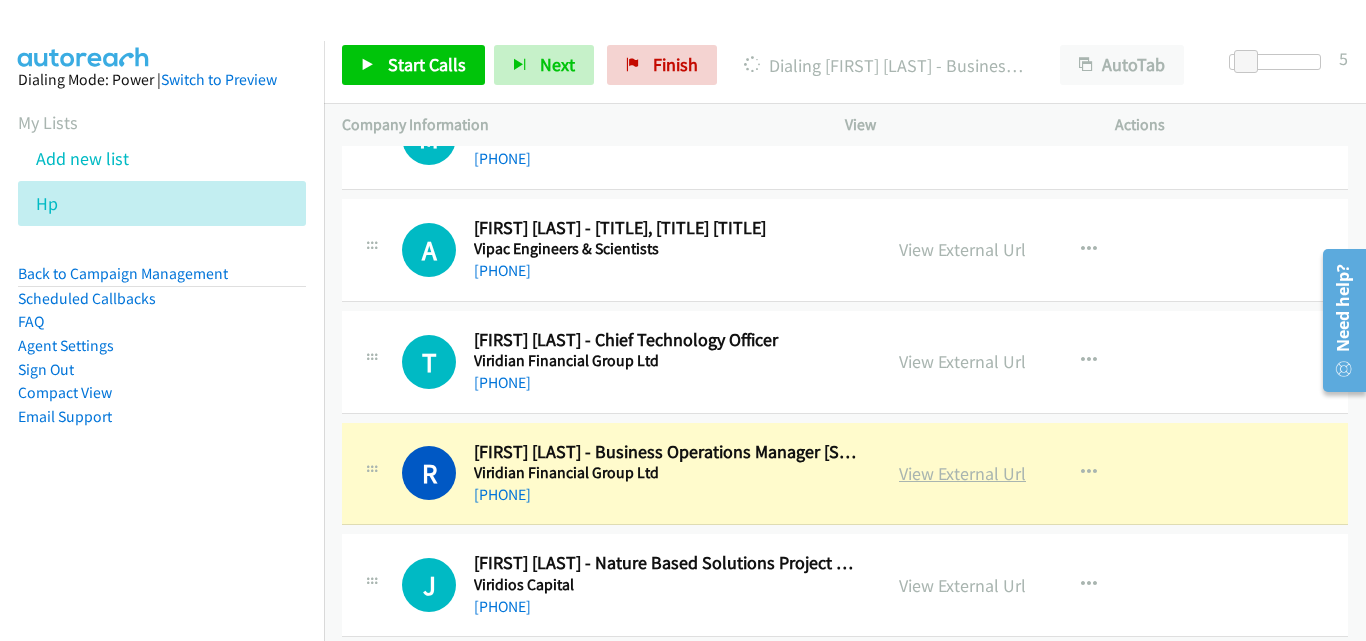 click on "View External Url" at bounding box center (962, 473) 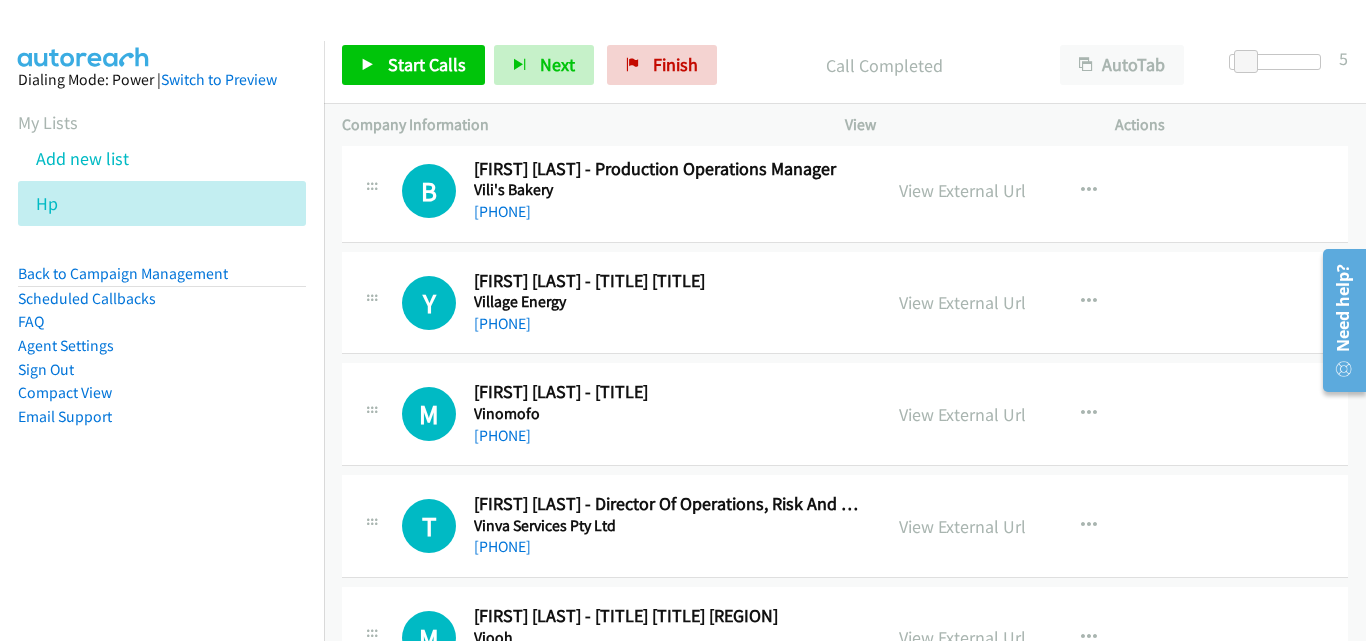 scroll, scrollTop: 6484, scrollLeft: 0, axis: vertical 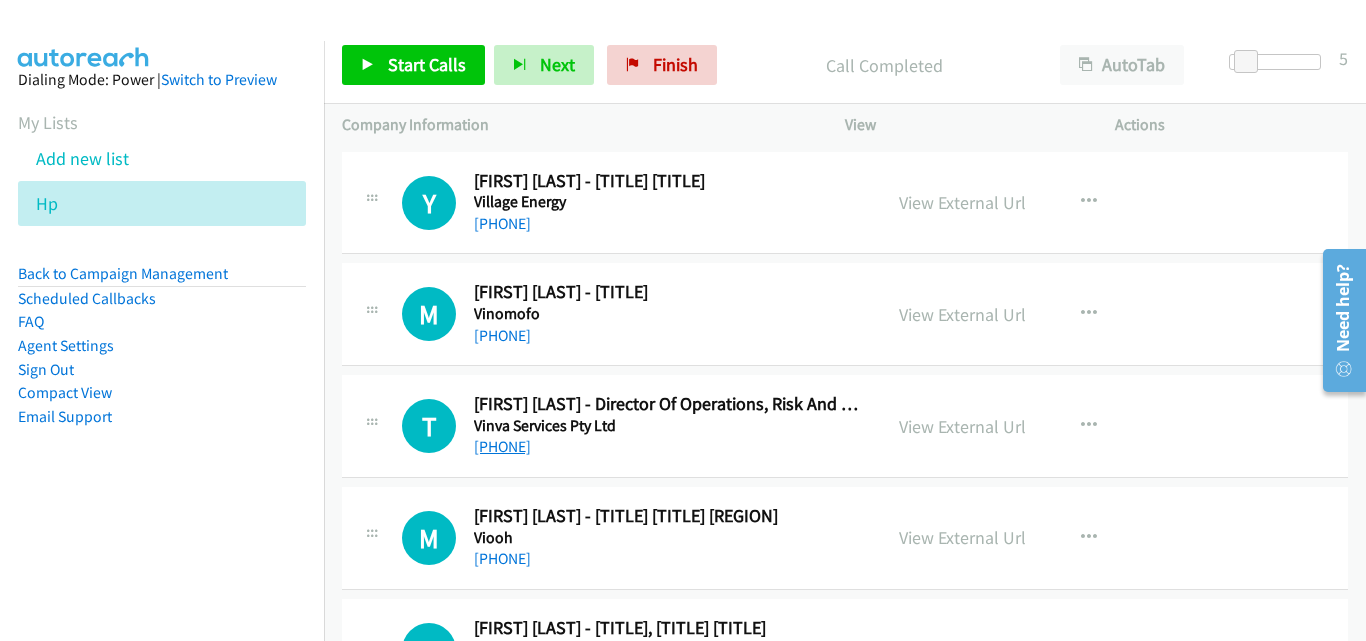 click on "+61 2 8236 7741" at bounding box center (502, 446) 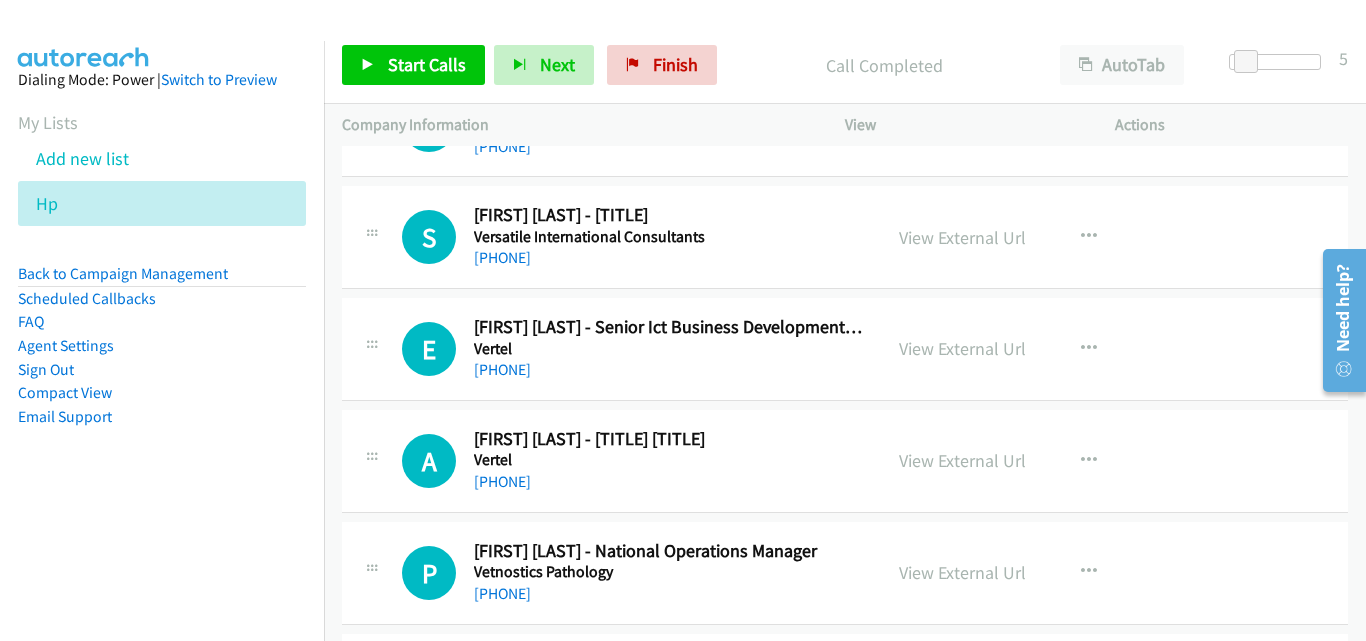 scroll, scrollTop: 4784, scrollLeft: 0, axis: vertical 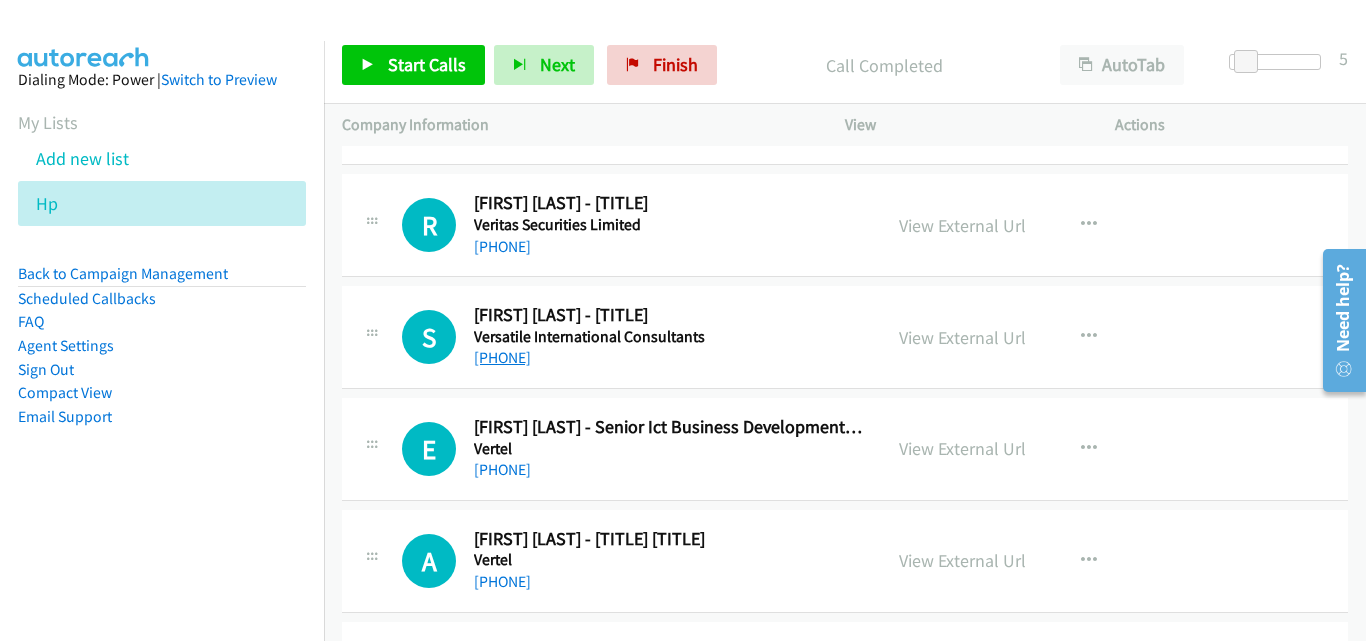 click on "+61 450 495 922" at bounding box center (502, 357) 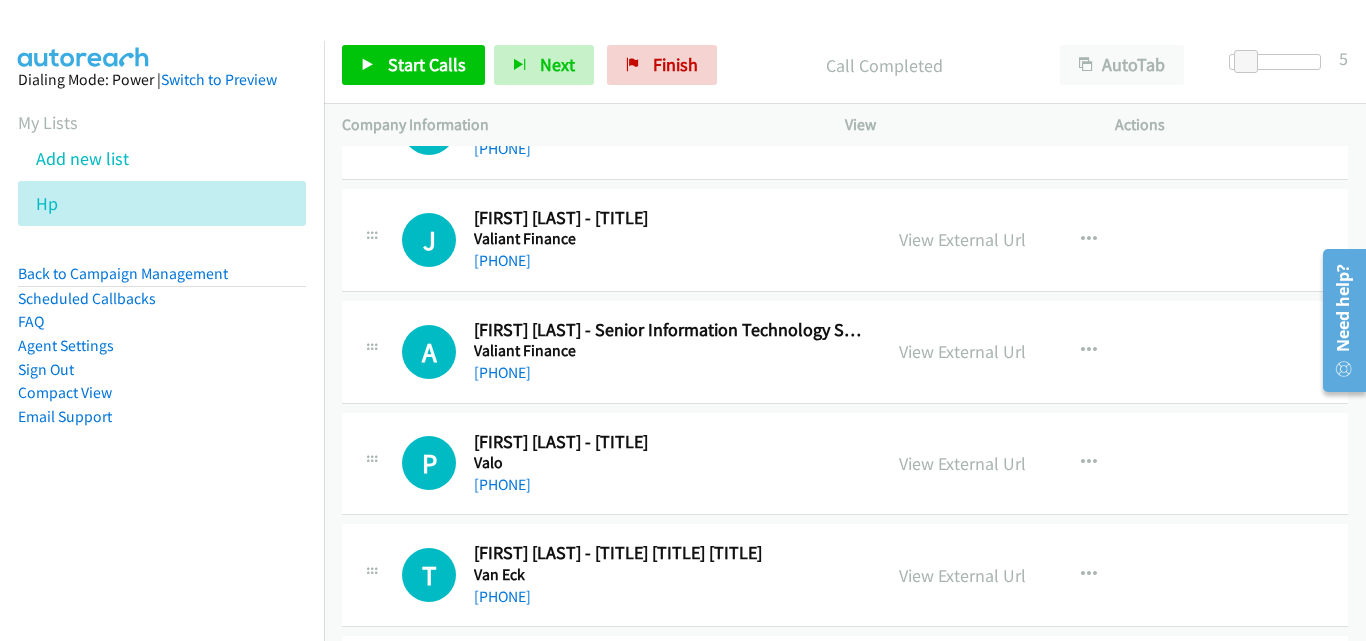 scroll, scrollTop: 3284, scrollLeft: 0, axis: vertical 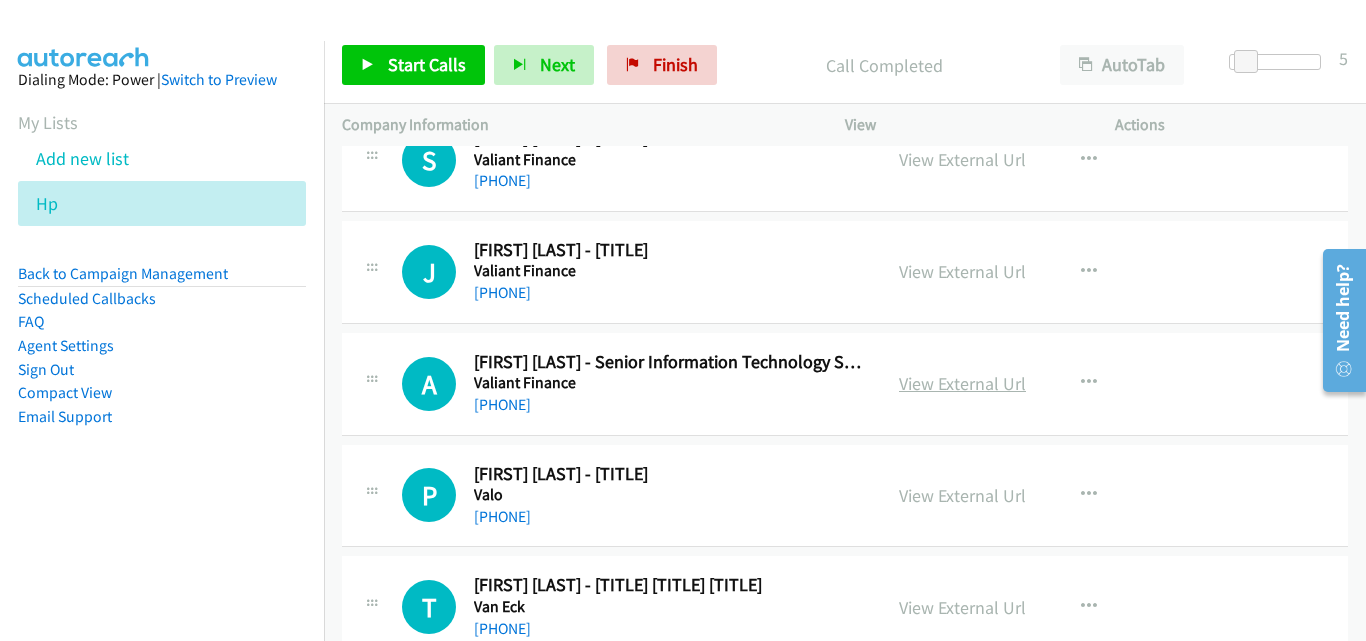 click on "View External Url" at bounding box center [962, 383] 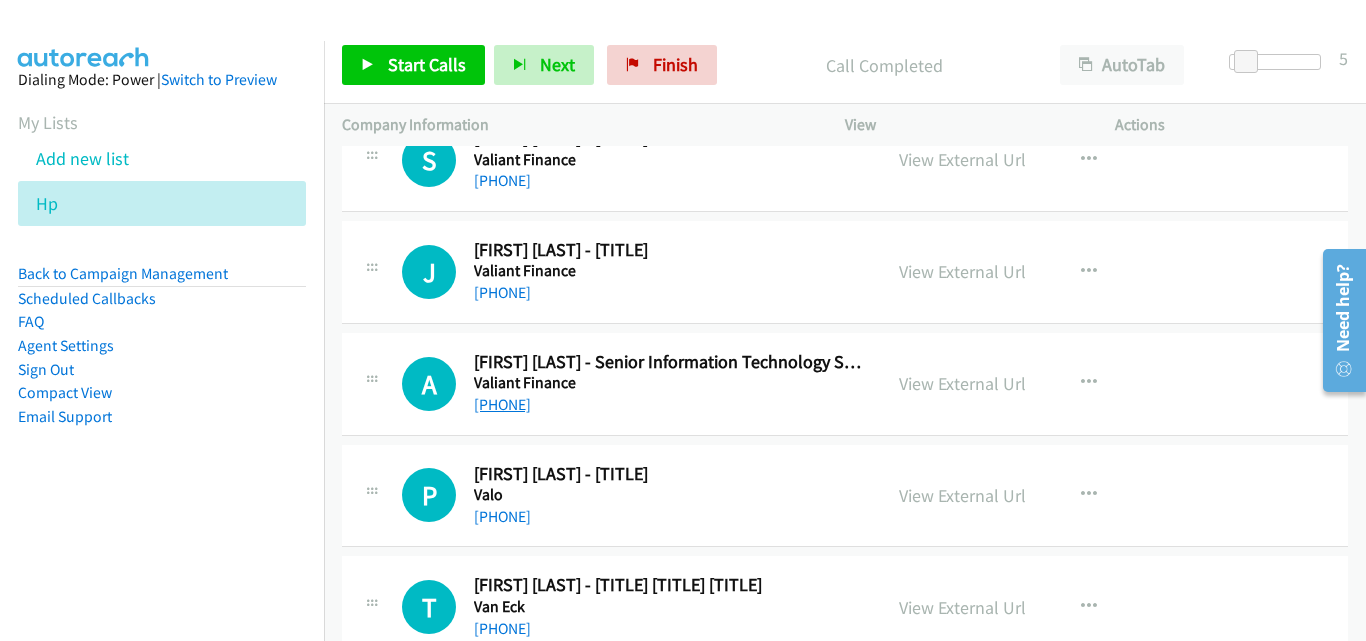 click on "+61 451 069 595" at bounding box center [502, 404] 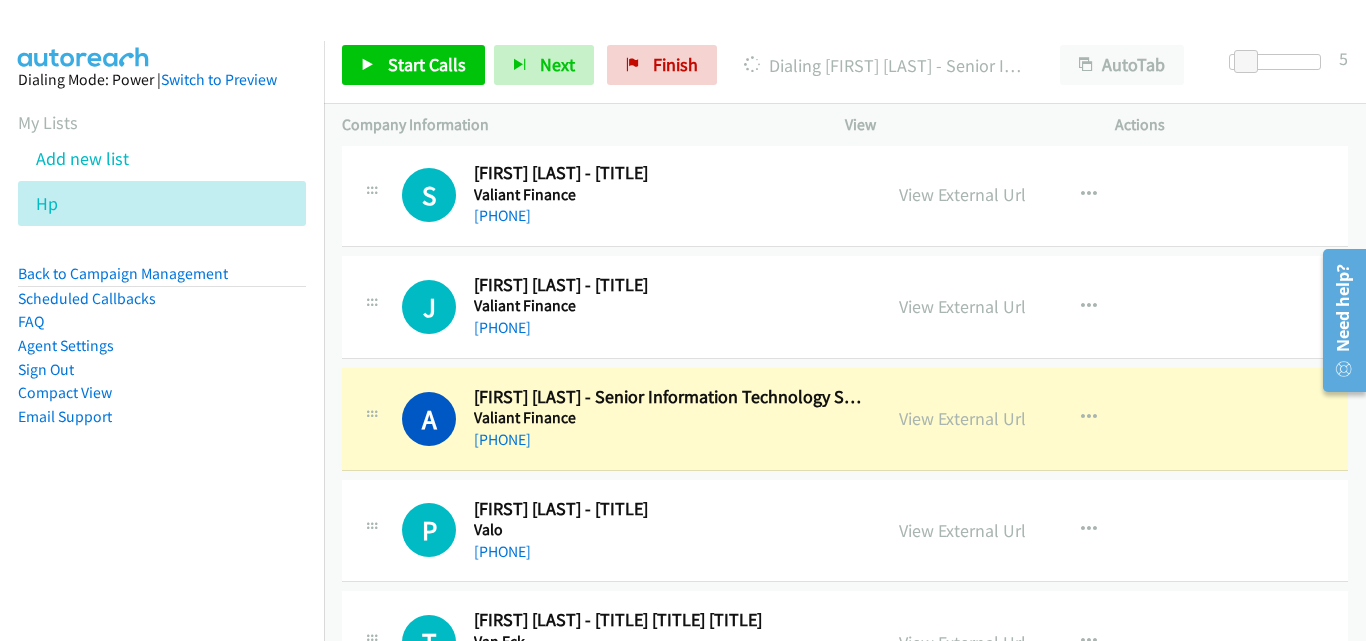 scroll, scrollTop: 3284, scrollLeft: 0, axis: vertical 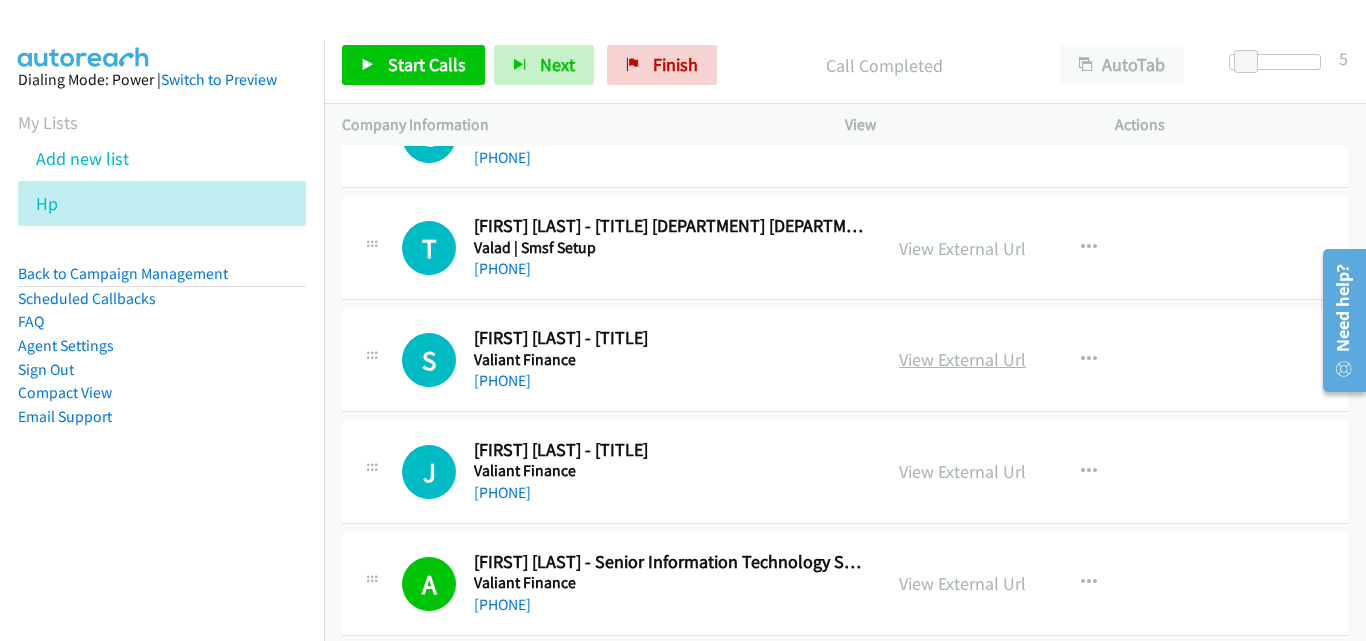 click on "View External Url" at bounding box center (962, 359) 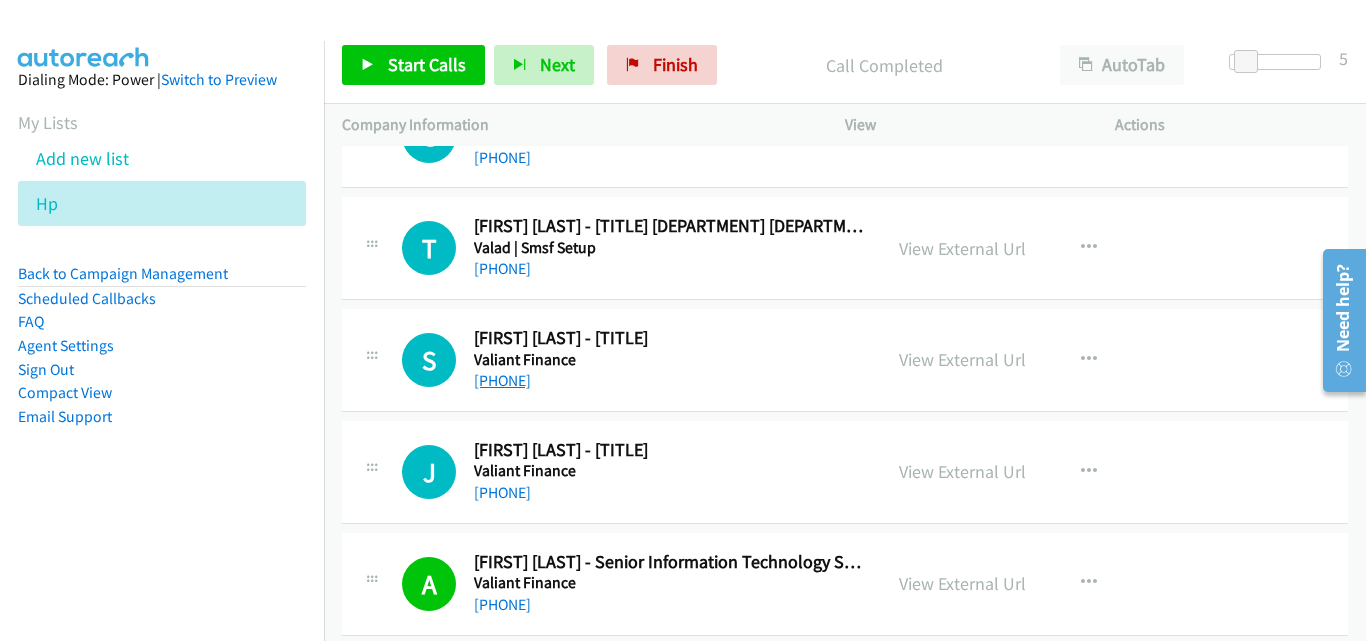 click on "+61 413 911 050" at bounding box center [502, 380] 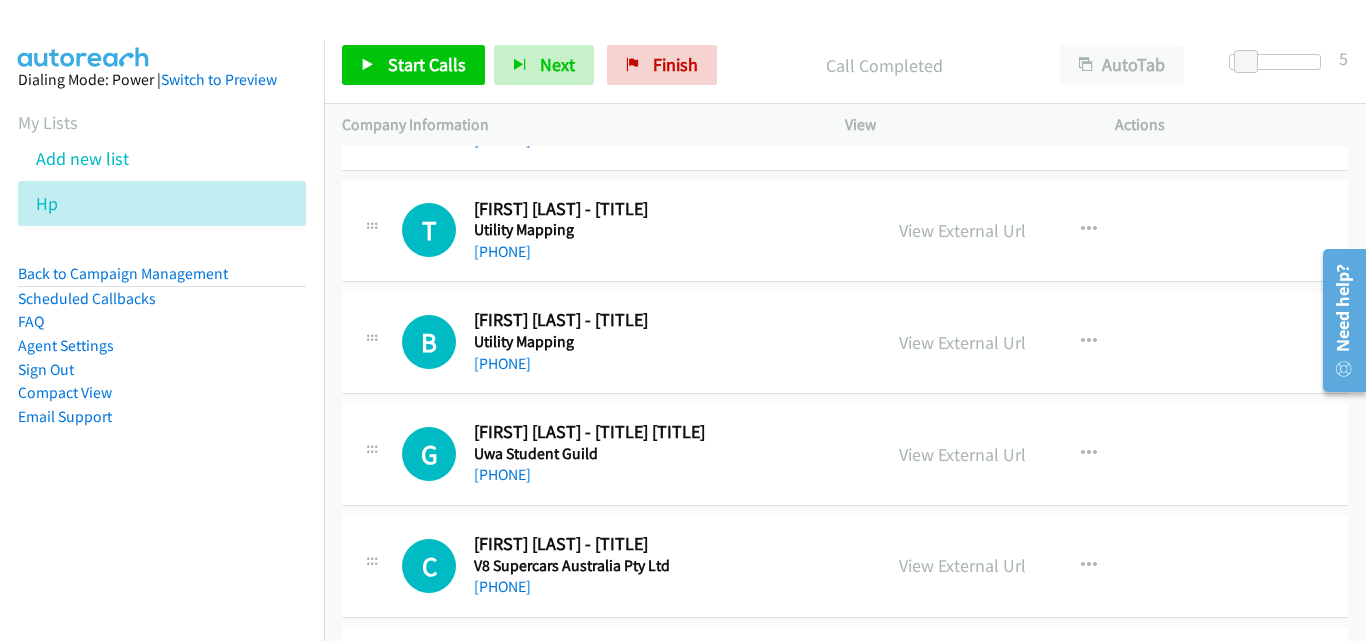 scroll, scrollTop: 2284, scrollLeft: 0, axis: vertical 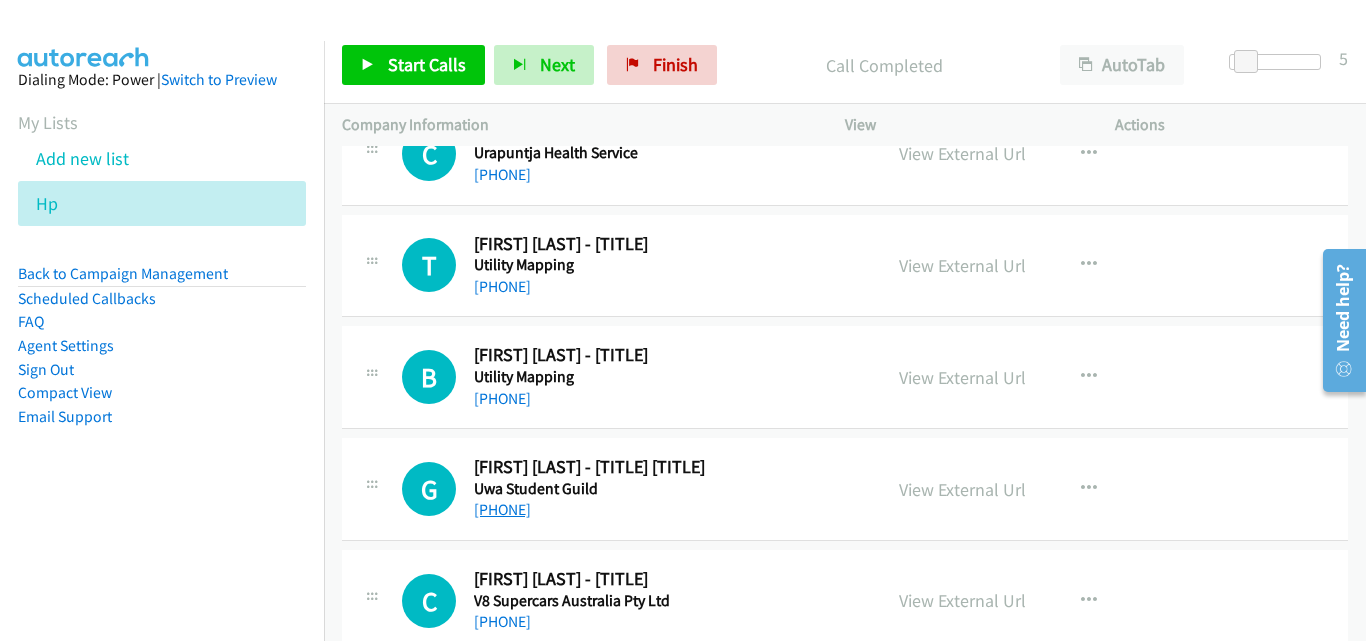 click on "+61 478 729 249" at bounding box center [502, 509] 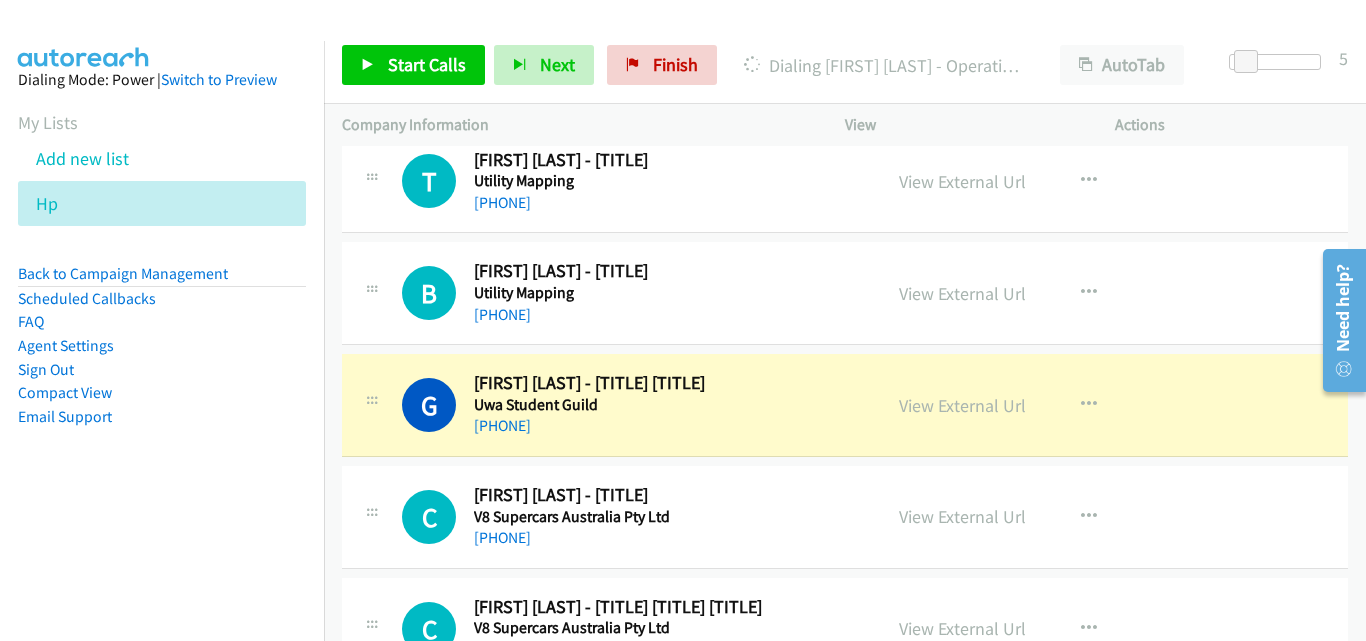 scroll, scrollTop: 2484, scrollLeft: 0, axis: vertical 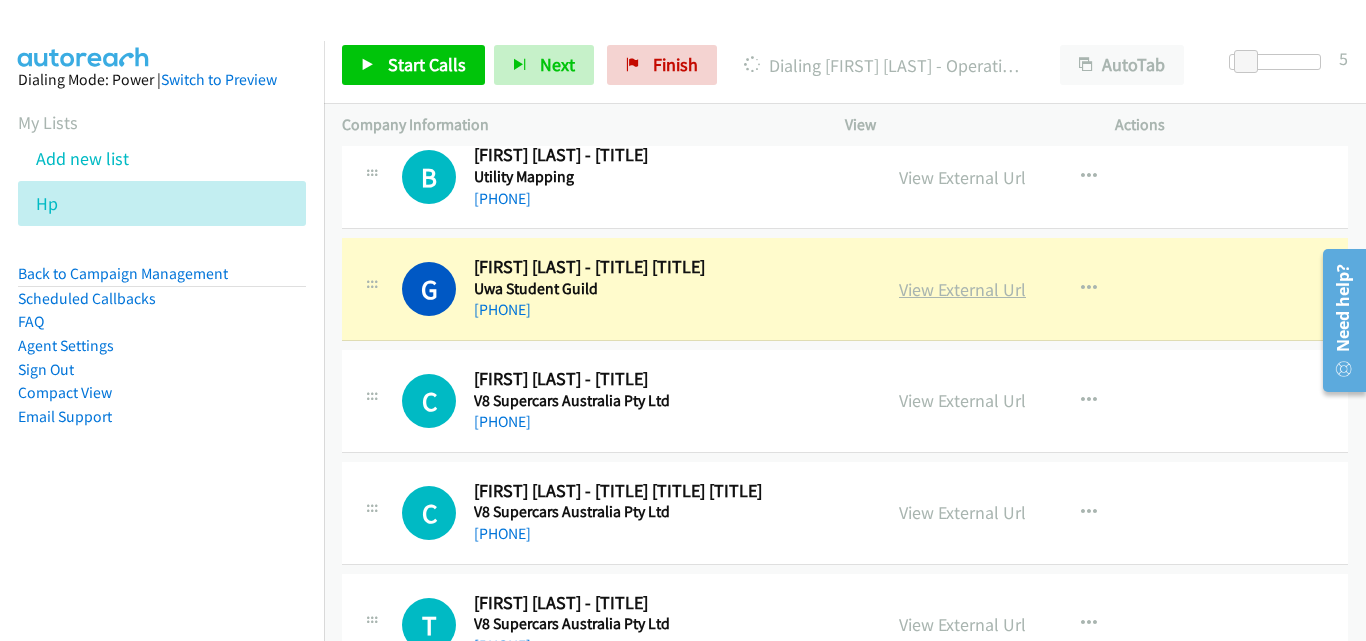 click on "View External Url" at bounding box center [962, 289] 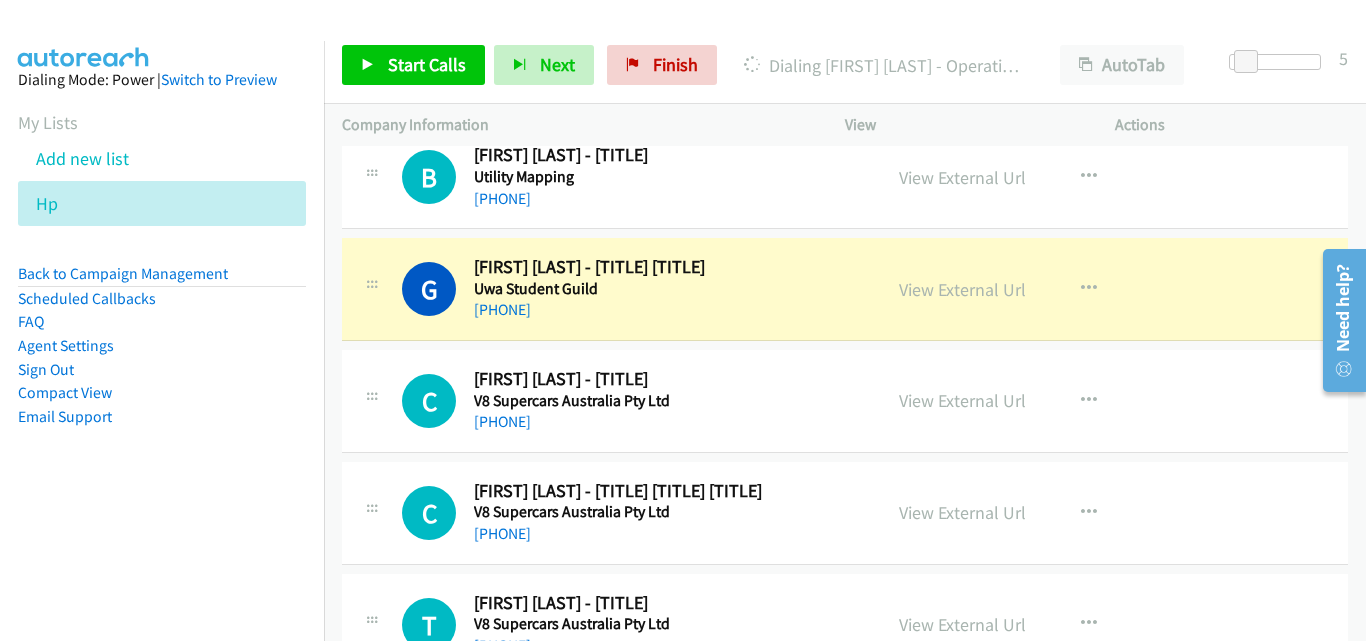 scroll, scrollTop: 2584, scrollLeft: 0, axis: vertical 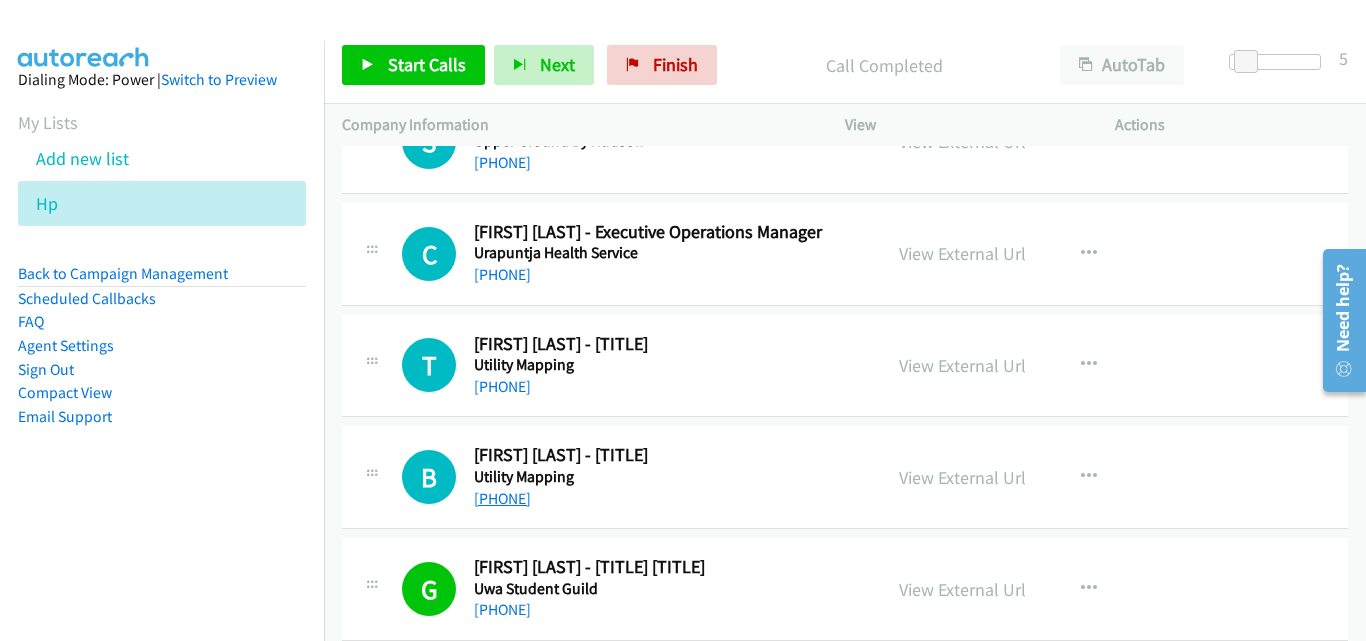 click on "+61 433 905 633" at bounding box center [502, 498] 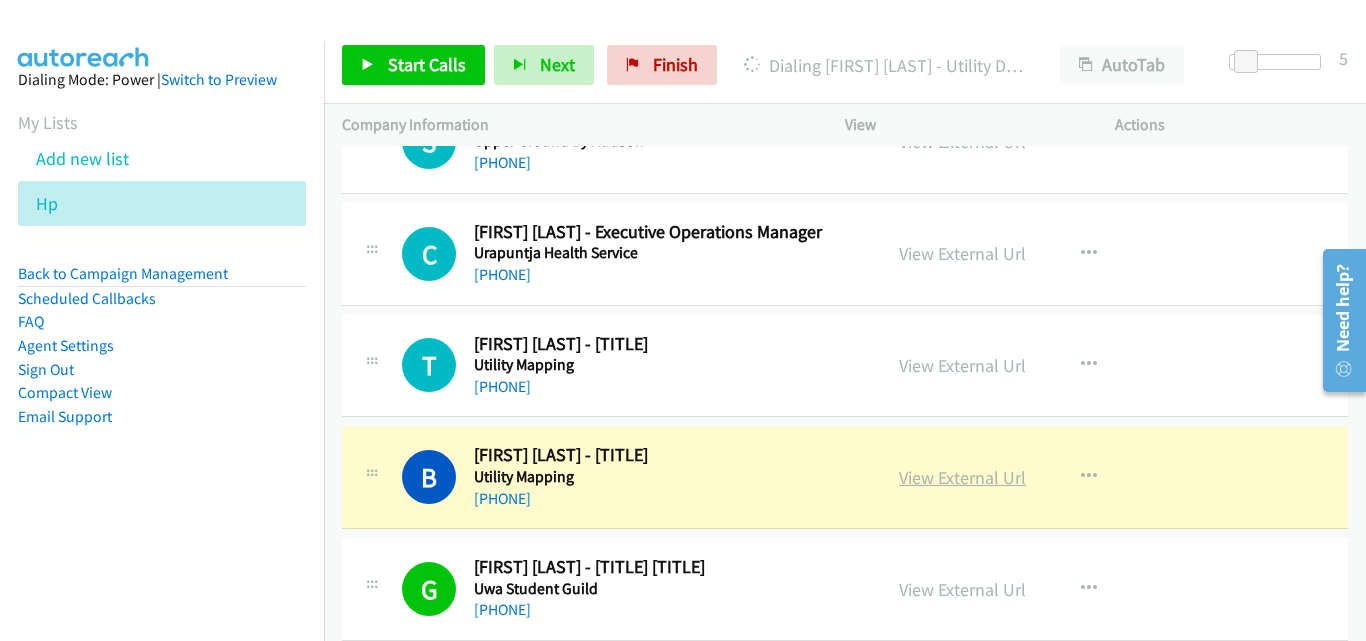 click on "View External Url" at bounding box center [962, 477] 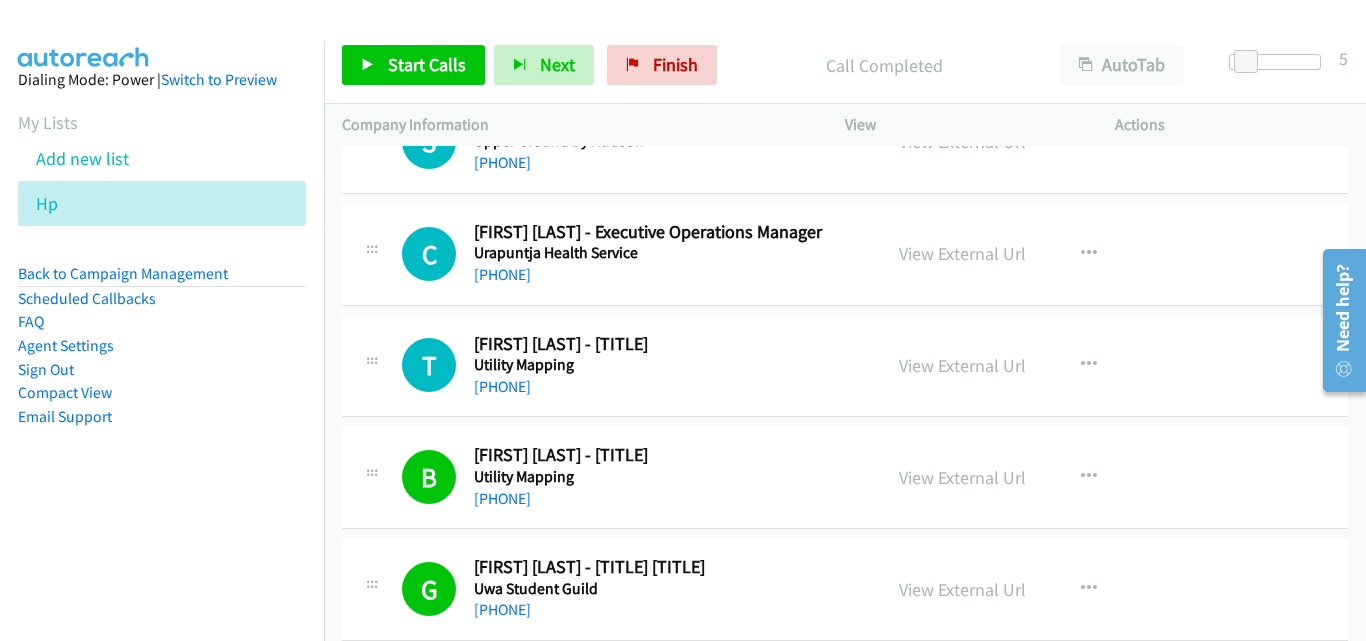 scroll, scrollTop: 2084, scrollLeft: 0, axis: vertical 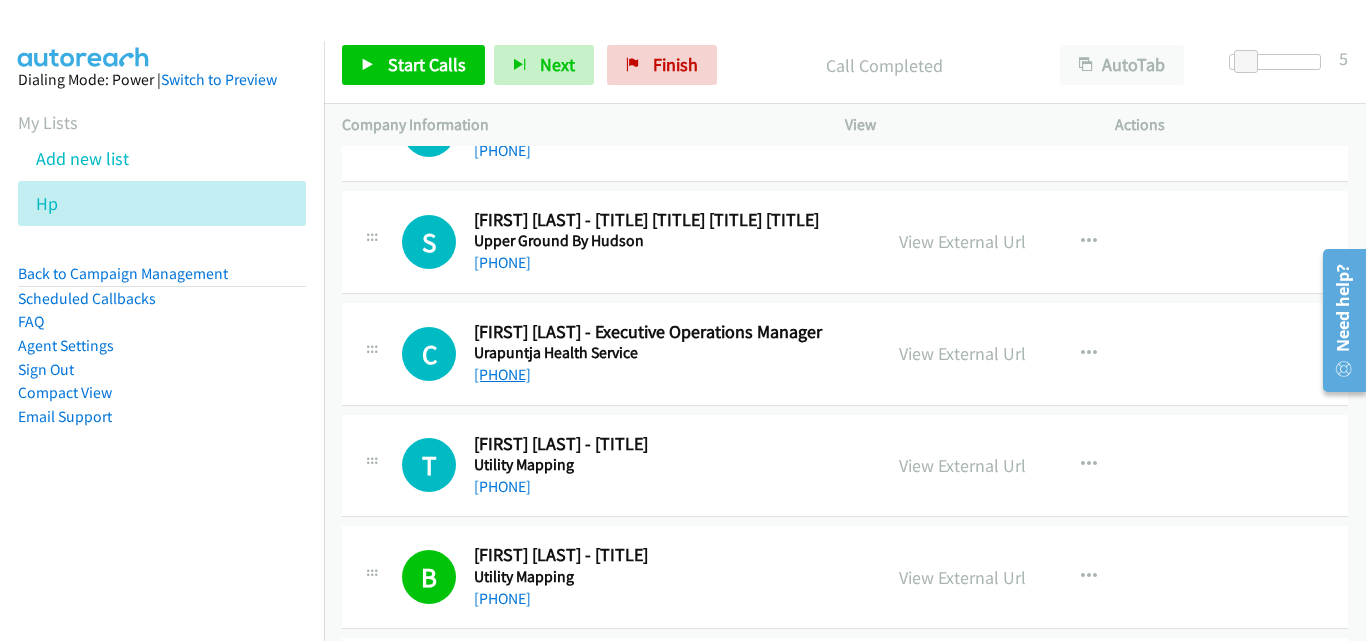 click on "+61 470 341 803" at bounding box center [502, 374] 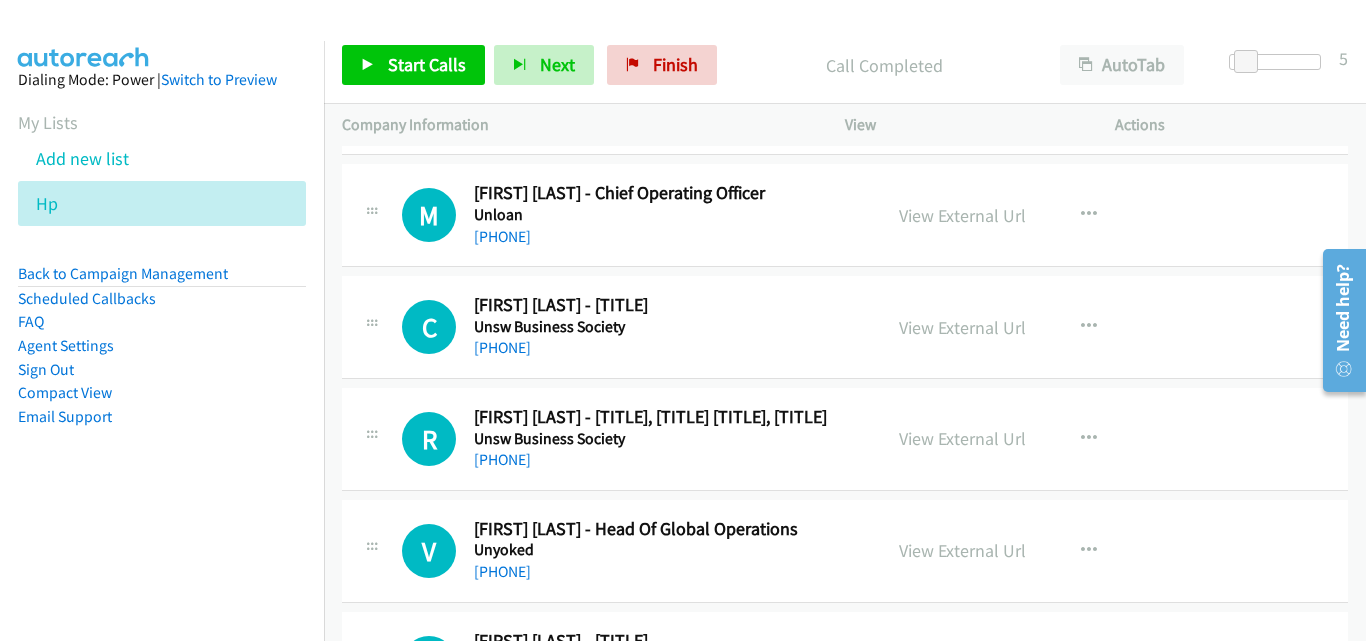 scroll, scrollTop: 1184, scrollLeft: 0, axis: vertical 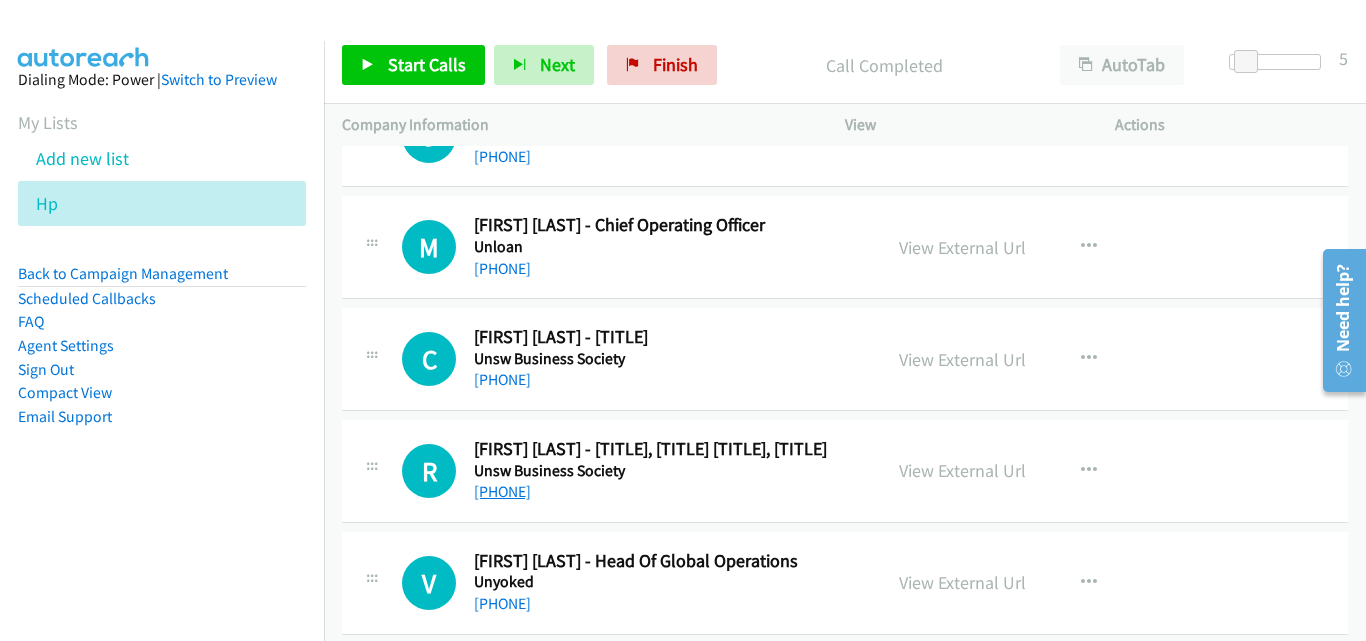 click on "+61 2 8237 4477" at bounding box center [502, 491] 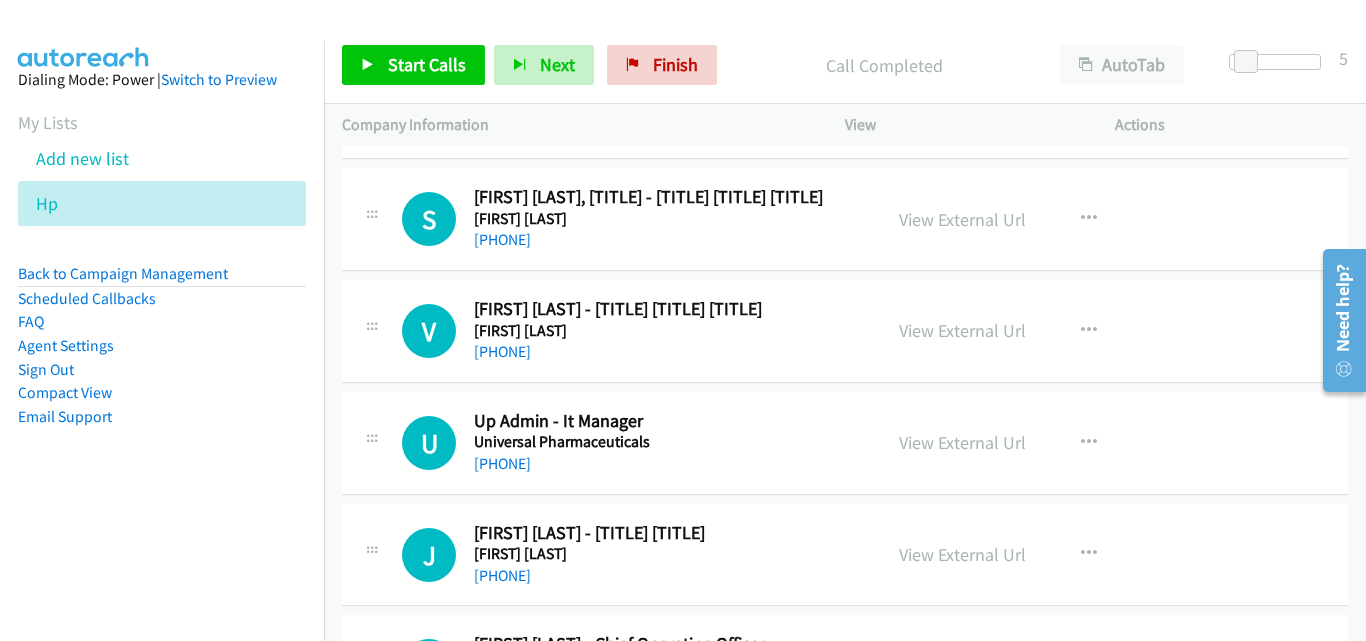 scroll, scrollTop: 784, scrollLeft: 0, axis: vertical 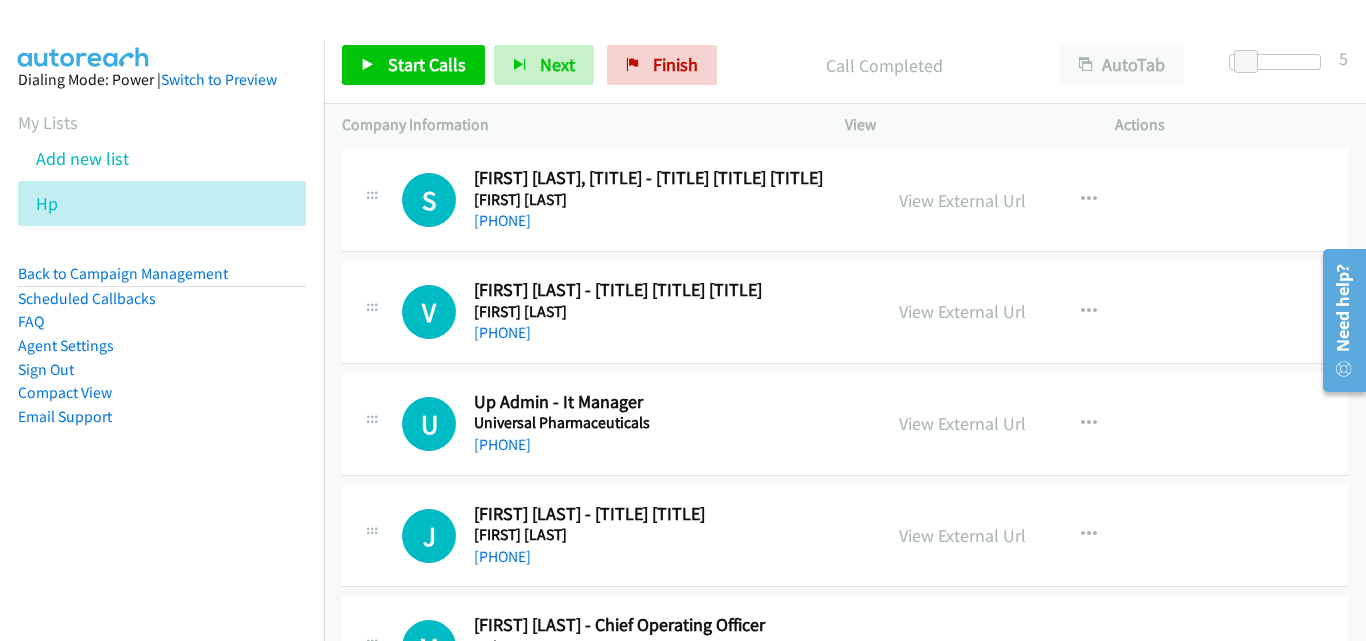 click on "+61 2 8026 9763" at bounding box center [502, 332] 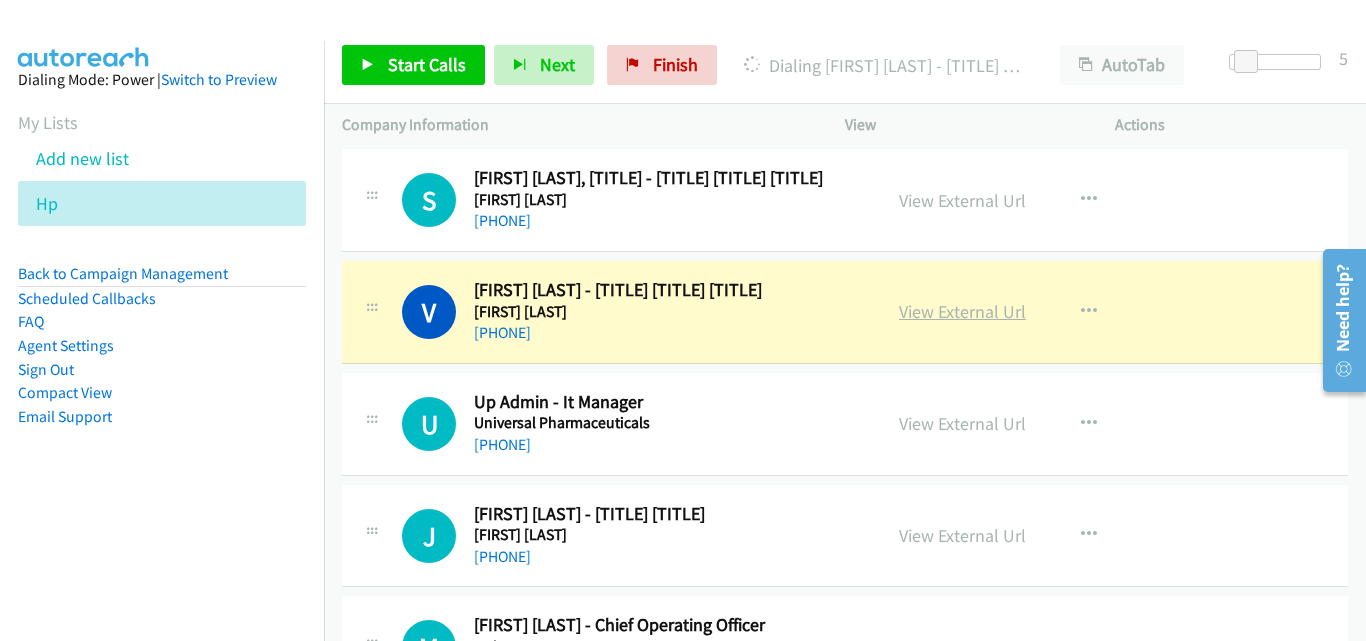 click on "View External Url" at bounding box center (962, 311) 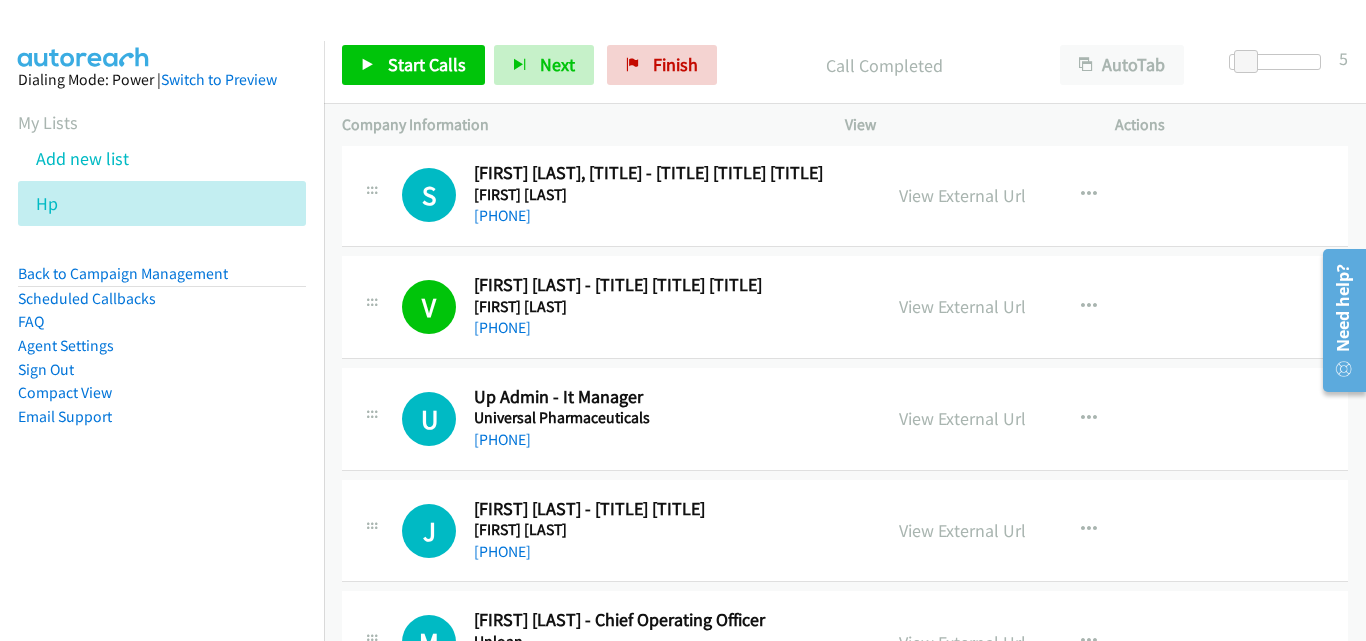 scroll, scrollTop: 800, scrollLeft: 0, axis: vertical 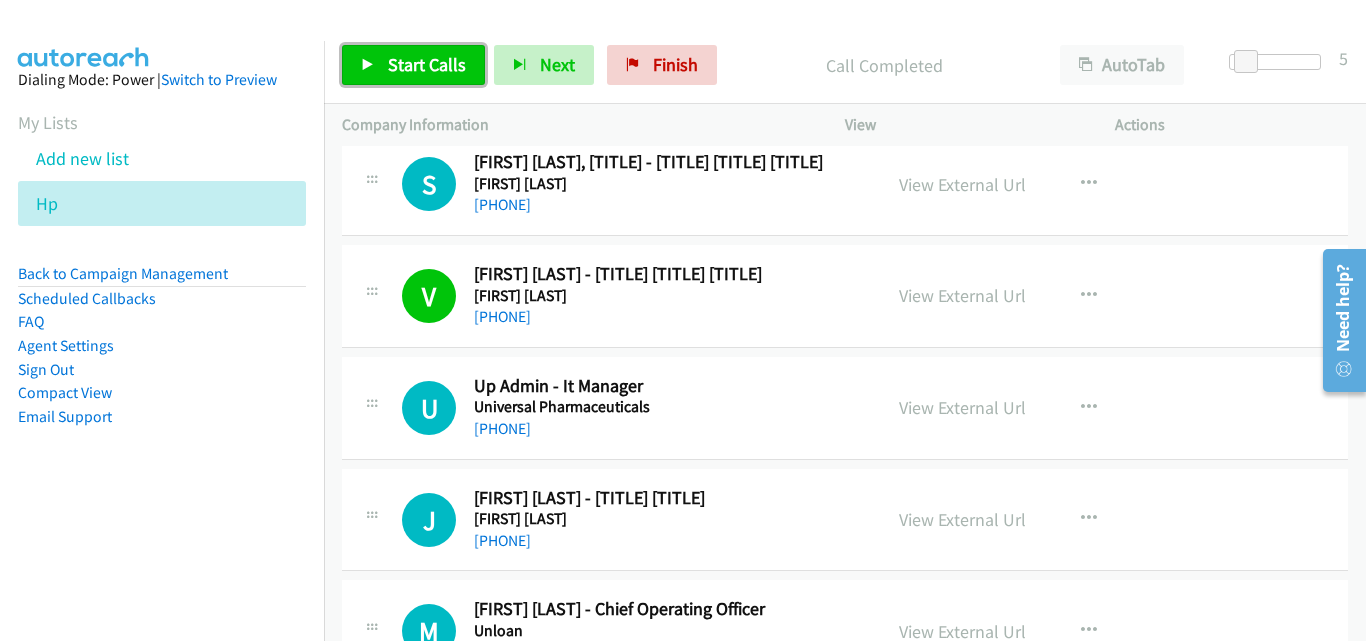 click on "Start Calls" at bounding box center (427, 64) 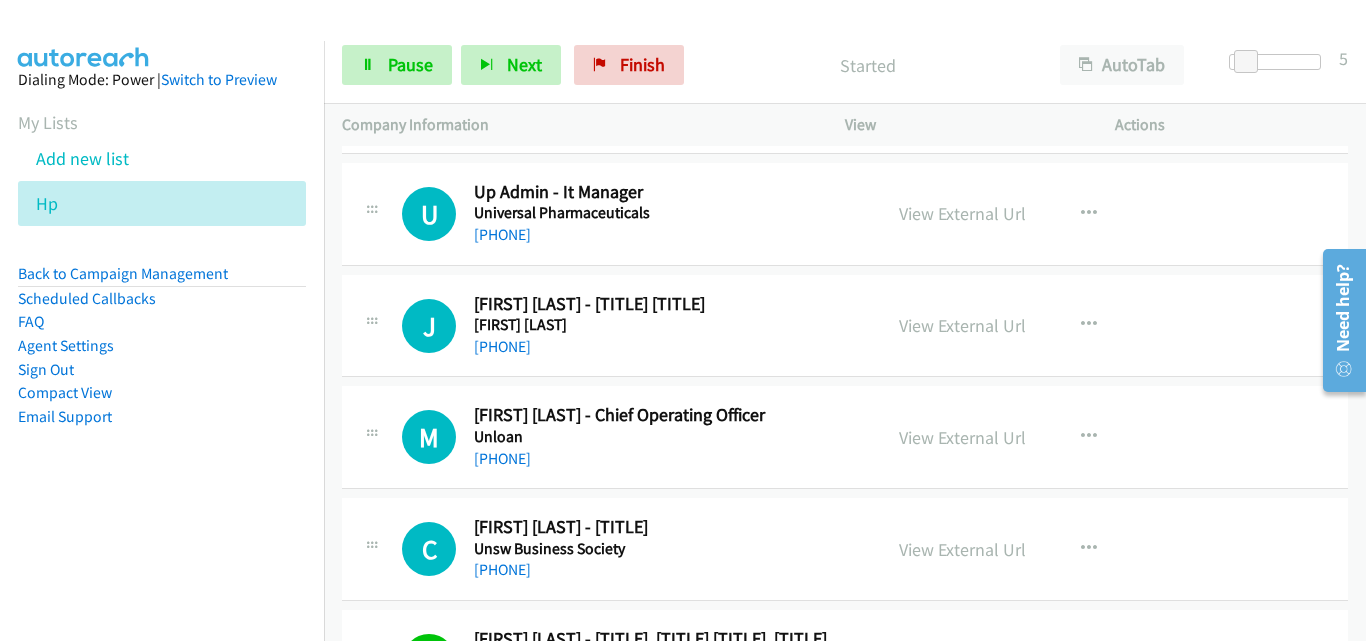 scroll, scrollTop: 900, scrollLeft: 0, axis: vertical 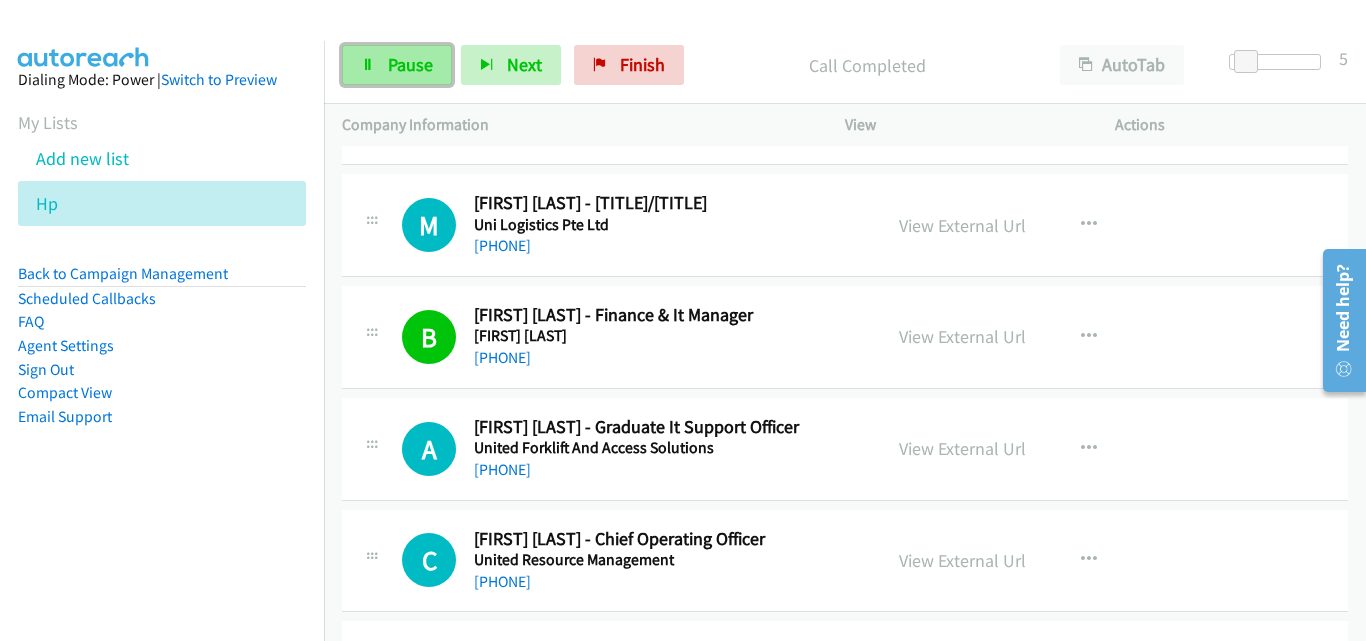 click on "Pause" at bounding box center [397, 65] 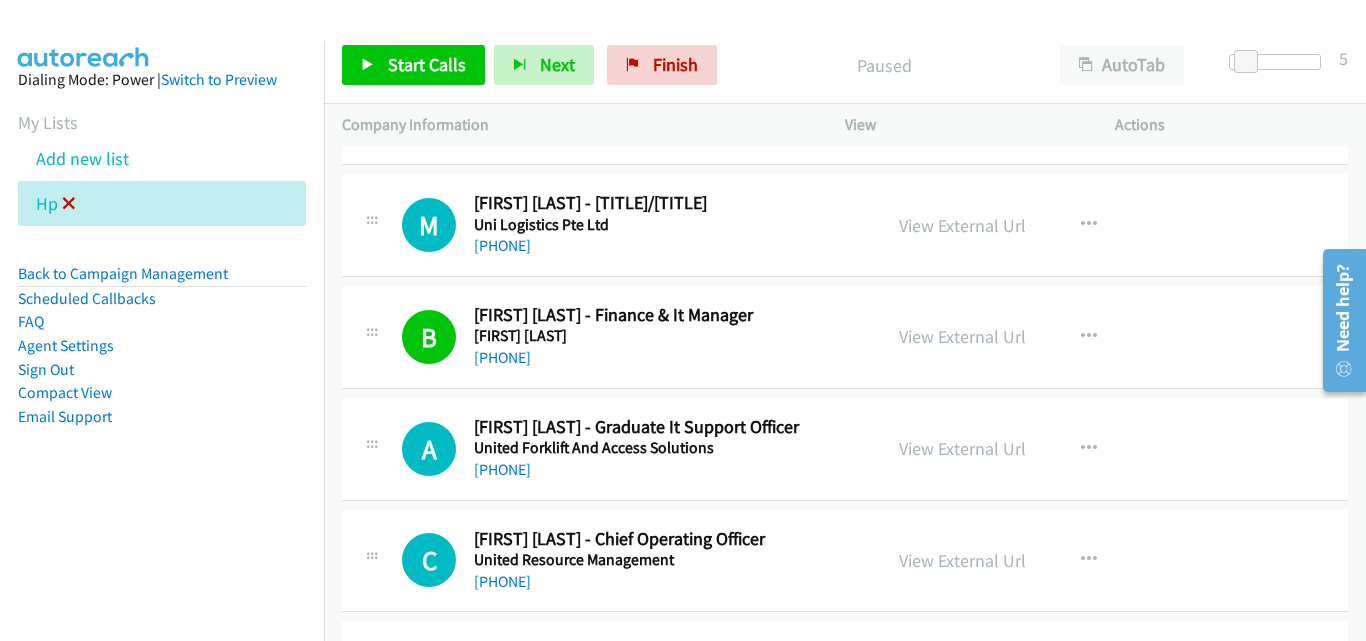 click at bounding box center [69, 205] 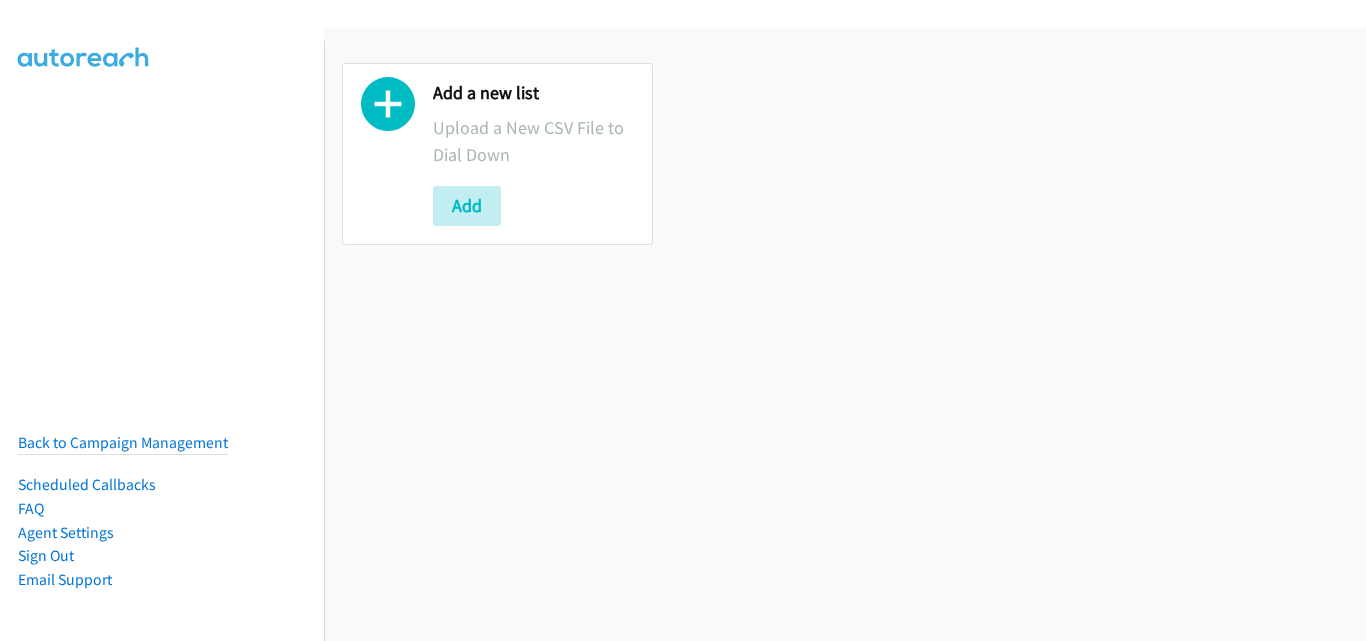 click on "Add" at bounding box center [467, 206] 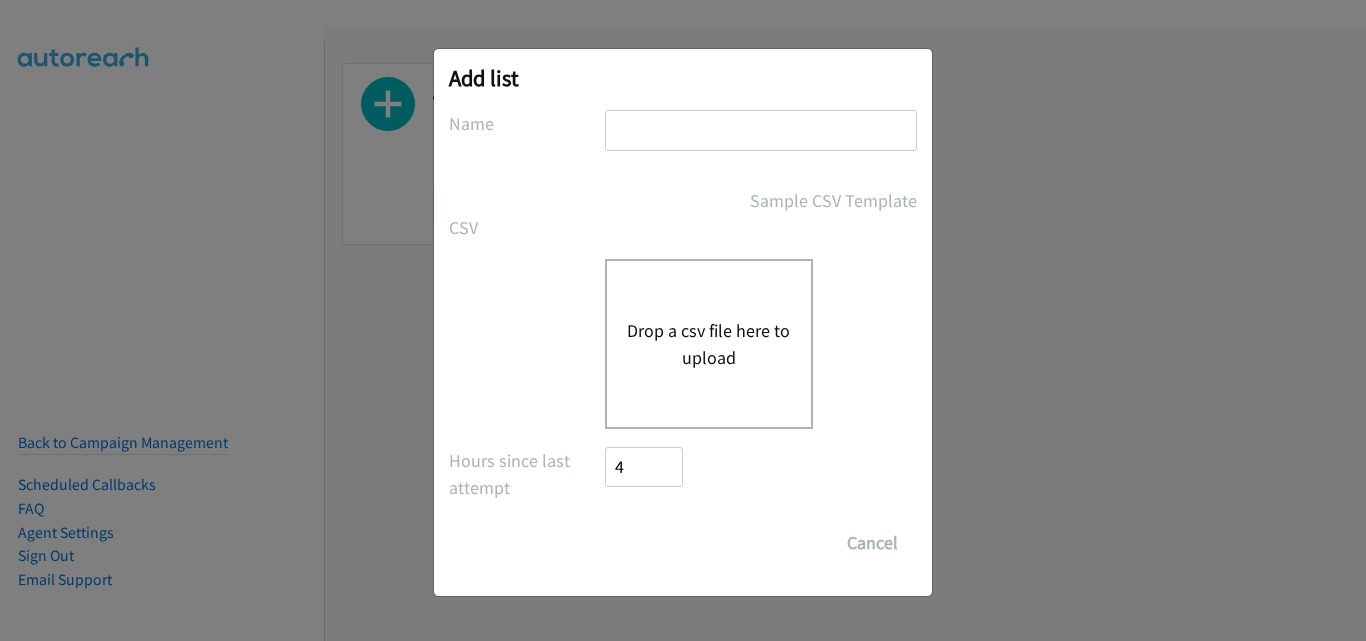 scroll, scrollTop: 0, scrollLeft: 0, axis: both 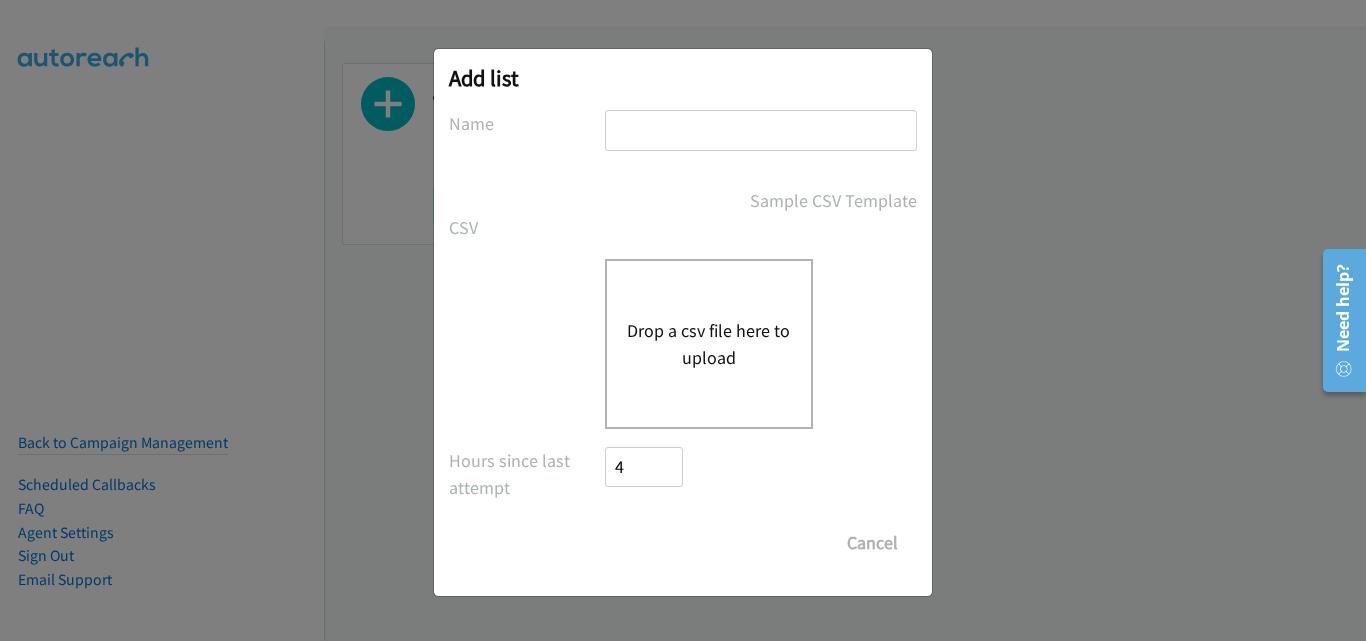 click at bounding box center [761, 130] 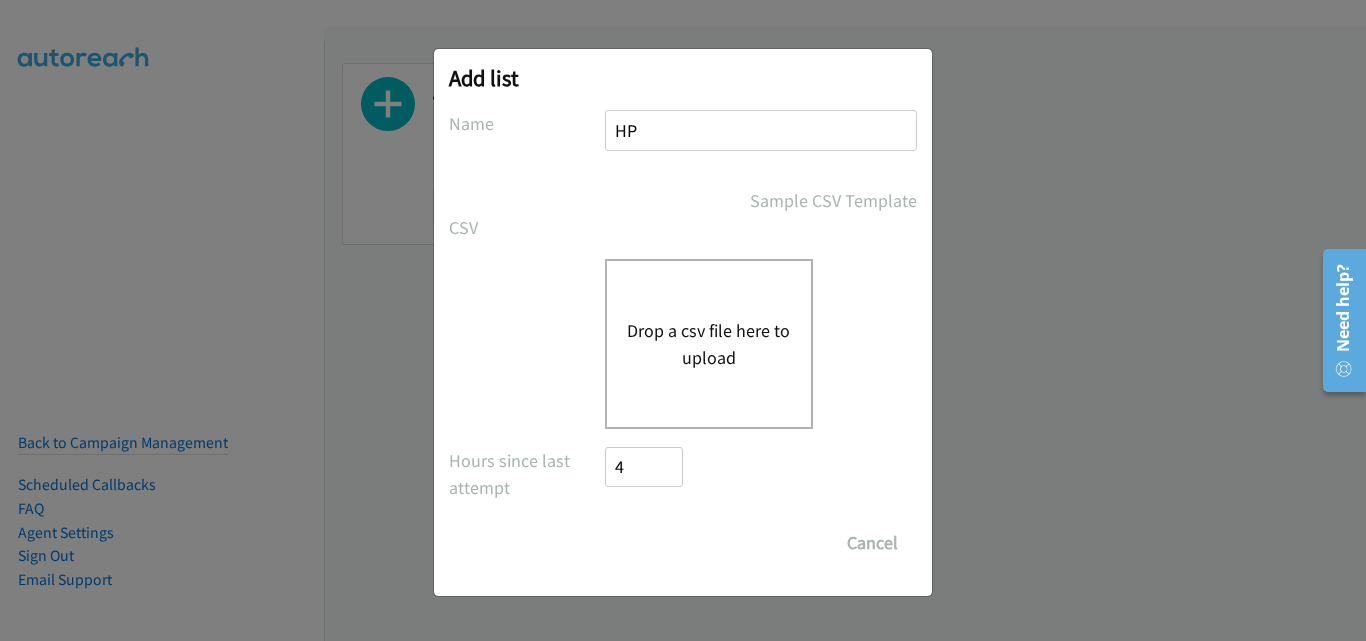 click on "Drop a csv file here to upload" at bounding box center [709, 344] 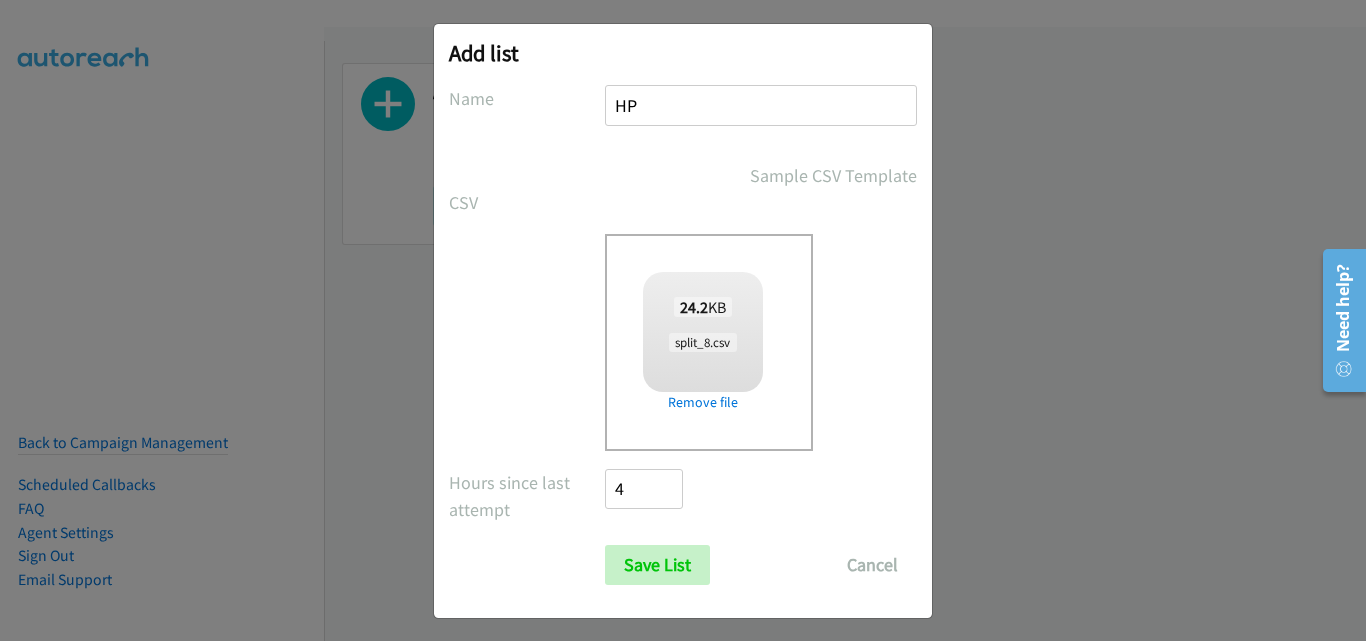 scroll, scrollTop: 33, scrollLeft: 0, axis: vertical 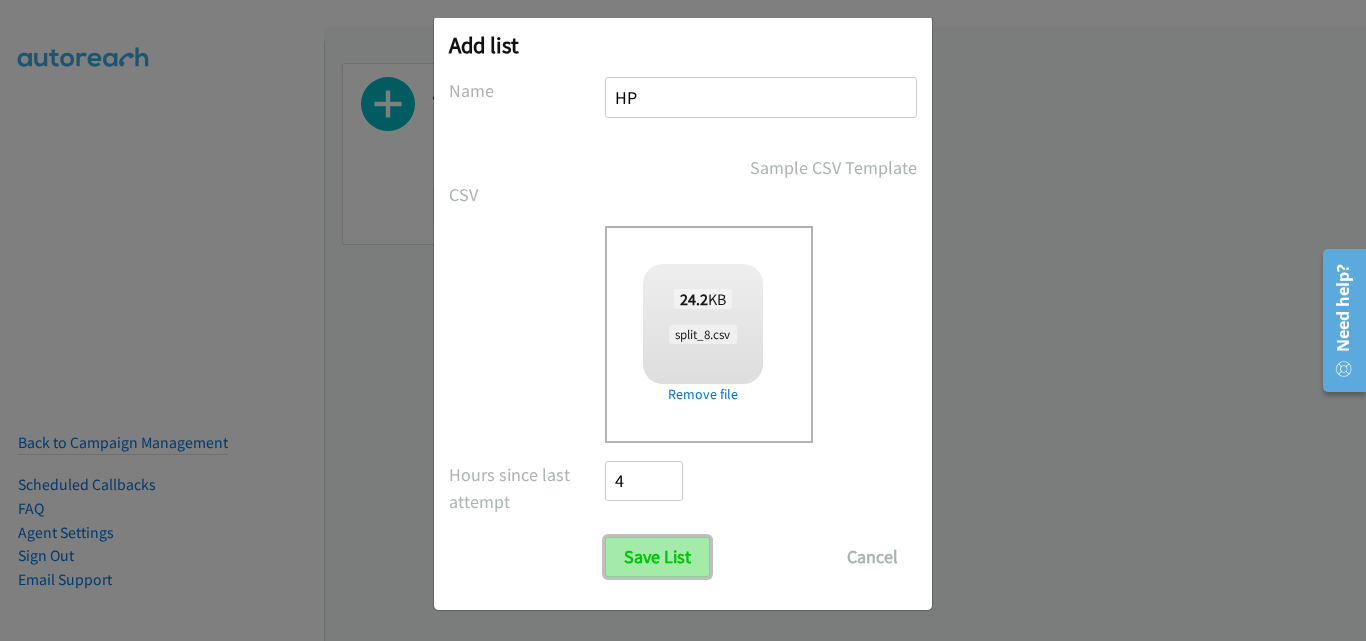 click on "Save List" at bounding box center [657, 557] 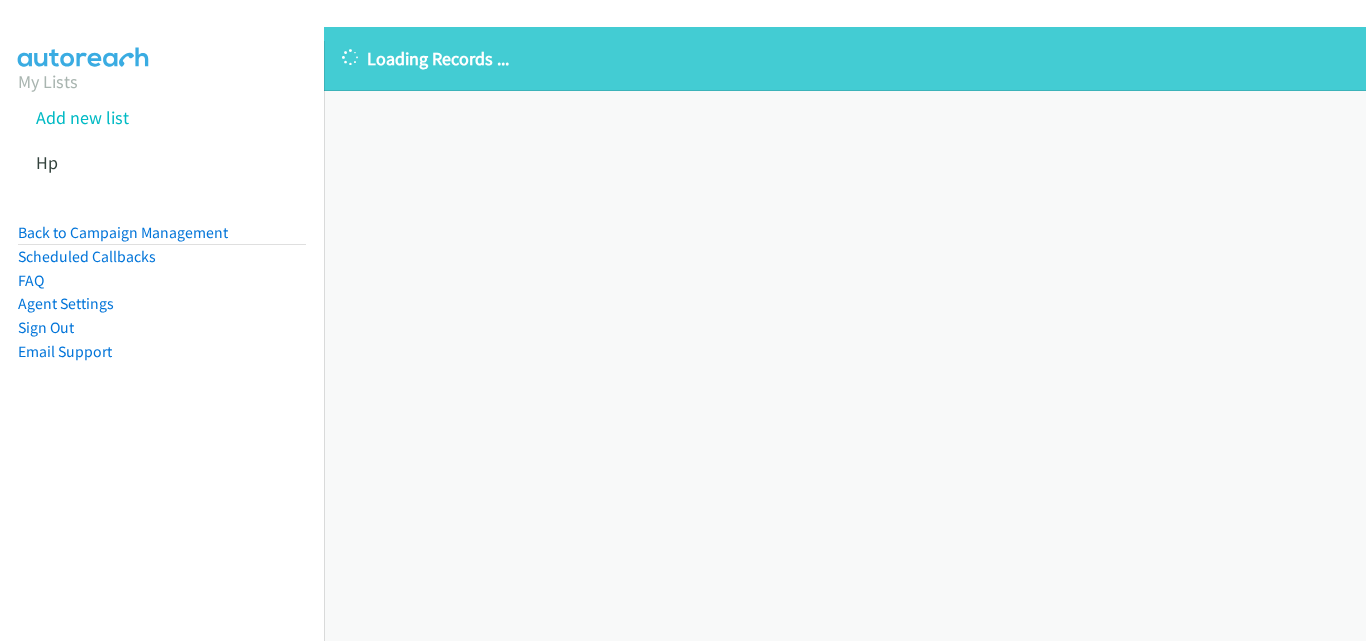 scroll, scrollTop: 0, scrollLeft: 0, axis: both 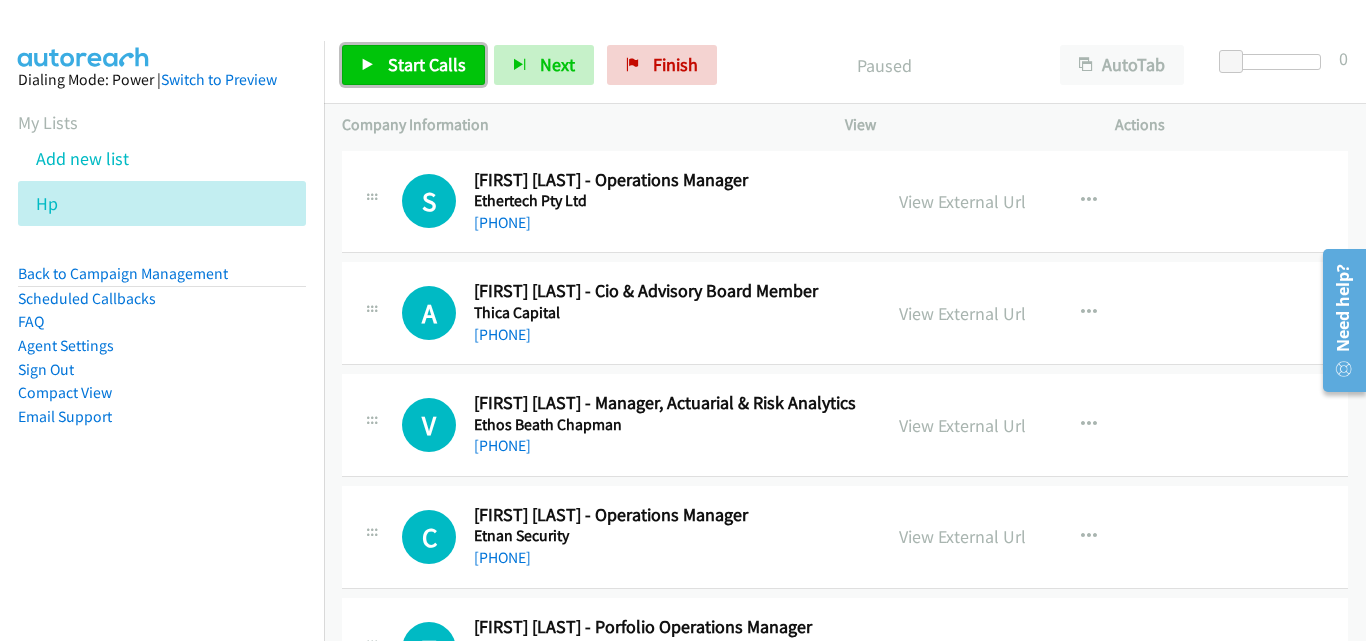 click on "Start Calls" at bounding box center (413, 65) 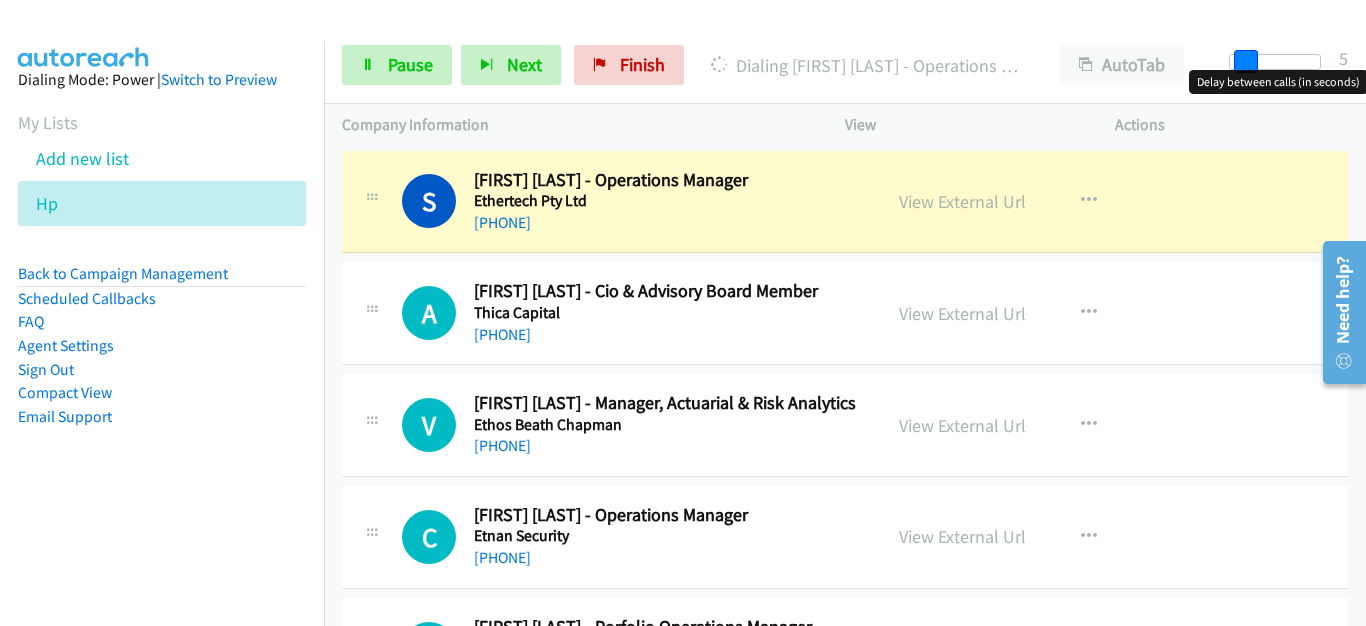 drag, startPoint x: 1227, startPoint y: 60, endPoint x: 1242, endPoint y: 54, distance: 16.155495 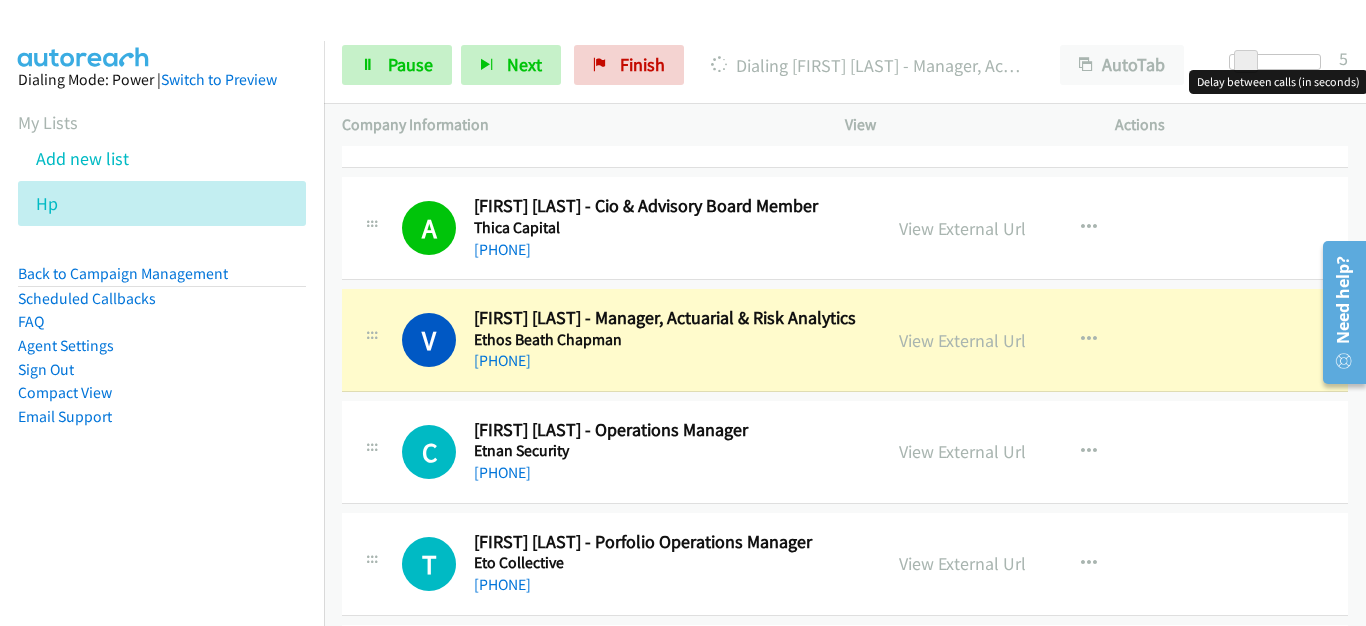 scroll, scrollTop: 200, scrollLeft: 0, axis: vertical 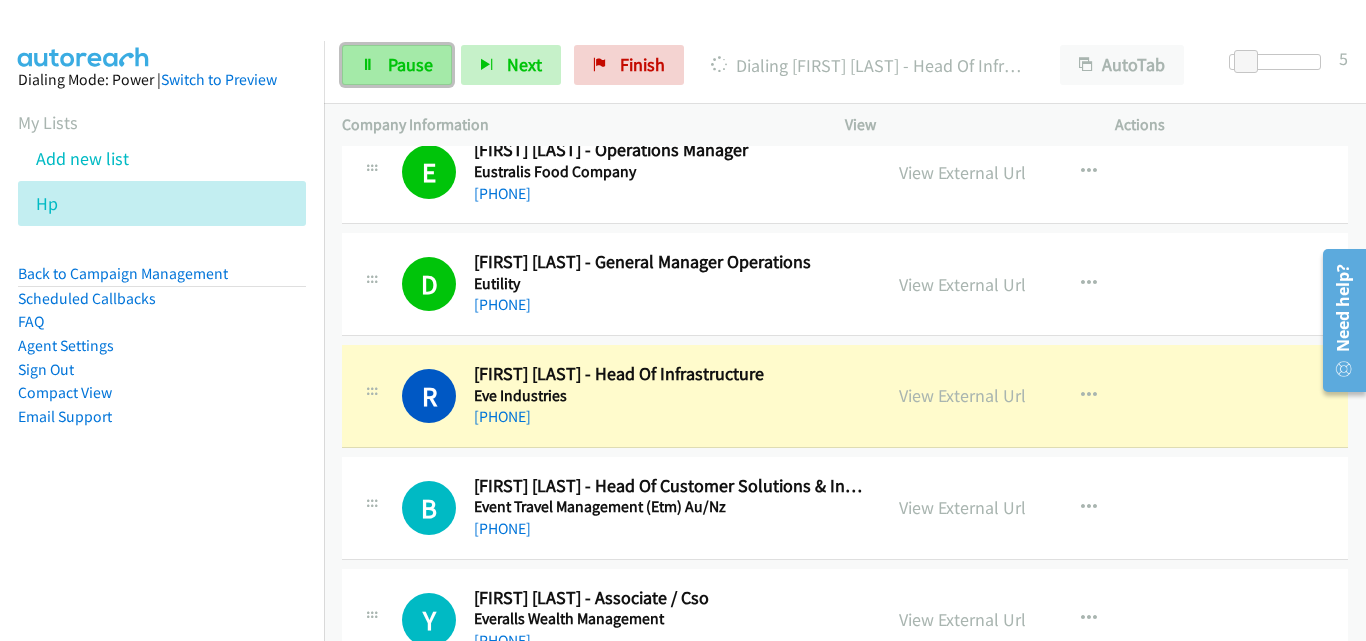 click on "Pause" at bounding box center [410, 64] 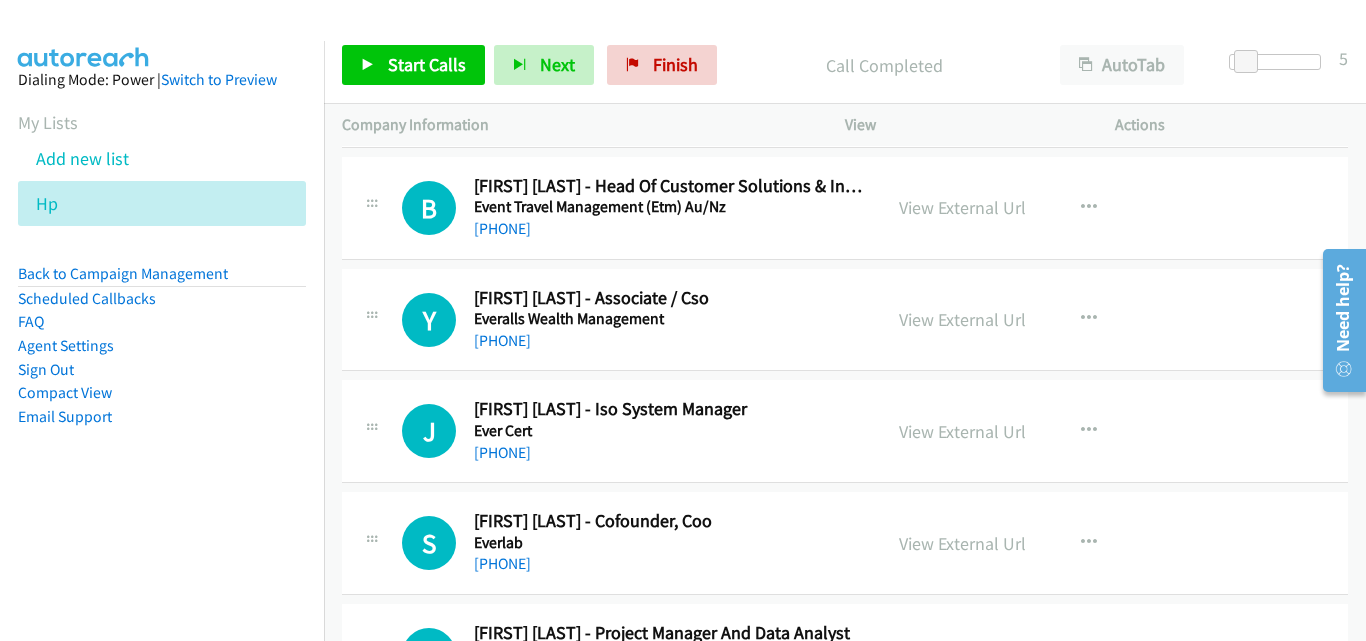 scroll, scrollTop: 1100, scrollLeft: 0, axis: vertical 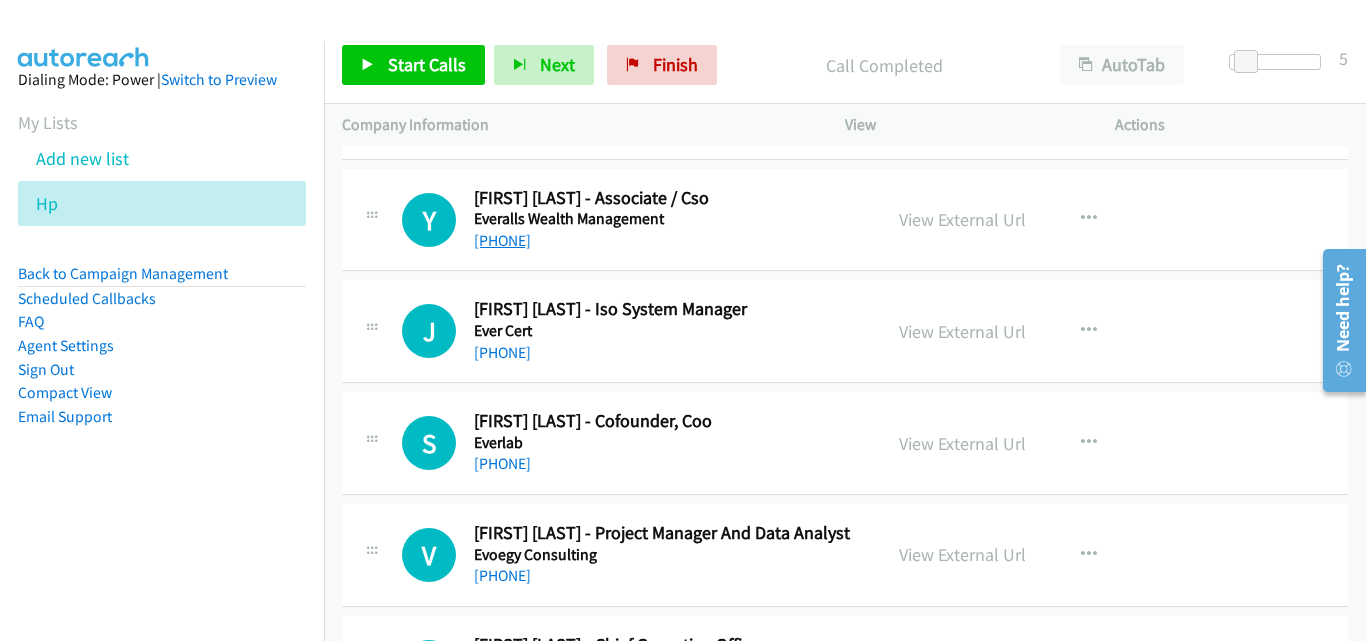 click on "+61 452 005 218" at bounding box center (506, 240) 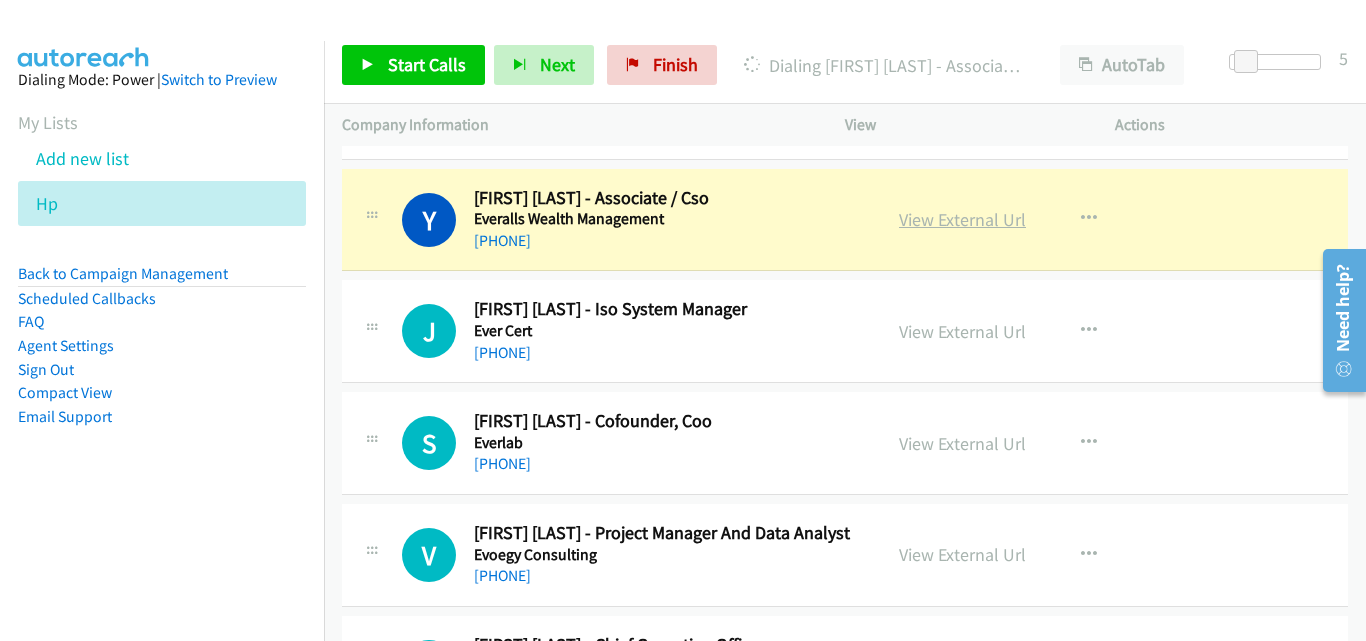 click on "View External Url" at bounding box center [962, 219] 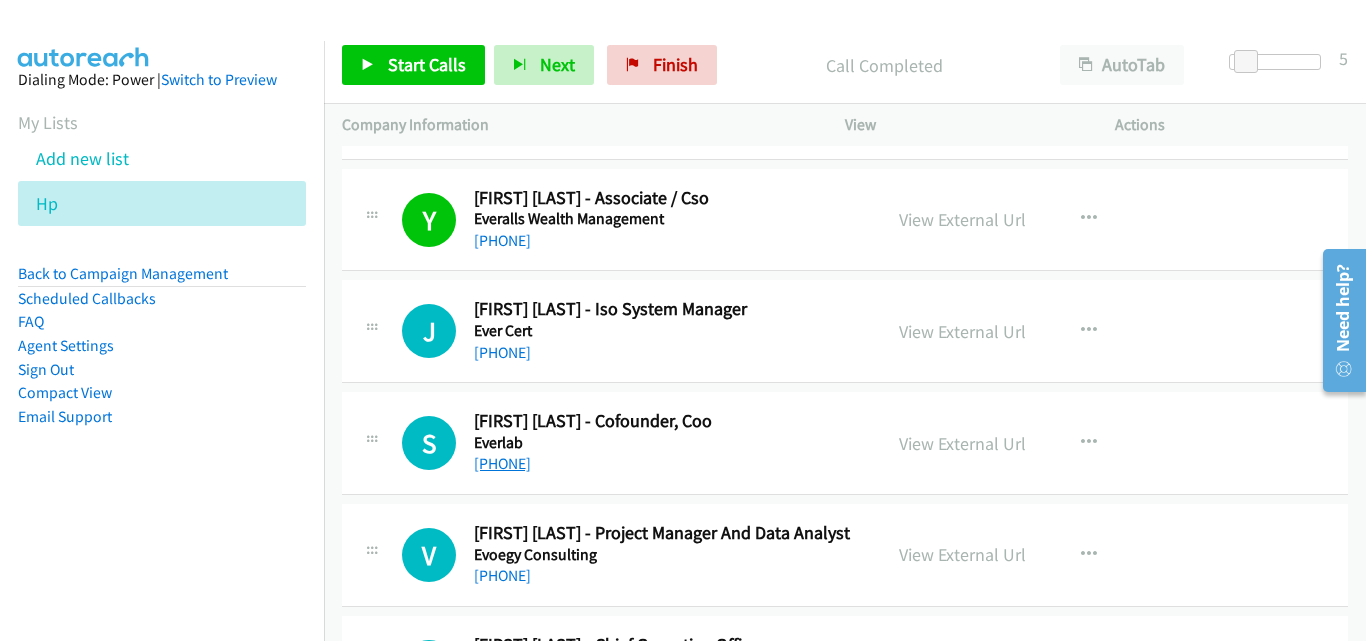 click on "+61 3 9755 7866" at bounding box center (508, 463) 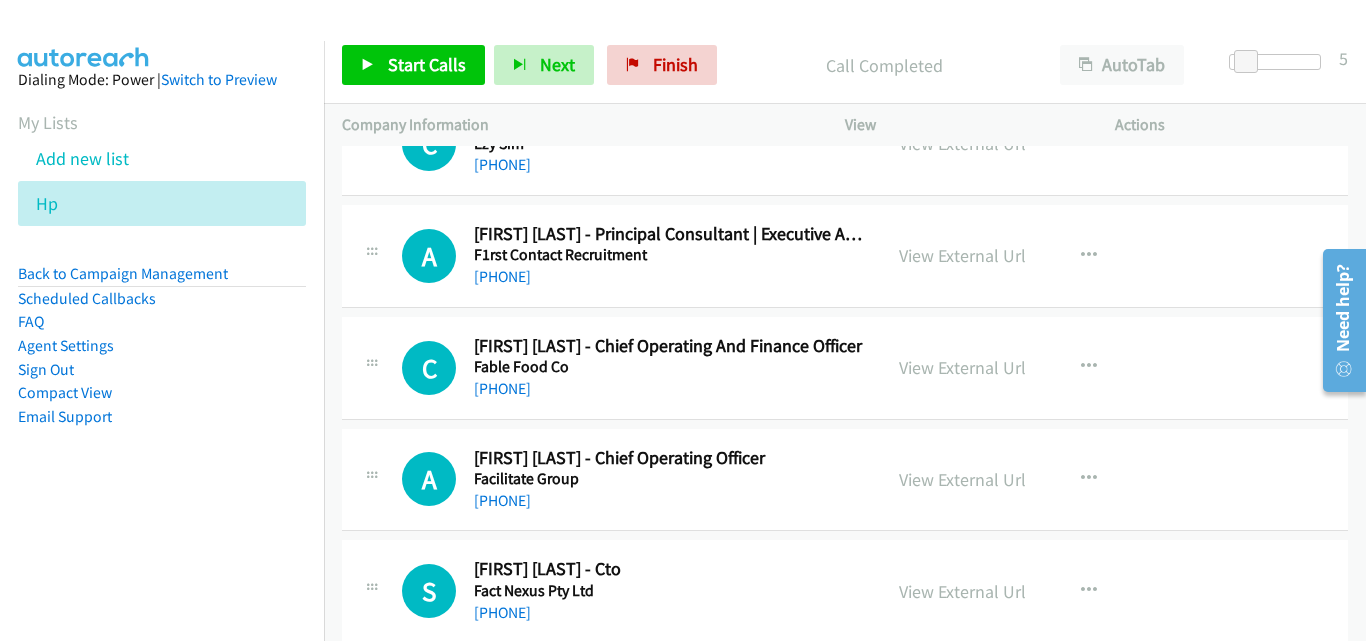 scroll, scrollTop: 3200, scrollLeft: 0, axis: vertical 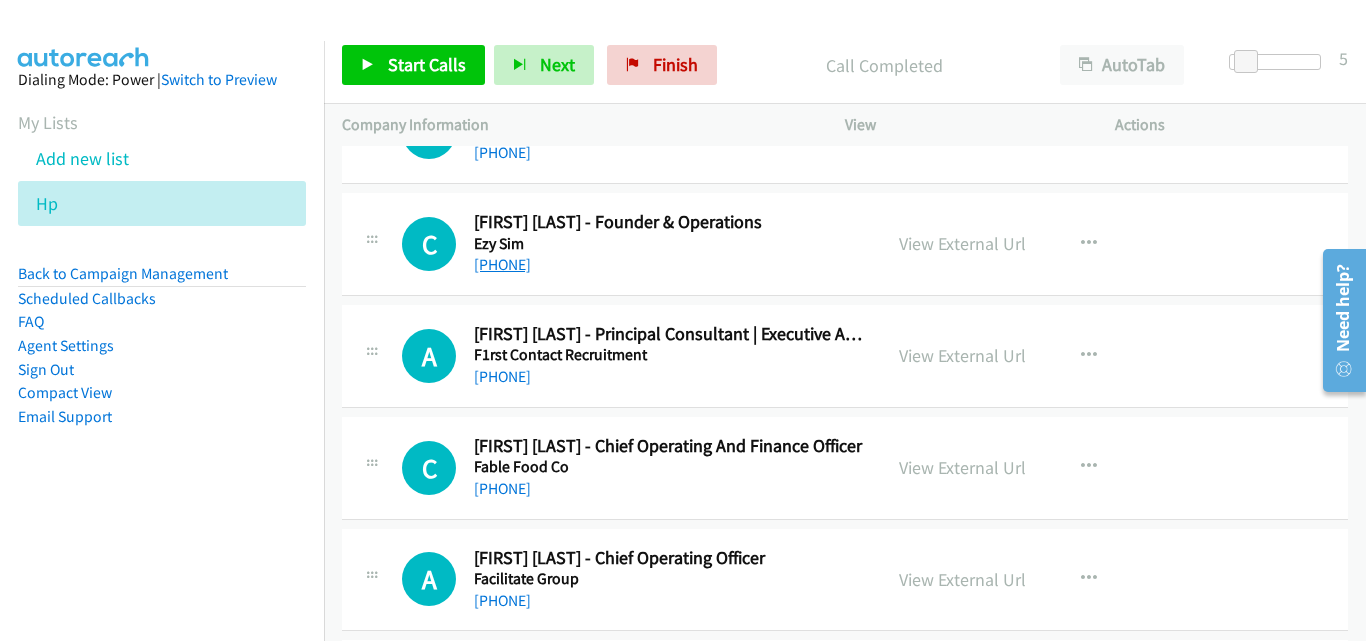 click on "+61 449 989 999" at bounding box center [508, 264] 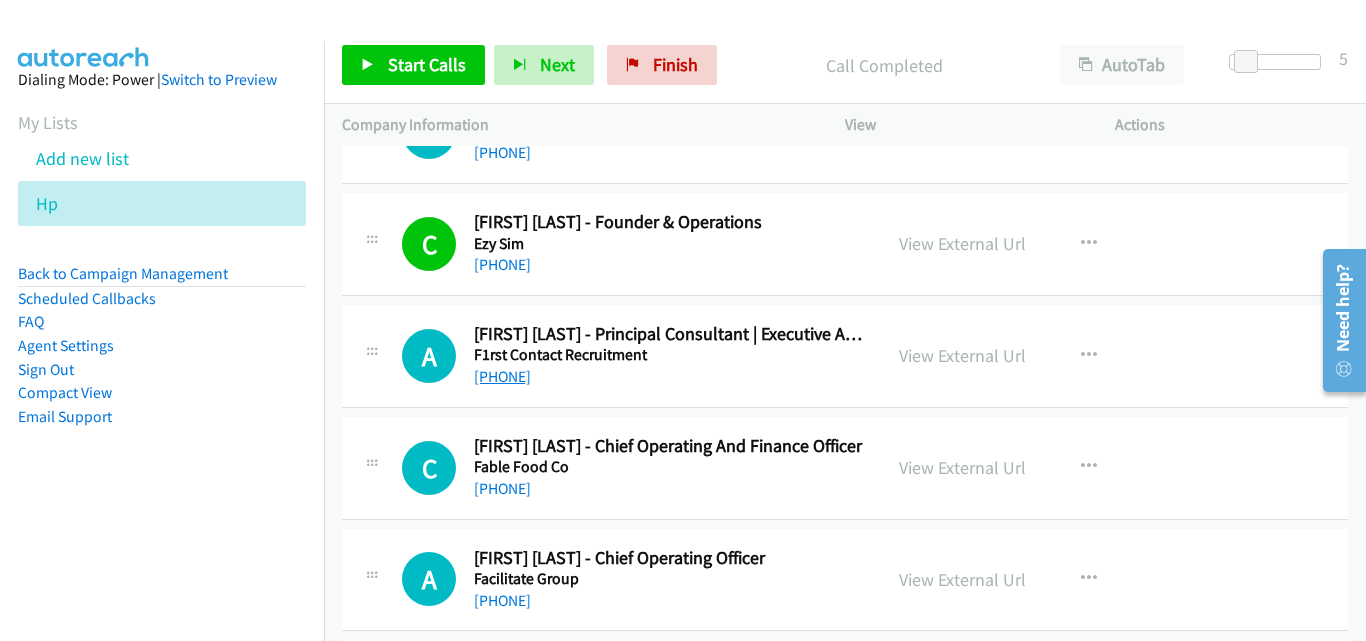click on "+61 488 801 801" at bounding box center (508, 376) 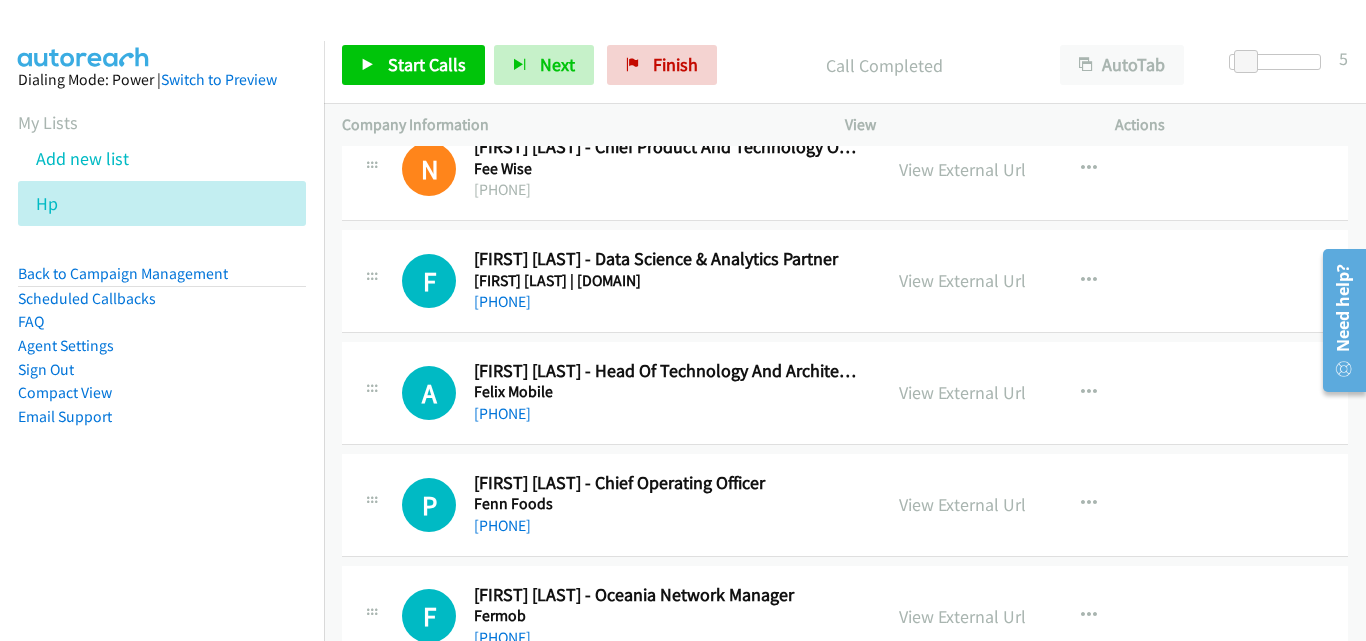 scroll, scrollTop: 5000, scrollLeft: 0, axis: vertical 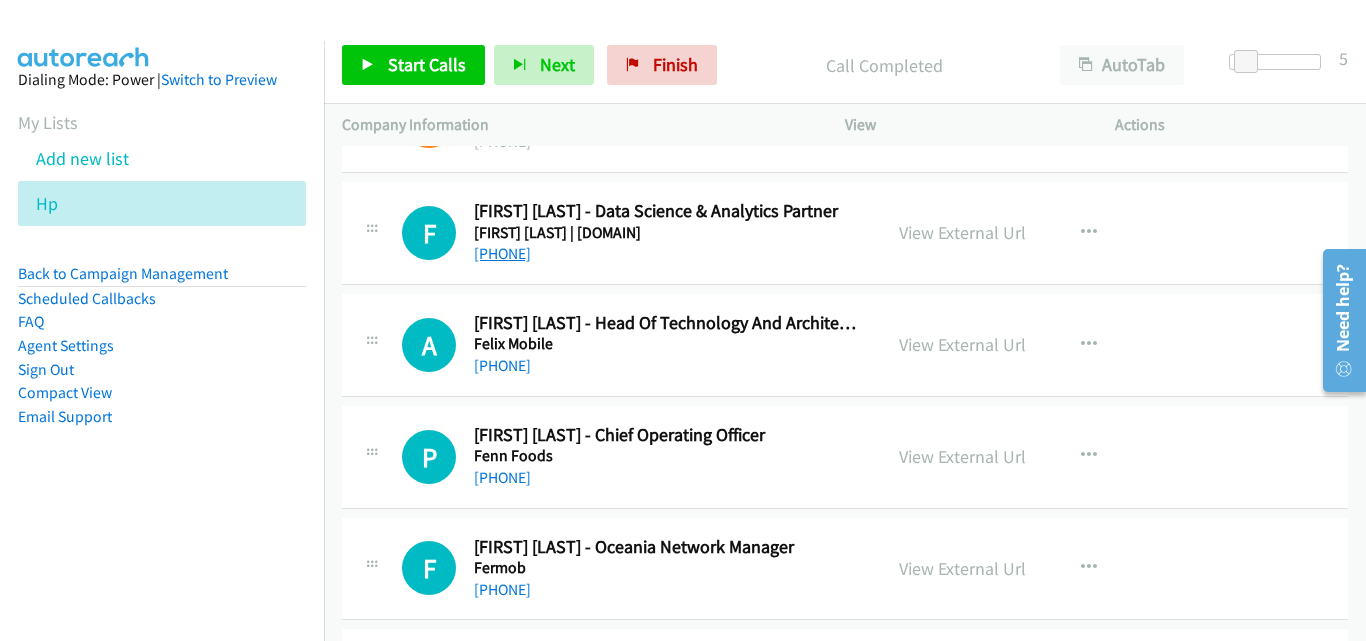 click on "+61 410 206 331" at bounding box center [508, 253] 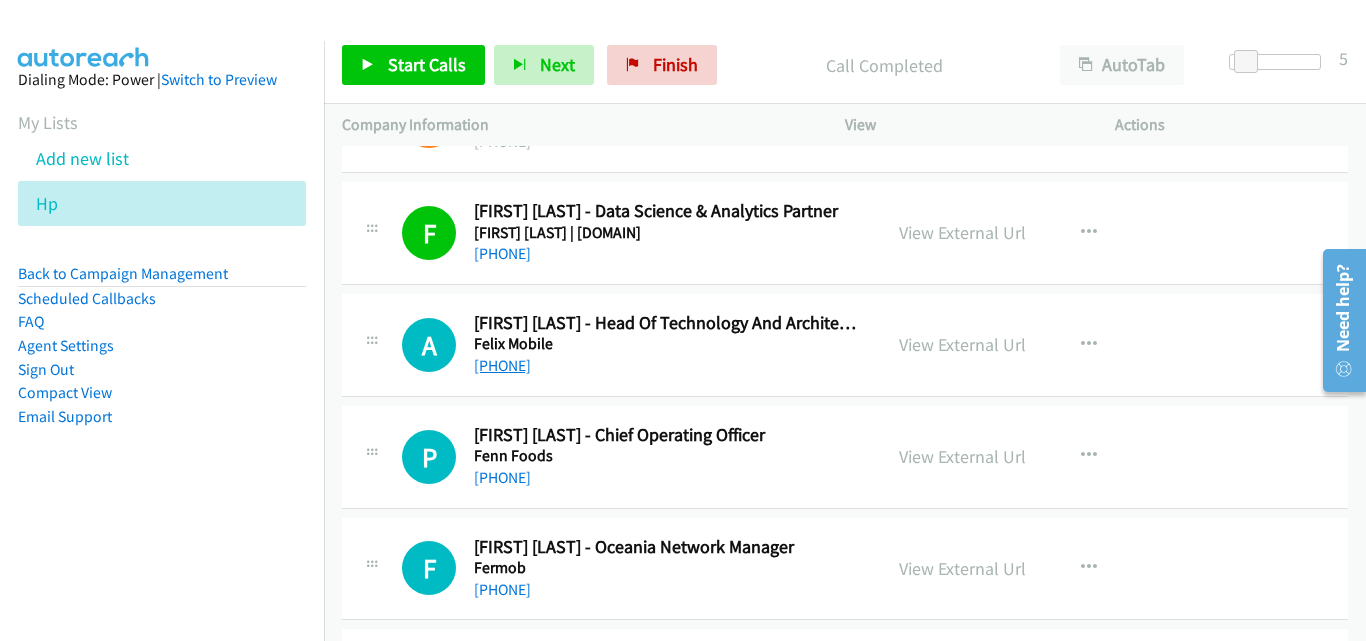 click on "+61 7 3062 8260" at bounding box center [508, 365] 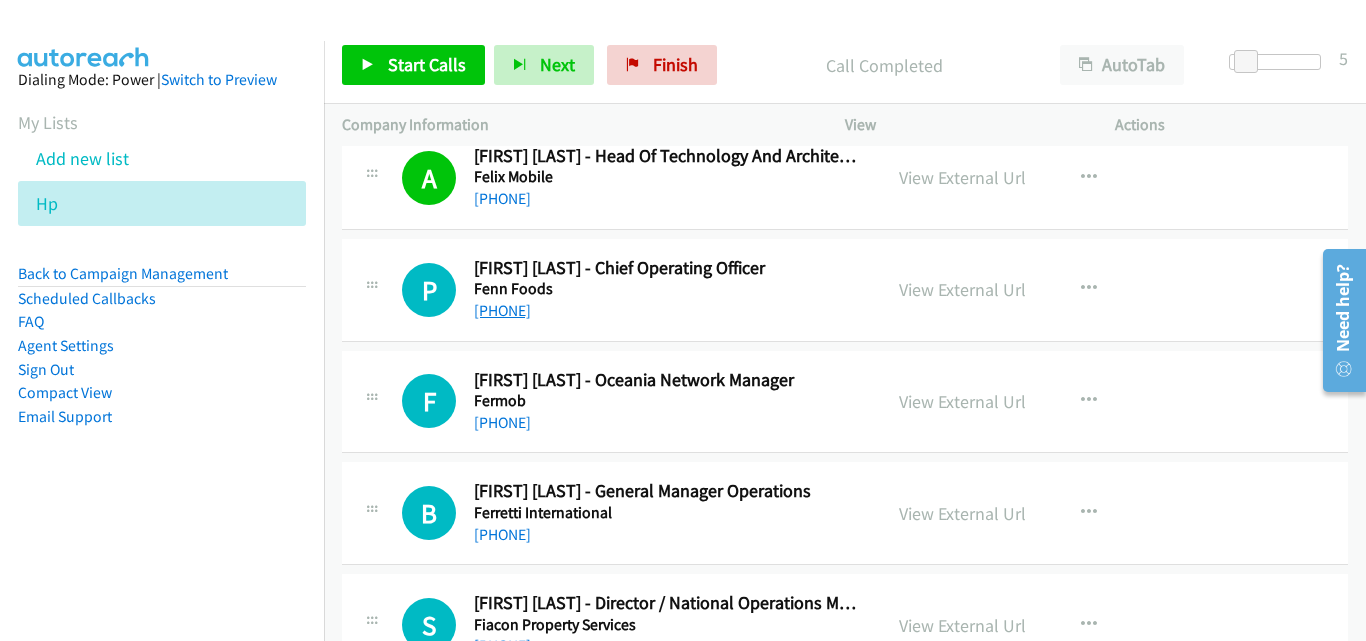 scroll, scrollTop: 5200, scrollLeft: 0, axis: vertical 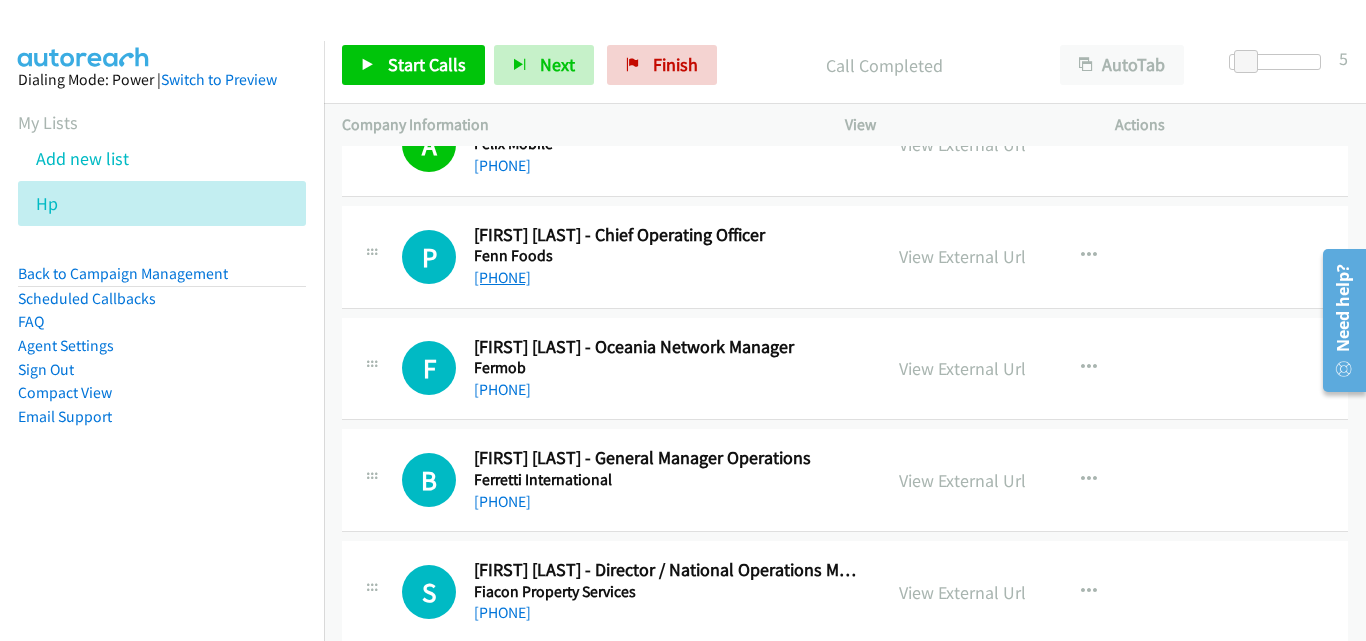 click on "+61 423 031 022" at bounding box center (508, 277) 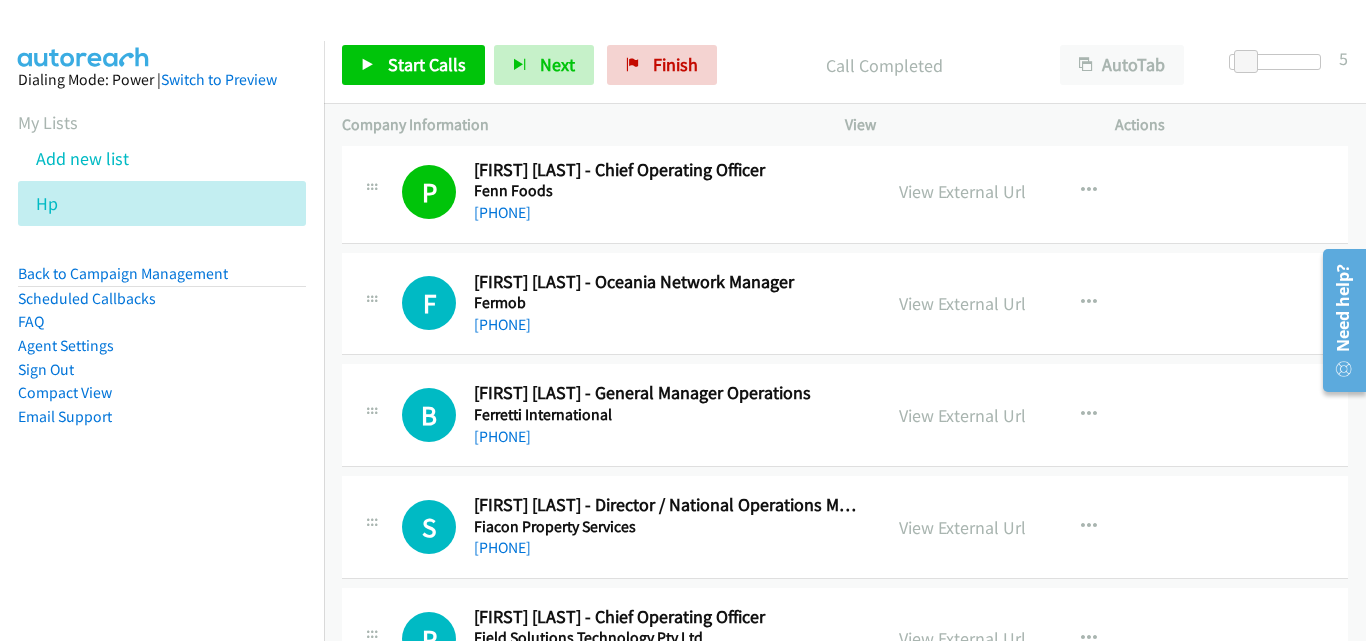 scroll, scrollTop: 5300, scrollLeft: 0, axis: vertical 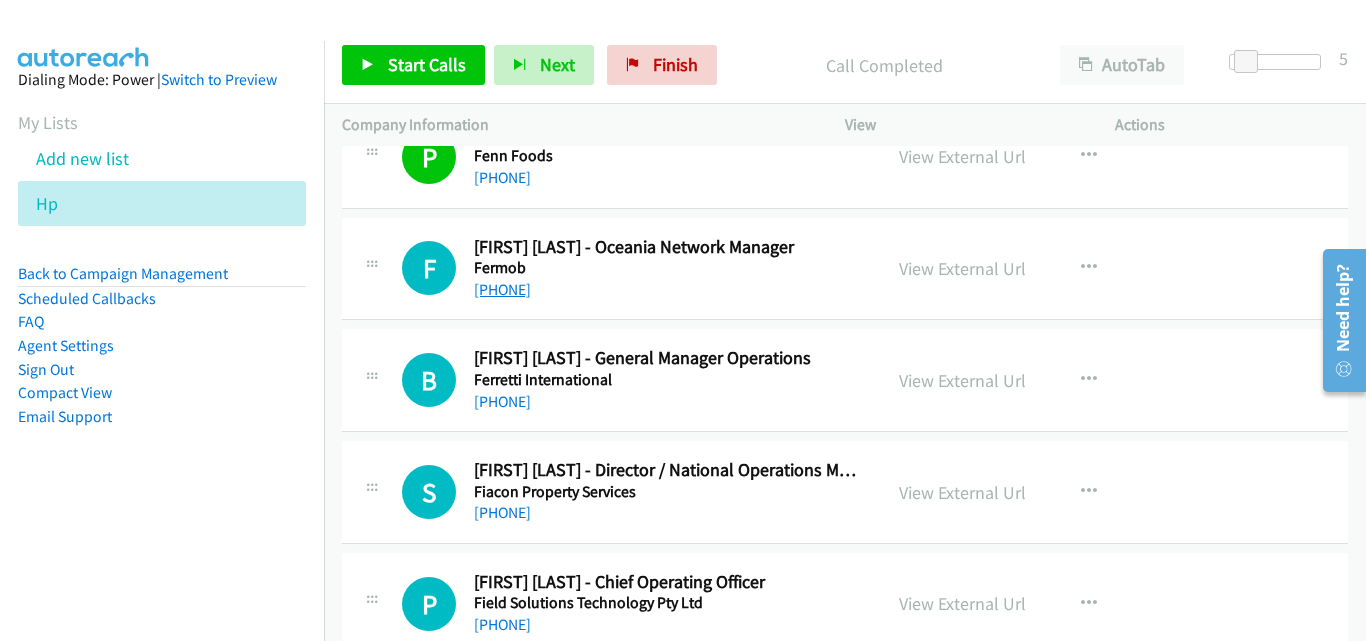 click on "+61 466 072 287" at bounding box center (508, 289) 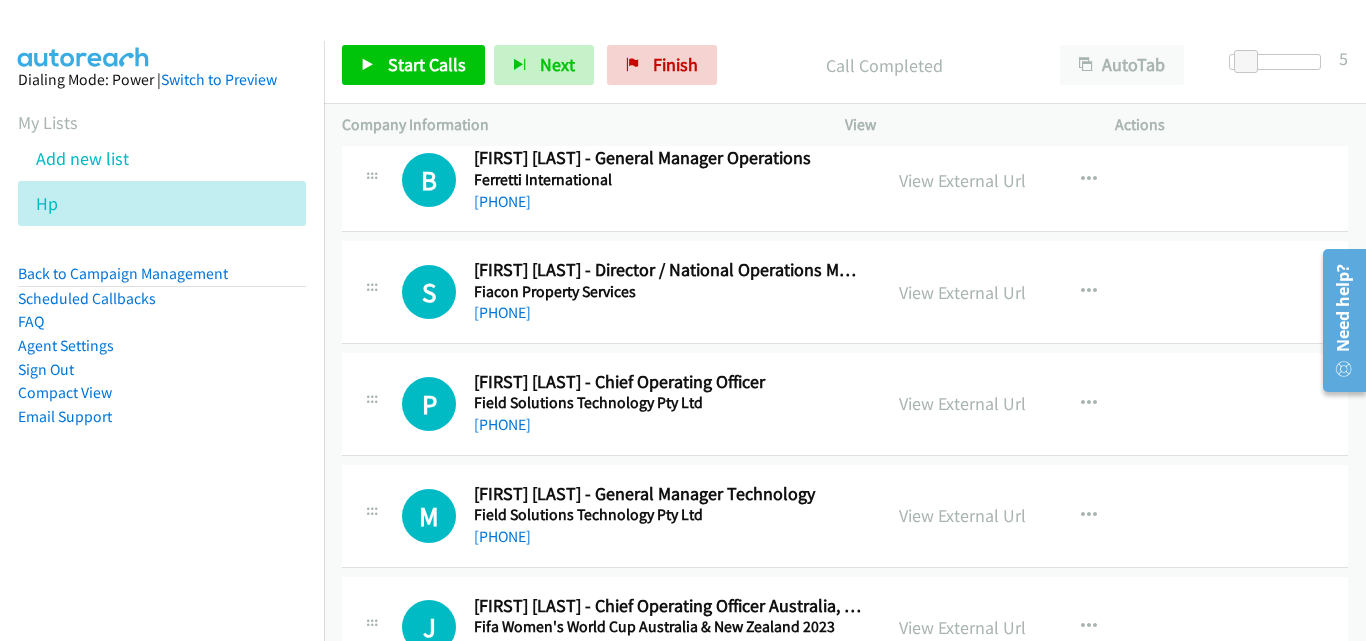 scroll, scrollTop: 5600, scrollLeft: 0, axis: vertical 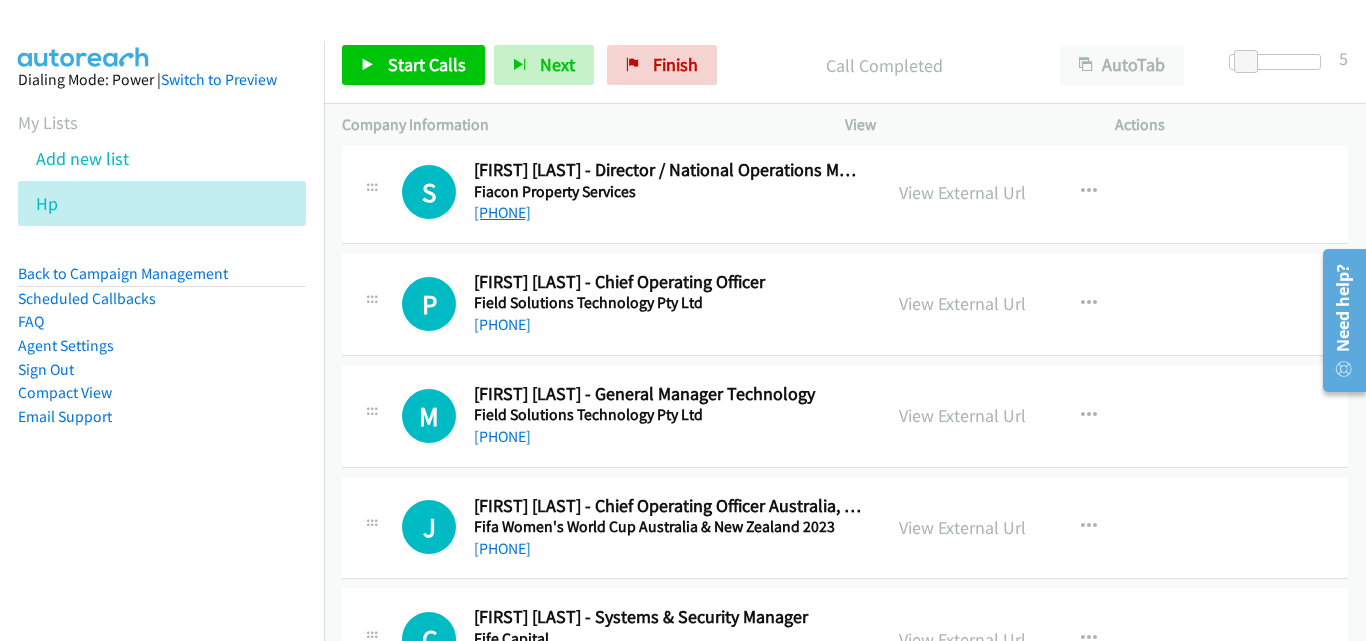 click on "+61 1300 342 266" at bounding box center [506, 212] 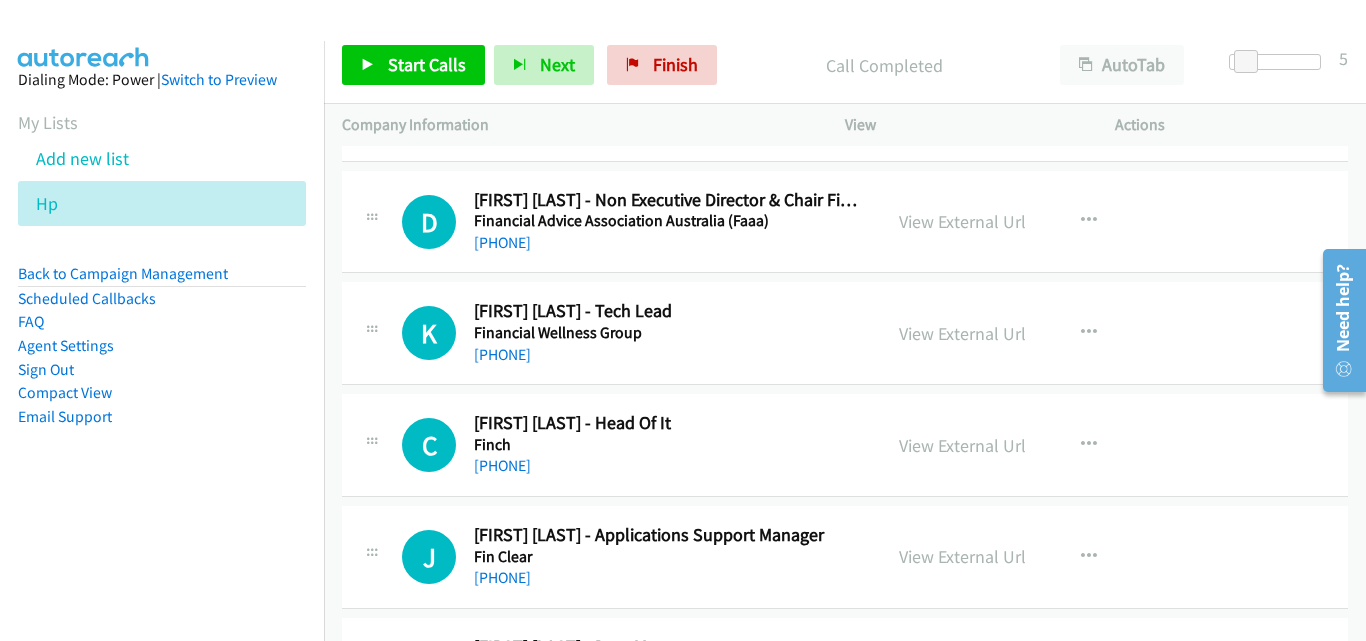 scroll, scrollTop: 6500, scrollLeft: 0, axis: vertical 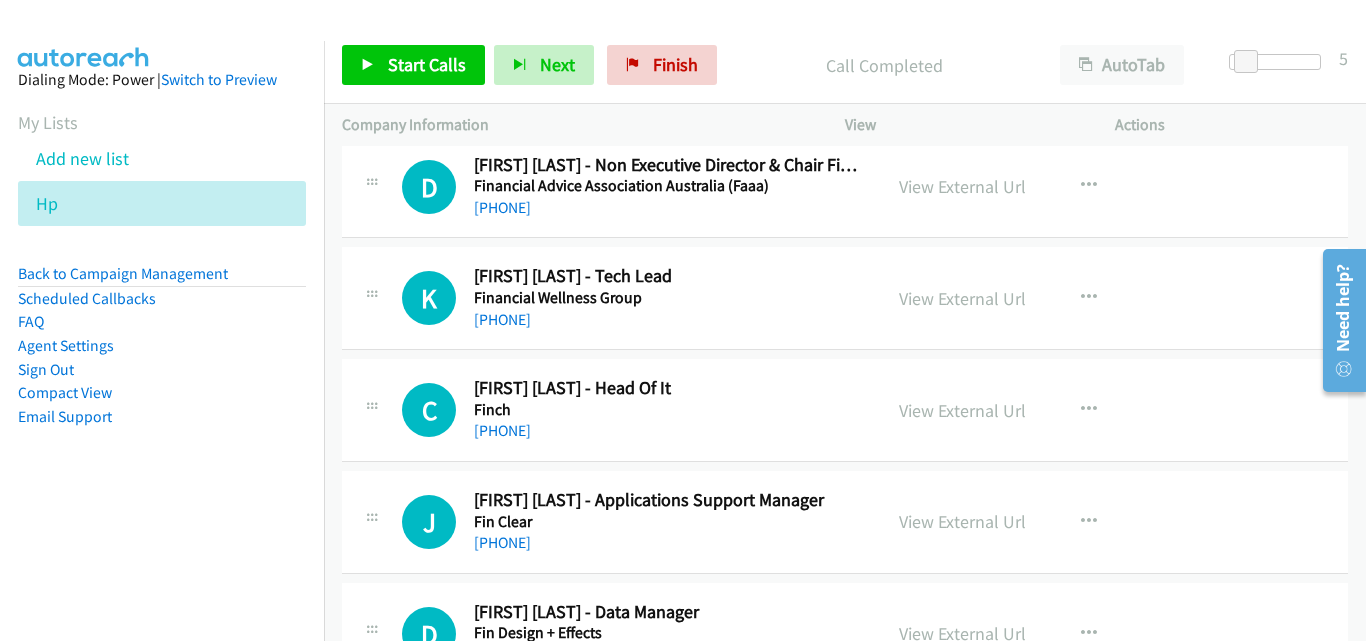 click on "K
Callback Scheduled
Kejun Xin - Tech Lead
Financial Wellness Group
Australia/Sydney
+61 420 438 049
View External Url
View External Url
Schedule/Manage Callback
Start Calls Here
Remove from list
Add to do not call list
Reset Call Status" at bounding box center (845, 298) 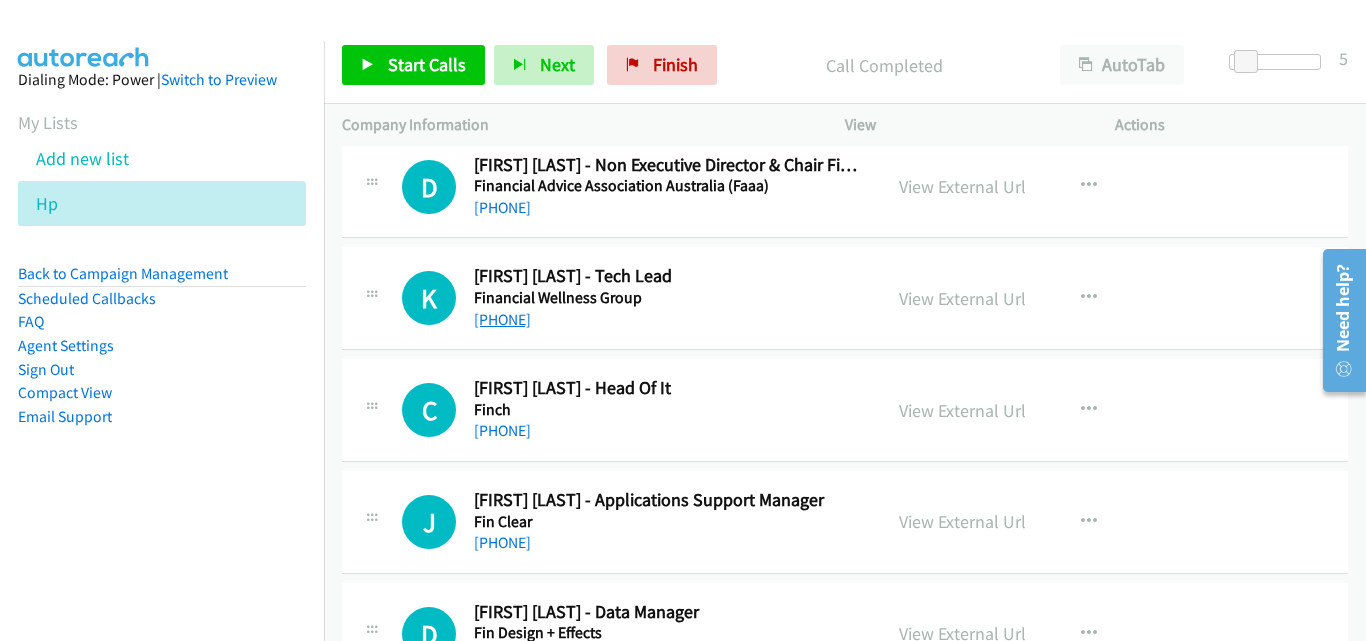 click on "+61 420 438 049" at bounding box center (508, 319) 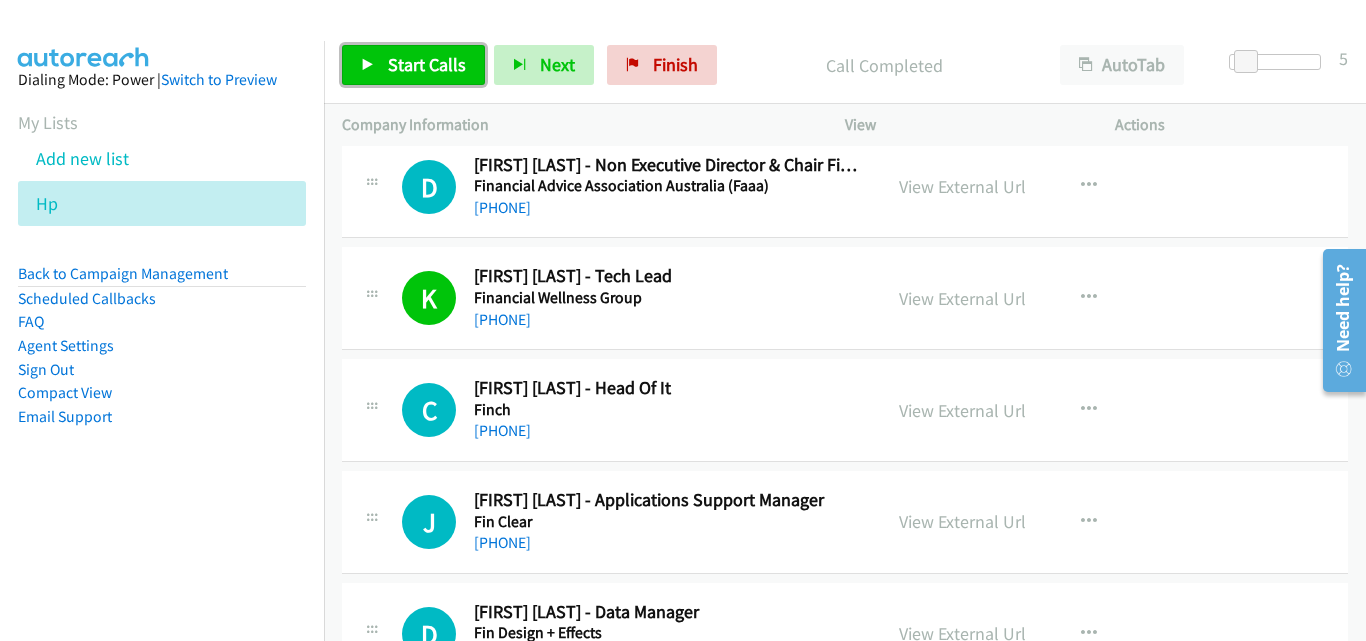 click on "Start Calls" at bounding box center (413, 65) 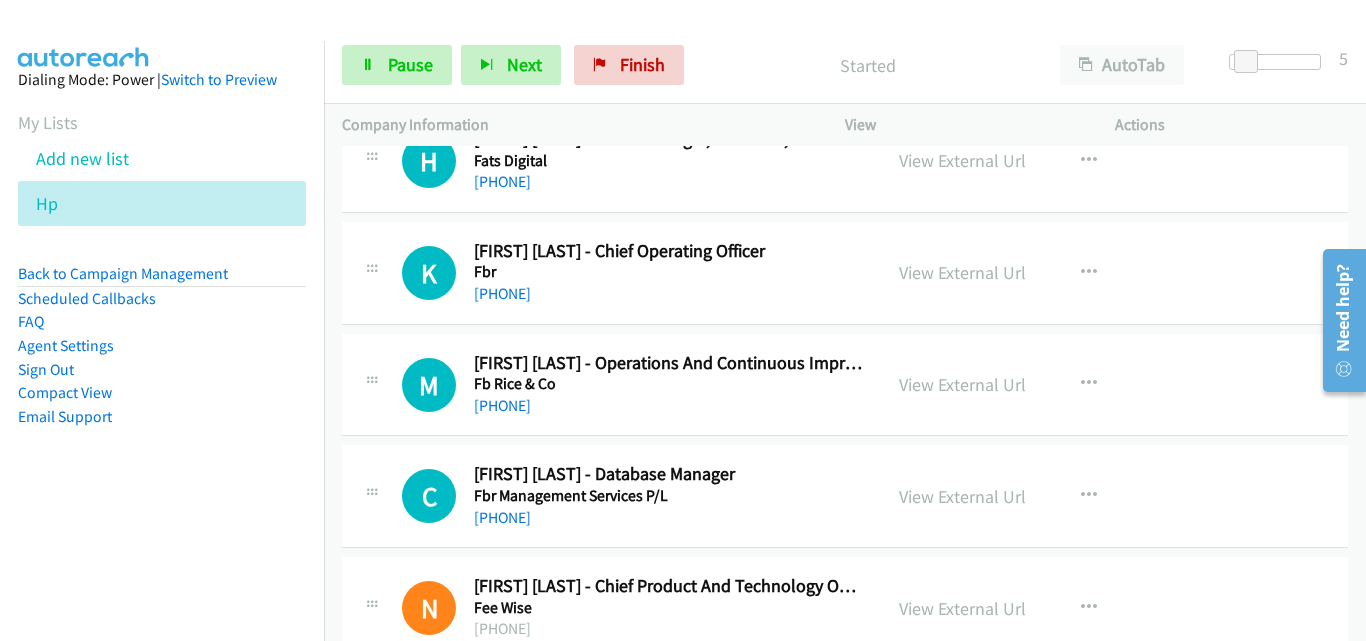 scroll, scrollTop: 4400, scrollLeft: 0, axis: vertical 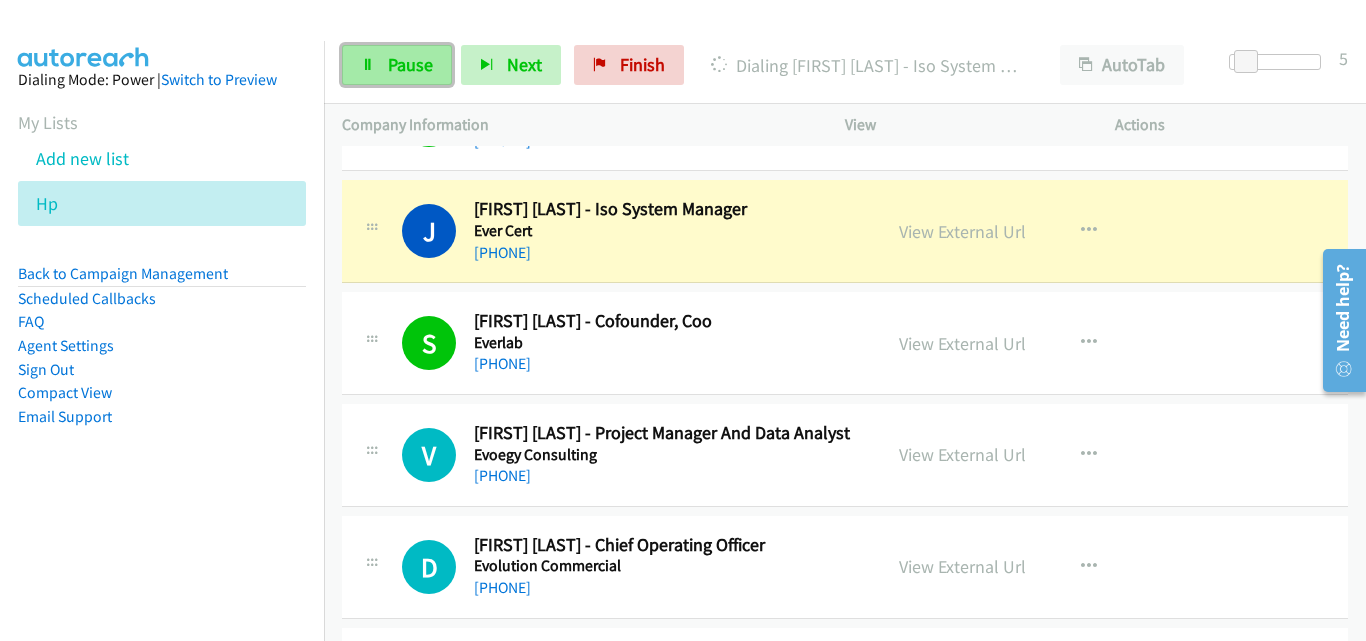 click on "Pause" at bounding box center (410, 64) 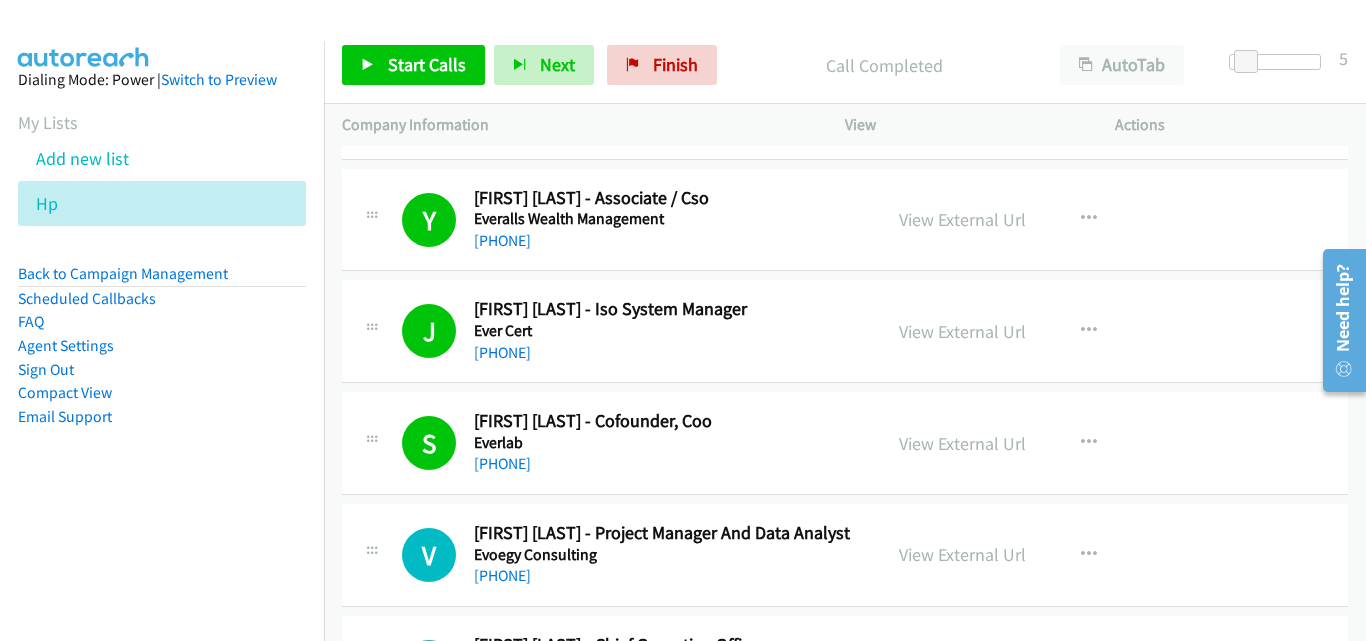 scroll, scrollTop: 1200, scrollLeft: 0, axis: vertical 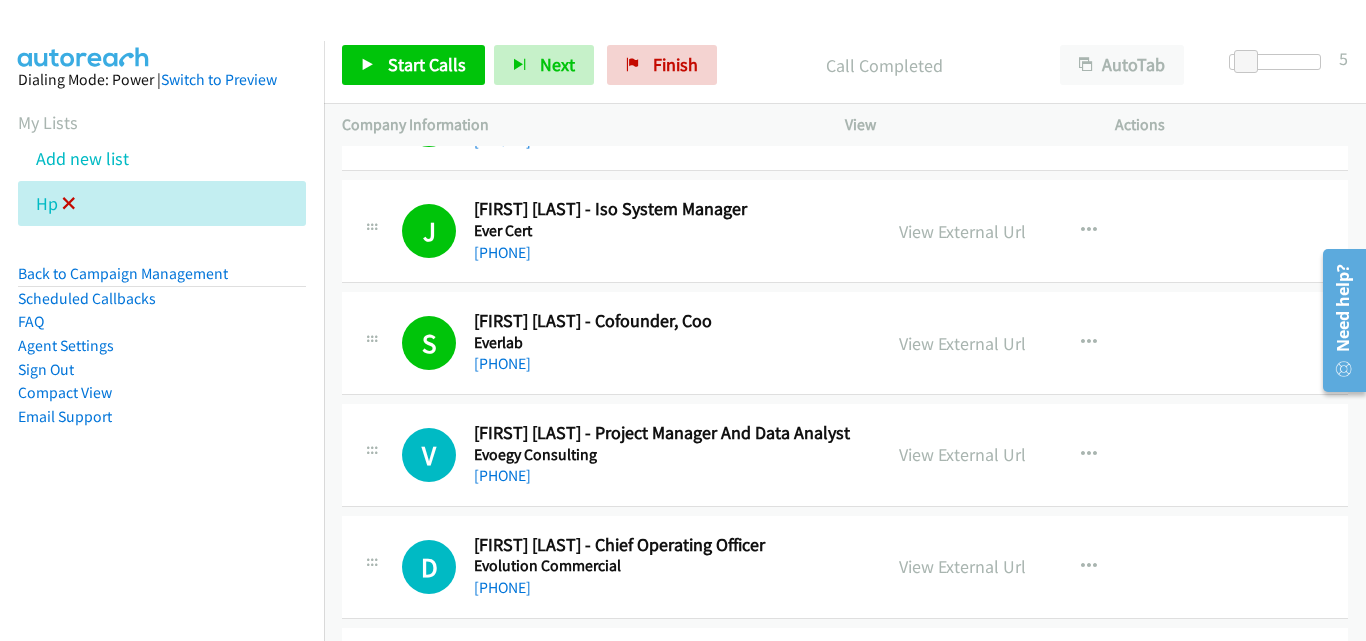 click at bounding box center [69, 205] 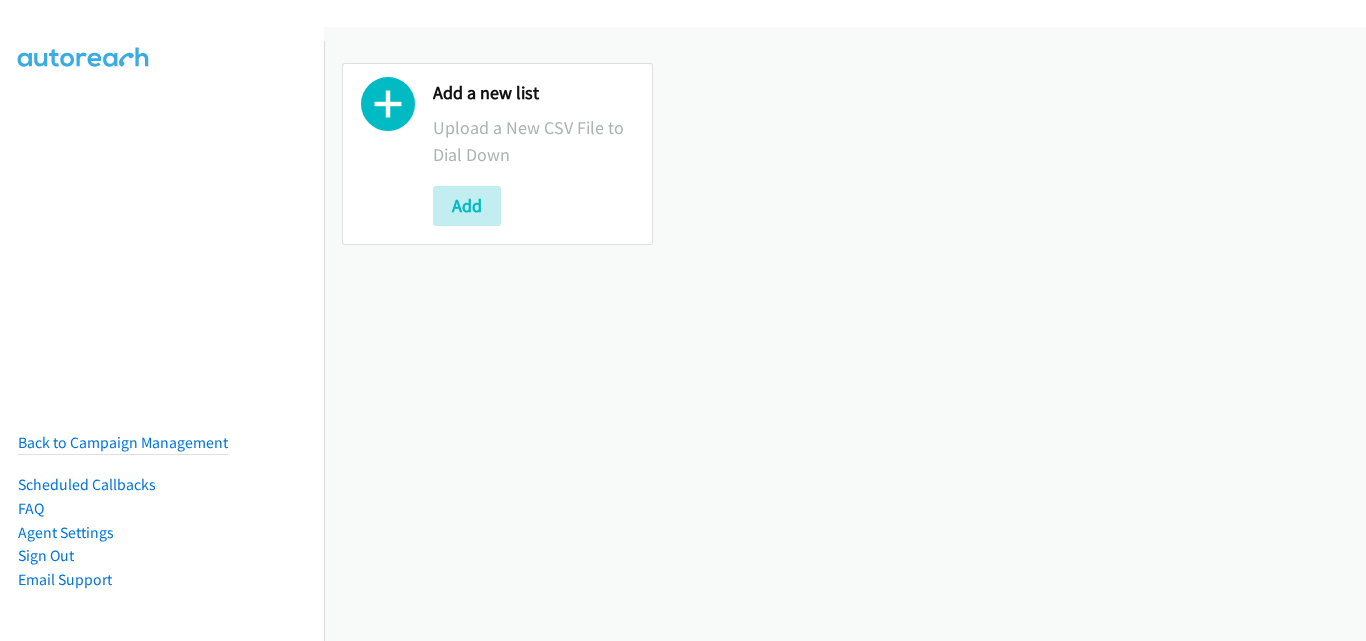 scroll, scrollTop: 0, scrollLeft: 0, axis: both 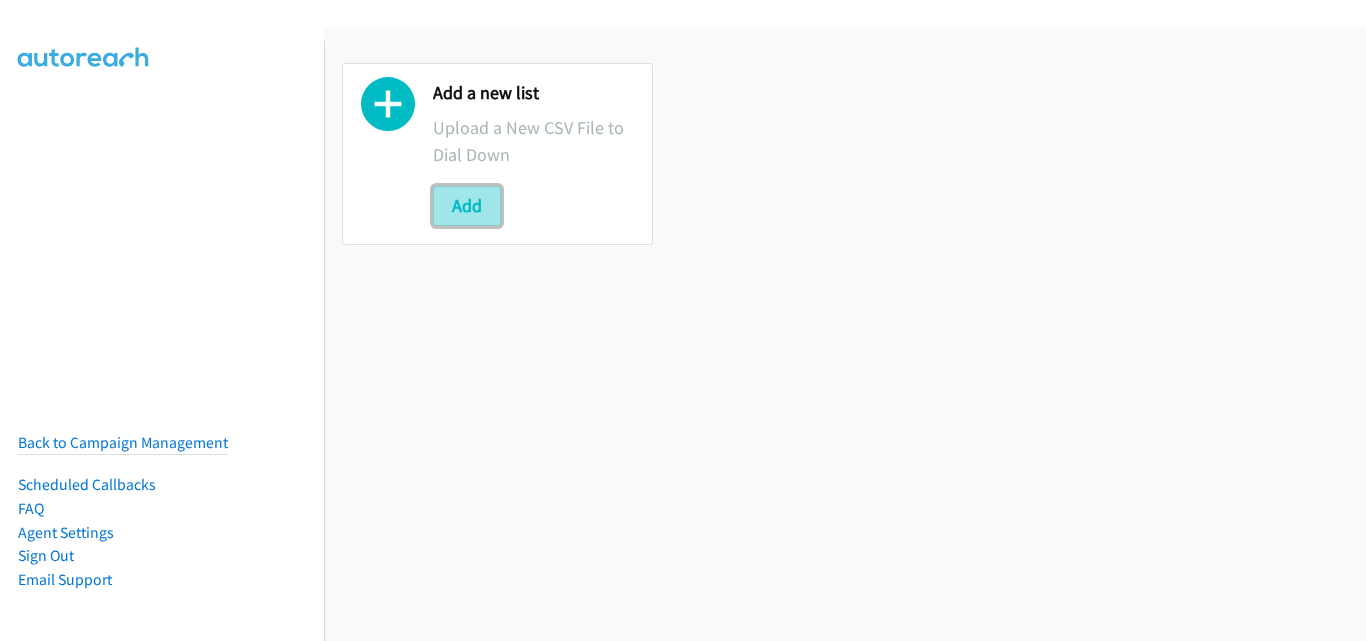 click on "Add" at bounding box center [467, 206] 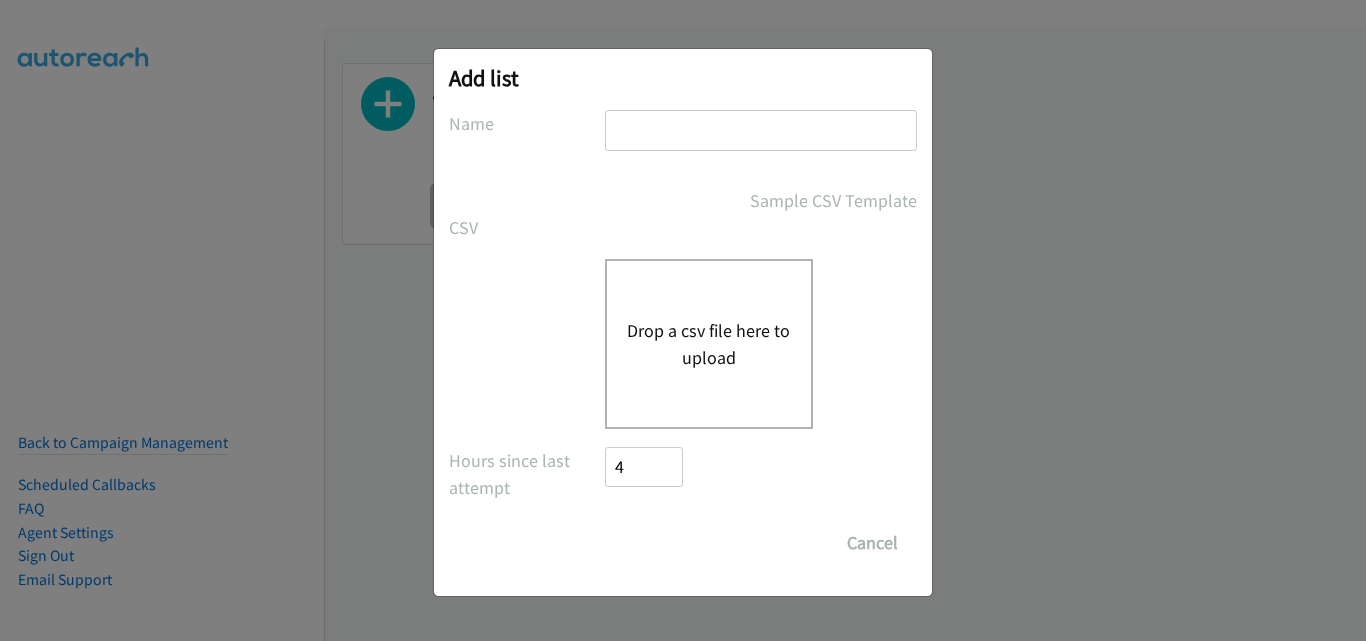 scroll, scrollTop: 0, scrollLeft: 0, axis: both 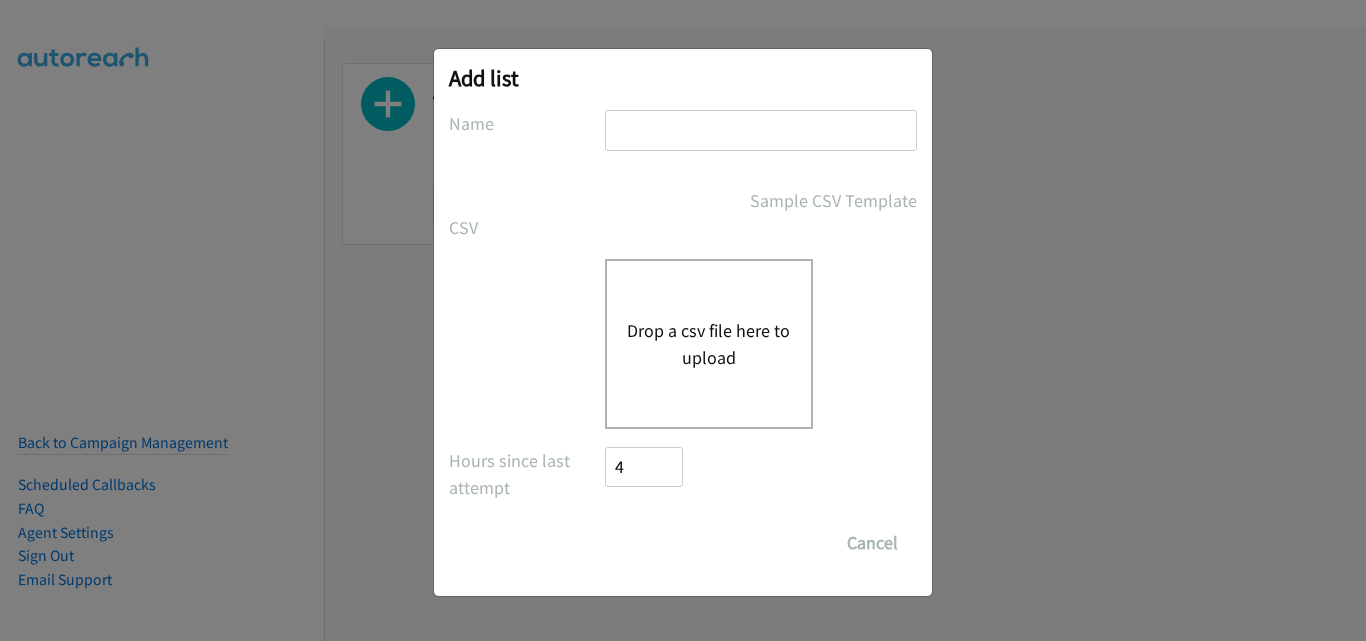 click at bounding box center [761, 130] 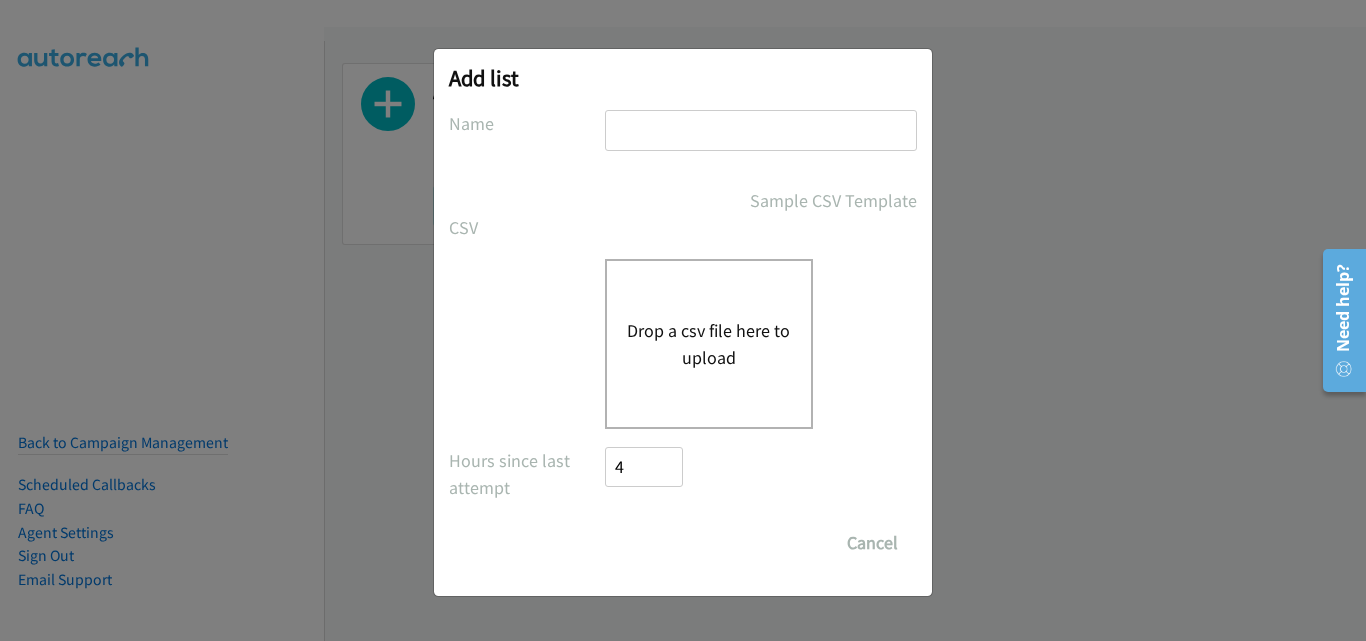 type on "HP" 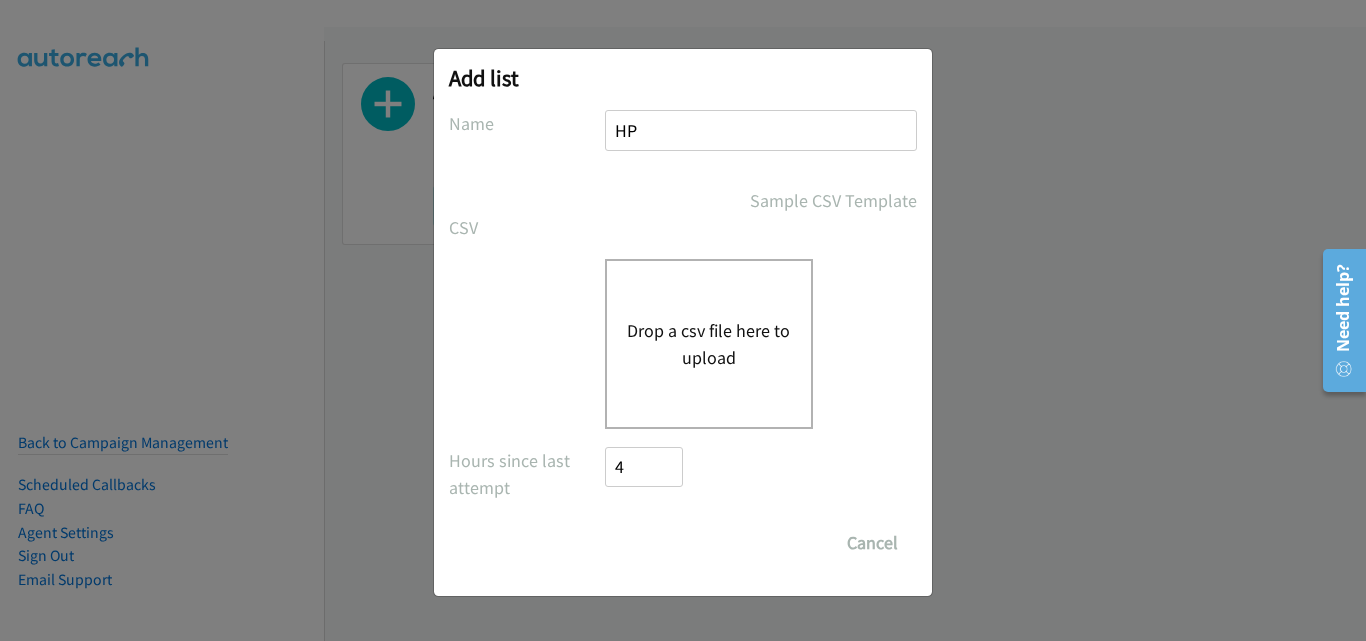 click on "Drop a csv file here to upload" at bounding box center [709, 344] 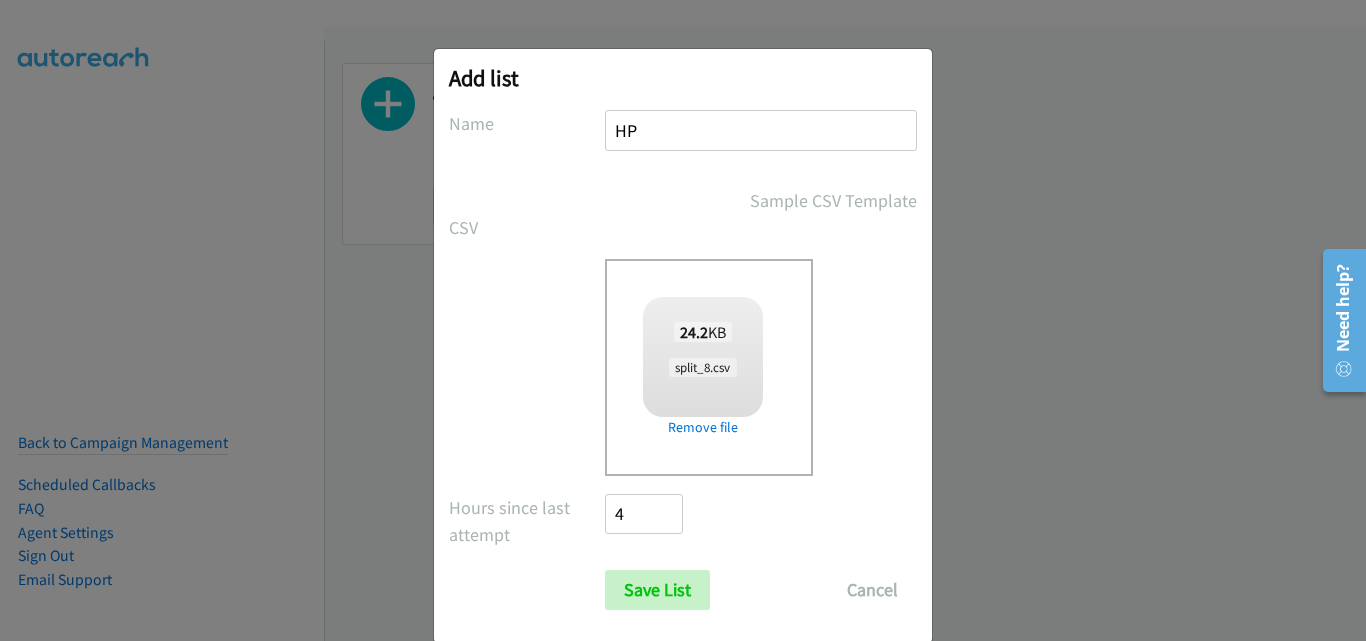 scroll, scrollTop: 33, scrollLeft: 0, axis: vertical 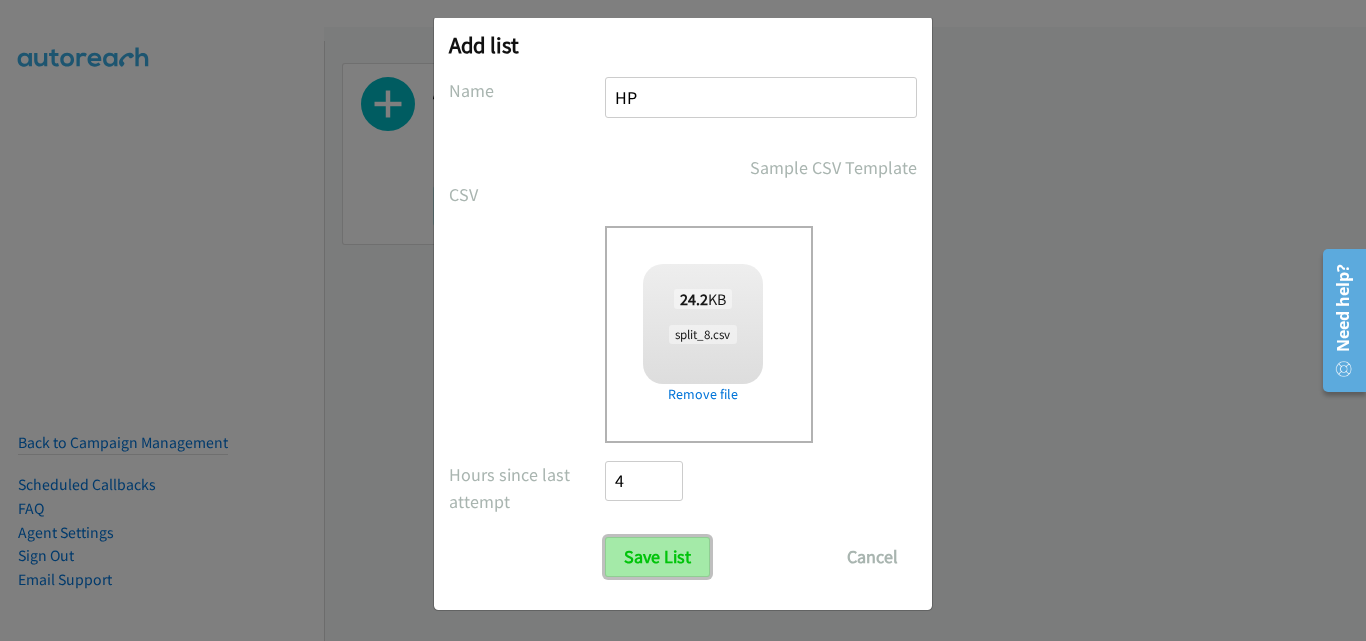 click on "Save List" at bounding box center [657, 557] 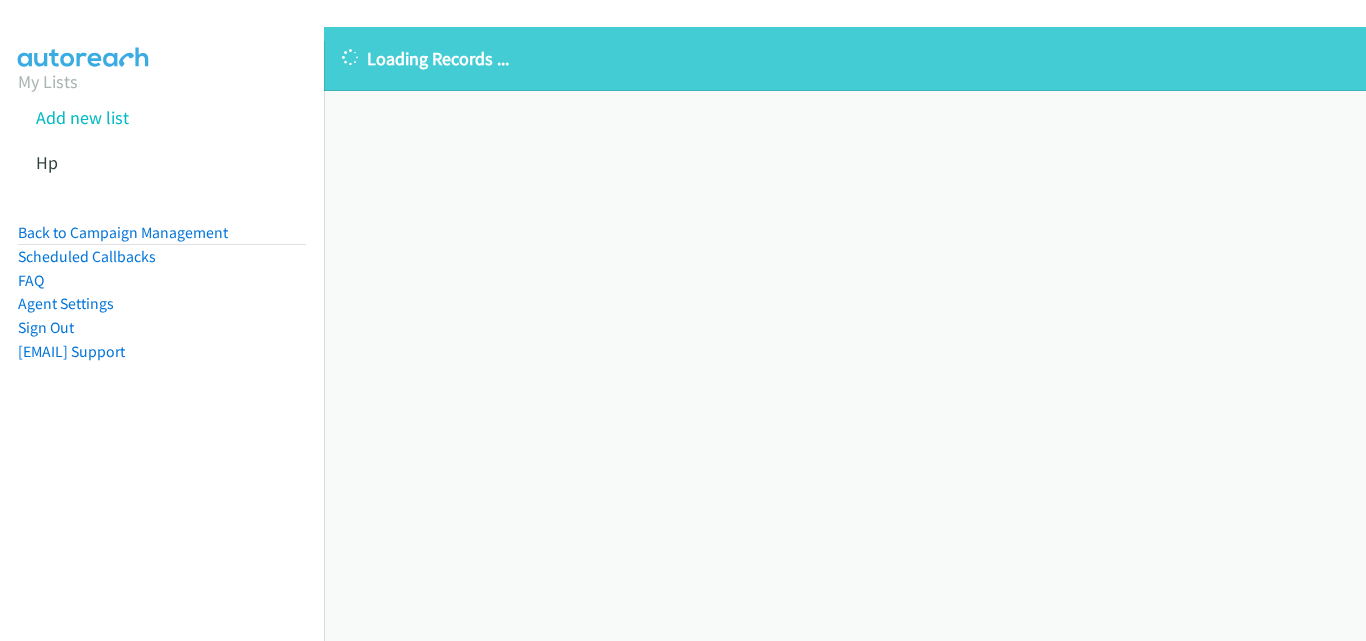 scroll, scrollTop: 0, scrollLeft: 0, axis: both 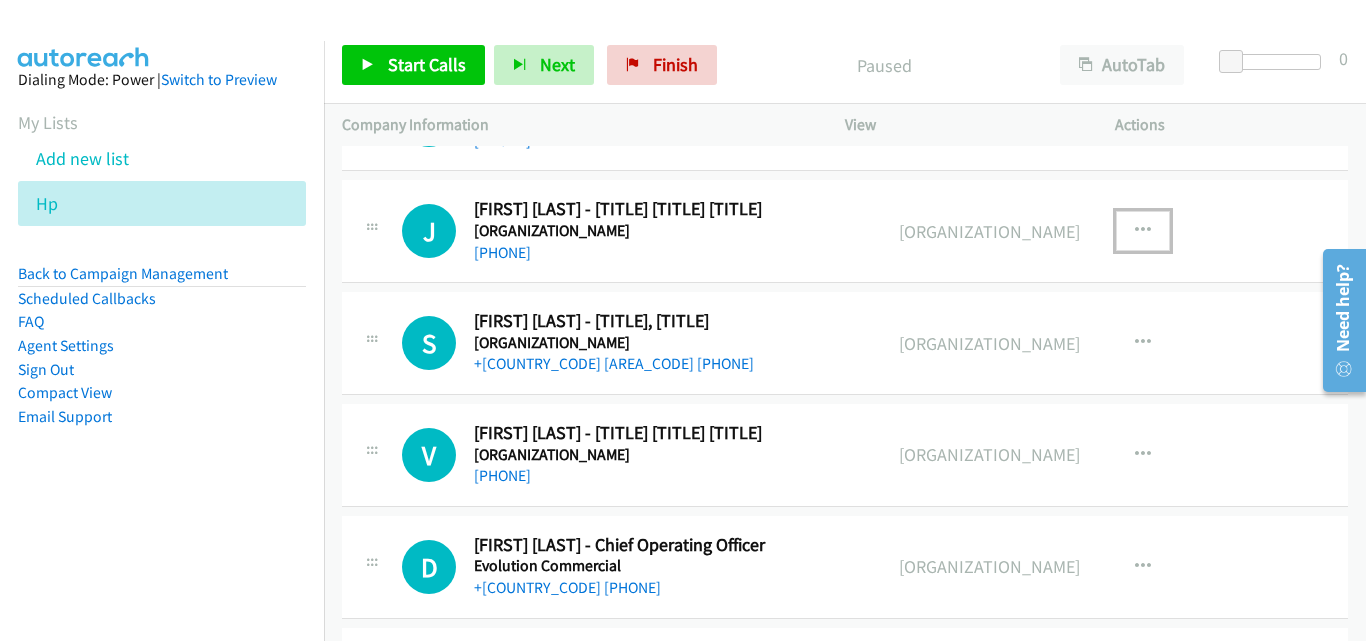 click at bounding box center (1089, 231) 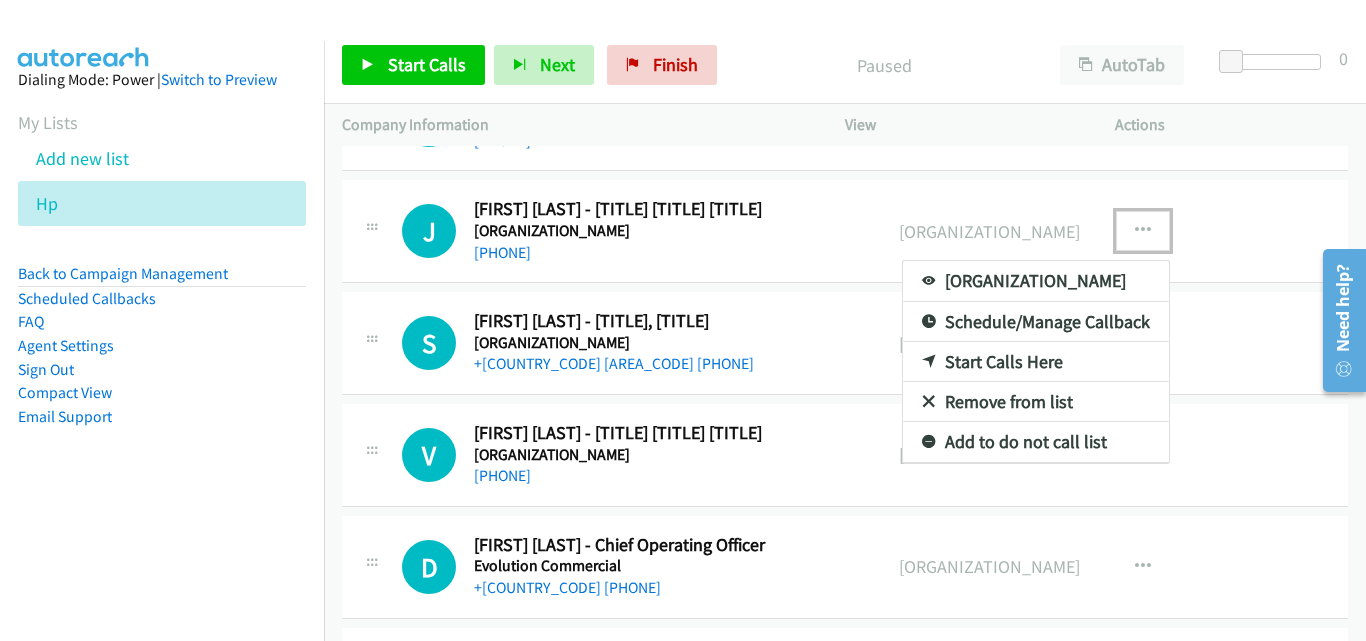 click on "Start Calls Here" at bounding box center [982, 362] 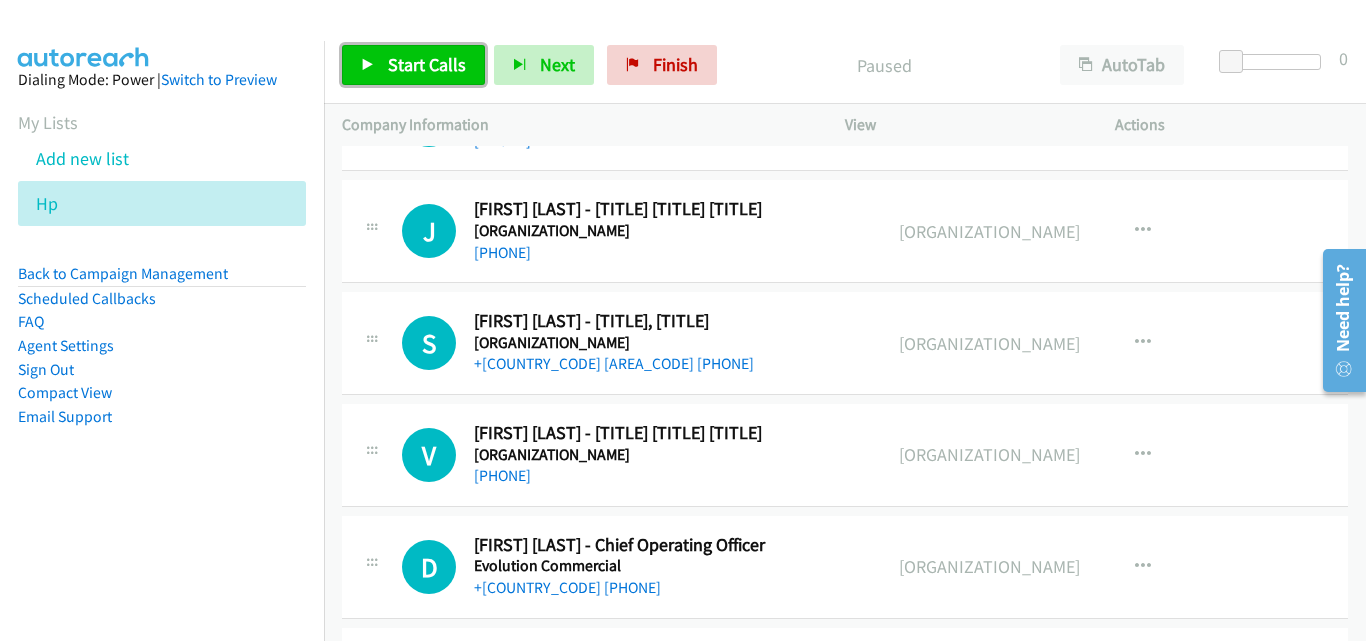 click on "Start Calls" at bounding box center [413, 65] 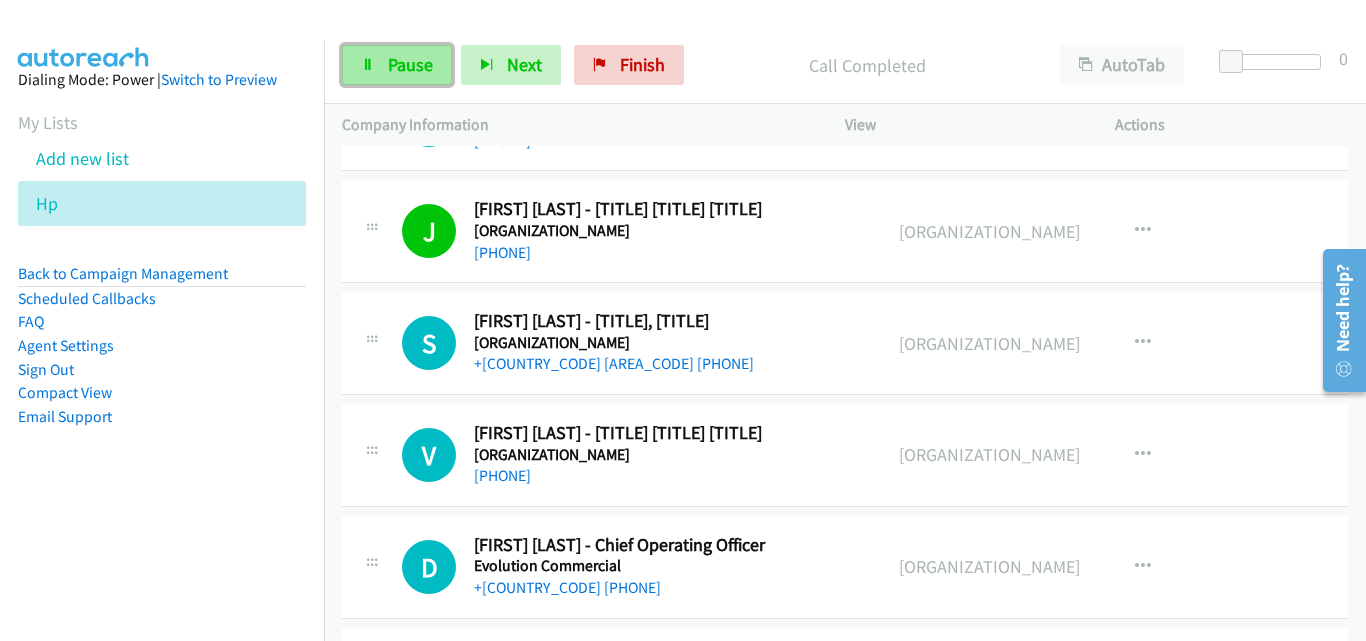 click on "Pause" at bounding box center [397, 65] 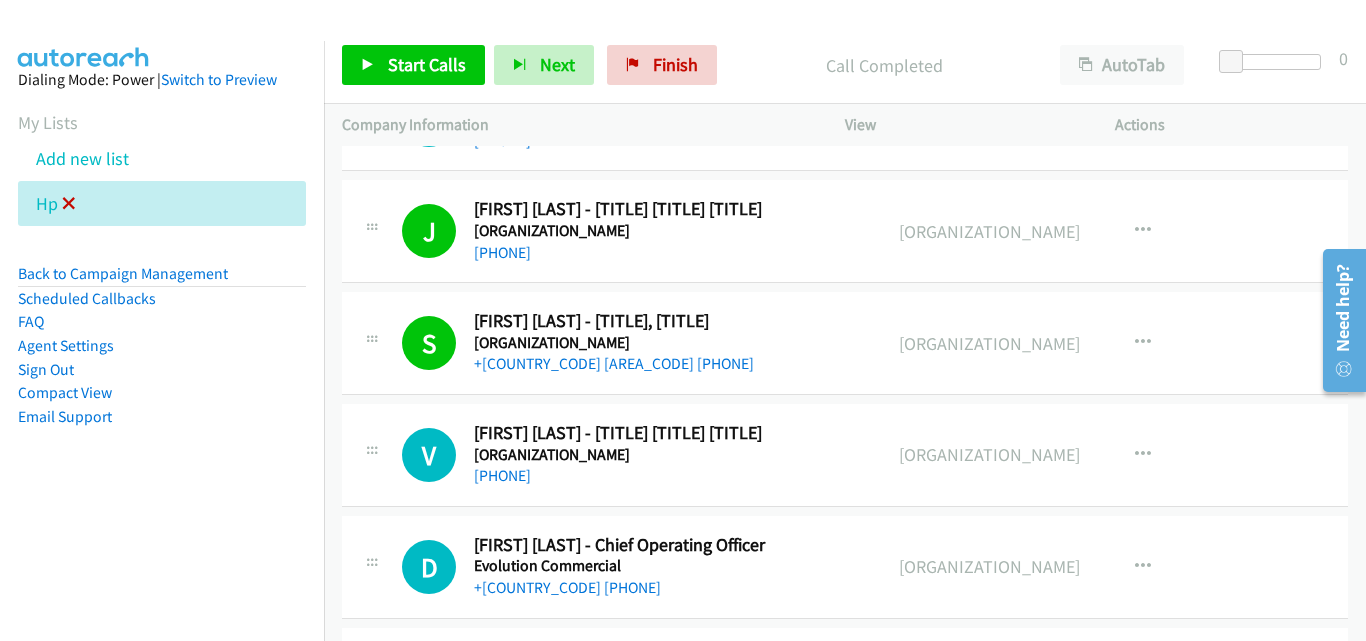 click at bounding box center [69, 205] 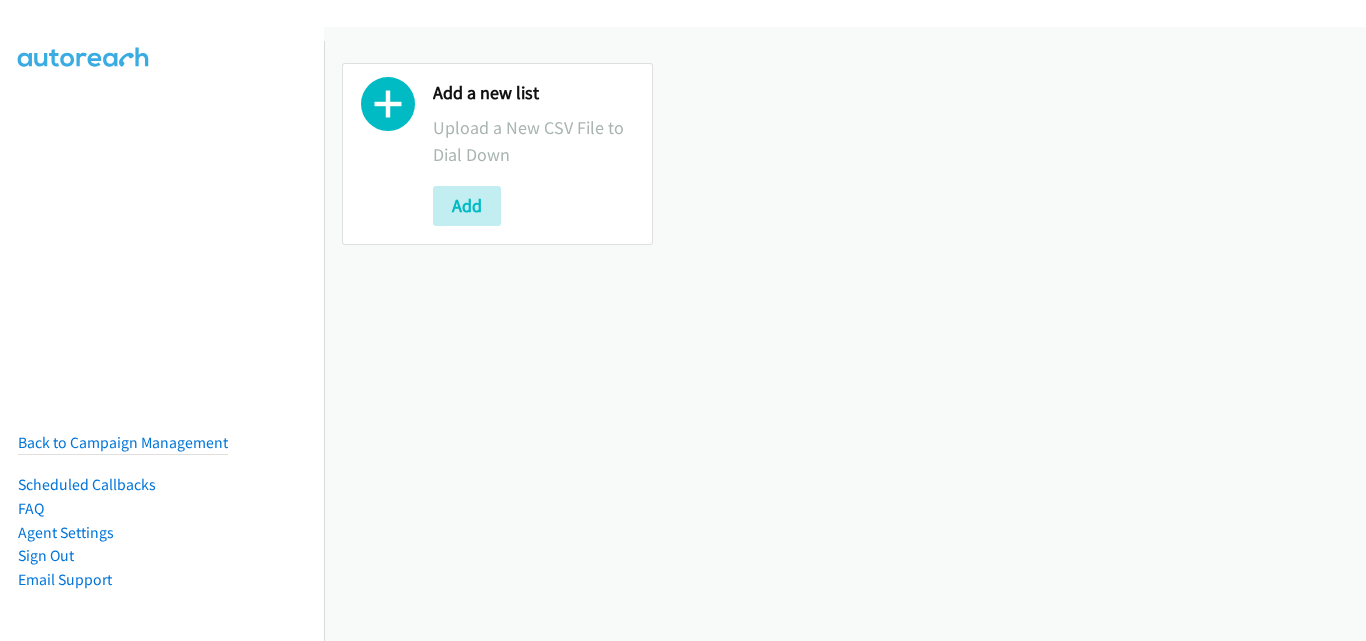 scroll, scrollTop: 0, scrollLeft: 0, axis: both 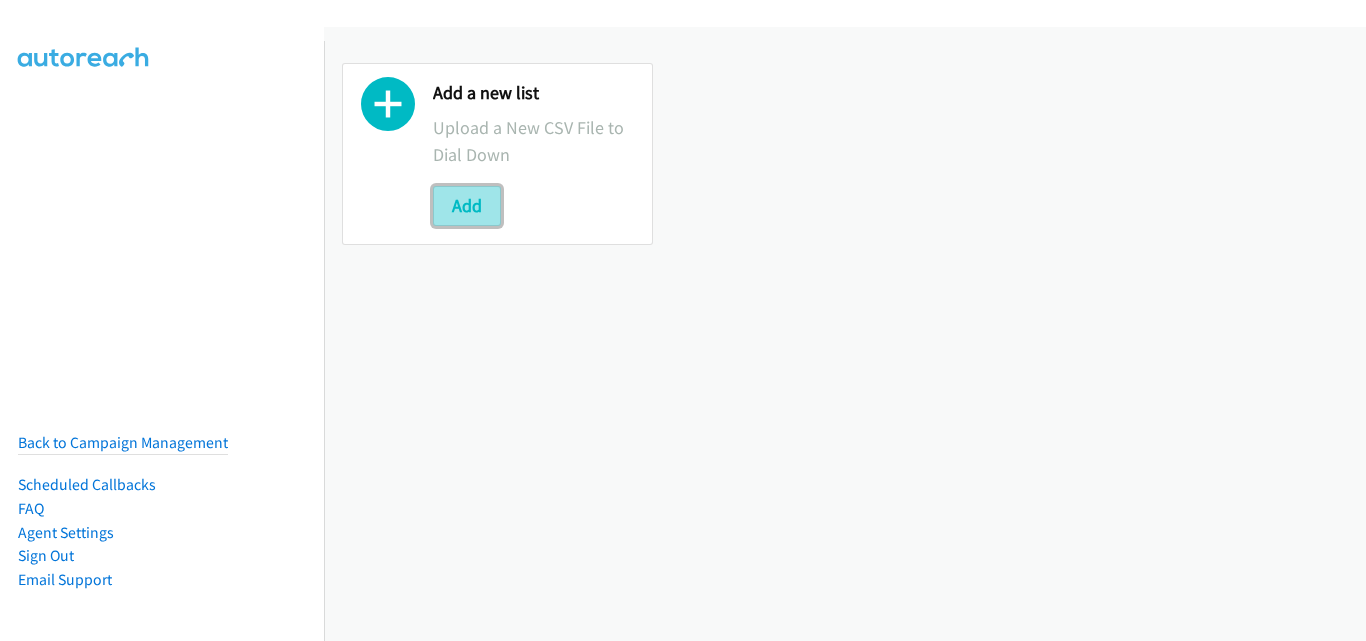 click on "Add" at bounding box center (467, 206) 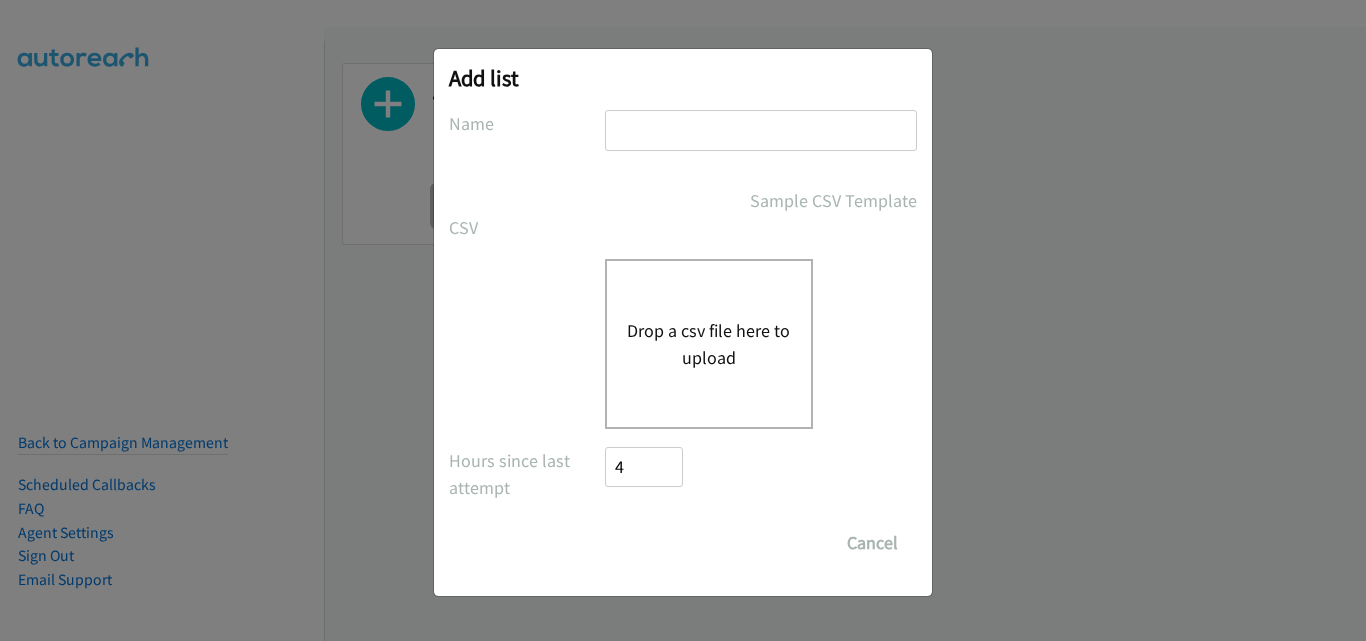 scroll, scrollTop: 0, scrollLeft: 0, axis: both 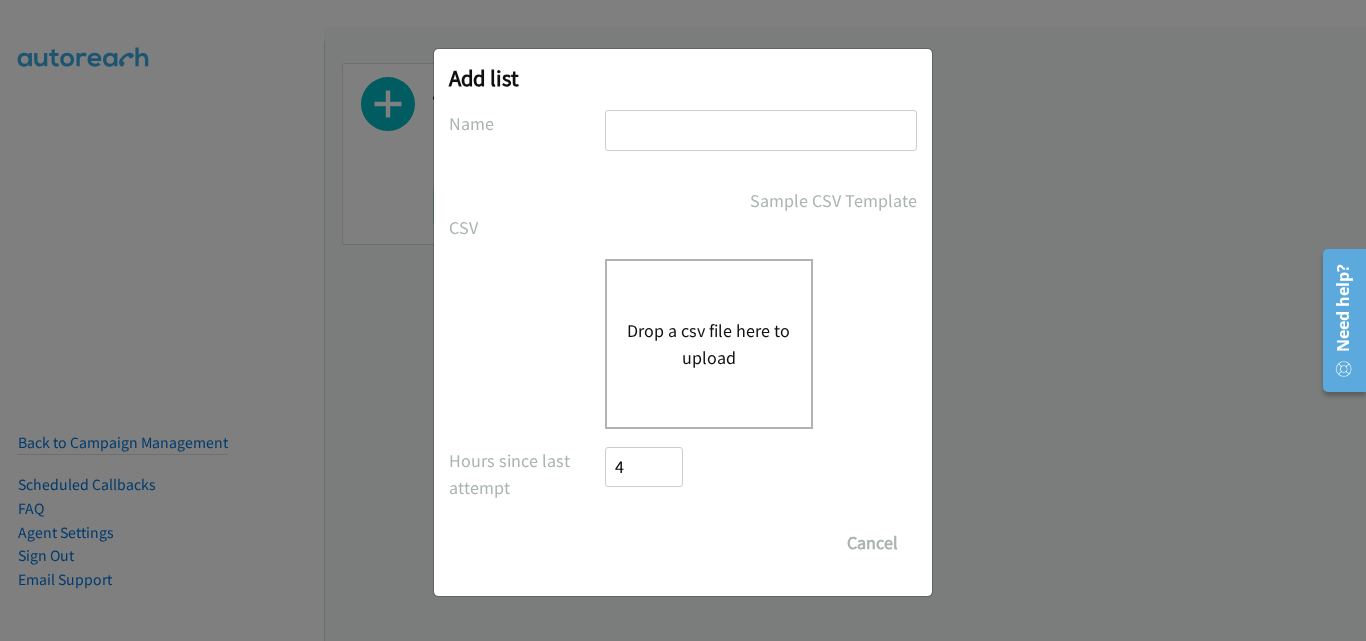click at bounding box center (761, 130) 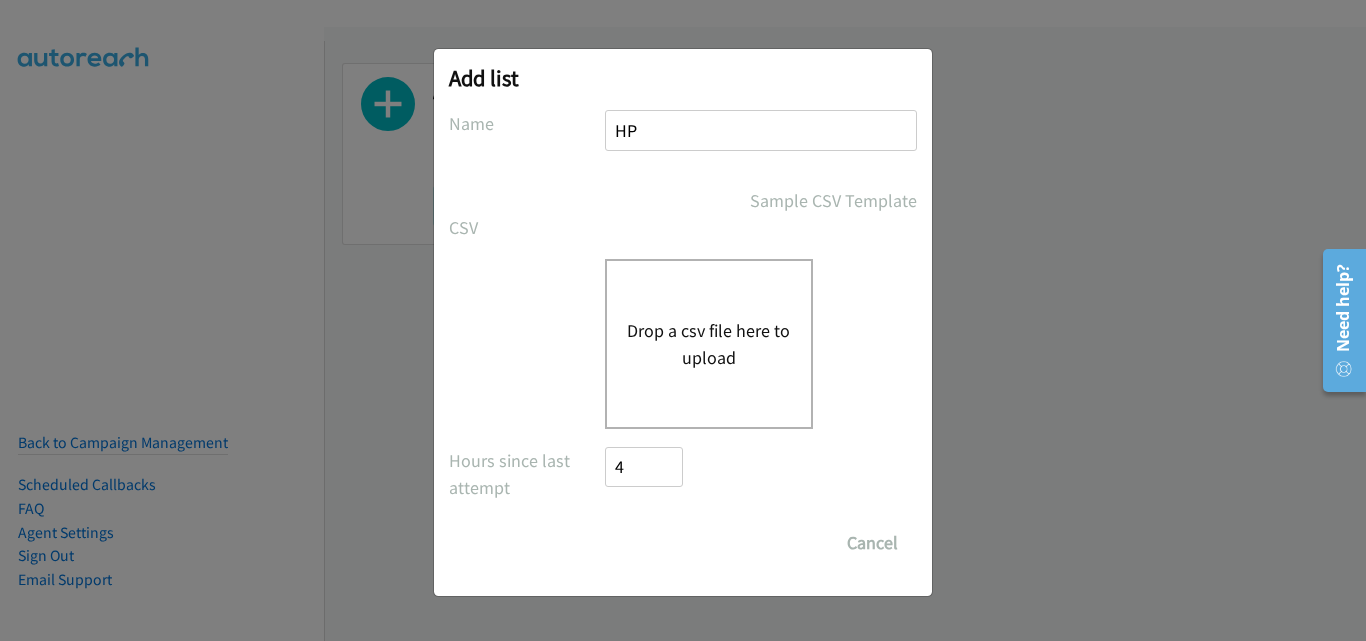 click on "Drop a csv file here to upload" at bounding box center (709, 344) 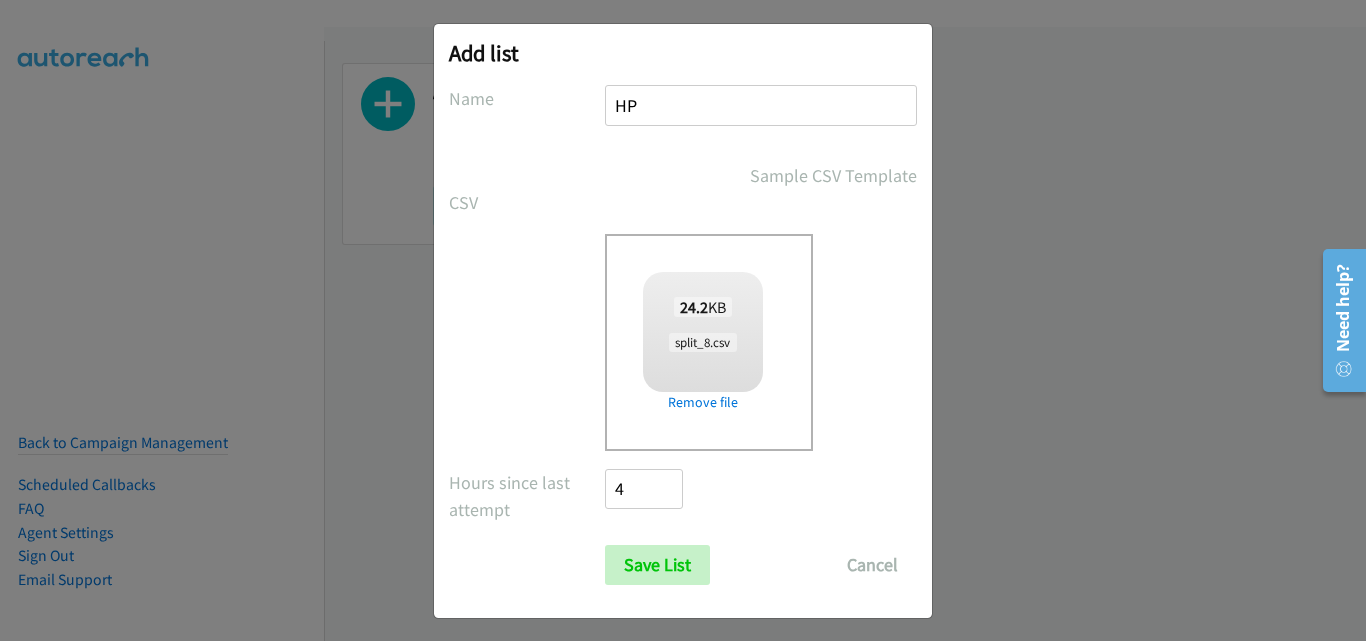 scroll, scrollTop: 33, scrollLeft: 0, axis: vertical 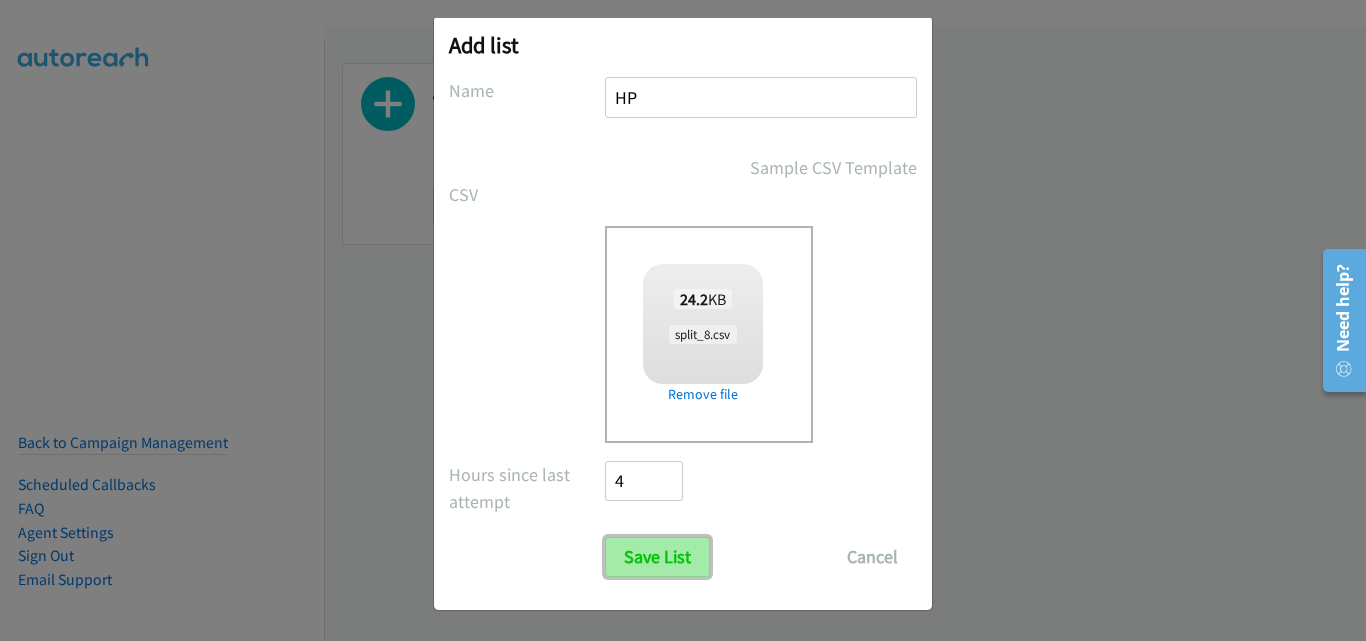 click on "Save List" at bounding box center [657, 557] 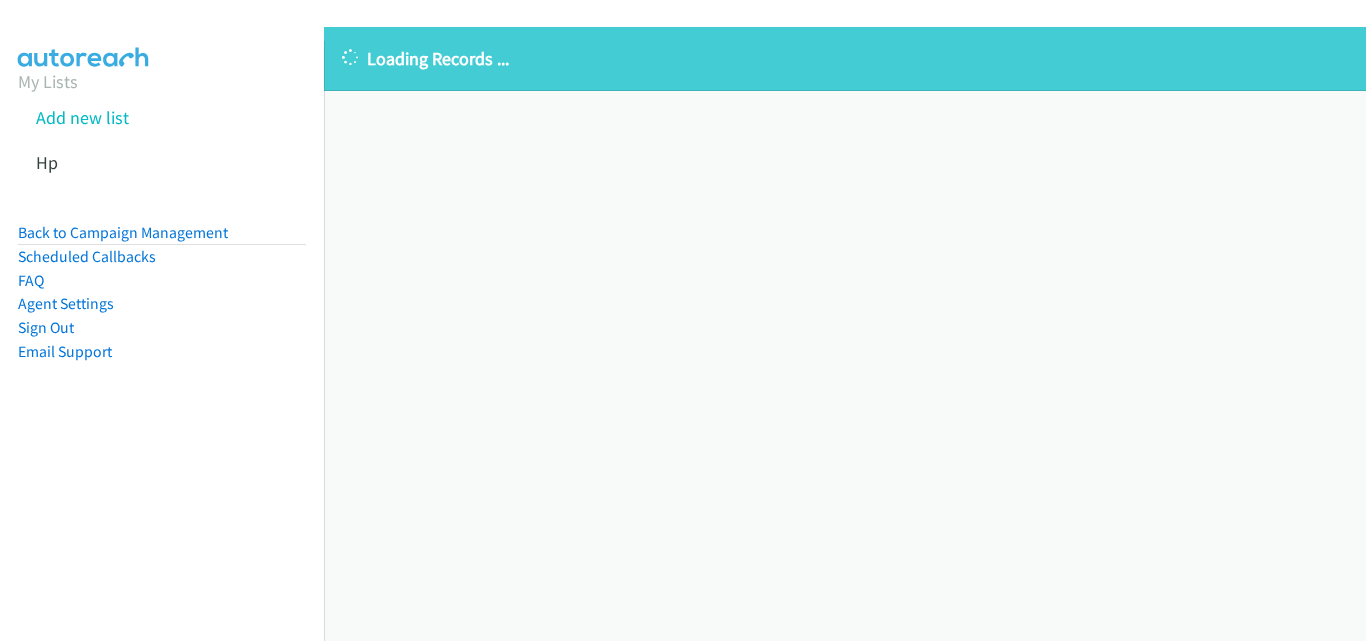 scroll, scrollTop: 0, scrollLeft: 0, axis: both 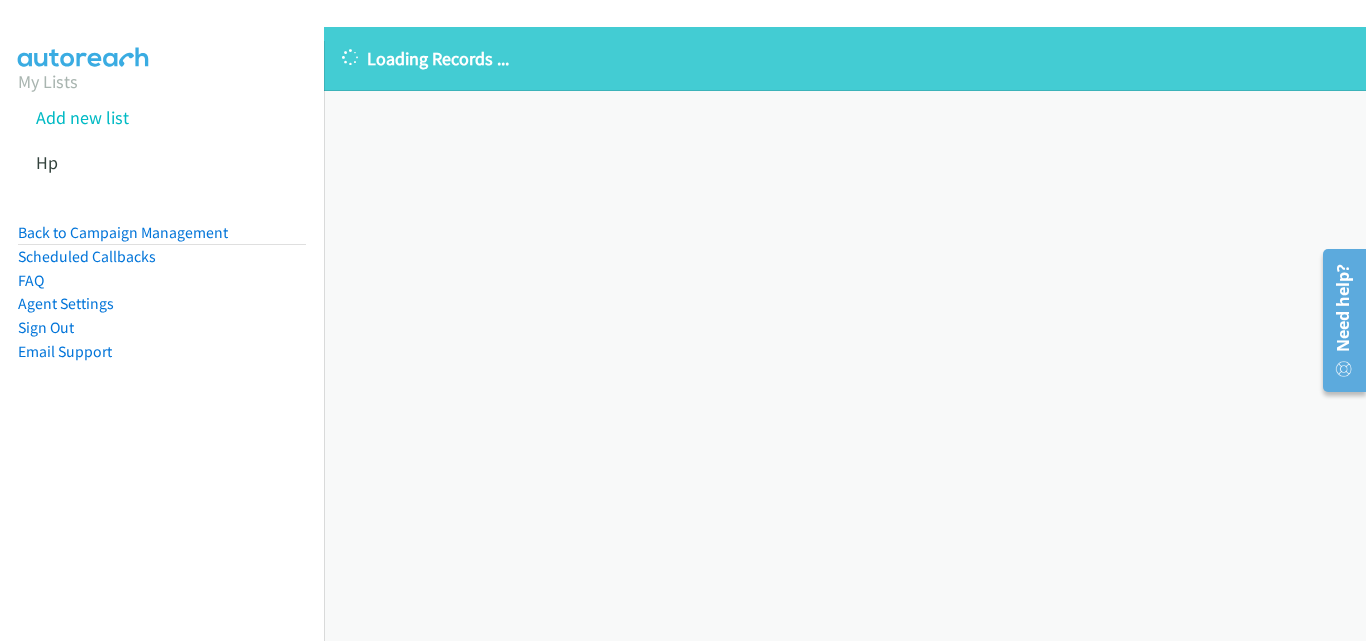 click on "Loading Records ...
Sorry, something went wrong please try again." at bounding box center (845, 334) 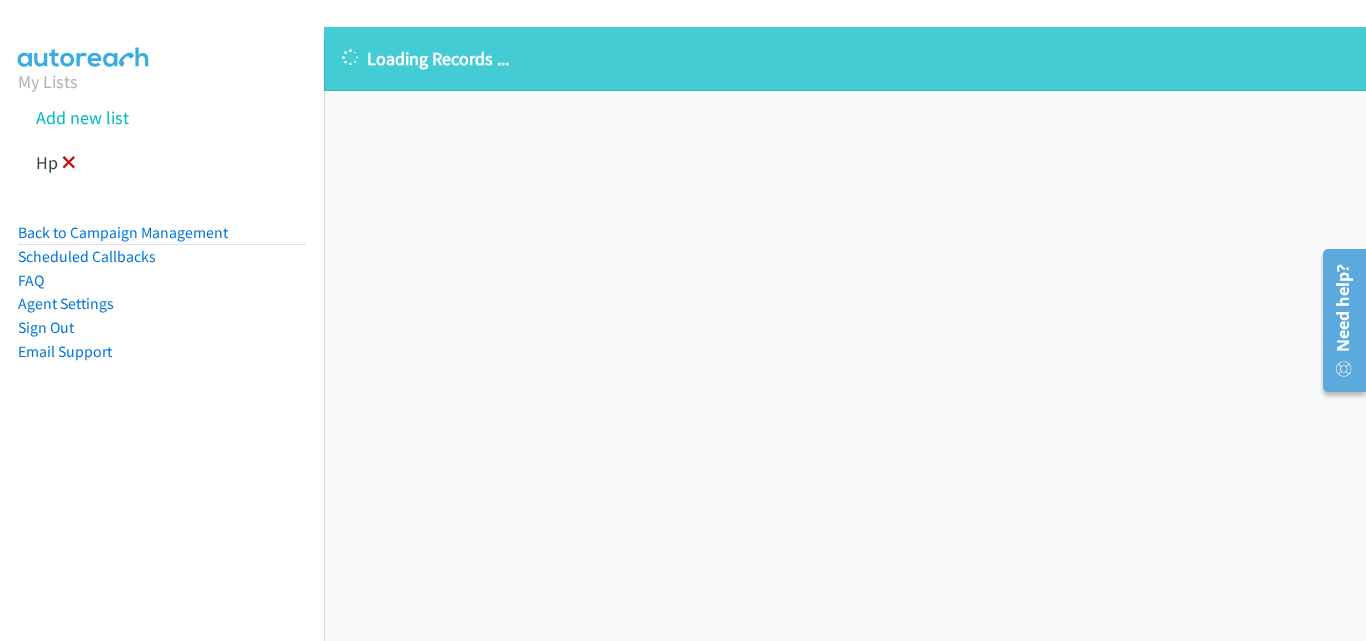click at bounding box center (69, 164) 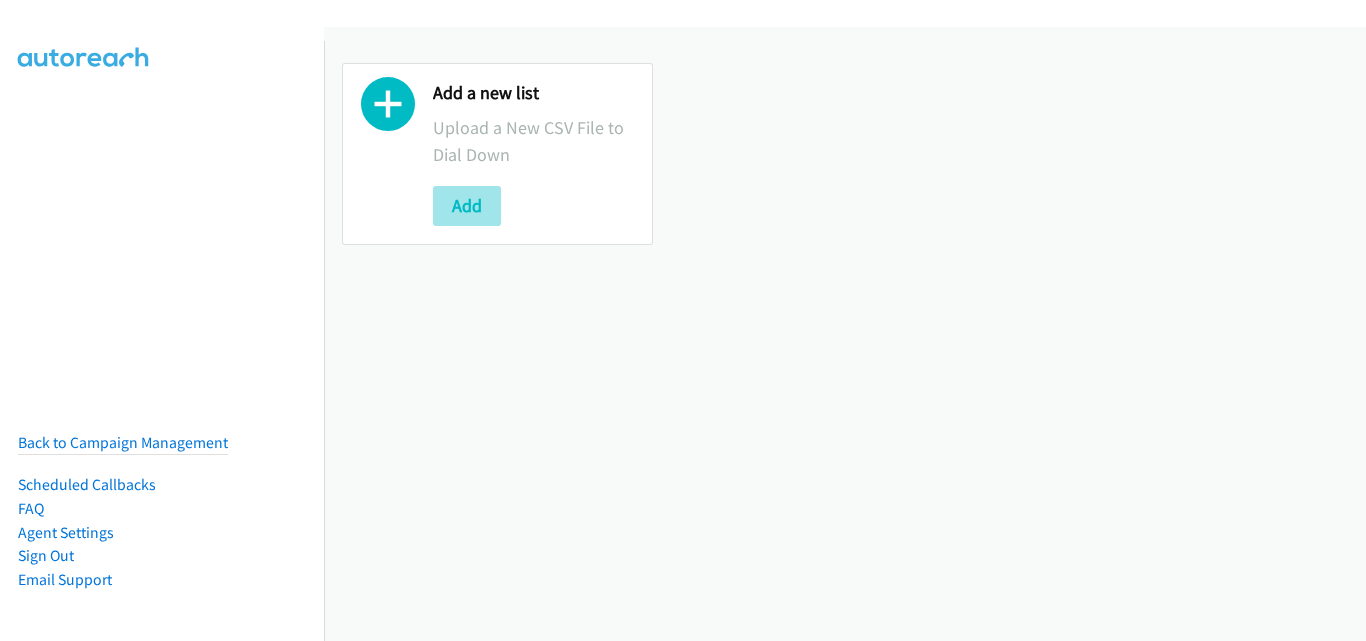 scroll, scrollTop: 0, scrollLeft: 0, axis: both 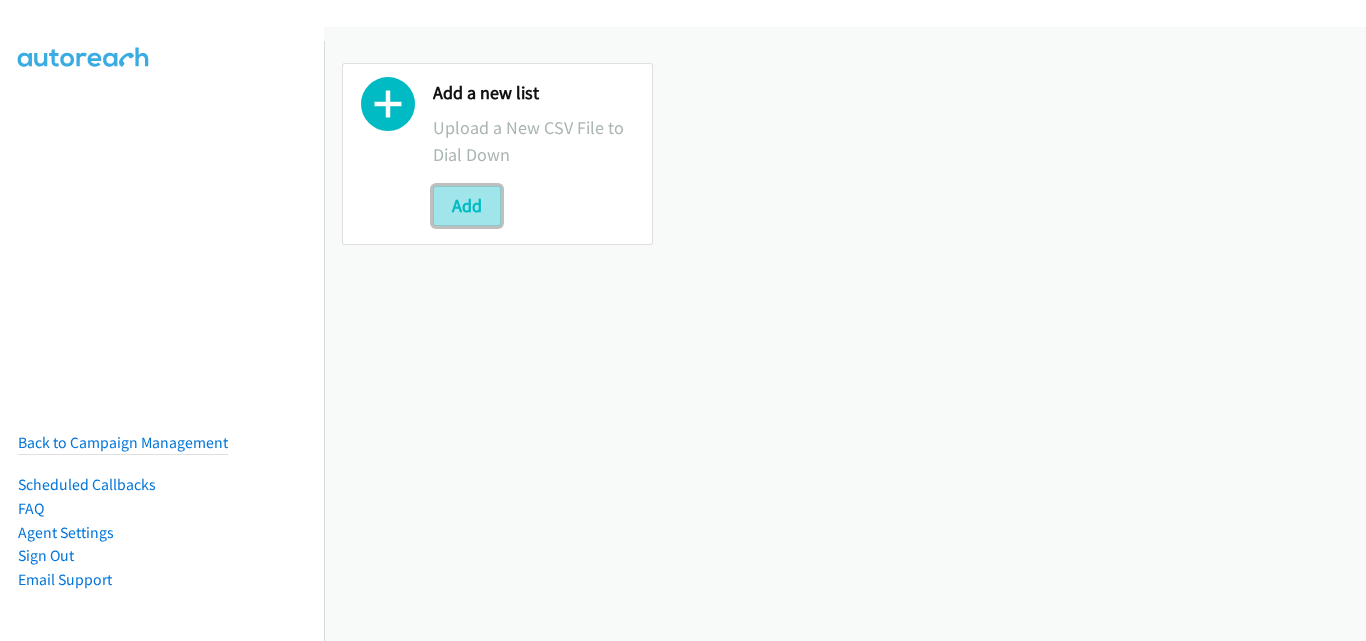 click on "Add" at bounding box center [467, 206] 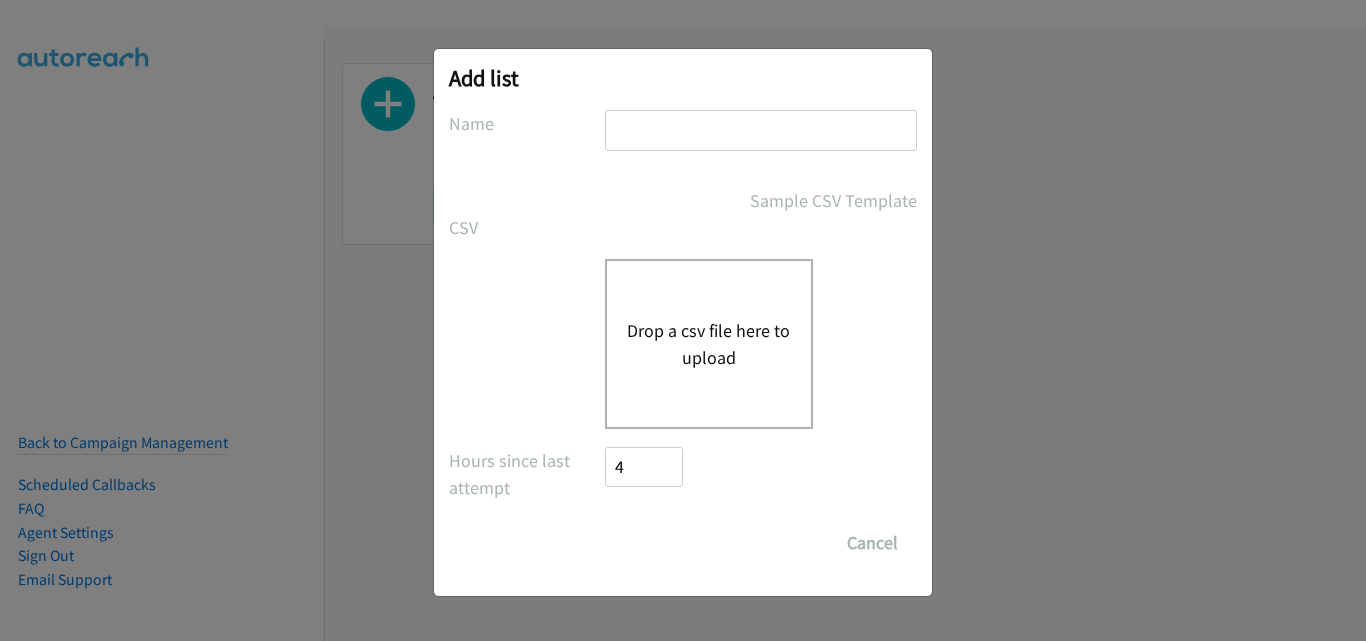 click at bounding box center [761, 130] 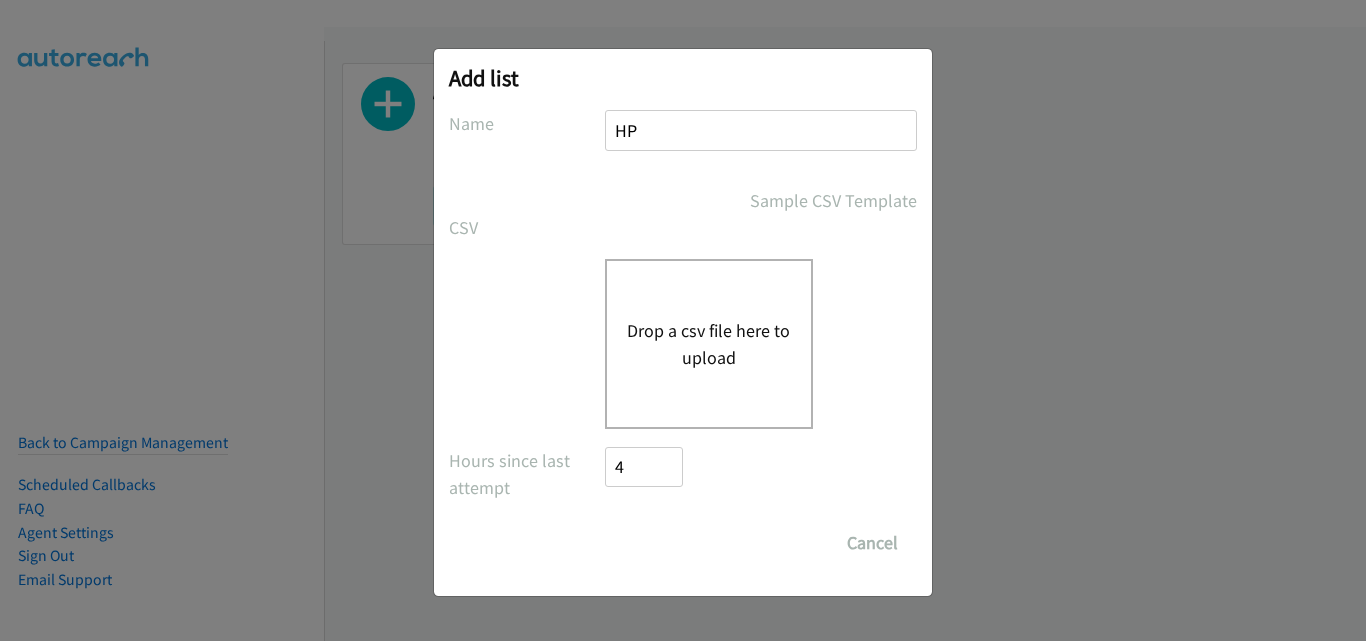 click on "Drop a csv file here to upload" at bounding box center [709, 344] 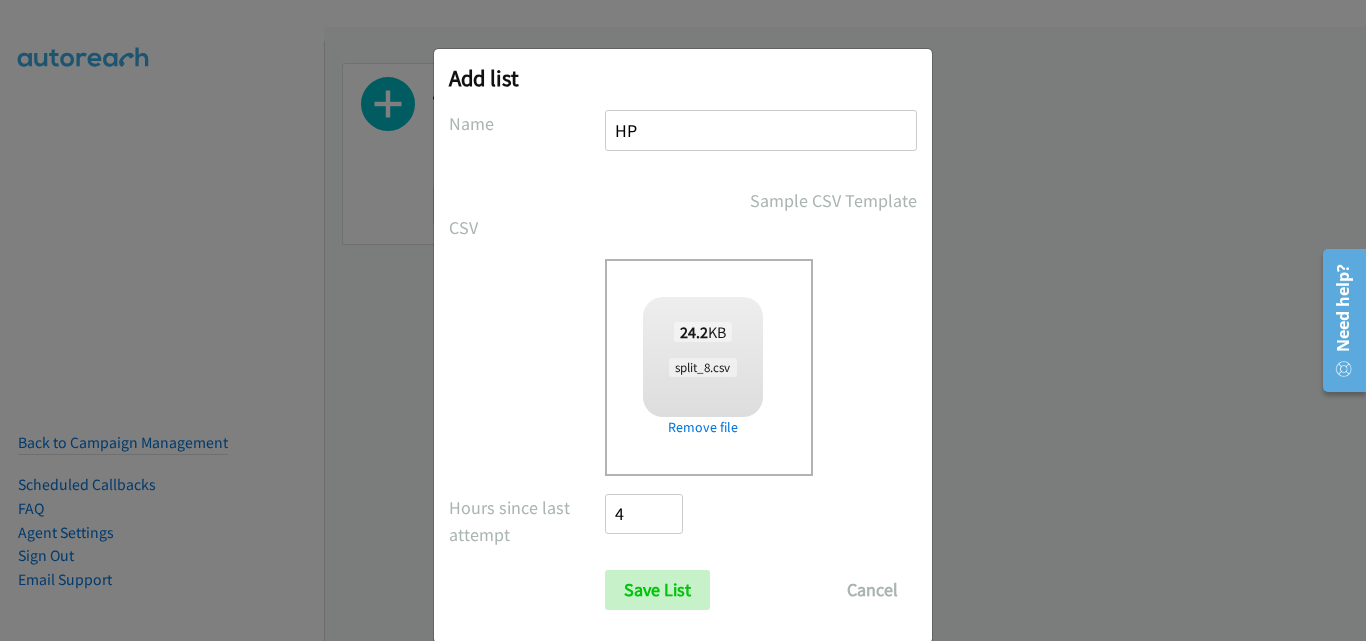 scroll, scrollTop: 33, scrollLeft: 0, axis: vertical 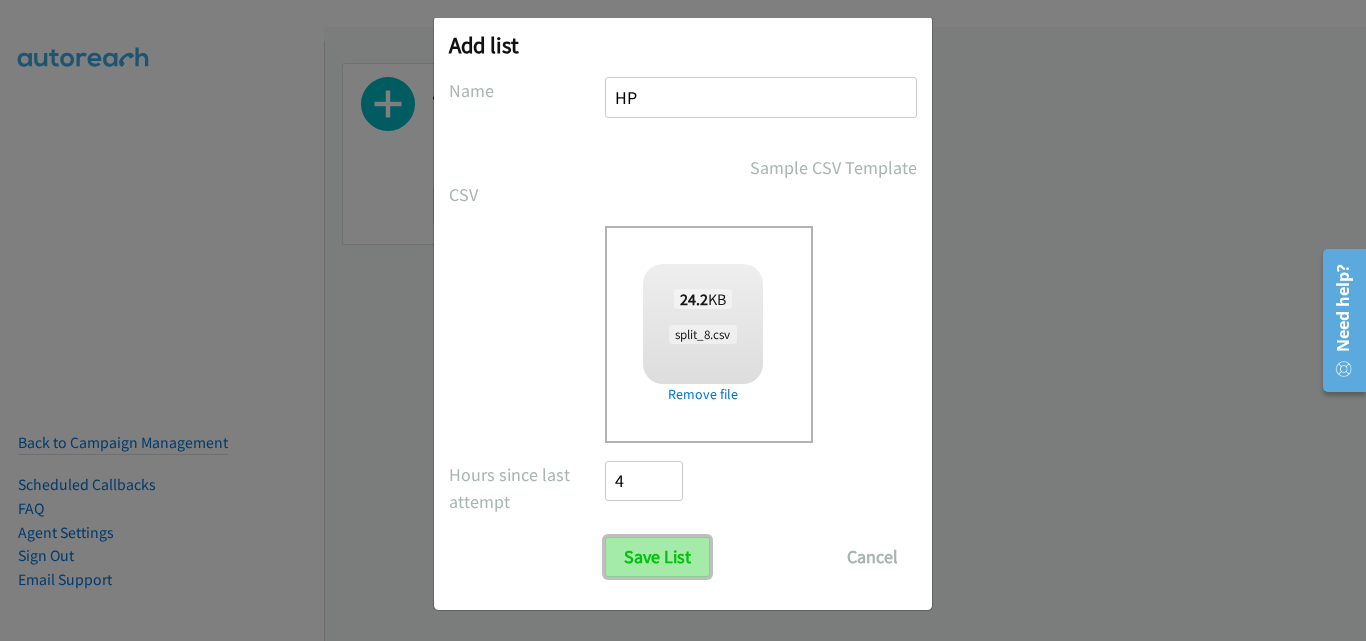 click on "Save List" at bounding box center [657, 557] 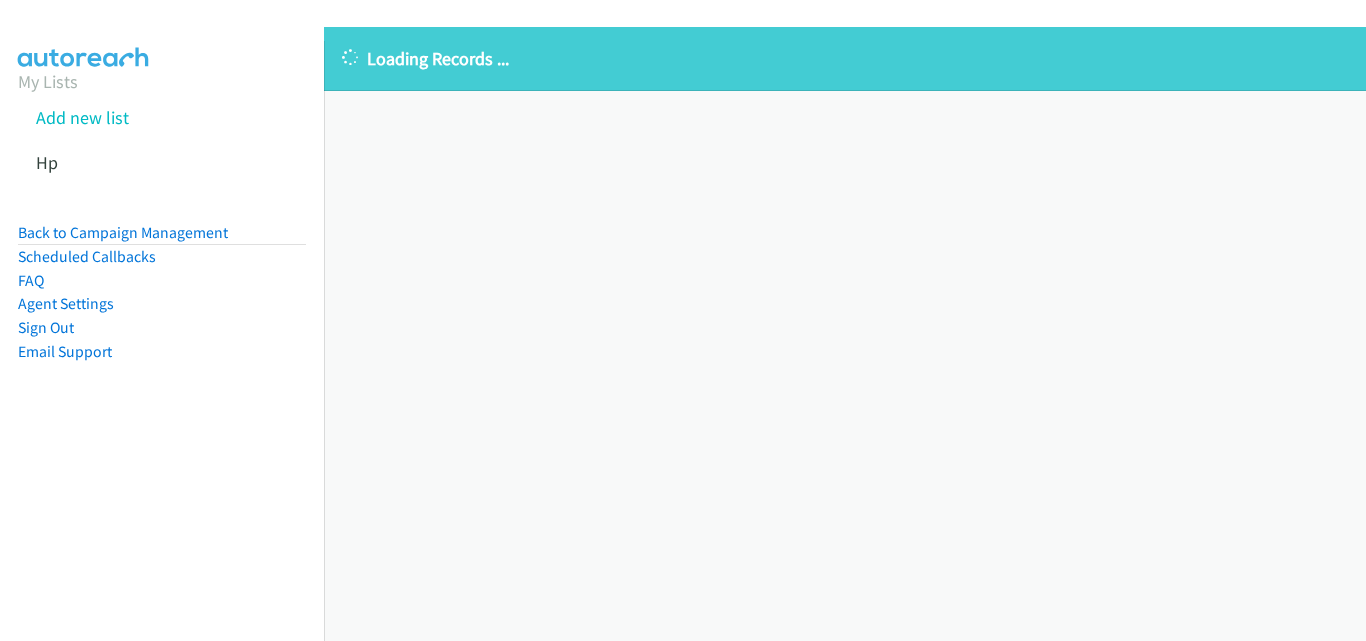scroll, scrollTop: 0, scrollLeft: 0, axis: both 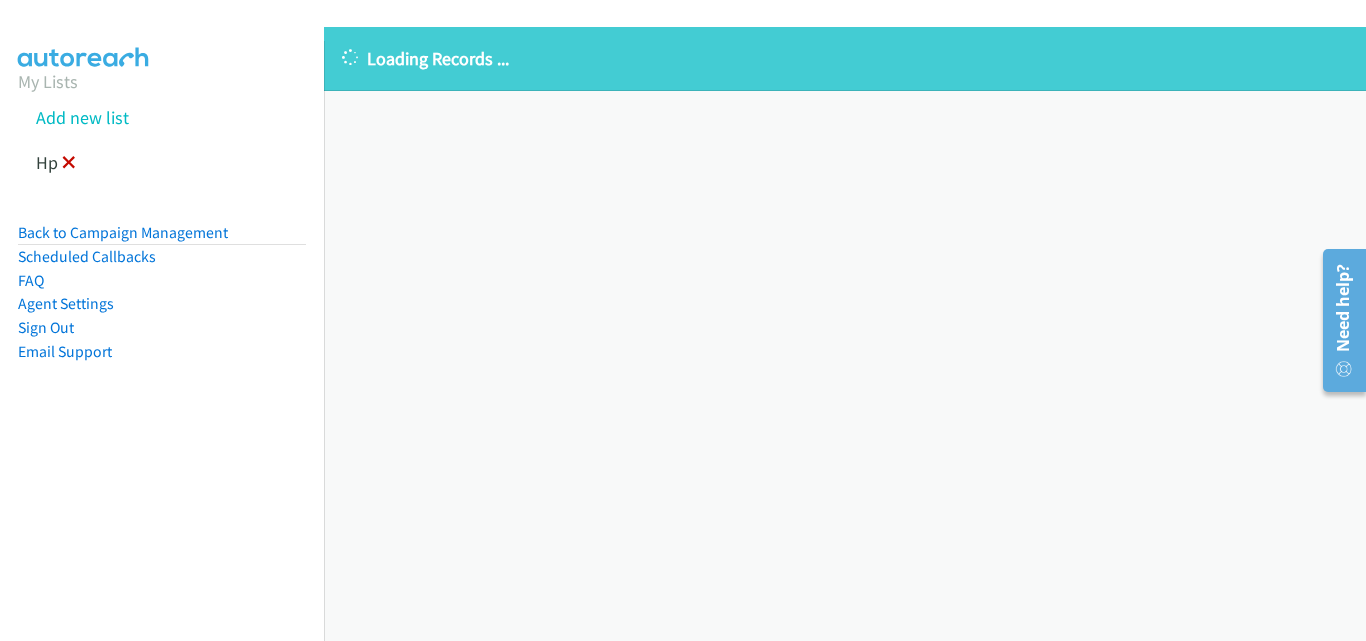 click at bounding box center [69, 164] 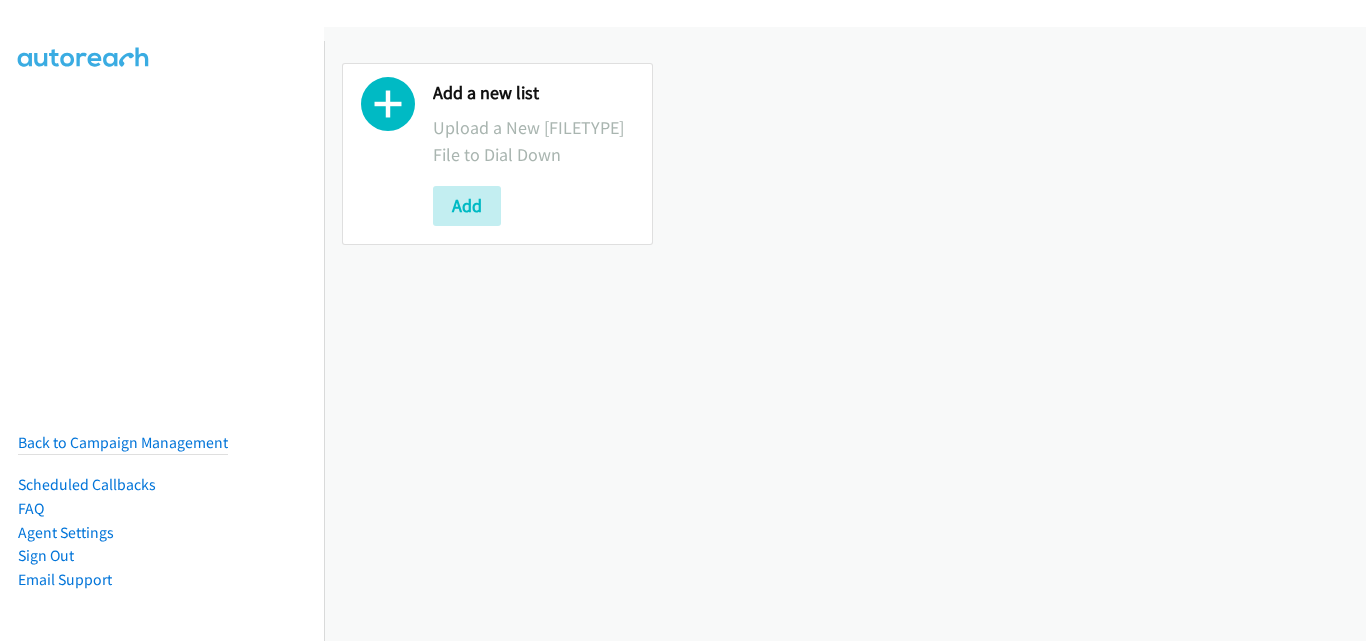 scroll, scrollTop: 0, scrollLeft: 0, axis: both 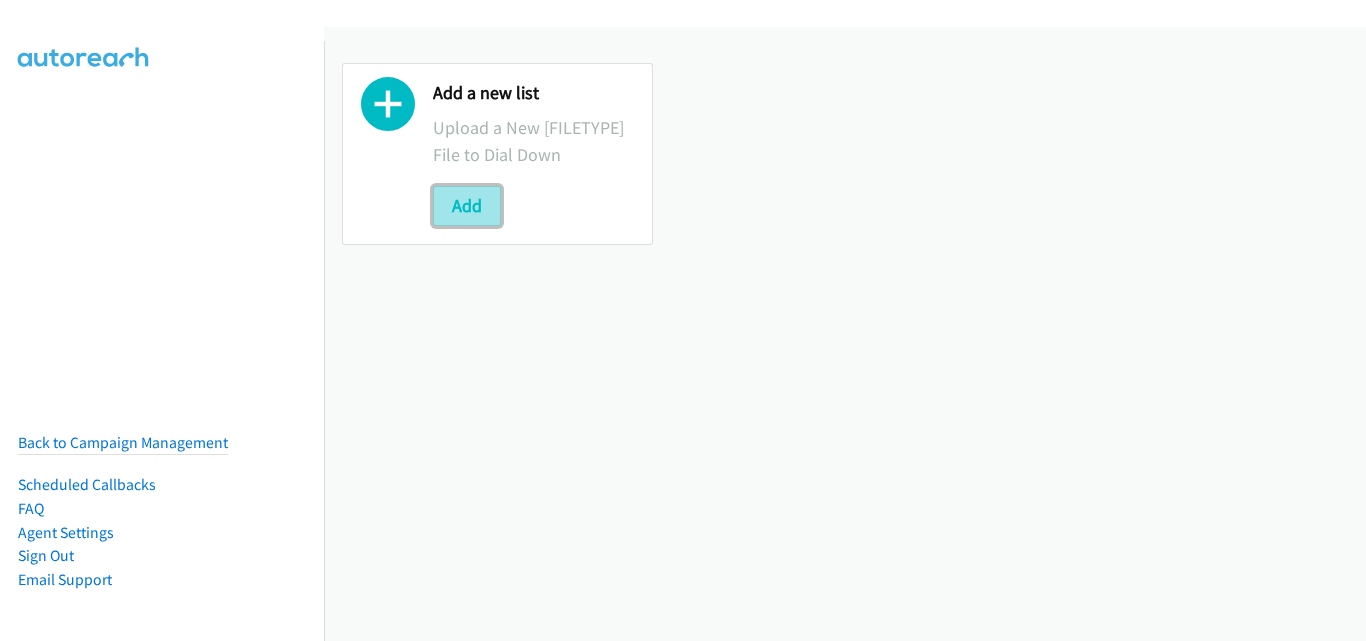 click on "Add" at bounding box center [467, 206] 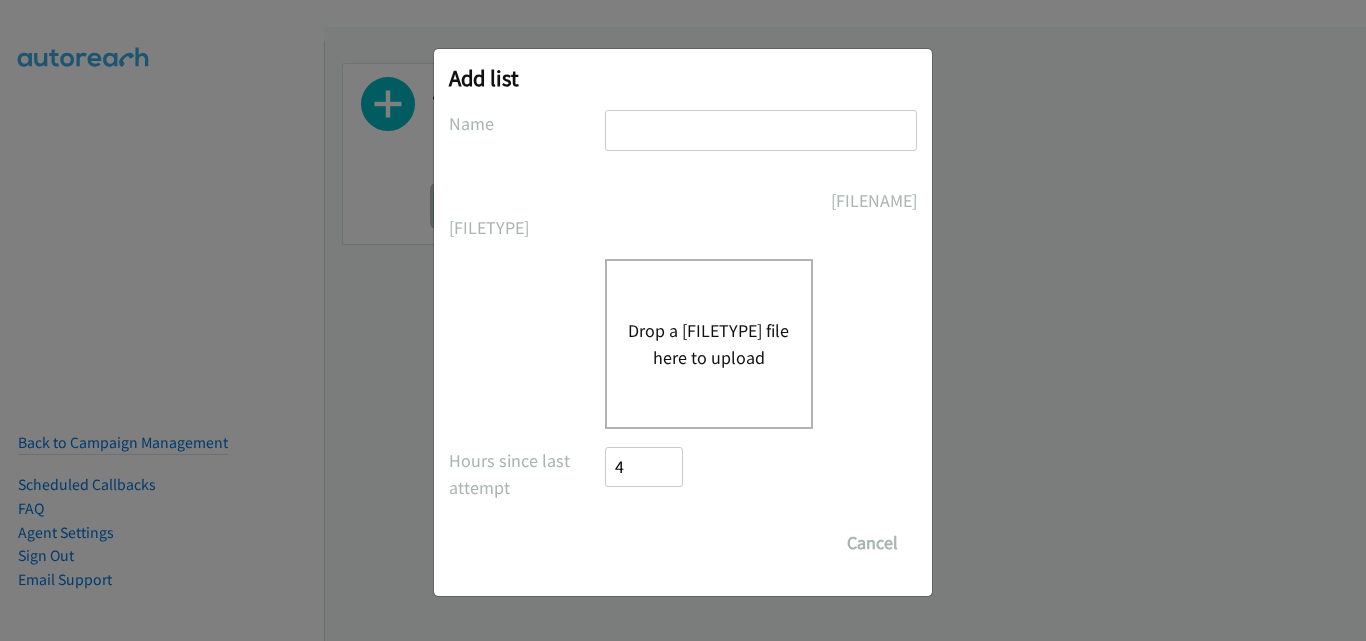 scroll, scrollTop: 0, scrollLeft: 0, axis: both 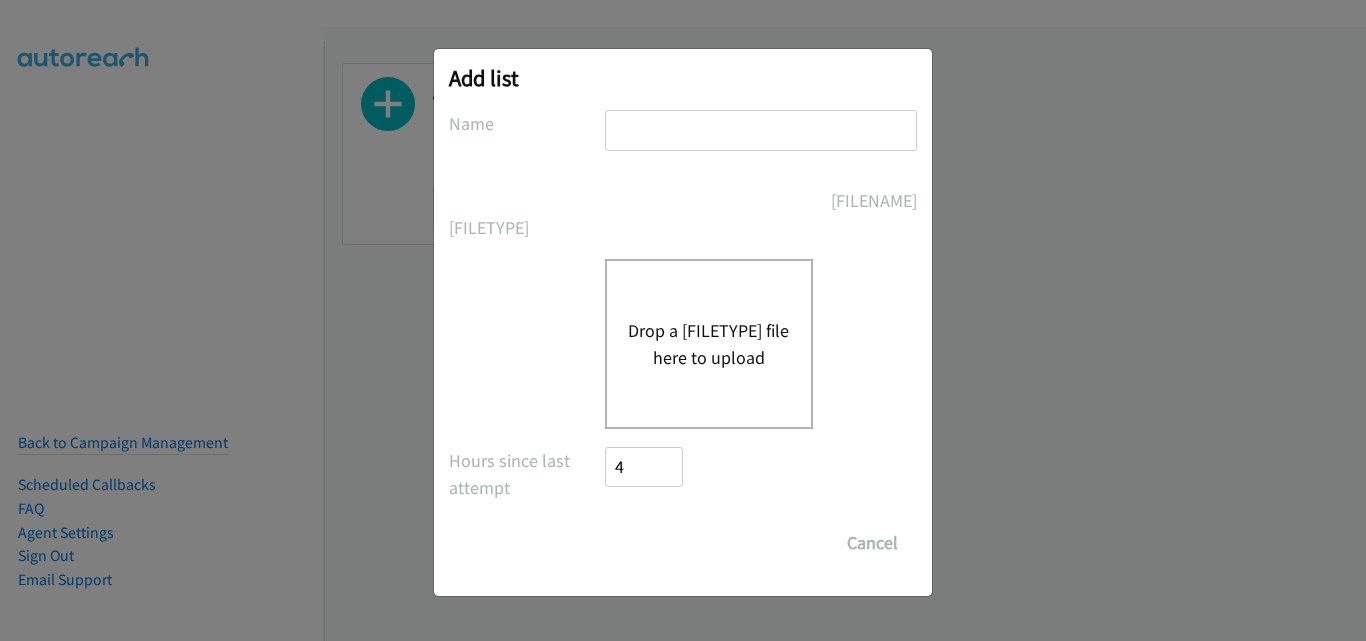 click at bounding box center [761, 130] 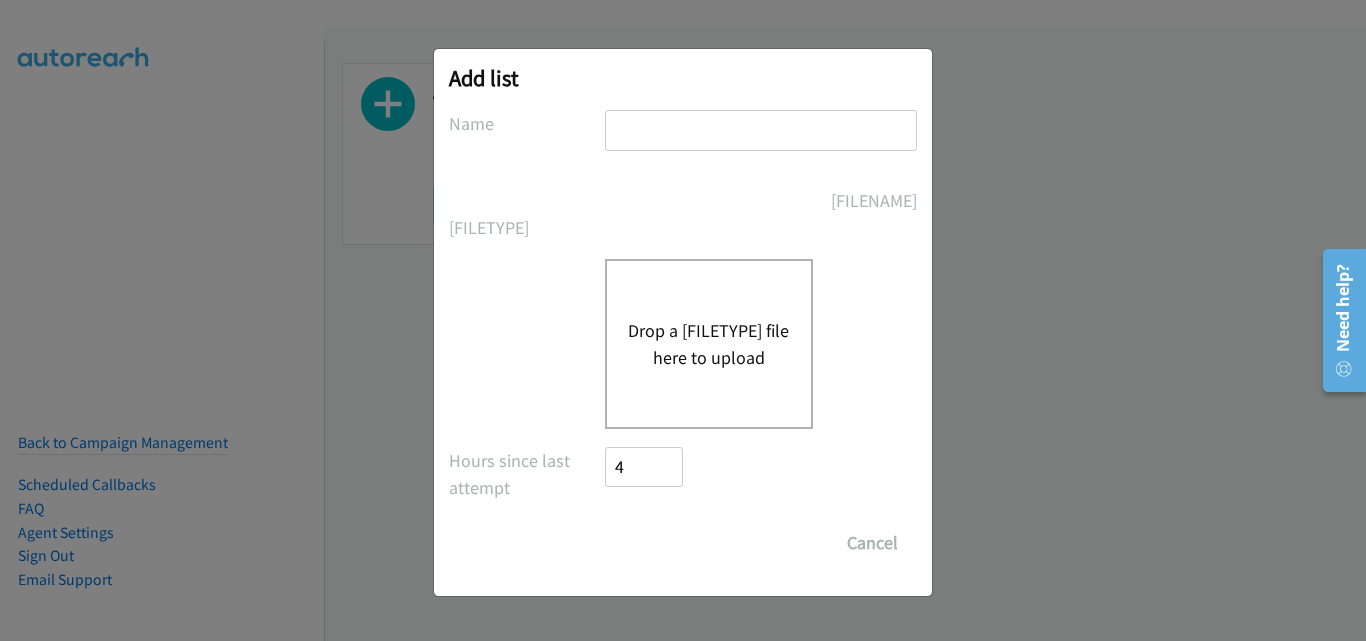 type on "HP" 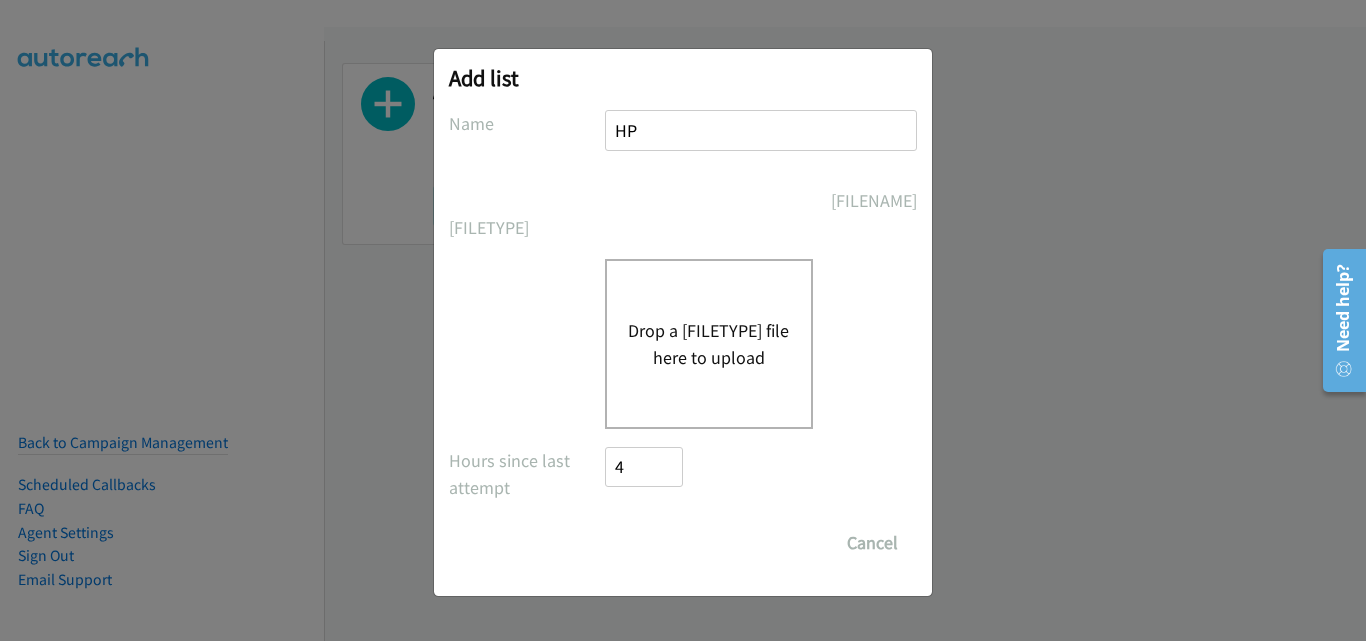 click on "Drop a csv file here to upload" at bounding box center (709, 344) 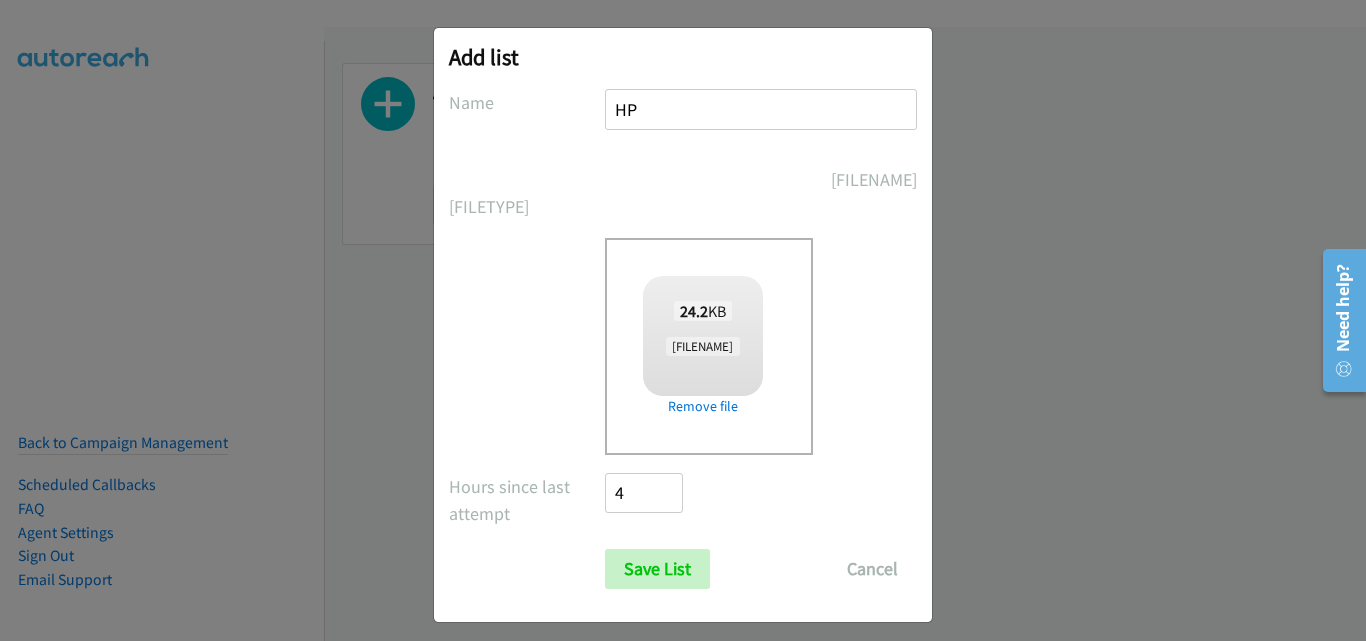 scroll, scrollTop: 33, scrollLeft: 0, axis: vertical 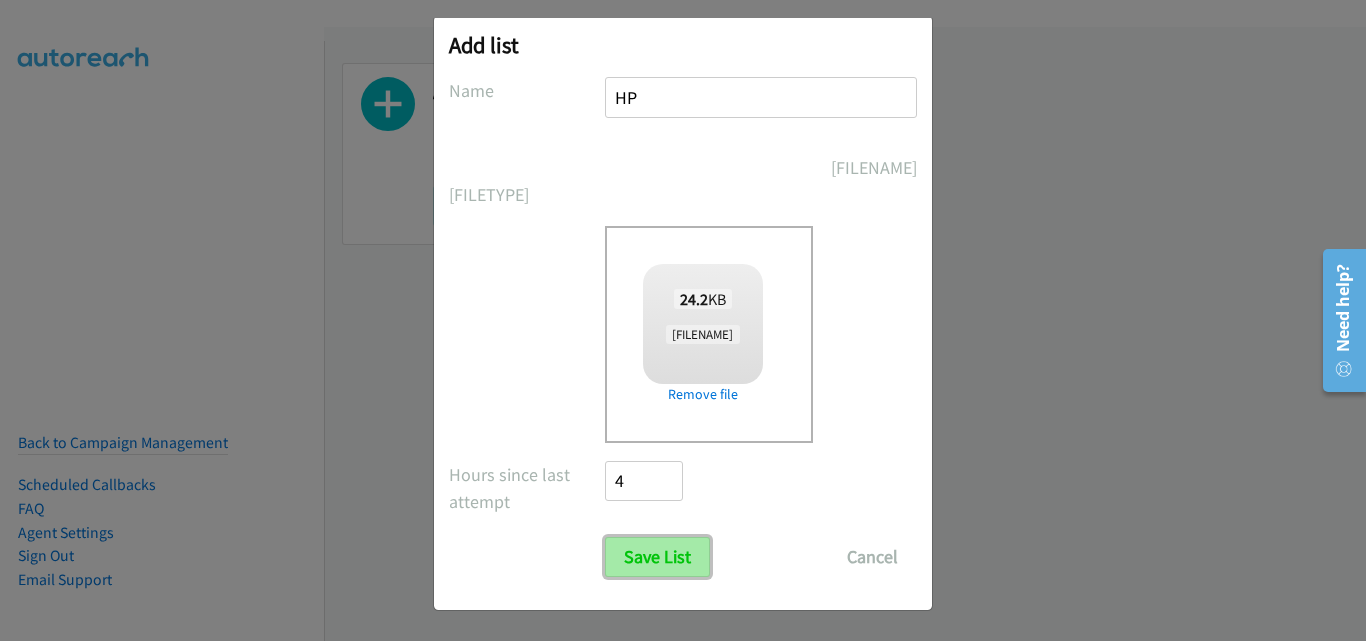 click on "Save List" at bounding box center (657, 557) 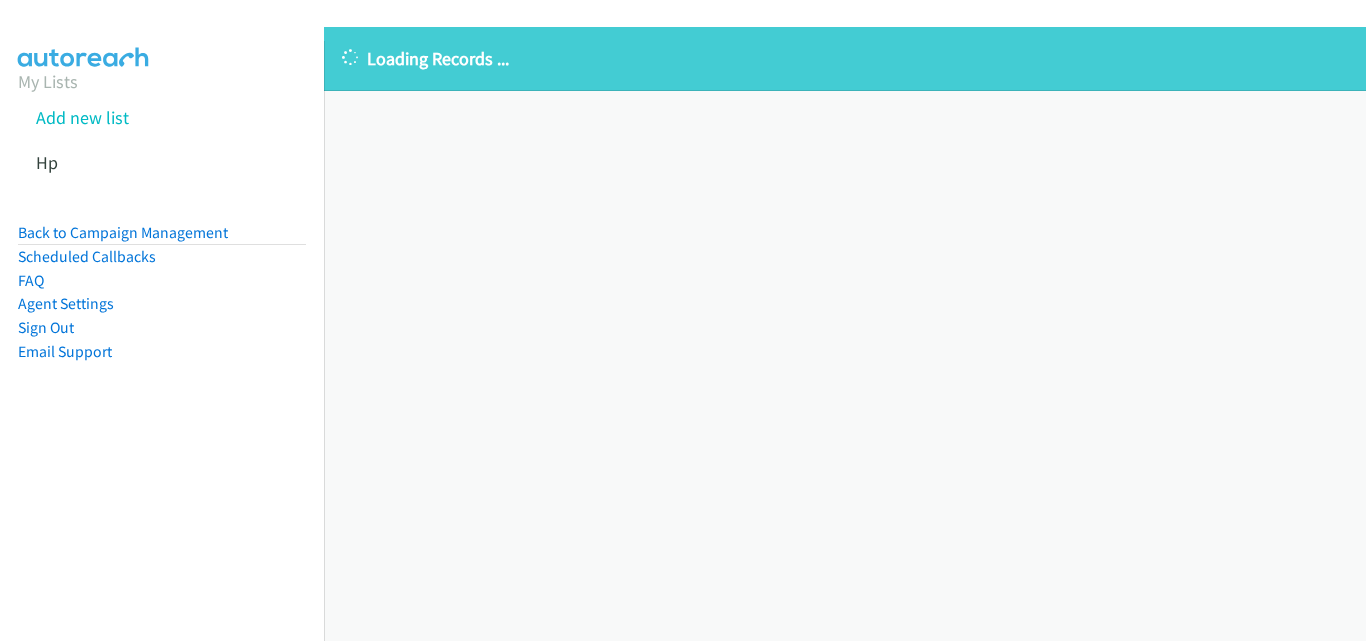 scroll, scrollTop: 0, scrollLeft: 0, axis: both 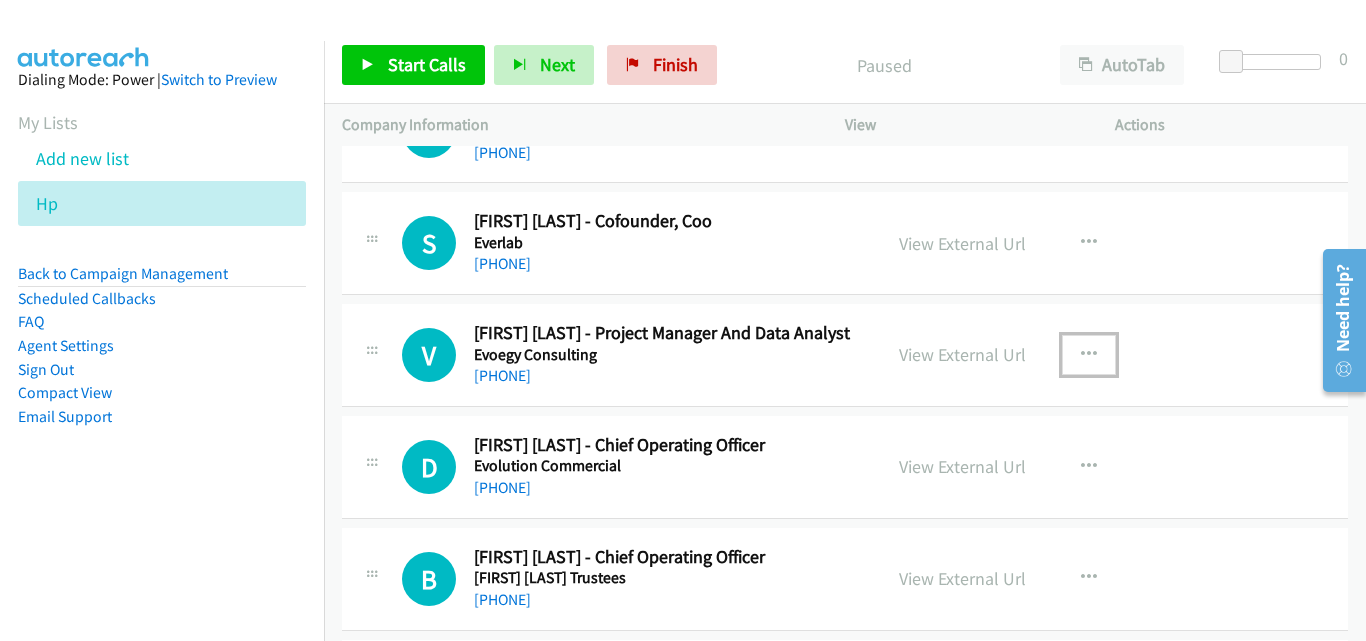 click at bounding box center (1089, 355) 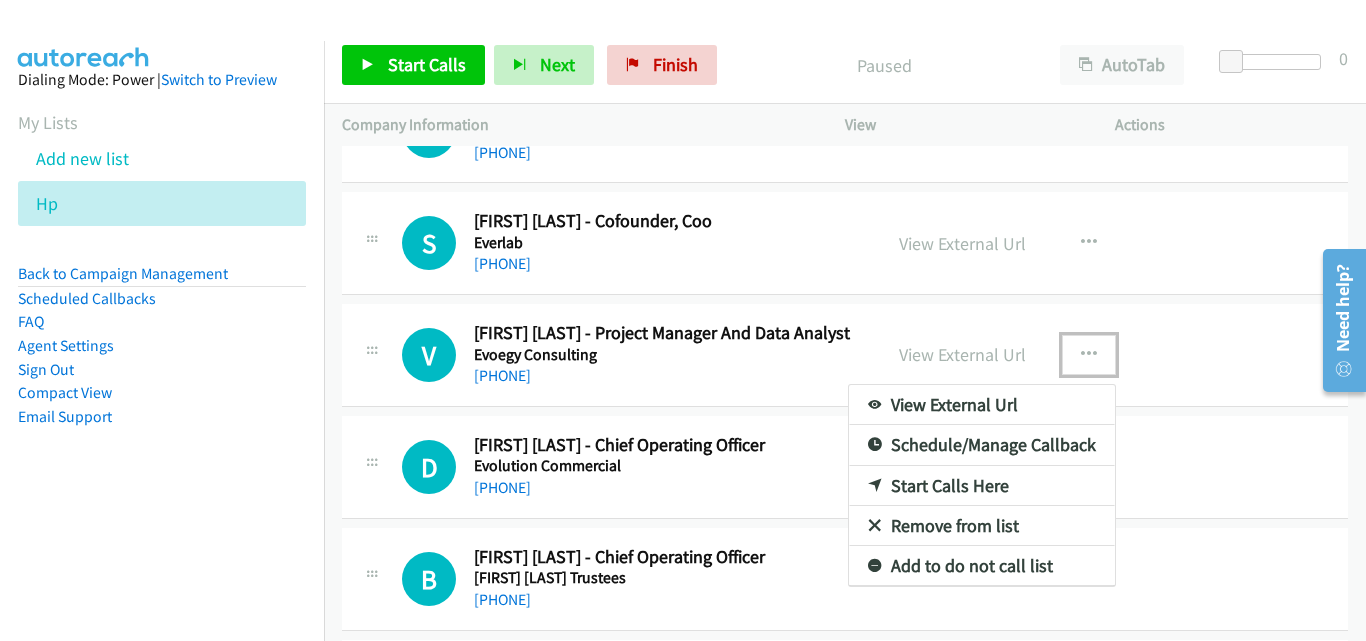 click on "Start Calls Here" at bounding box center (982, 486) 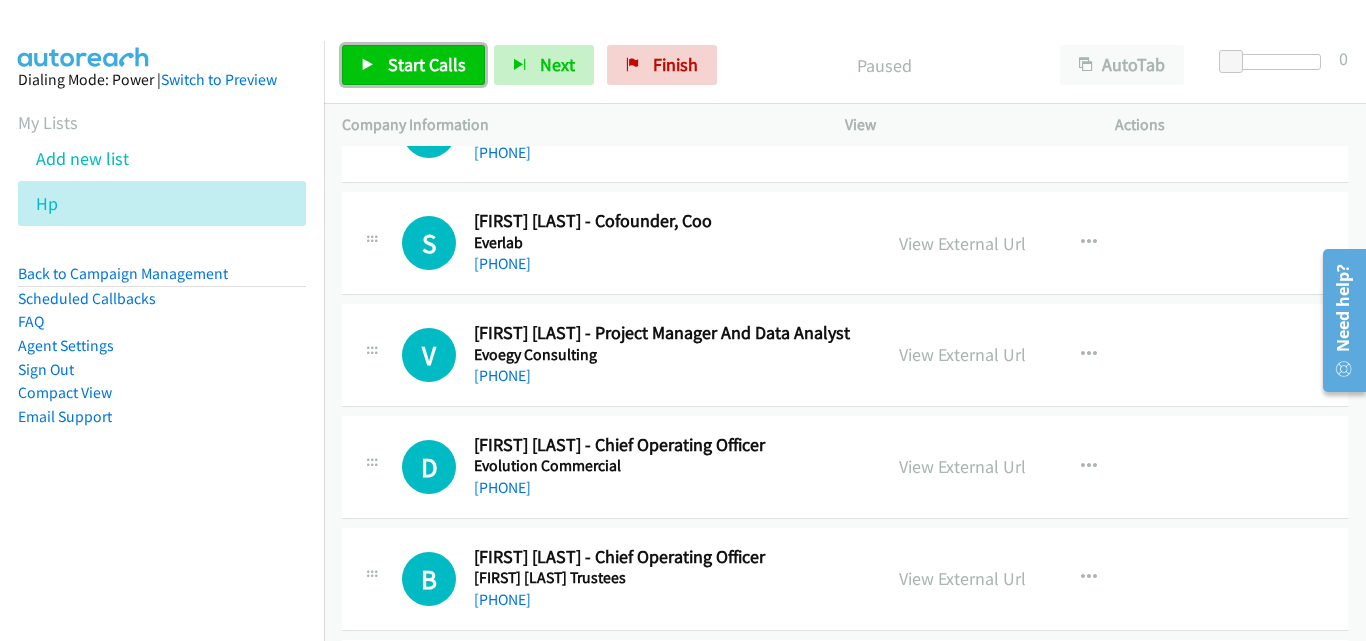 click on "Start Calls" at bounding box center (427, 64) 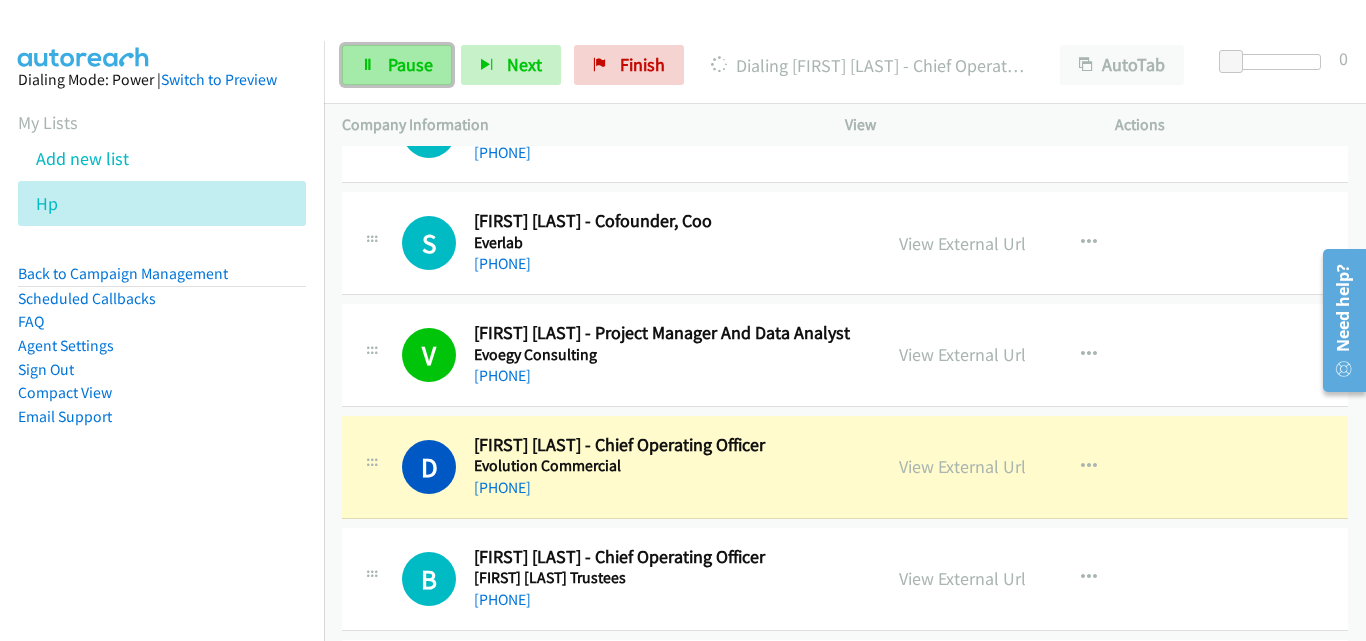 click on "Pause" at bounding box center [397, 65] 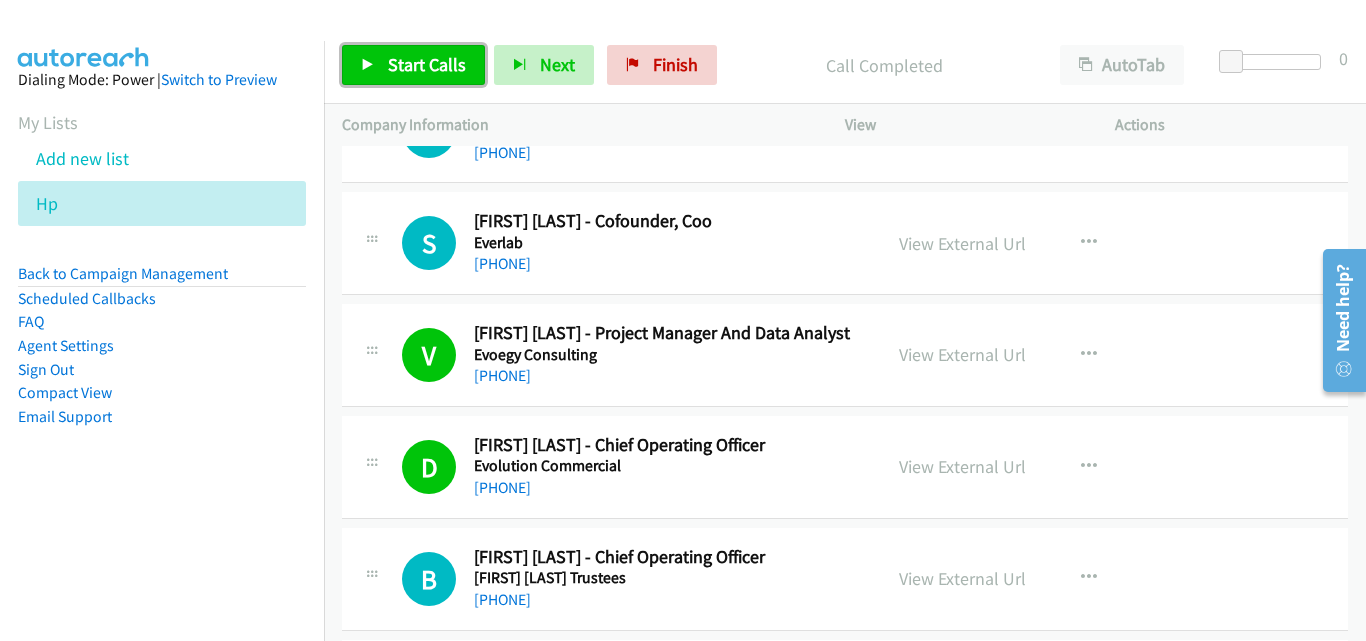 click on "Start Calls" at bounding box center (427, 64) 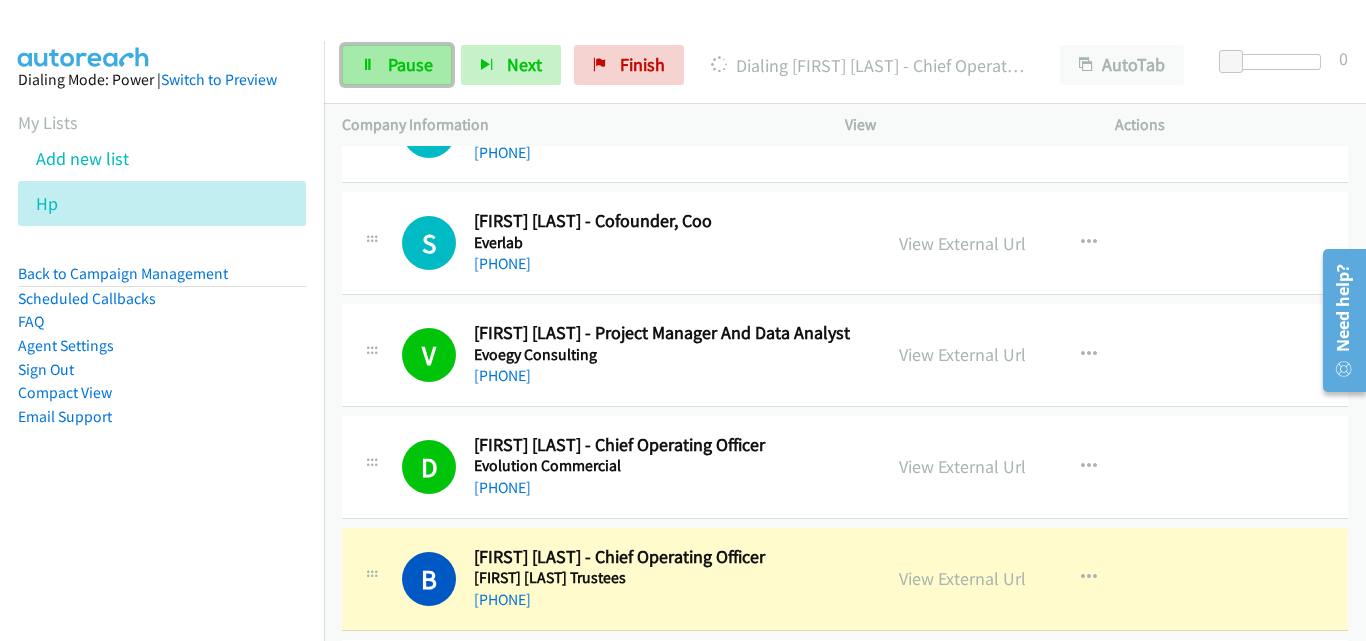 click on "Pause" at bounding box center [397, 65] 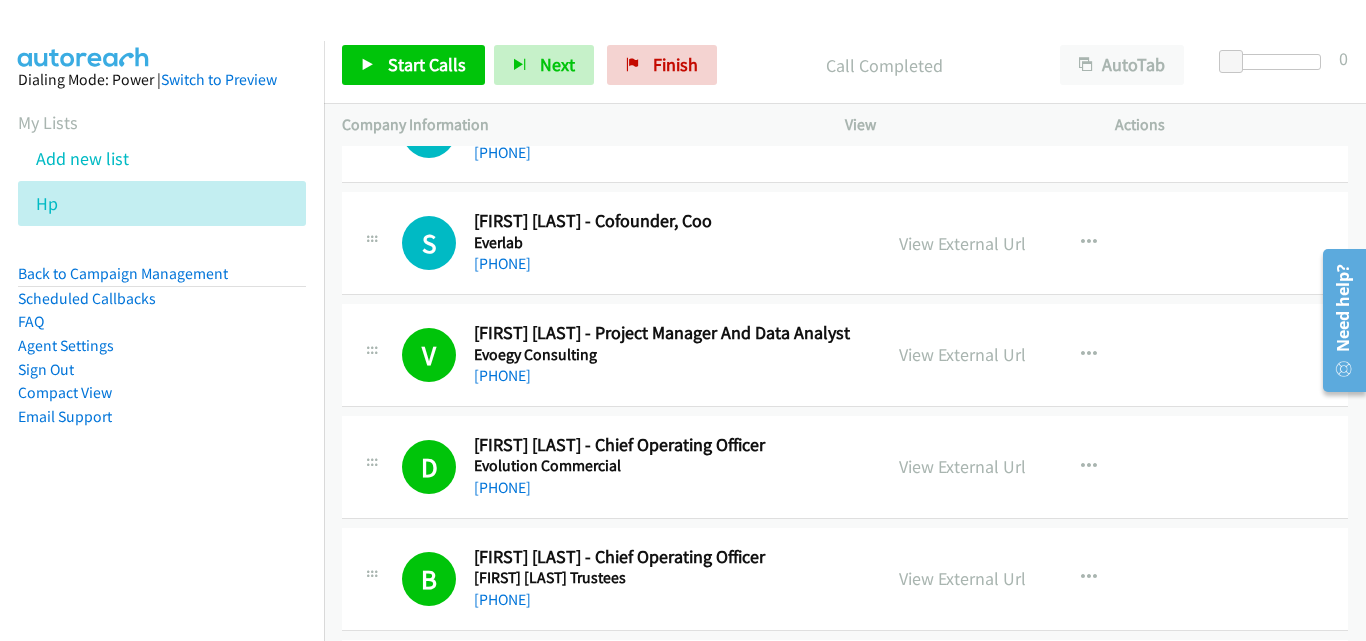 click at bounding box center [674, 38] 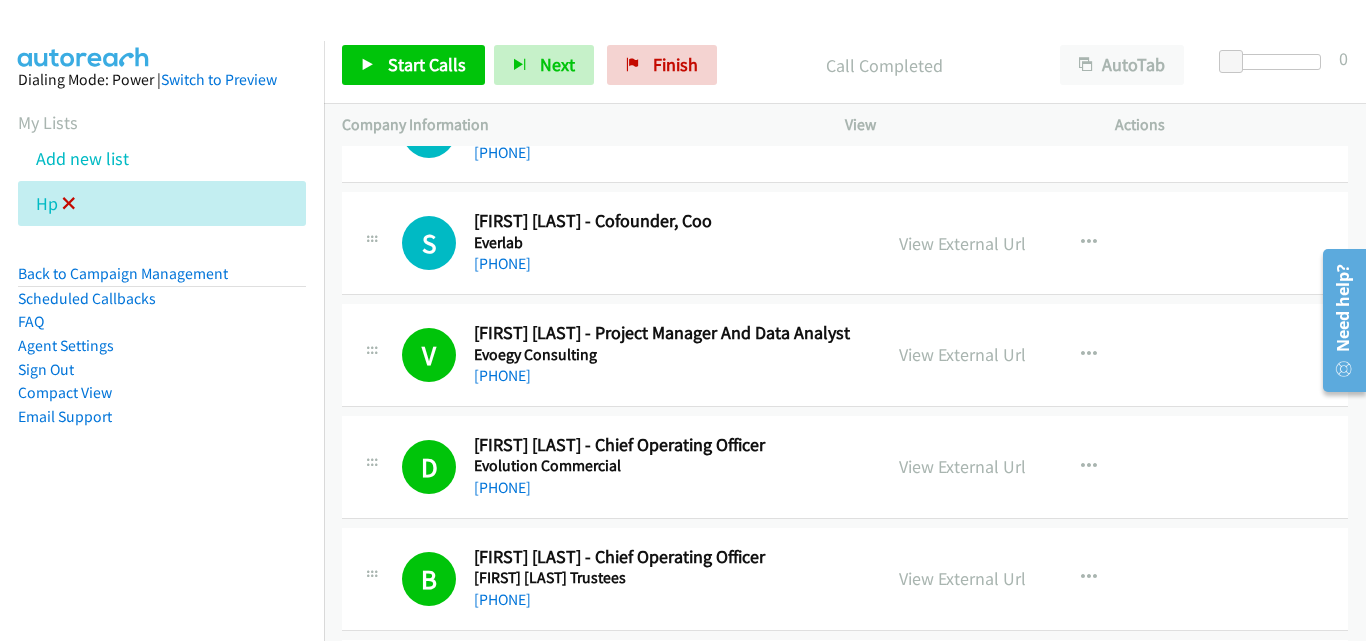 click at bounding box center [69, 205] 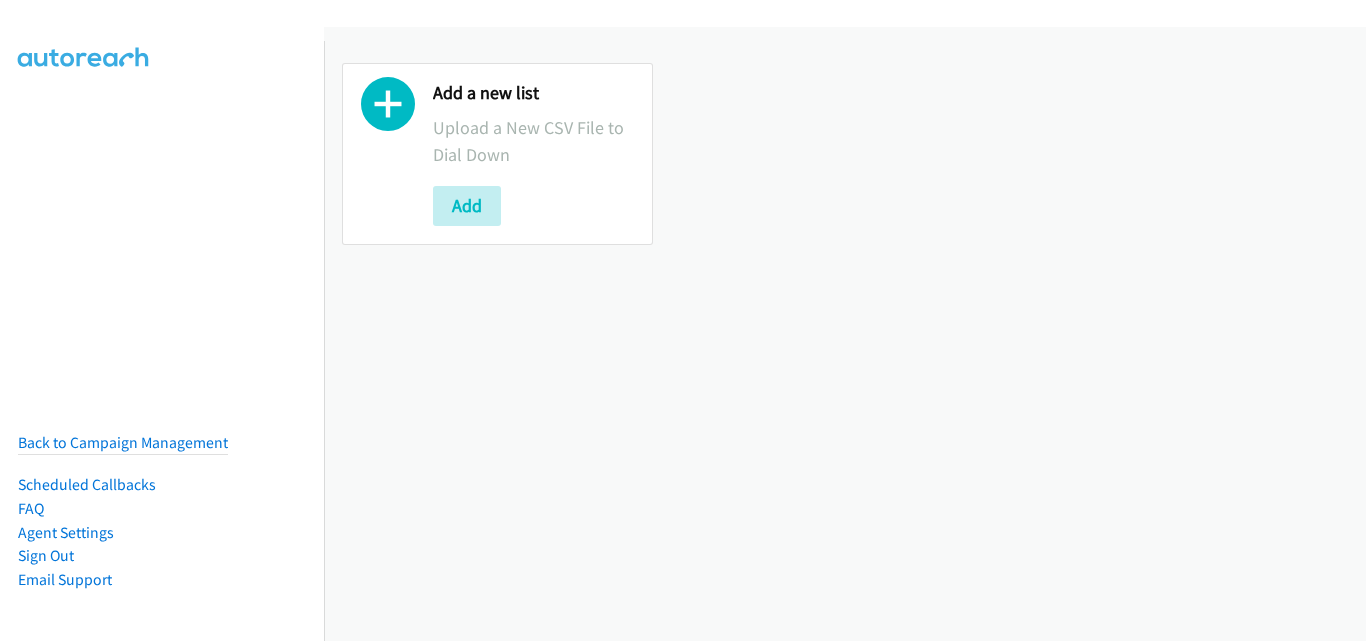 scroll, scrollTop: 0, scrollLeft: 0, axis: both 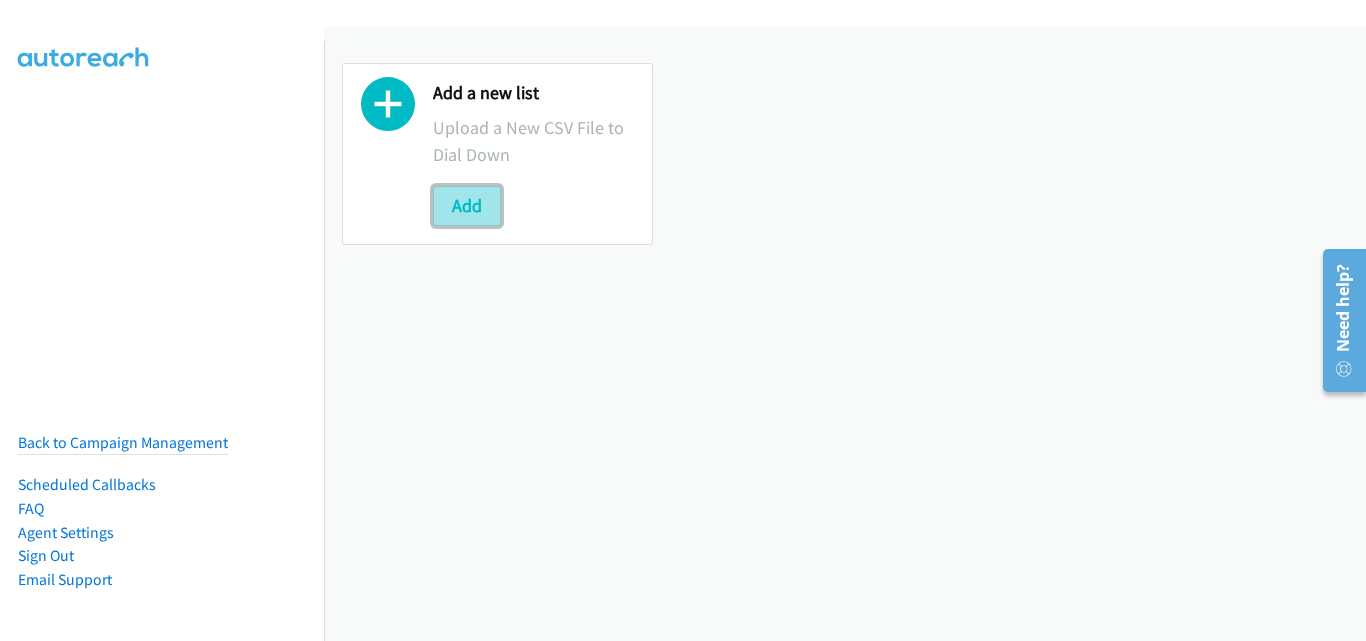 click on "Add" at bounding box center [467, 206] 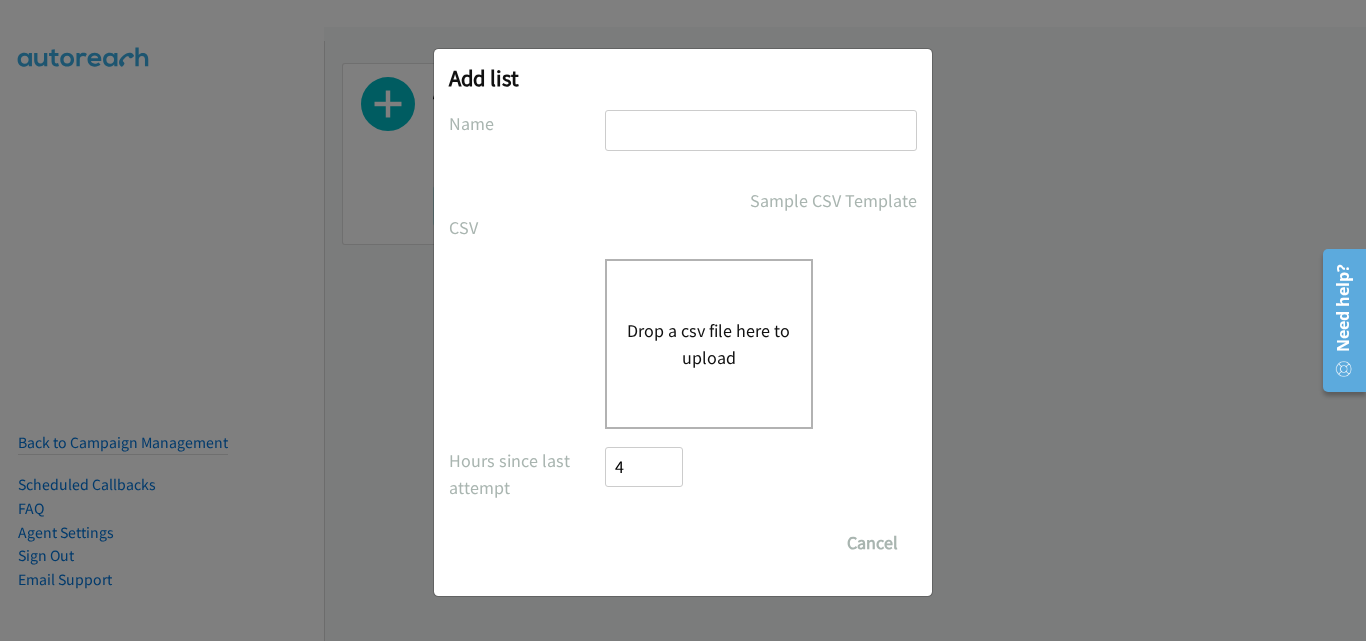 click on "Add list
No phone fields were returned for that Report or List View
Please upload a csv or excel file and try again
This Report doesn't contain an Id field. Please add an Id field to the Report and try again
This Report or List View is no longer available and/or you no longer have permissions to access this list. Please try again with a different list.
The selected report isn't one of the account owner's enabled salesforce objects
There was an error processing the uploading spreadsheet, please try again
Name
Sample CSV Template
CSV
Existing List
Add to List
New List
Drop a csv file here to upload
All Phones
New csv
Append to csv
Uploaded file
Hours since last attempt
4
Show Call Attempts from Other Reps
Save List
Cancel" at bounding box center (683, 322) 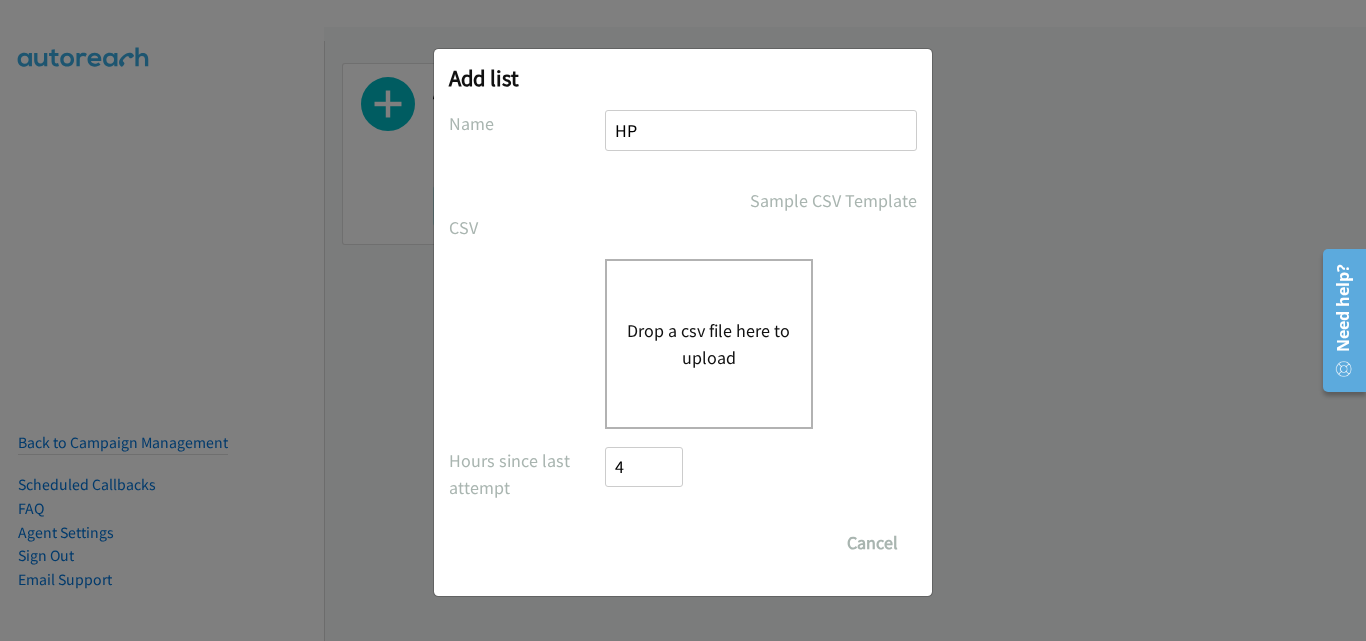 click on "Drop a csv file here to upload" at bounding box center [709, 344] 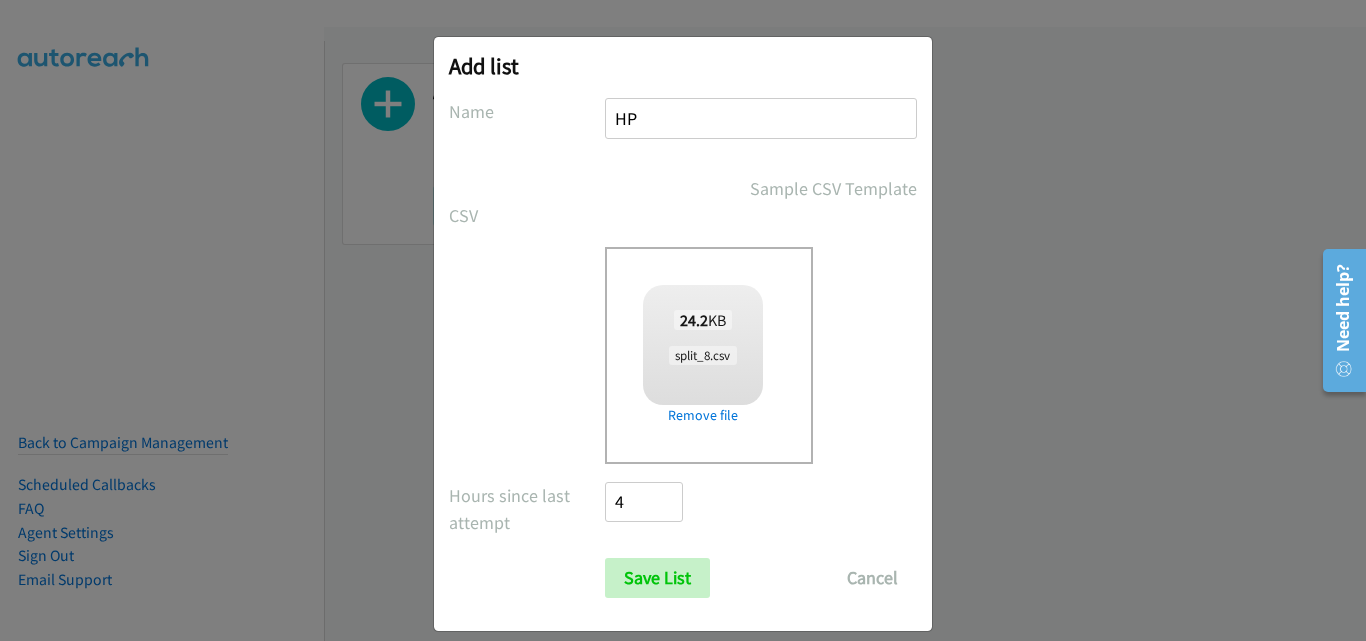 scroll, scrollTop: 33, scrollLeft: 0, axis: vertical 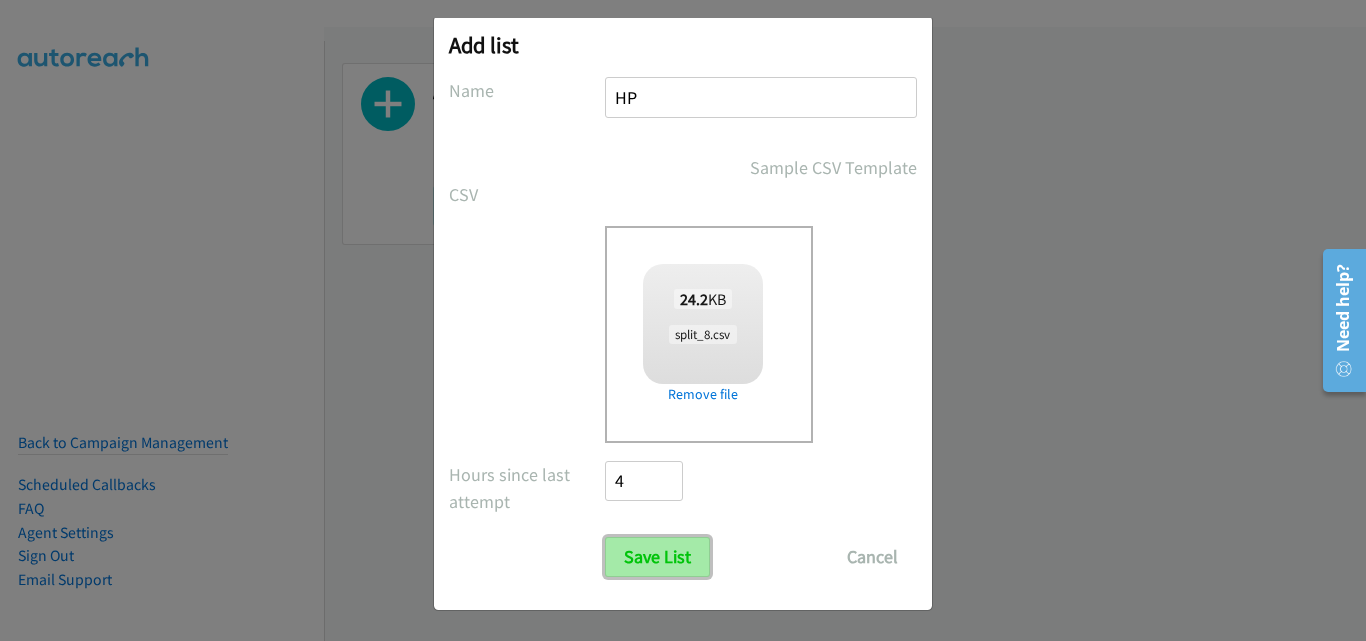 drag, startPoint x: 651, startPoint y: 568, endPoint x: 641, endPoint y: 574, distance: 11.661903 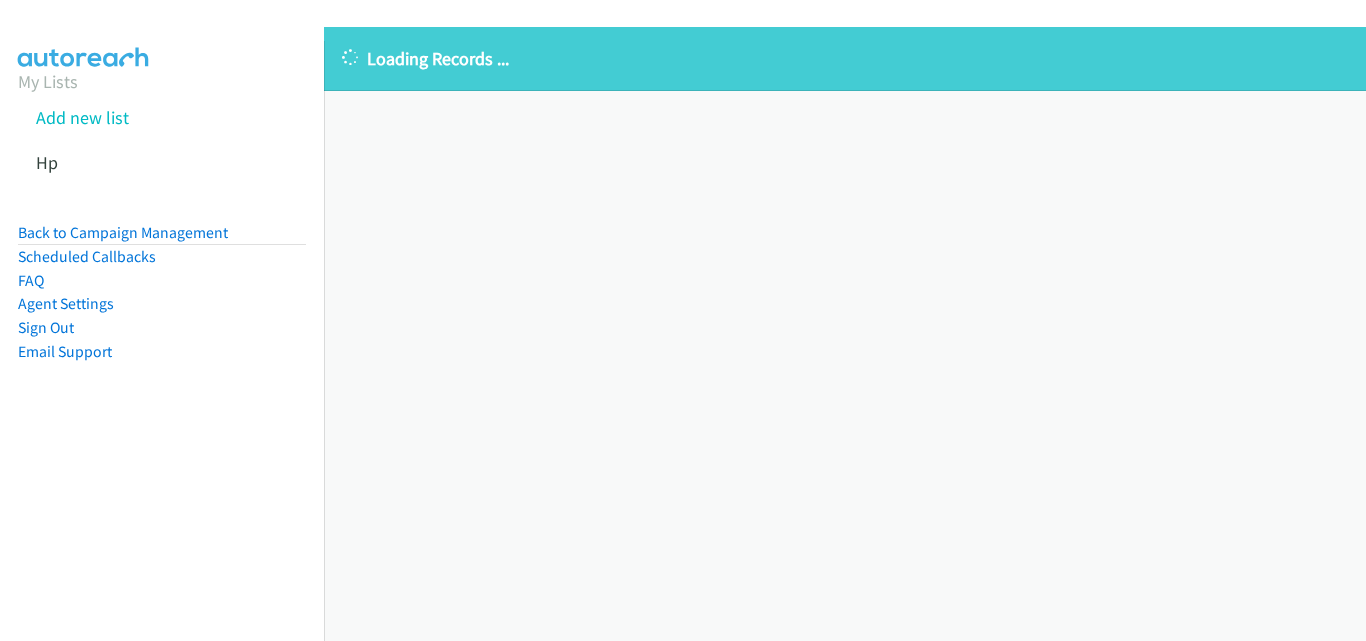 scroll, scrollTop: 0, scrollLeft: 0, axis: both 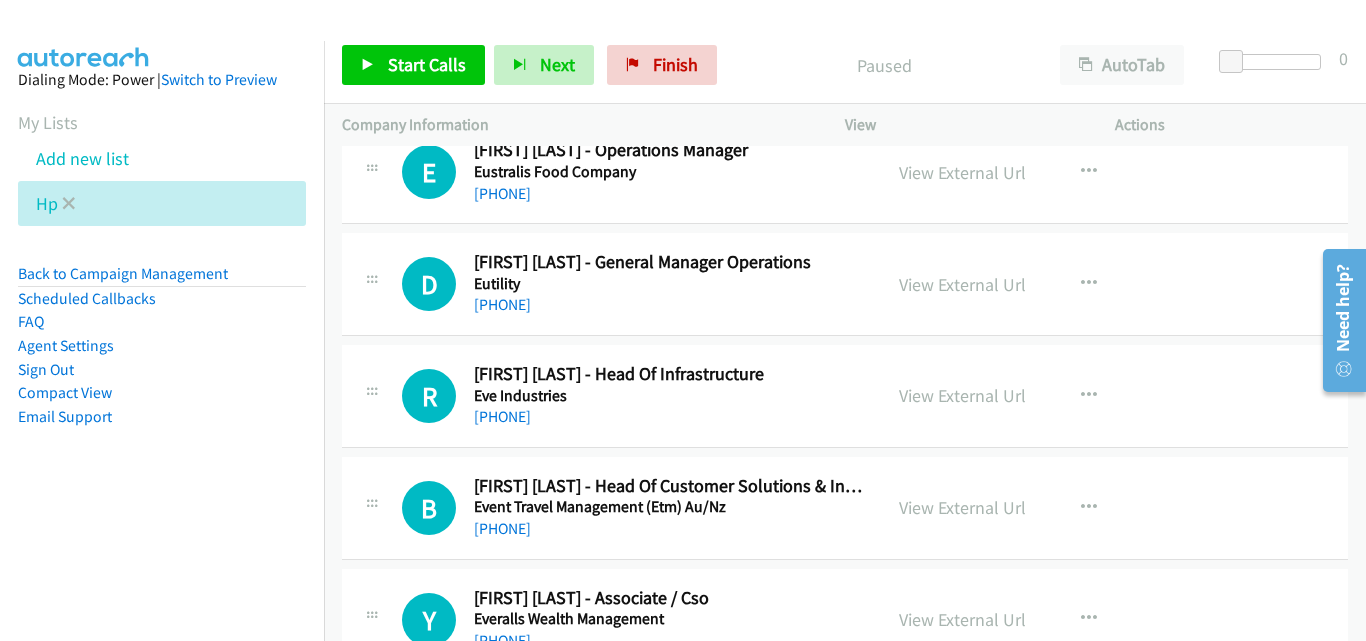 click at bounding box center (69, 203) 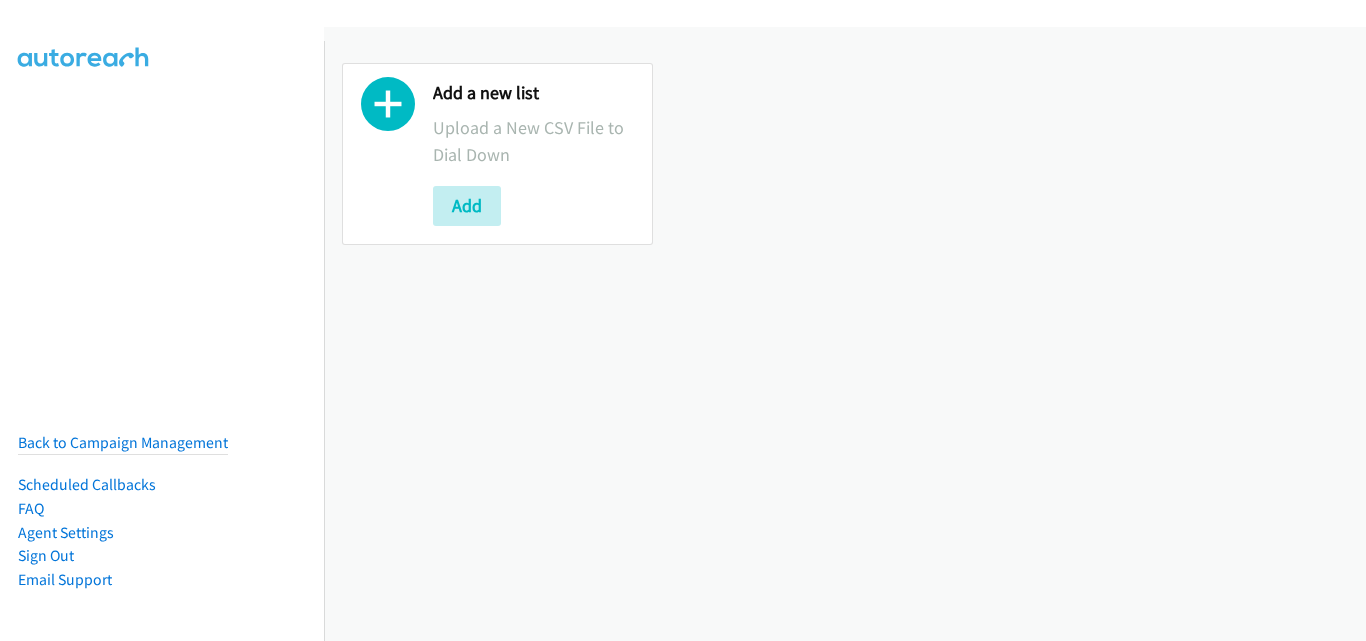 scroll, scrollTop: 0, scrollLeft: 0, axis: both 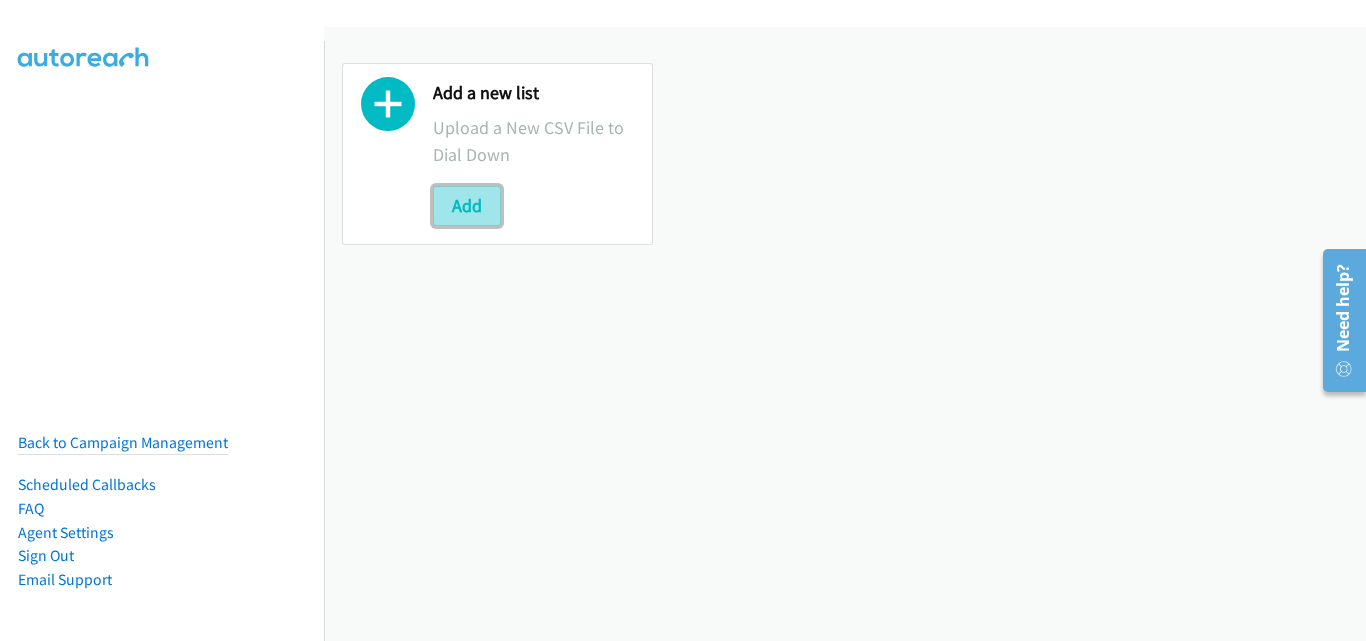 click on "Add" at bounding box center [467, 206] 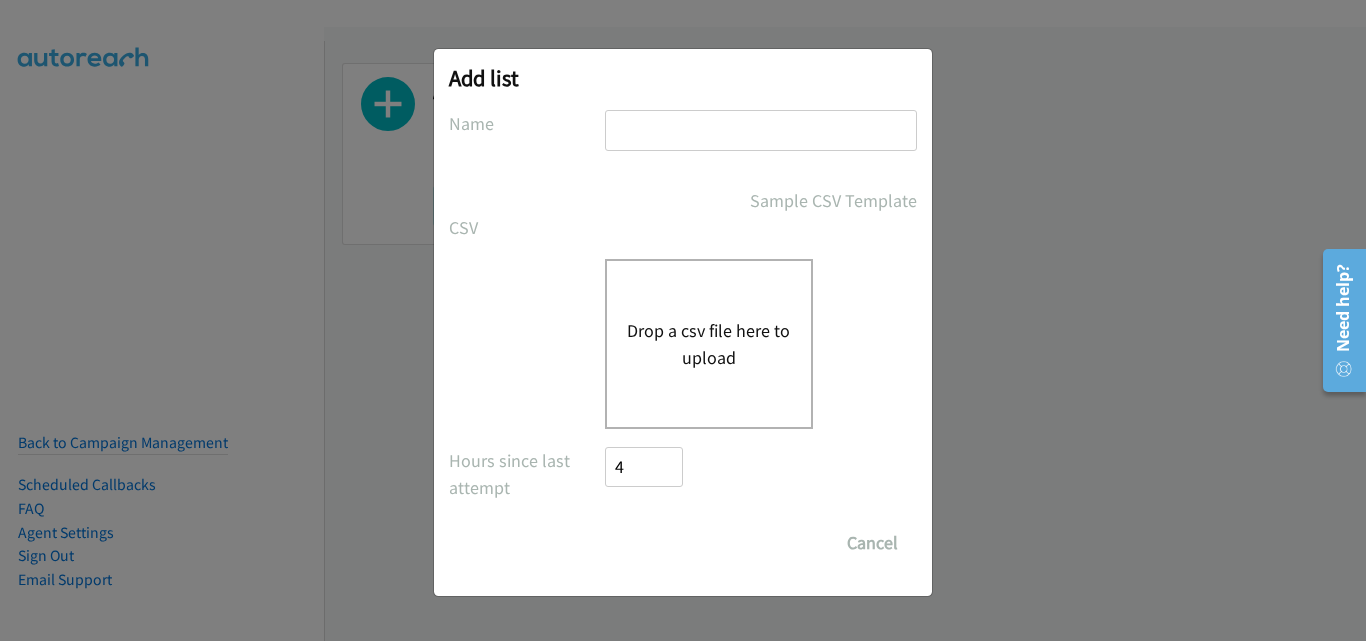 drag, startPoint x: 650, startPoint y: 130, endPoint x: 673, endPoint y: 159, distance: 37.01351 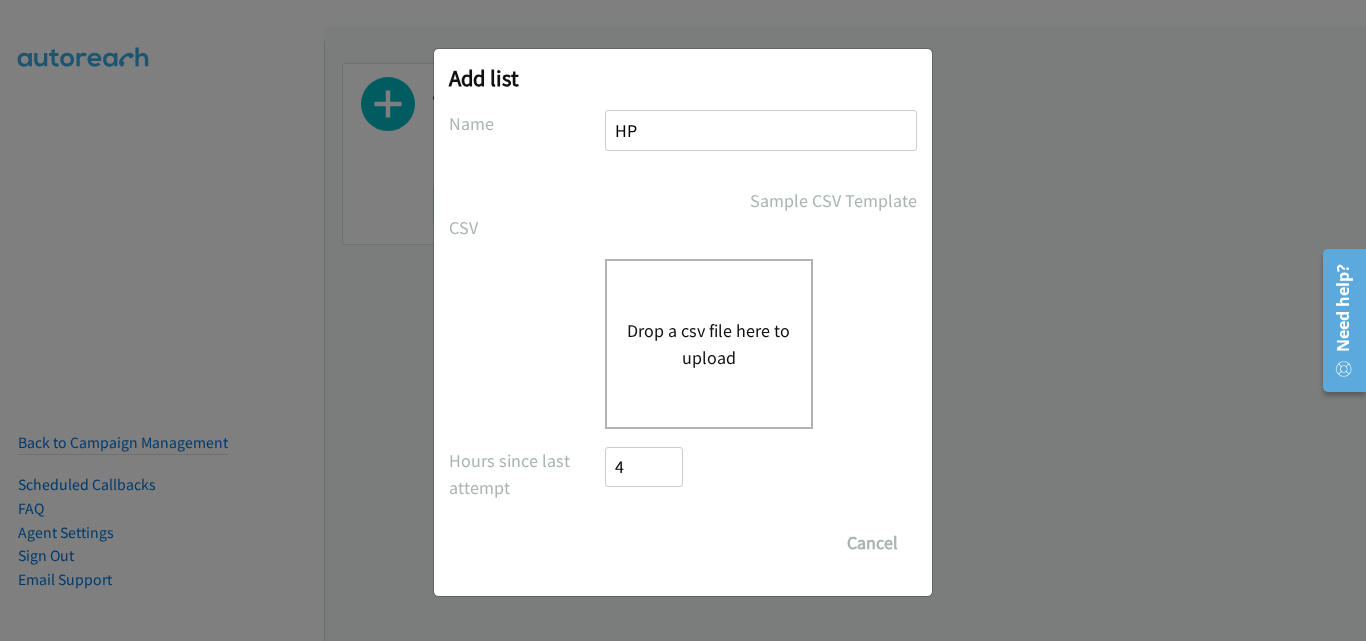 click on "Drop a csv file here to upload" at bounding box center (709, 344) 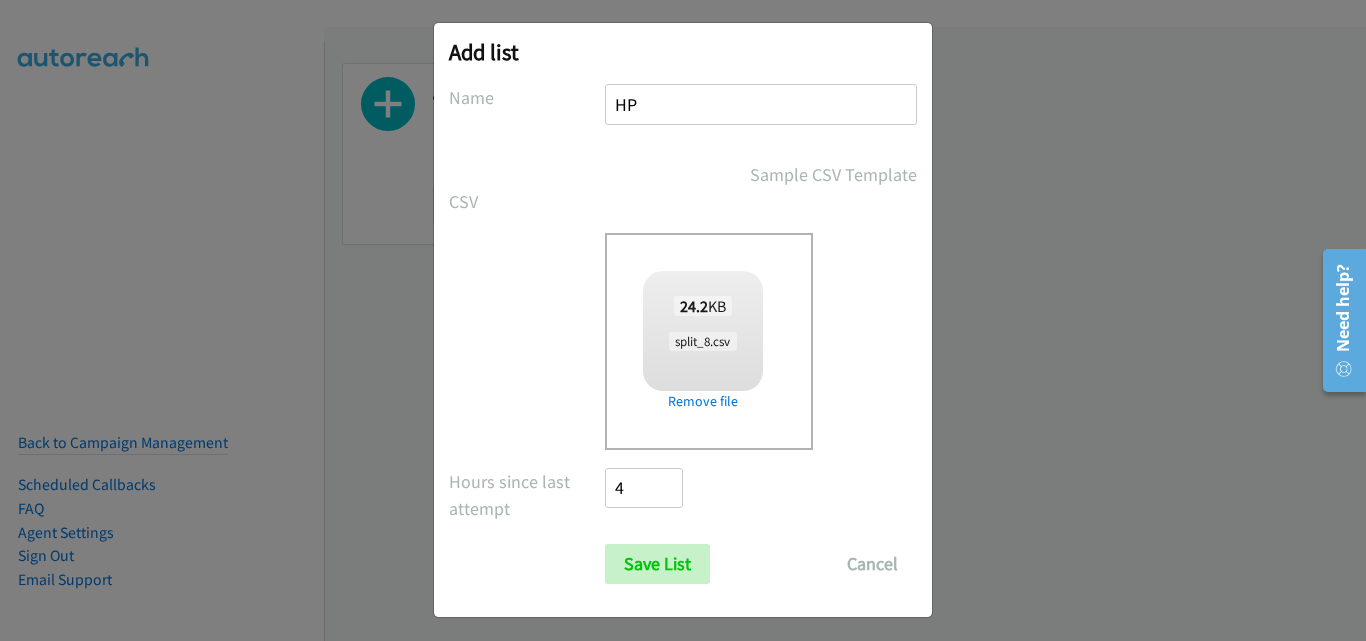 scroll, scrollTop: 33, scrollLeft: 0, axis: vertical 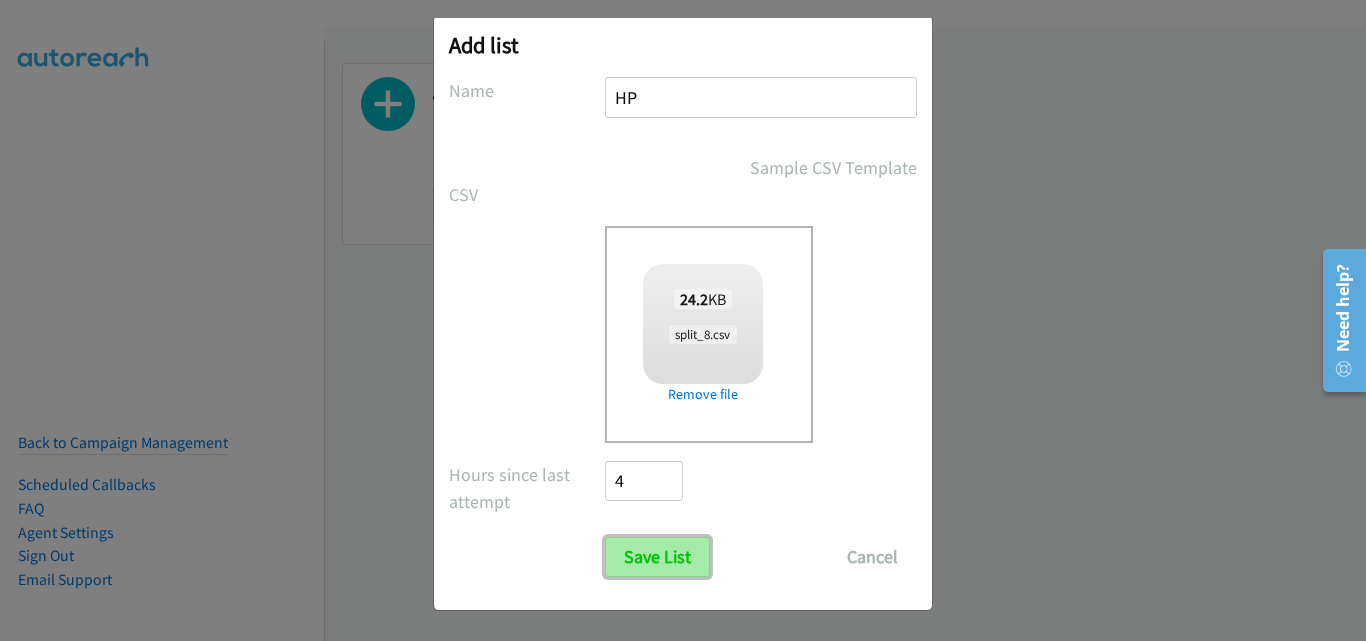 click on "Save List" at bounding box center (657, 557) 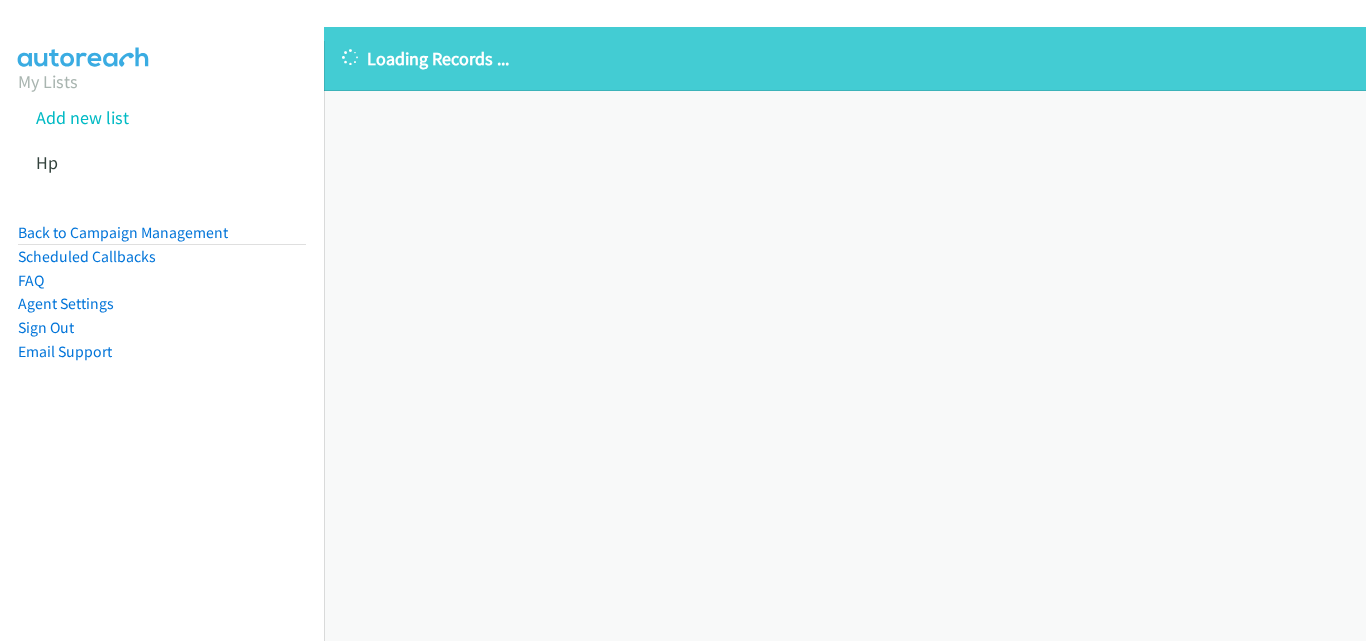 scroll, scrollTop: 0, scrollLeft: 0, axis: both 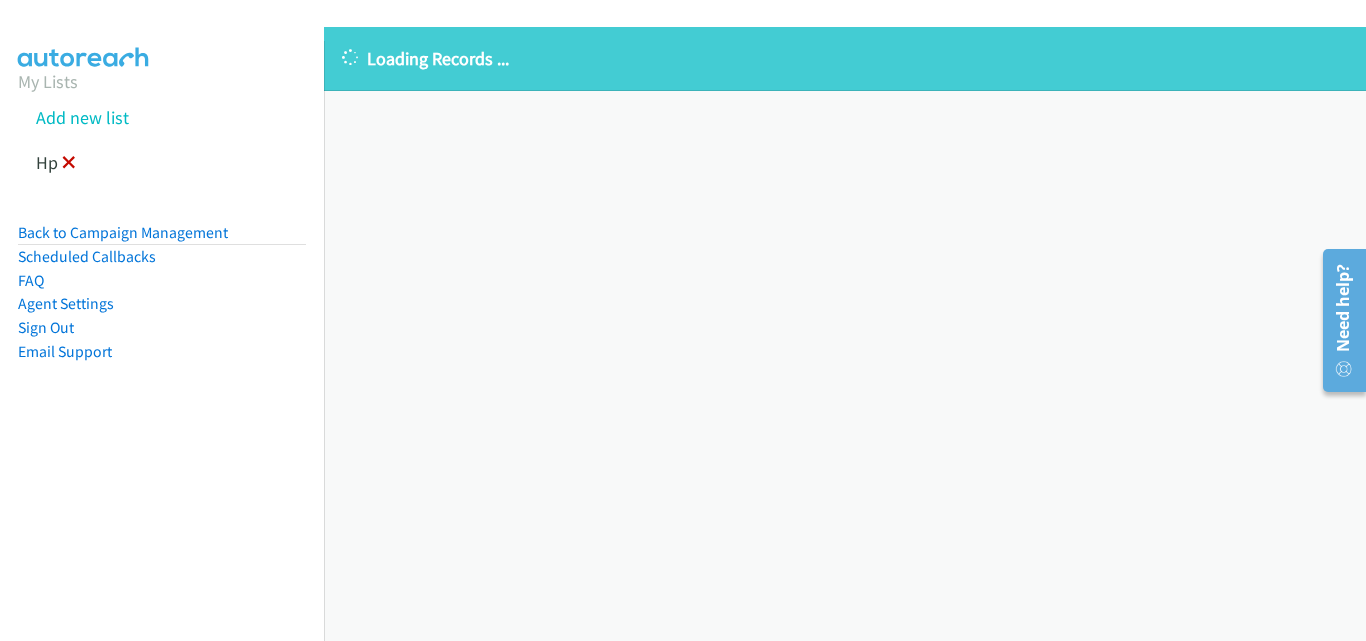 click at bounding box center [69, 164] 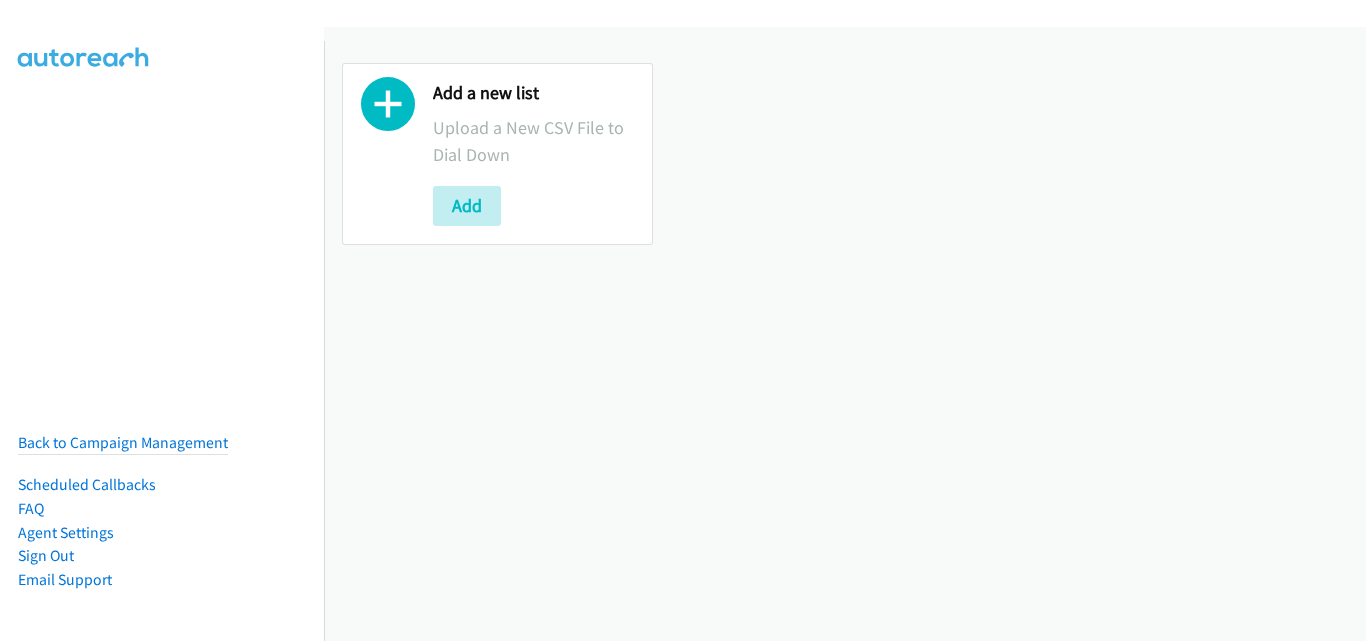 scroll, scrollTop: 0, scrollLeft: 0, axis: both 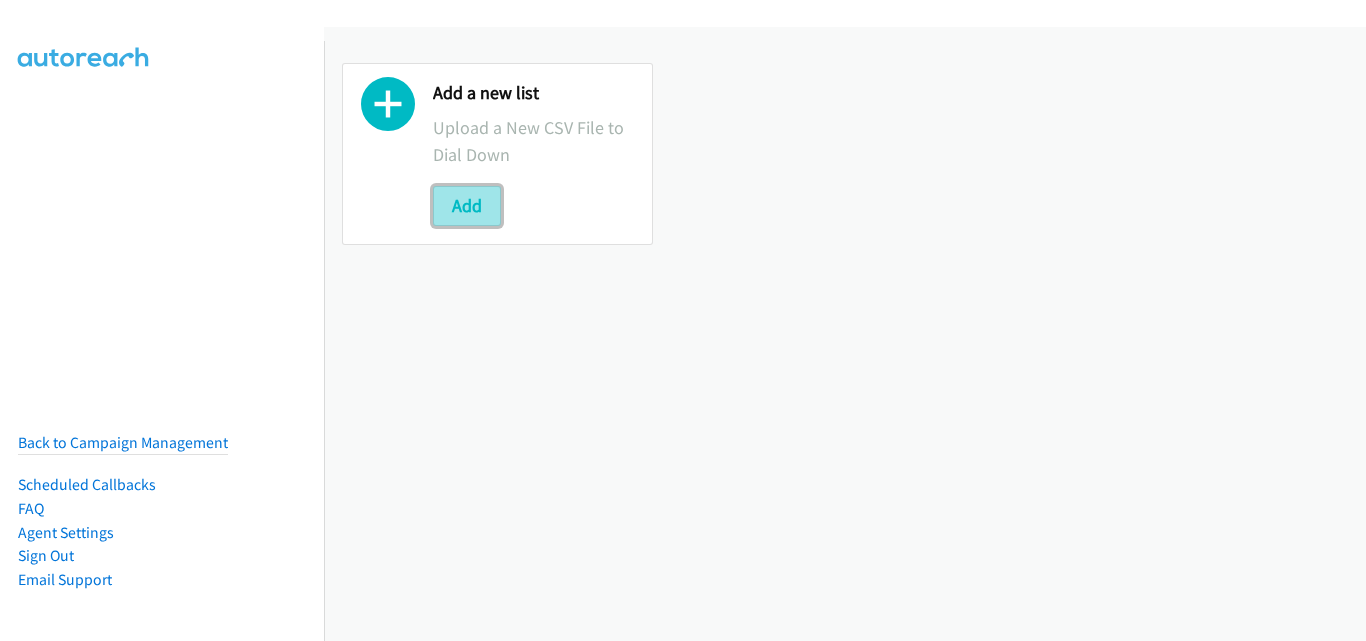 click on "Add" at bounding box center [467, 206] 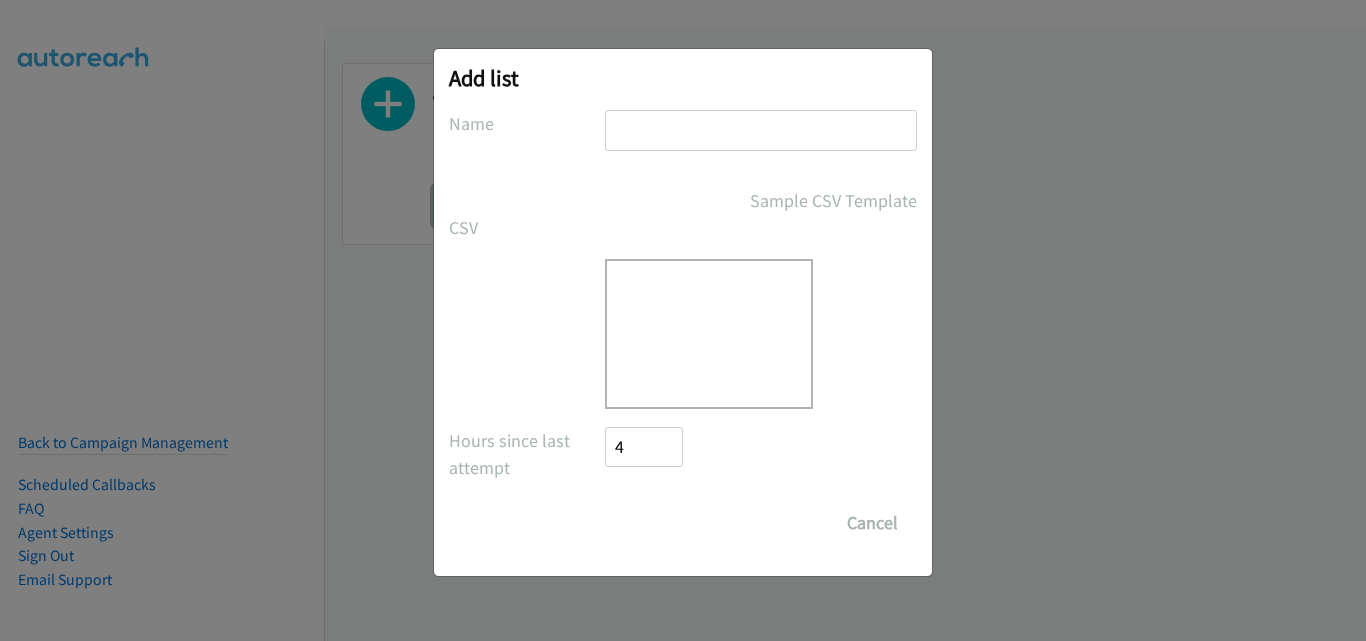 scroll, scrollTop: 0, scrollLeft: 0, axis: both 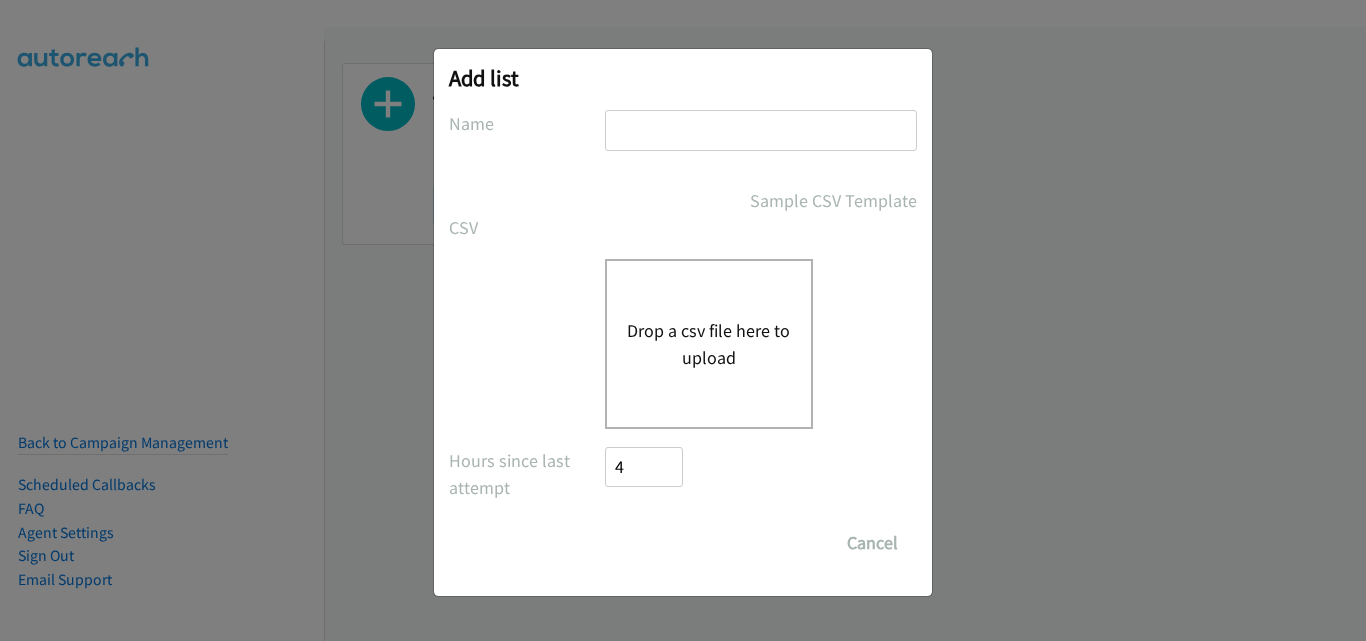 click at bounding box center [761, 130] 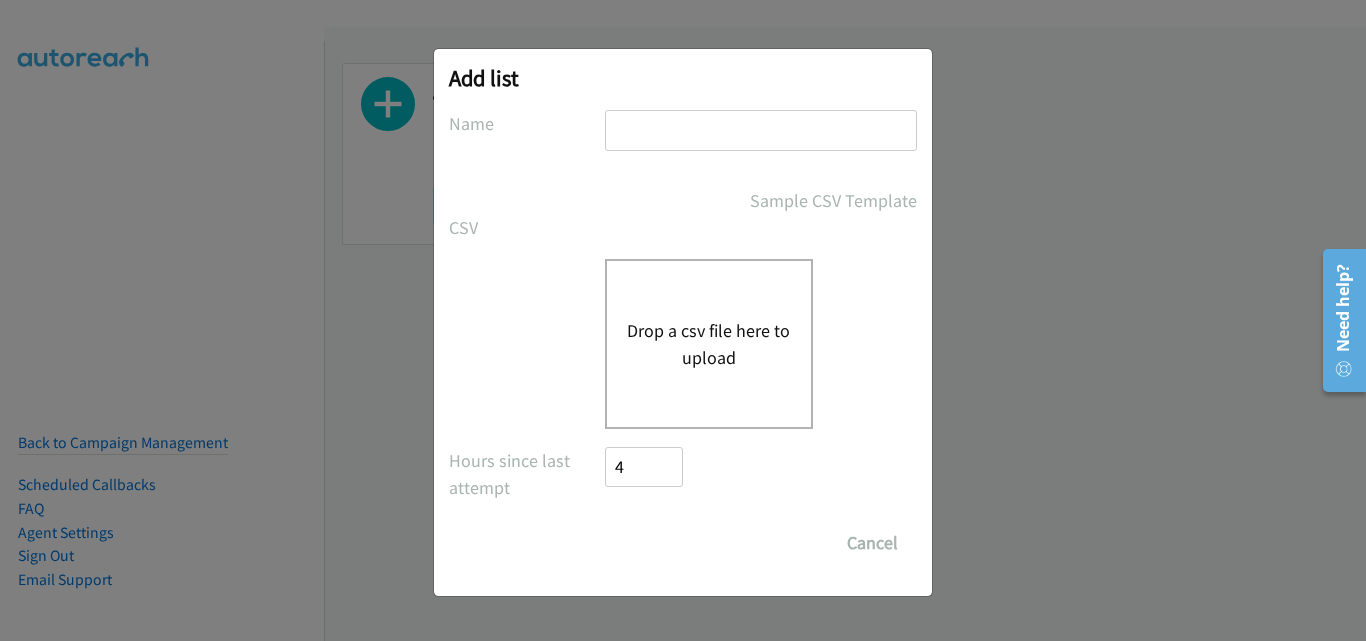 type on "HP" 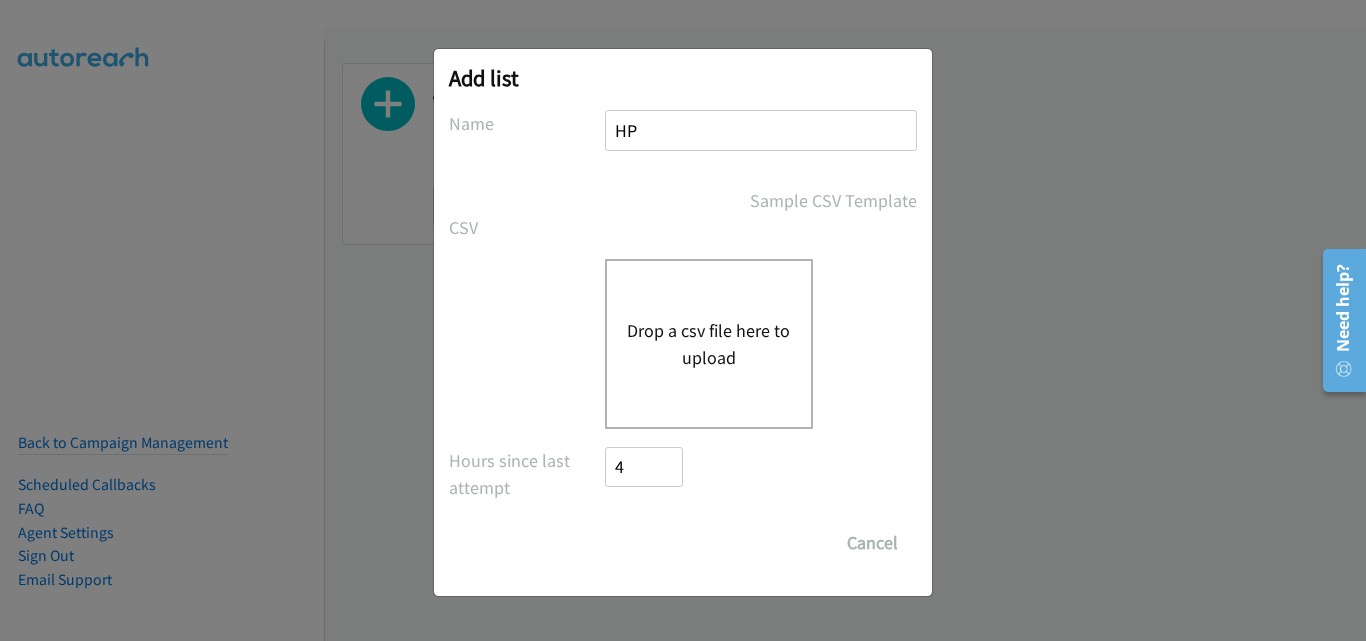 click on "Drop a csv file here to upload" at bounding box center [709, 344] 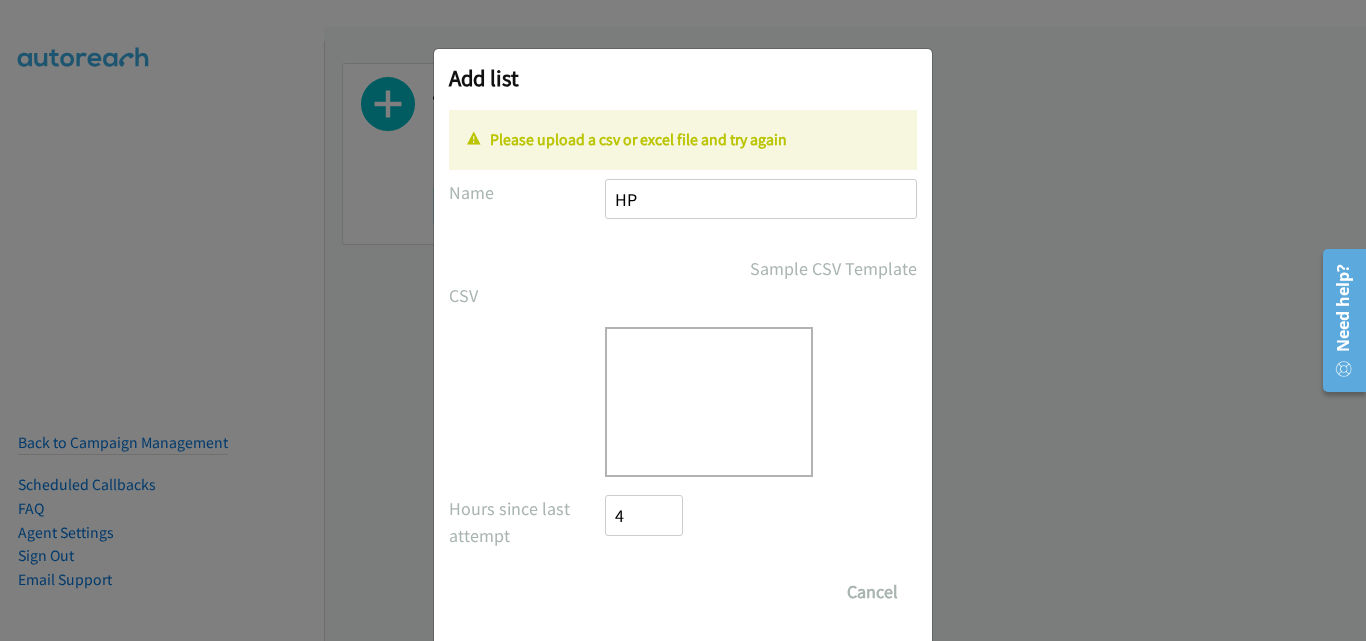 scroll, scrollTop: 35, scrollLeft: 0, axis: vertical 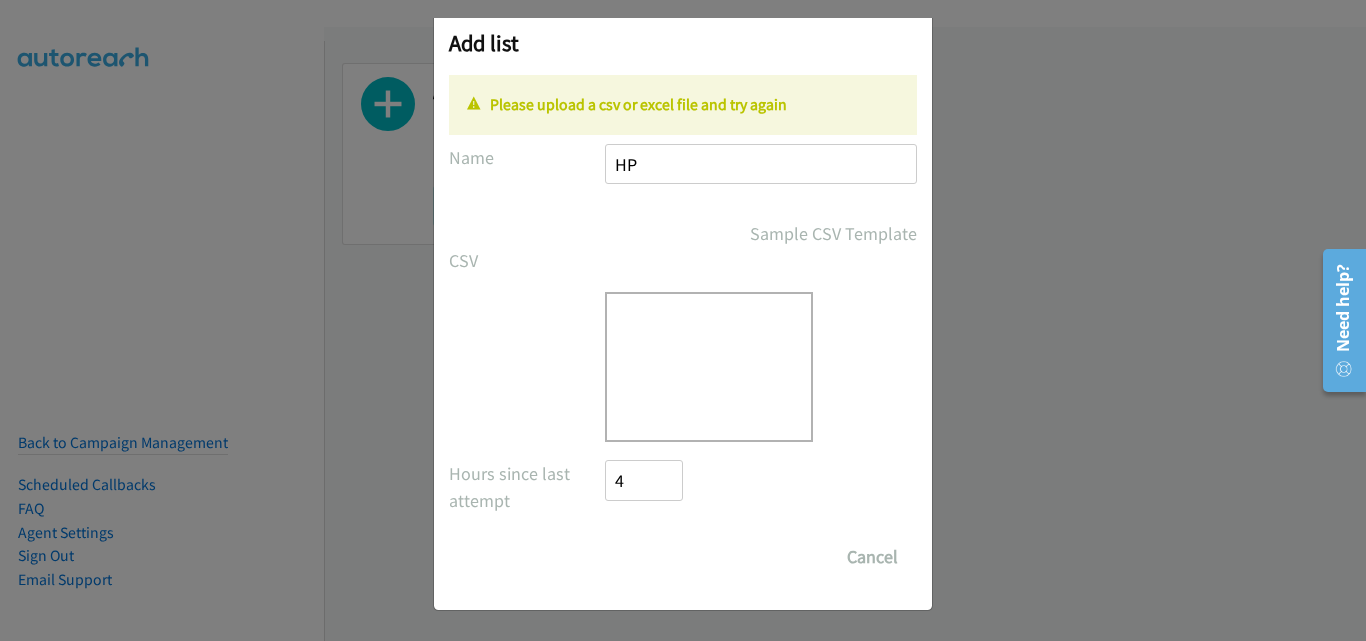 click on "Drop a csv file here to upload" at bounding box center [709, 367] 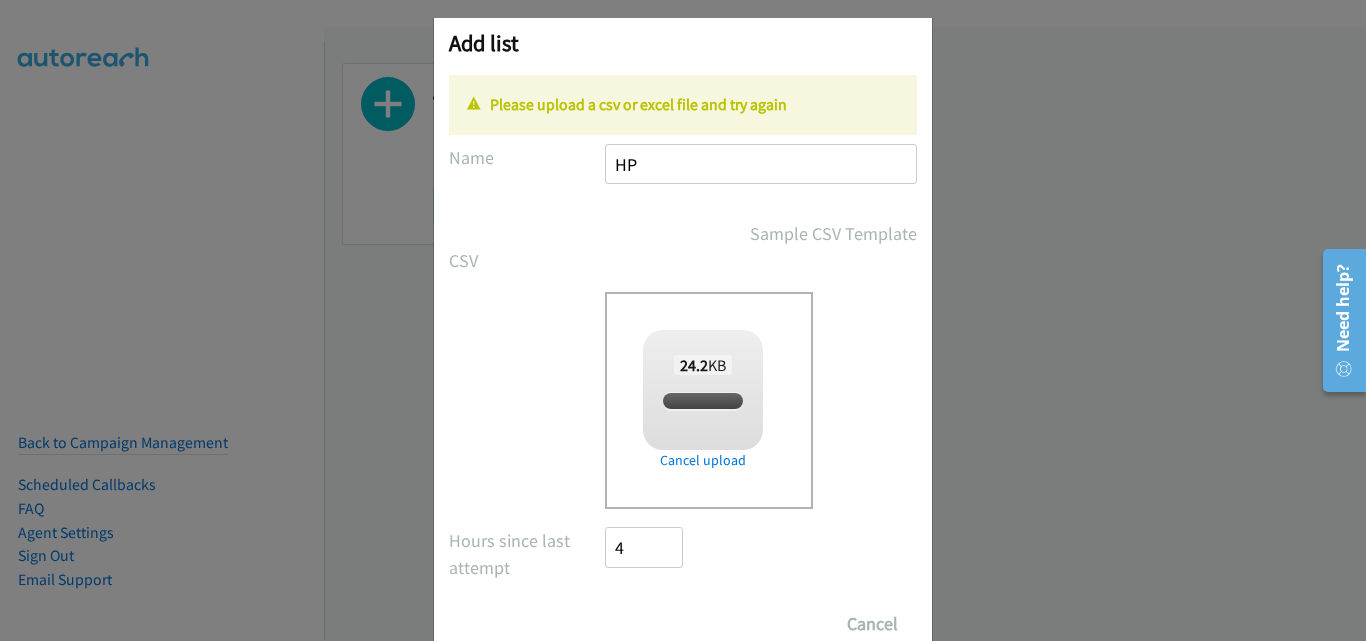 scroll, scrollTop: 33, scrollLeft: 0, axis: vertical 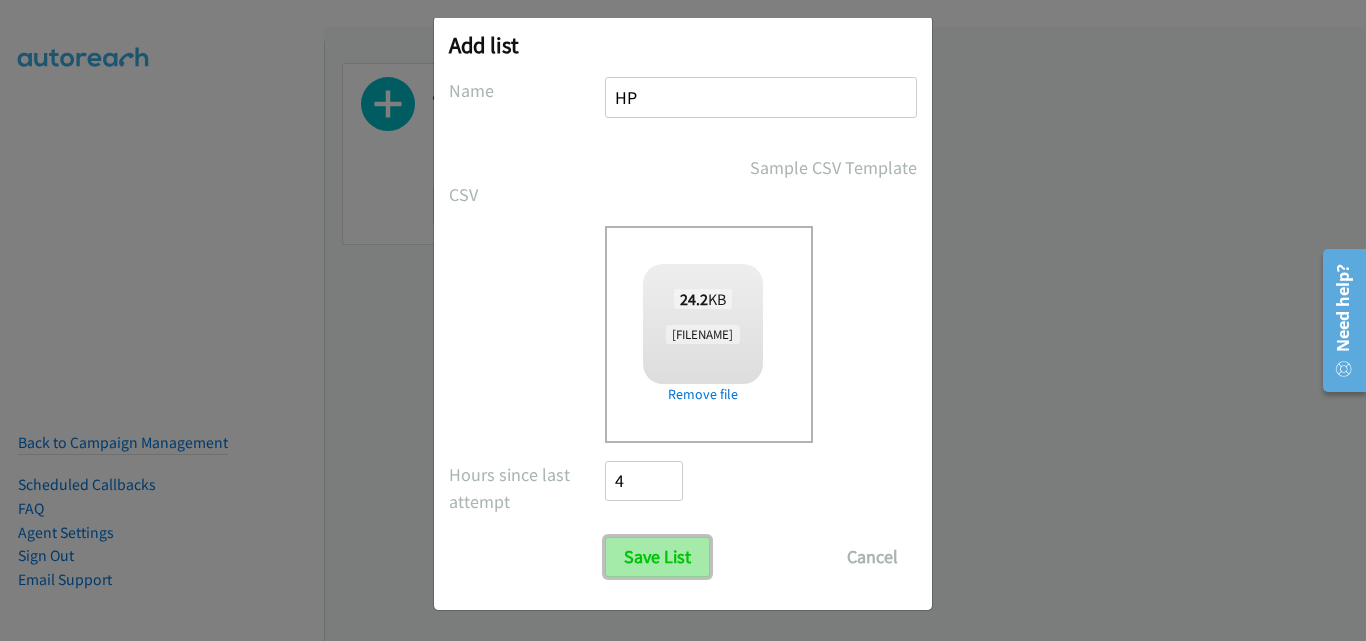 click on "Save List" at bounding box center (657, 557) 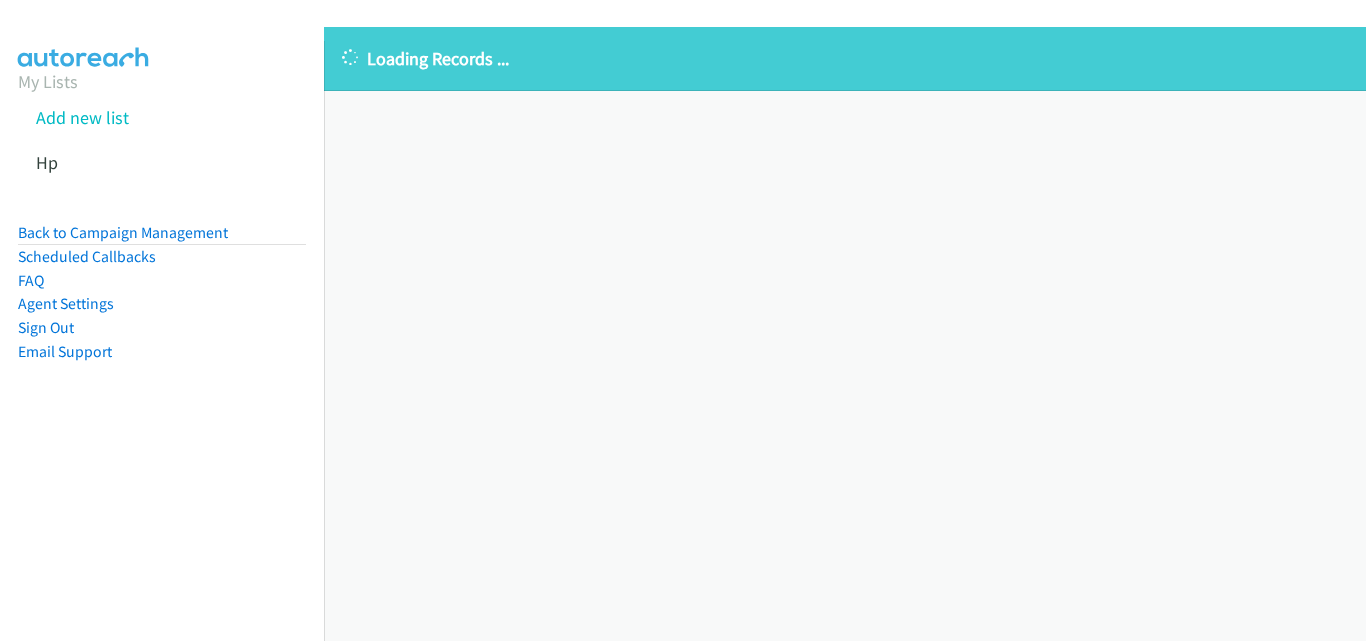 scroll, scrollTop: 0, scrollLeft: 0, axis: both 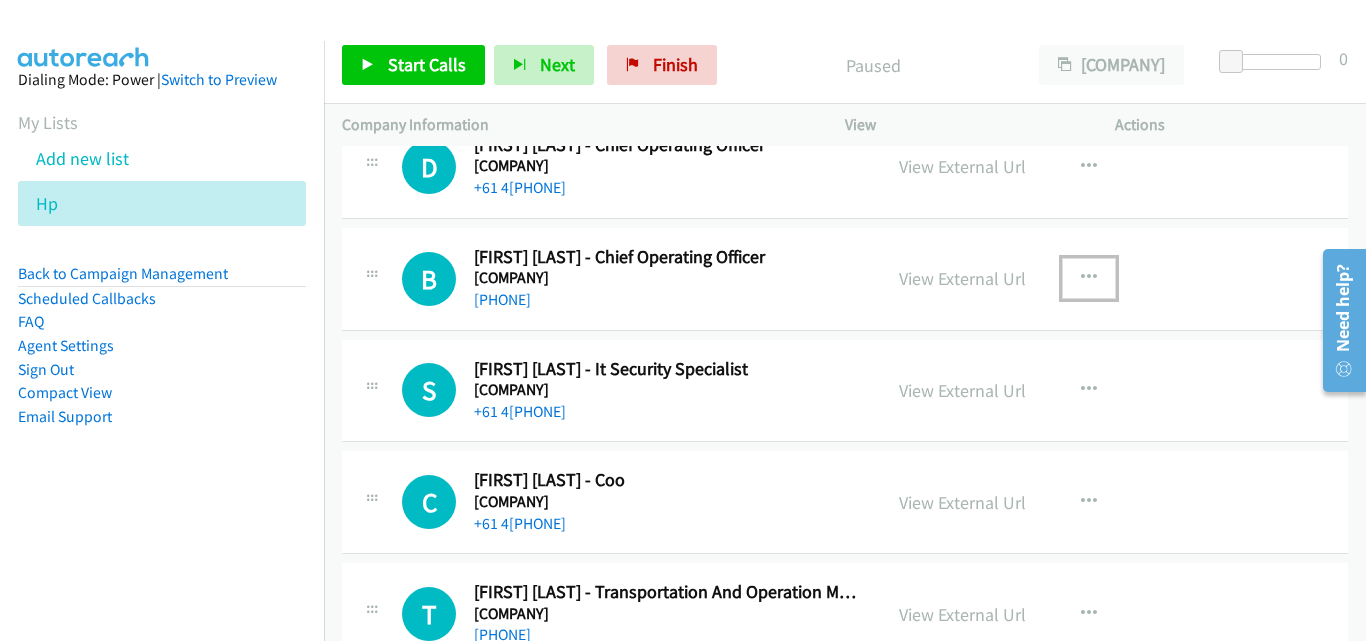 click at bounding box center (1089, 278) 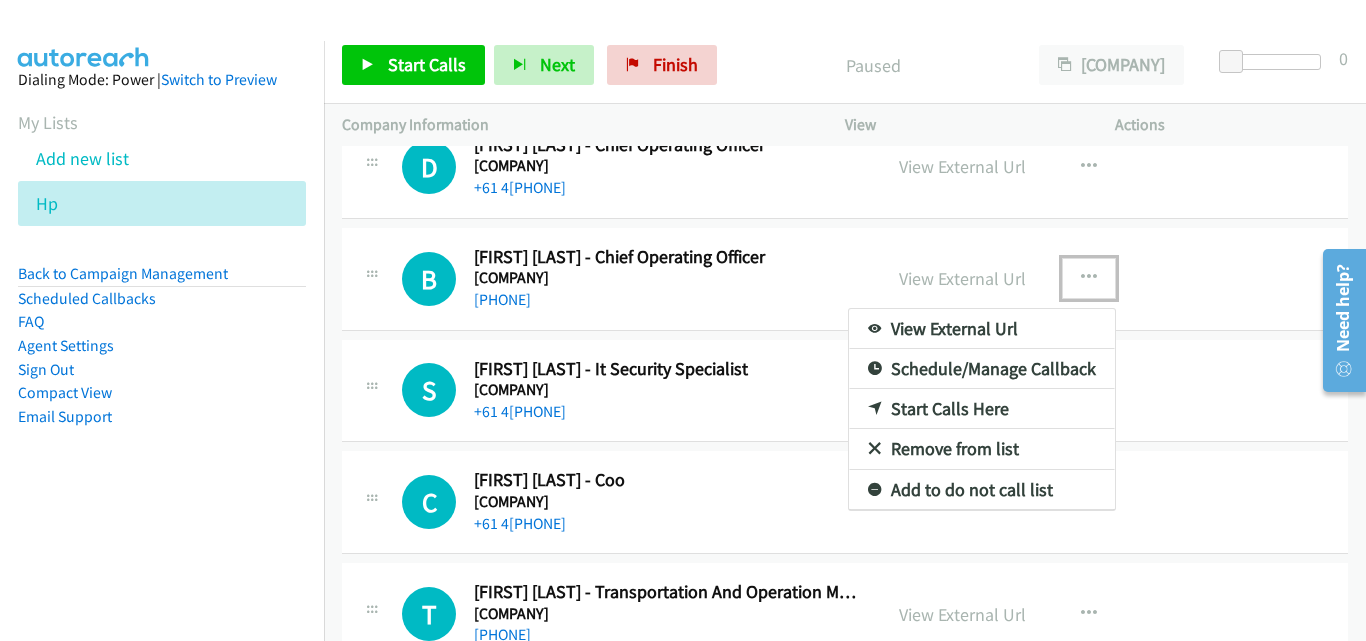 click on "Start Calls Here" at bounding box center (982, 409) 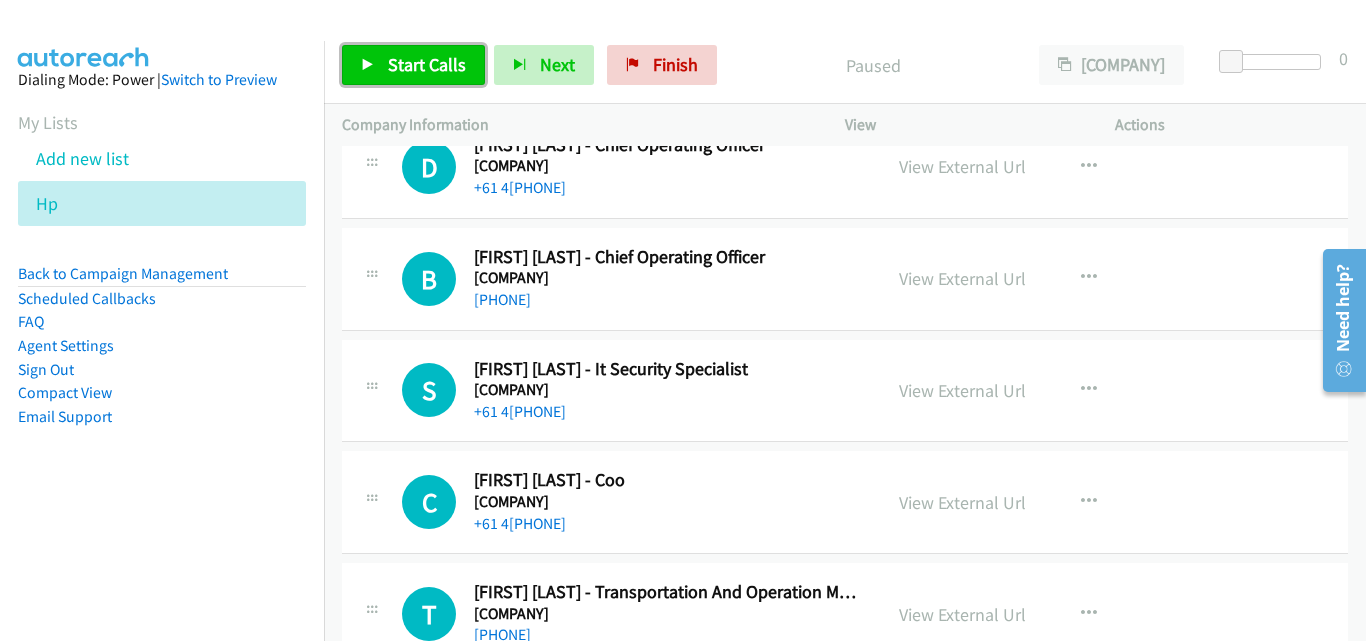 click on "Start Calls" at bounding box center (427, 64) 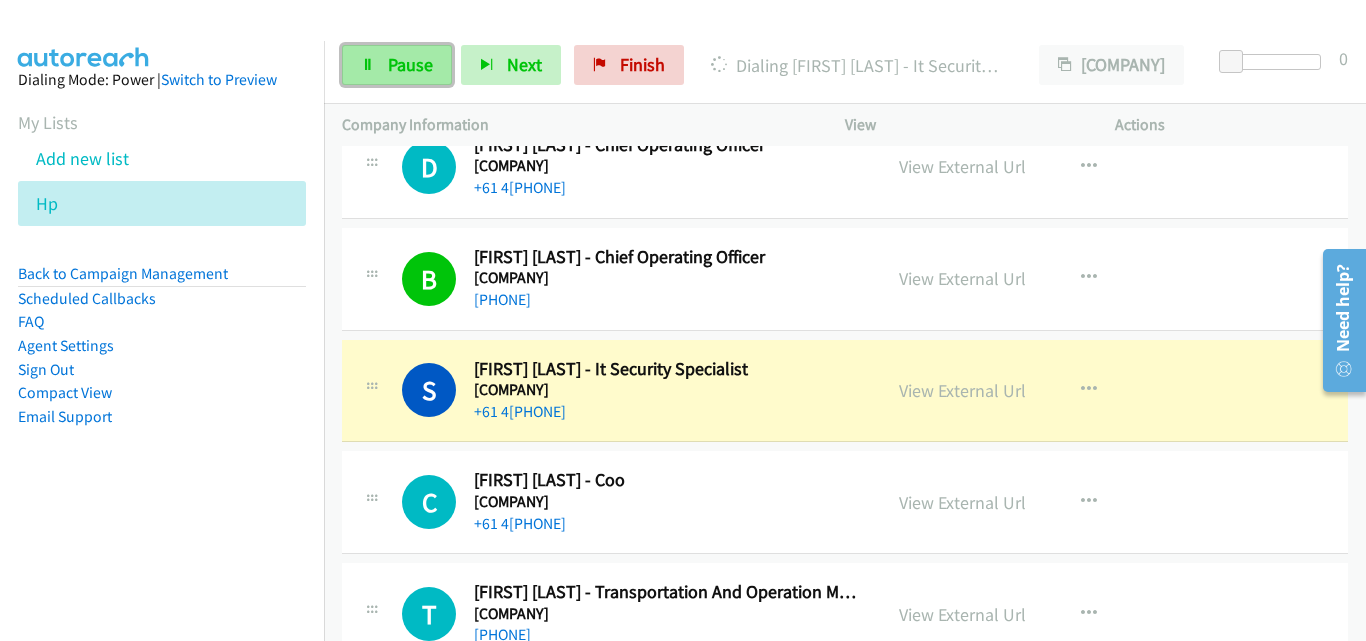 click on "Pause" at bounding box center (397, 65) 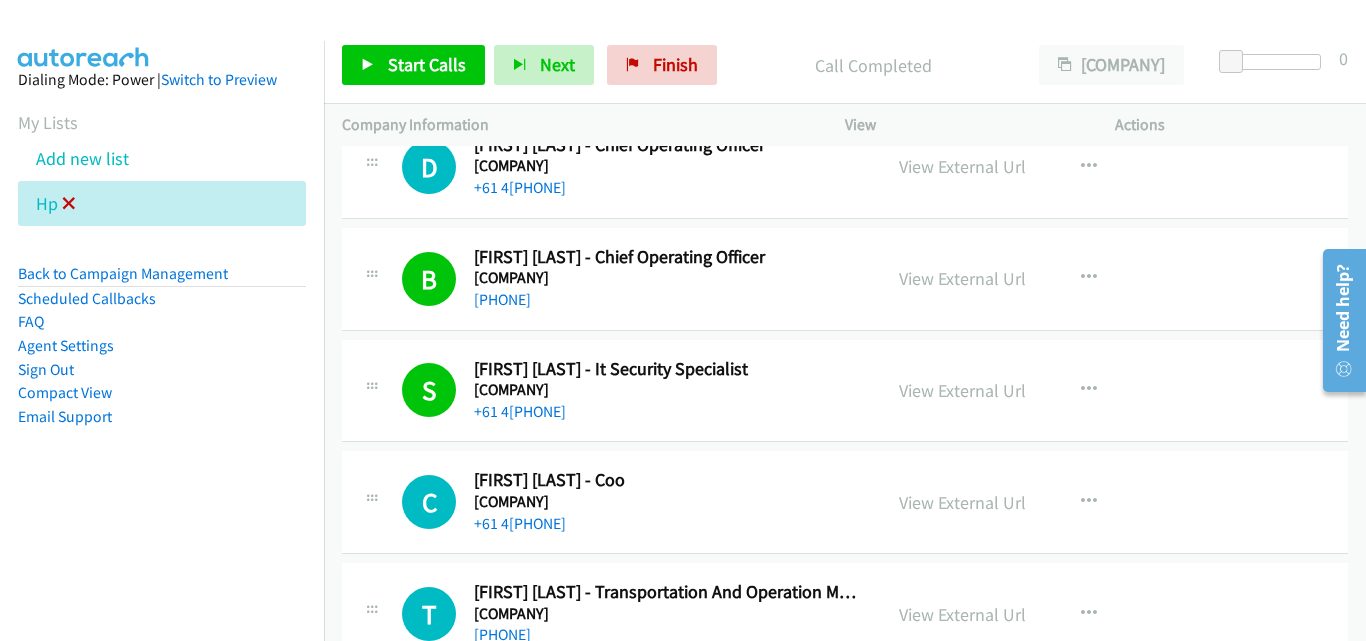 click at bounding box center [69, 205] 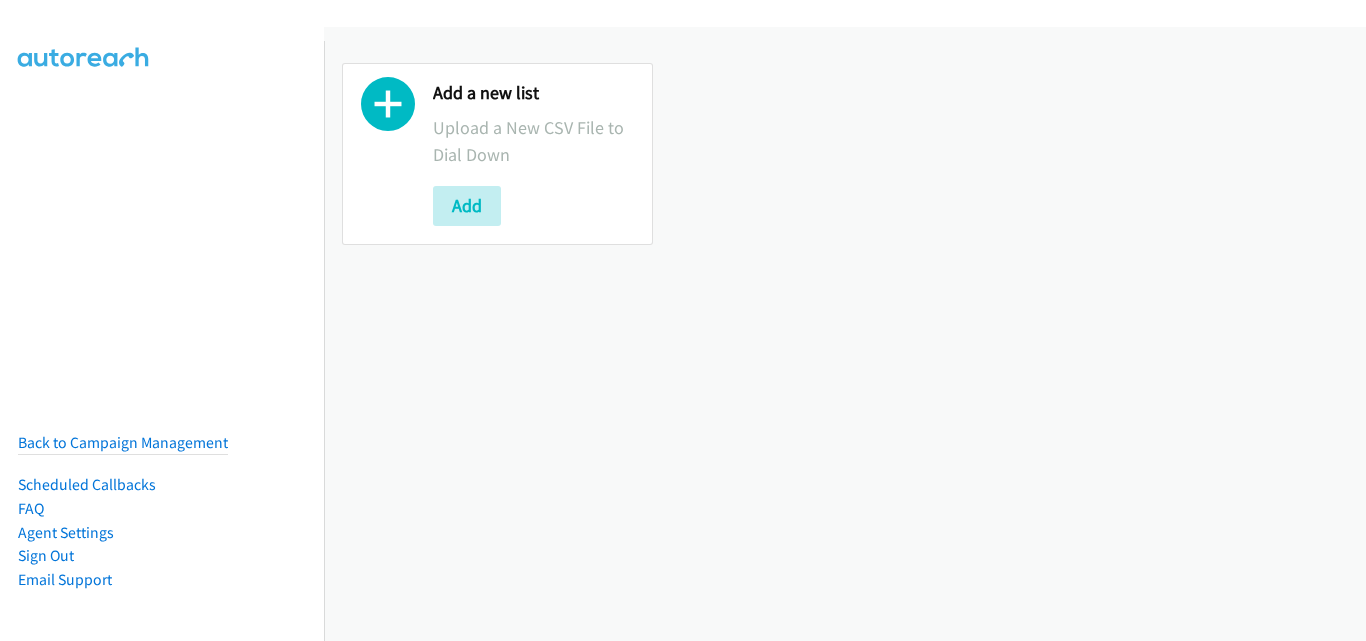scroll, scrollTop: 0, scrollLeft: 0, axis: both 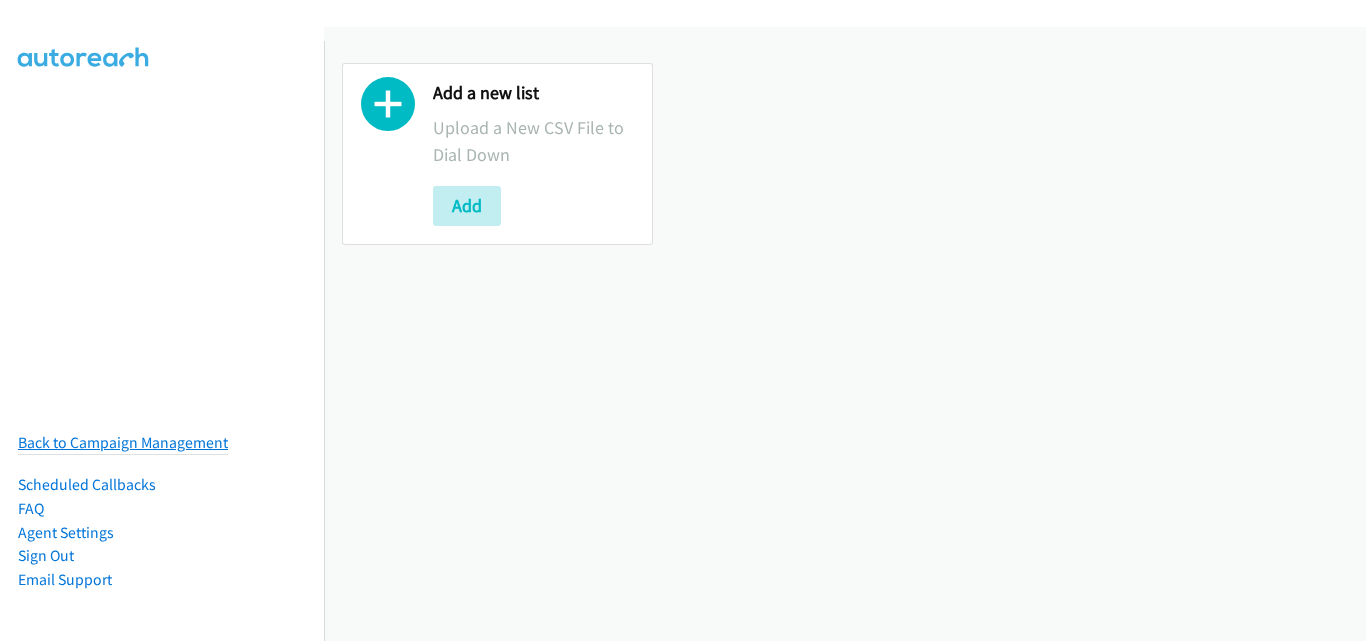 click on "Back to Campaign Management" at bounding box center [123, 442] 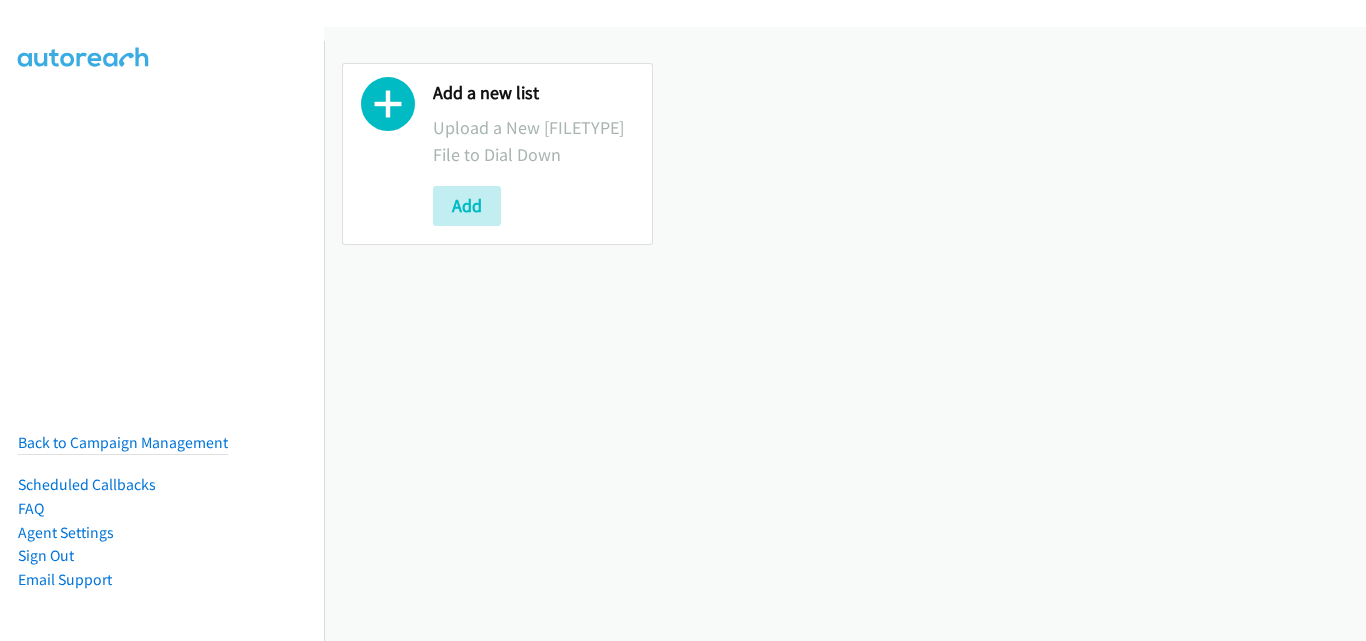 scroll, scrollTop: 0, scrollLeft: 0, axis: both 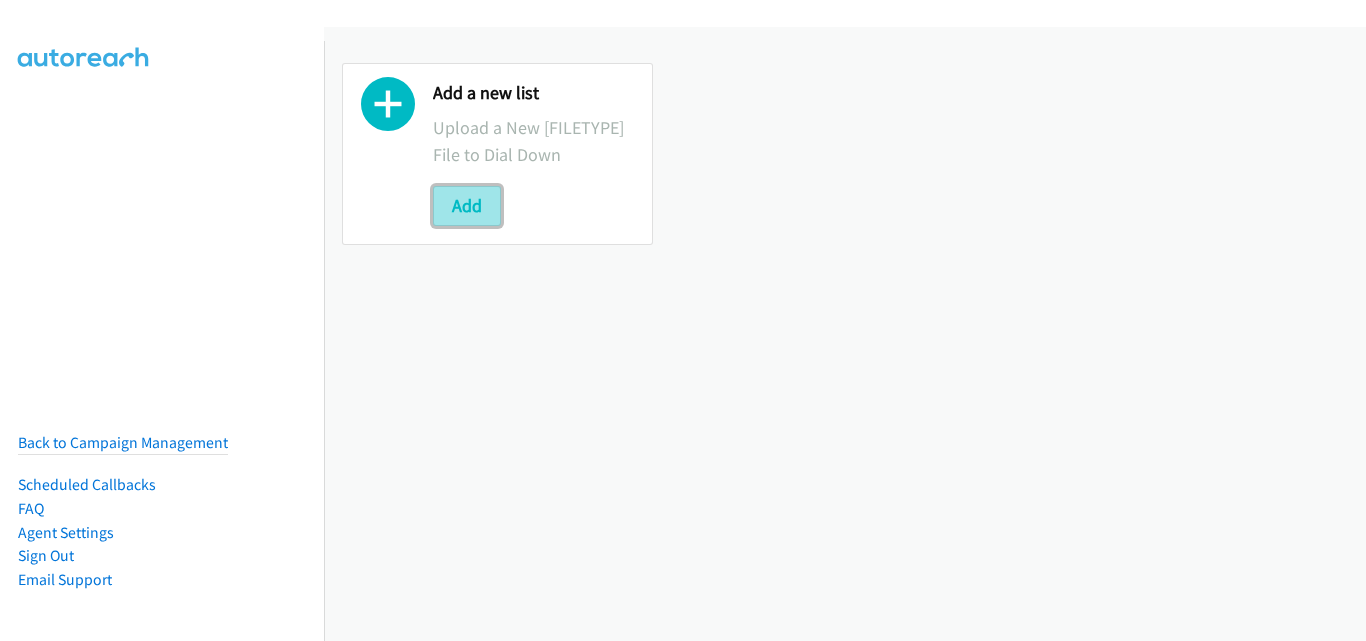 click on "Add" at bounding box center [467, 206] 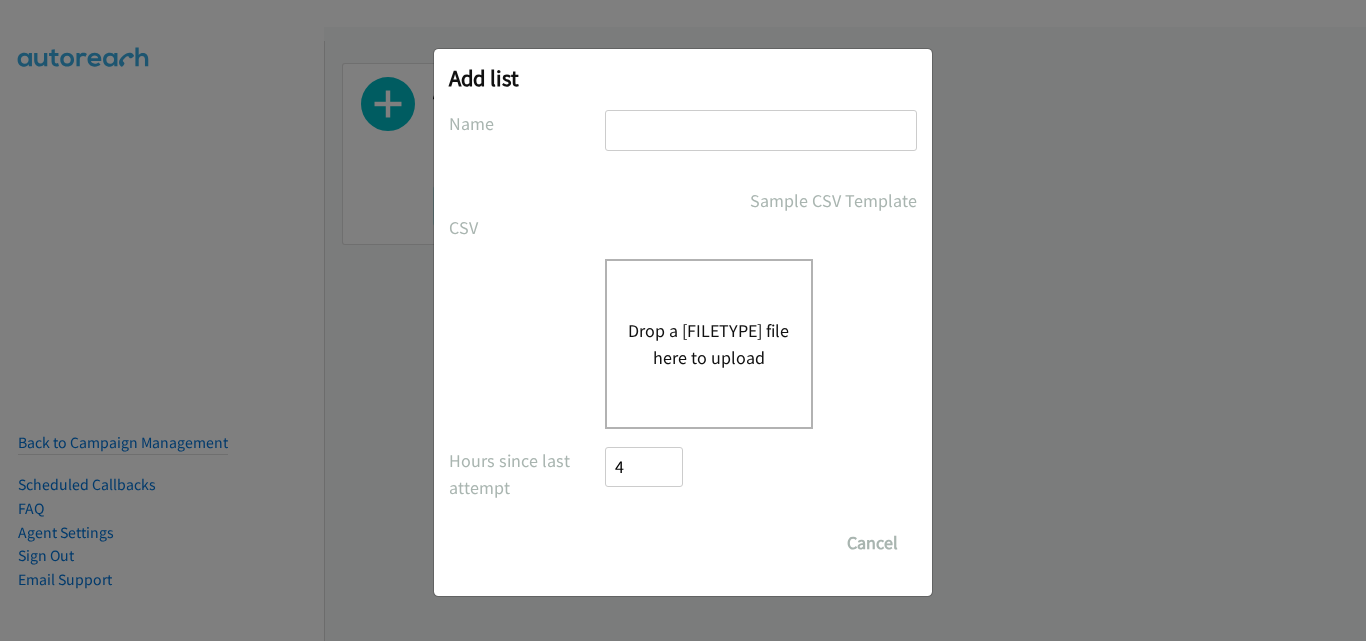 click at bounding box center [761, 130] 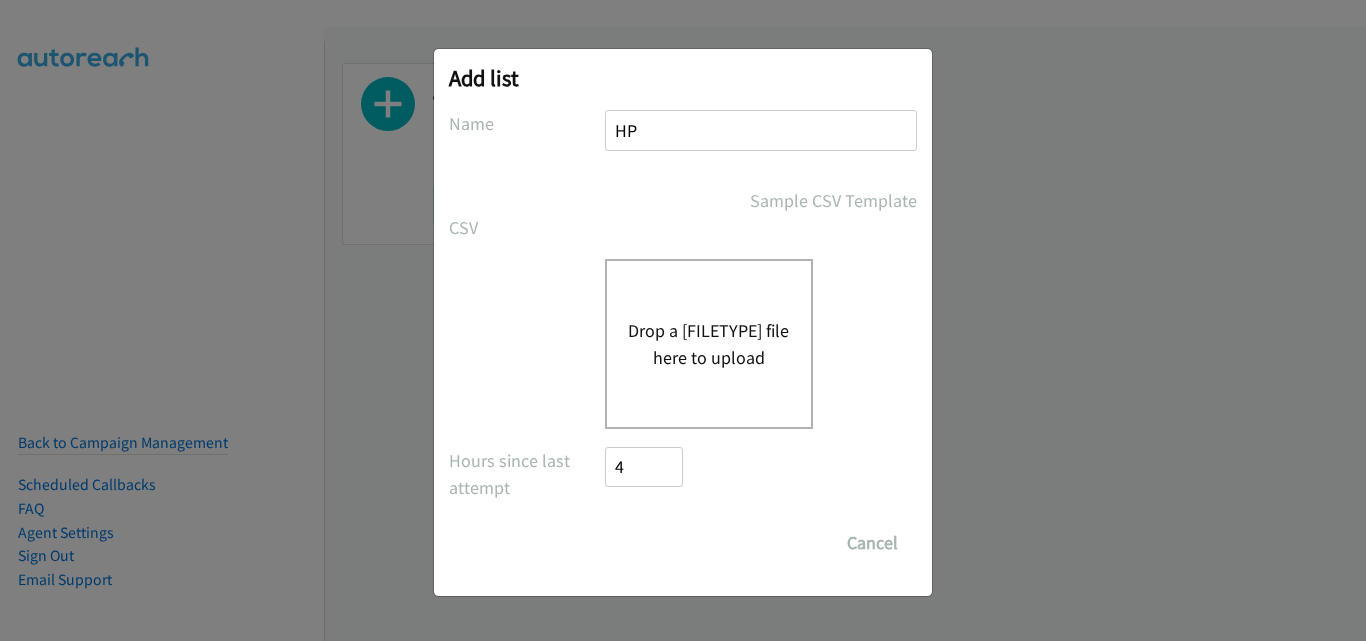 click on "Drop a csv file here to upload" at bounding box center [709, 344] 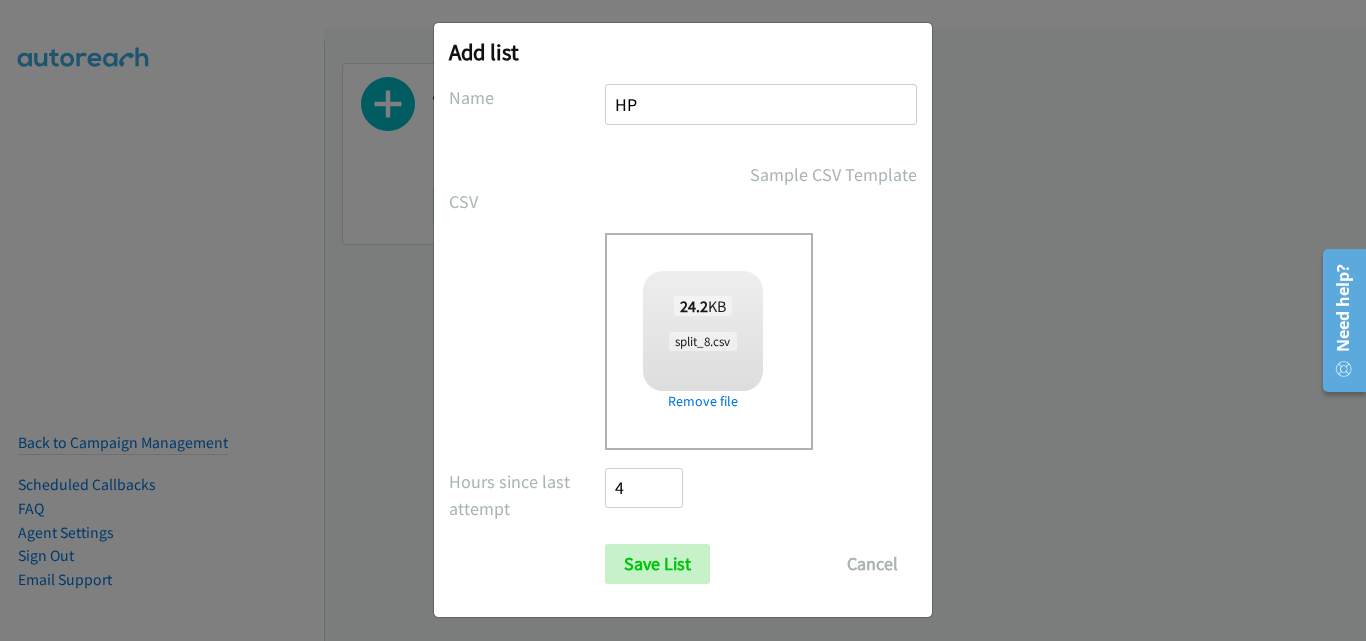 scroll, scrollTop: 33, scrollLeft: 0, axis: vertical 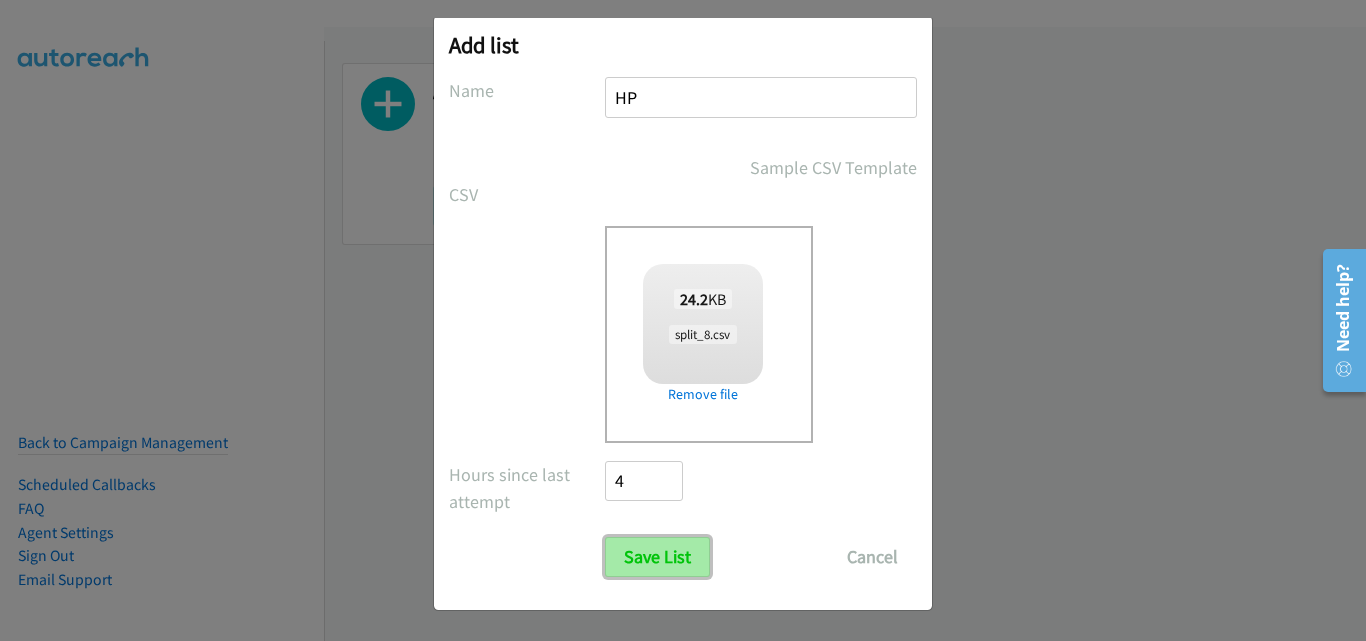 click on "Save List" at bounding box center (657, 557) 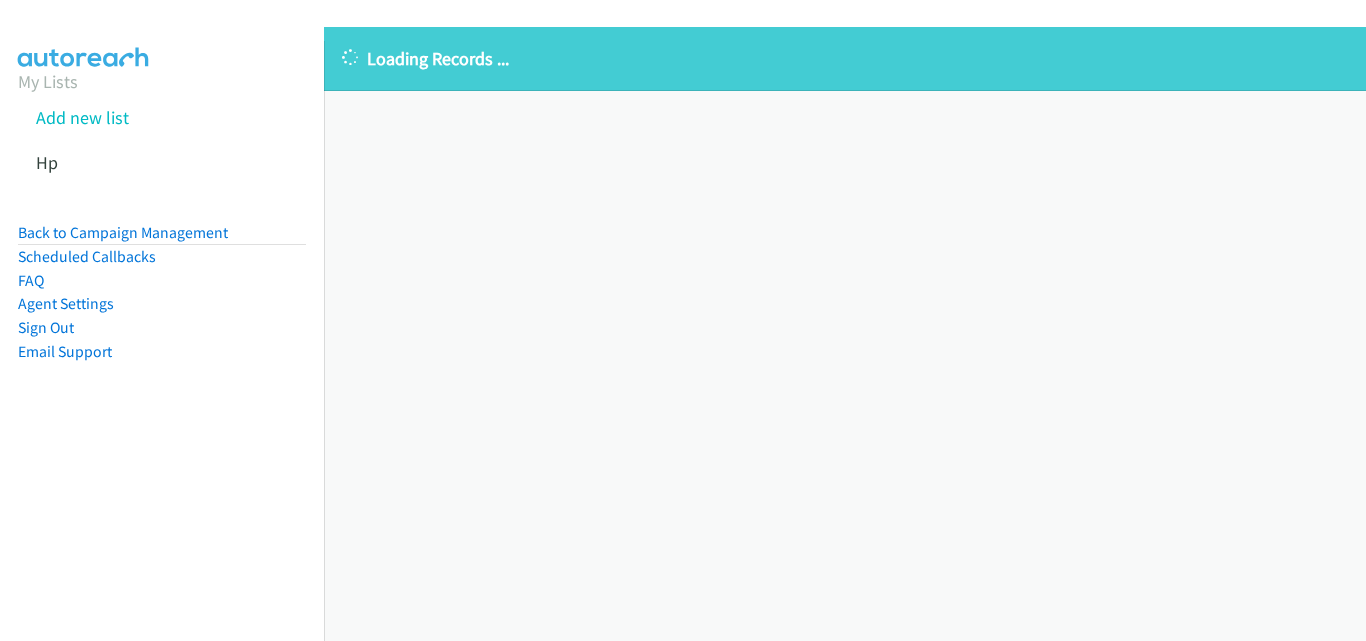 scroll, scrollTop: 0, scrollLeft: 0, axis: both 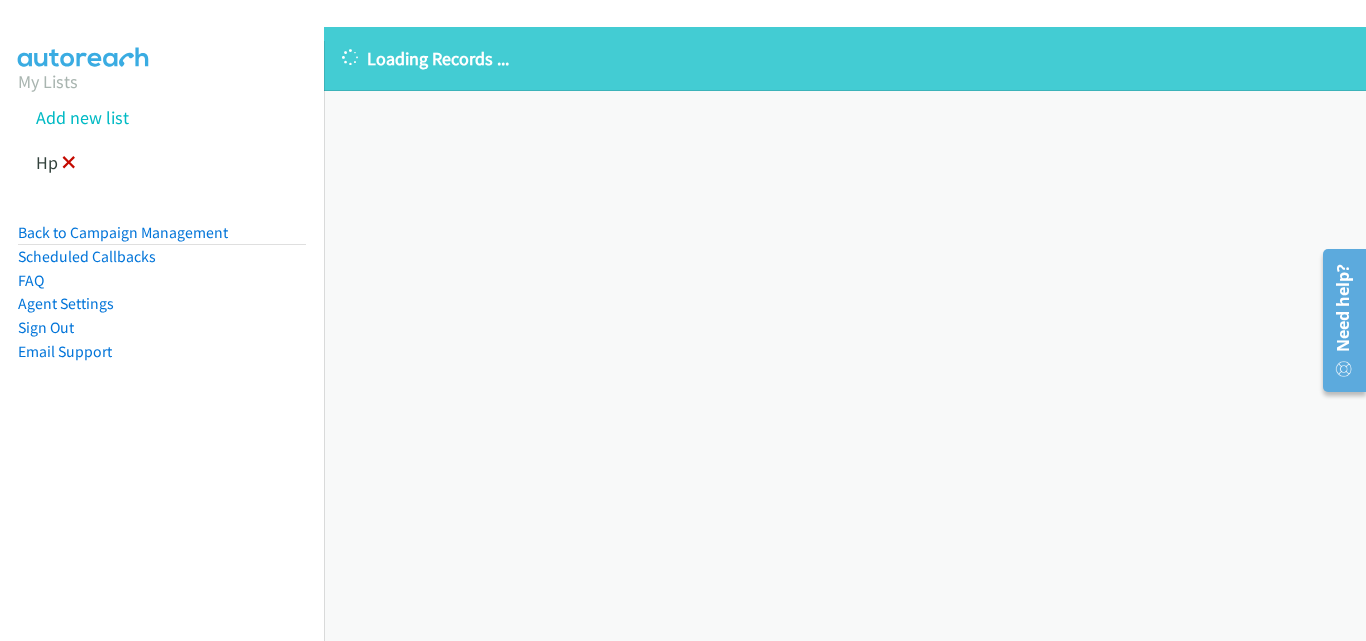 click at bounding box center (69, 164) 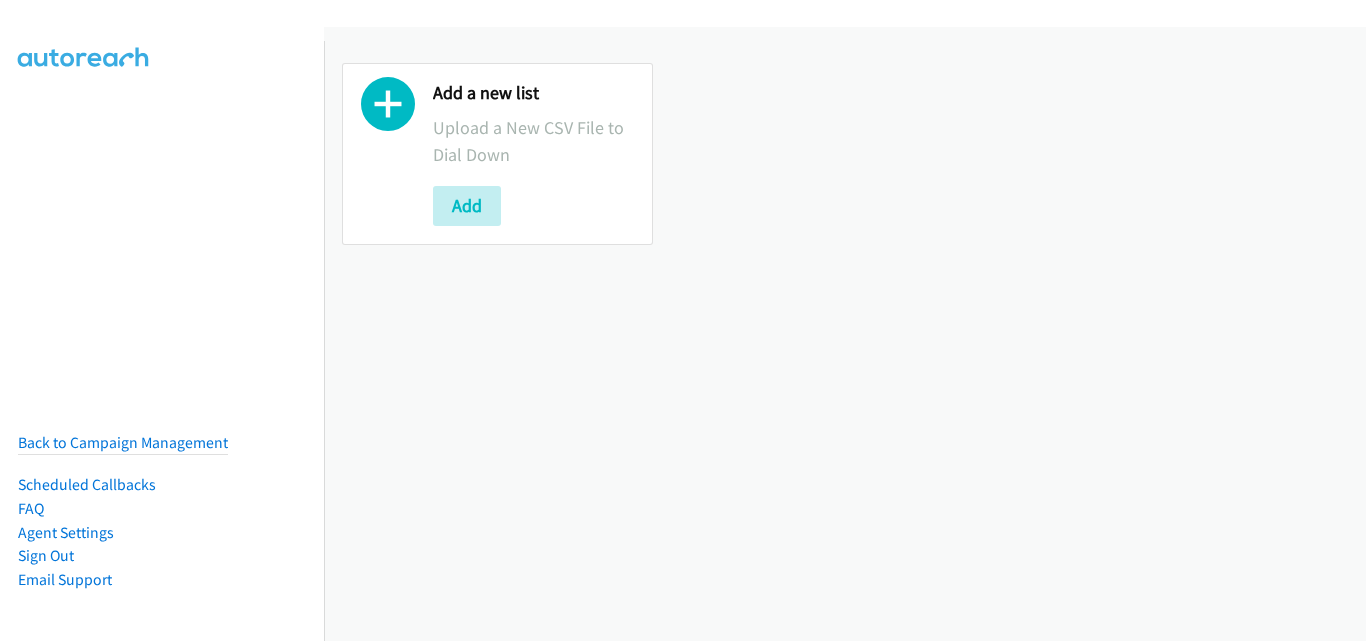 scroll, scrollTop: 0, scrollLeft: 0, axis: both 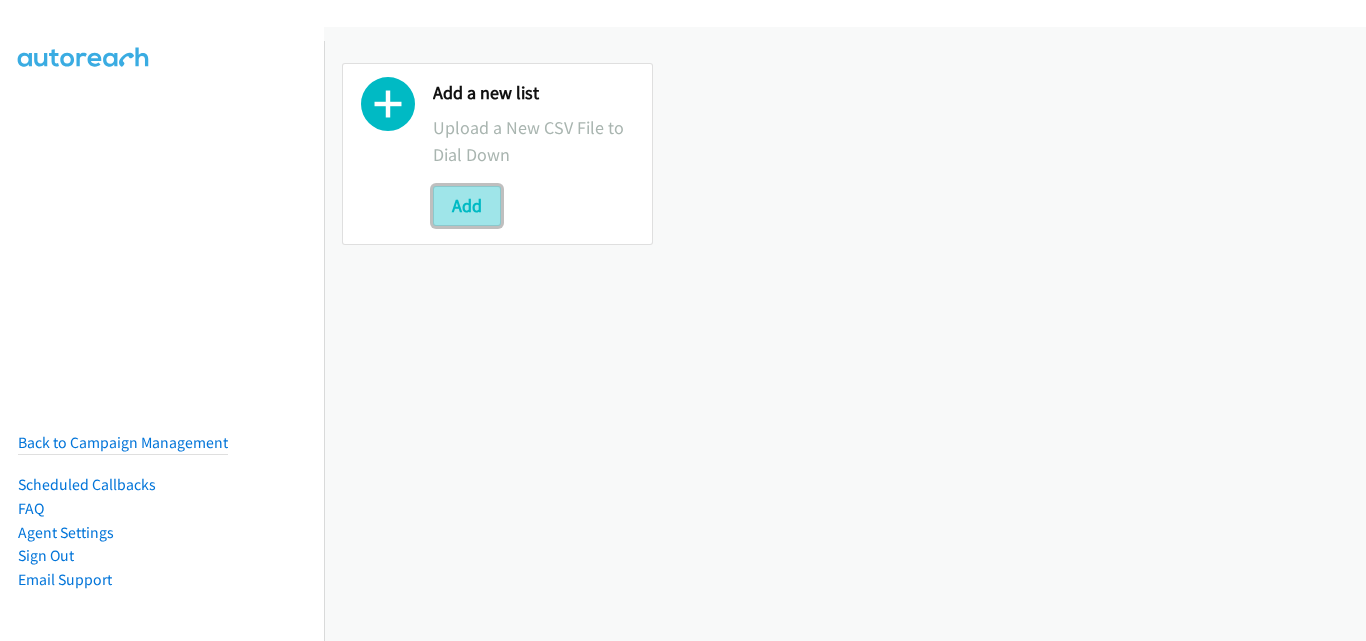 click on "Add" at bounding box center [467, 206] 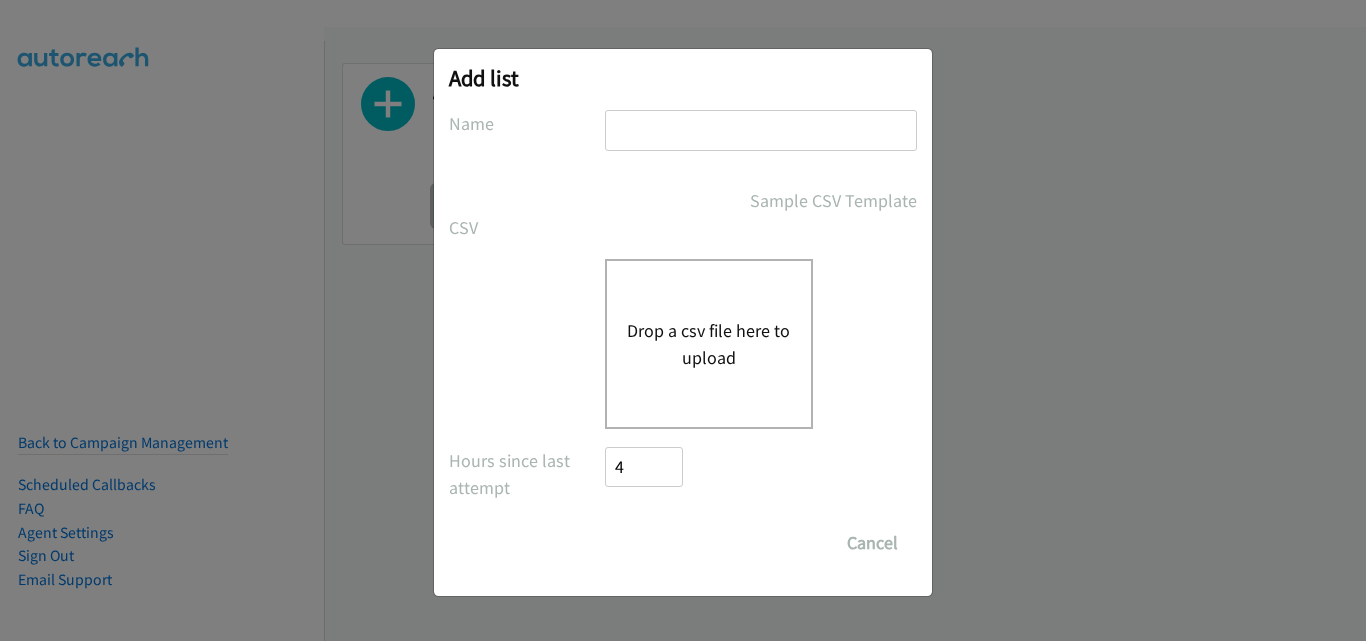 scroll, scrollTop: 0, scrollLeft: 0, axis: both 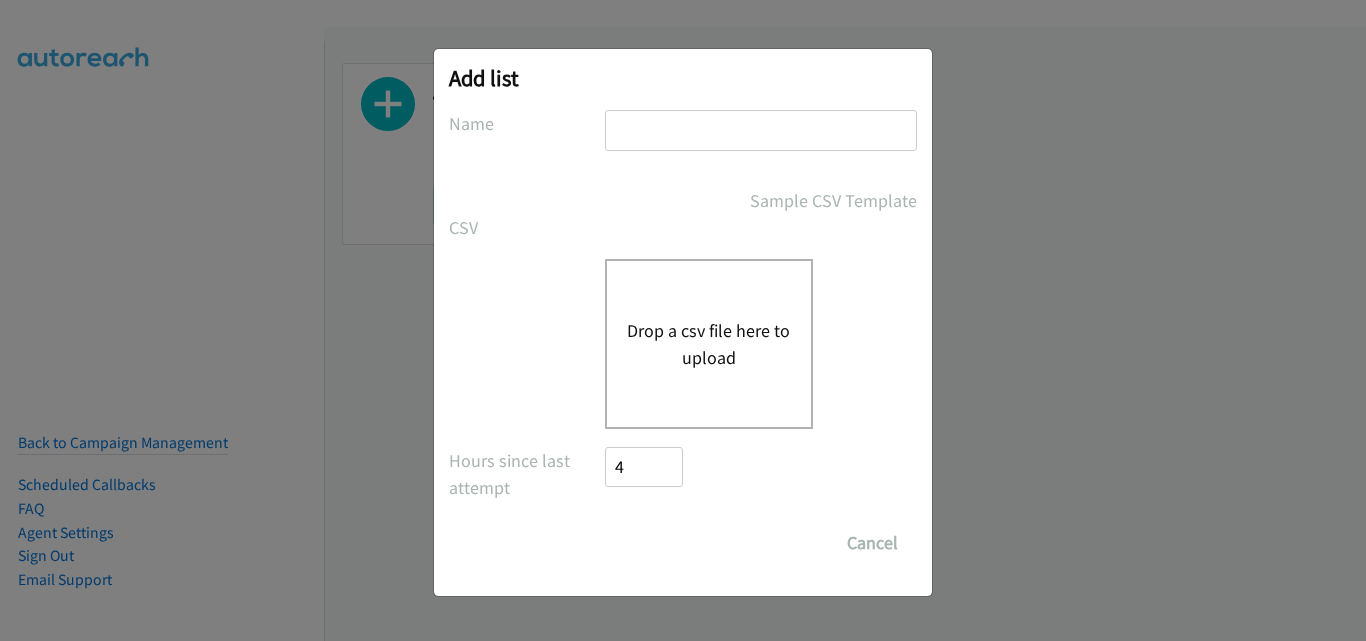 click at bounding box center [761, 130] 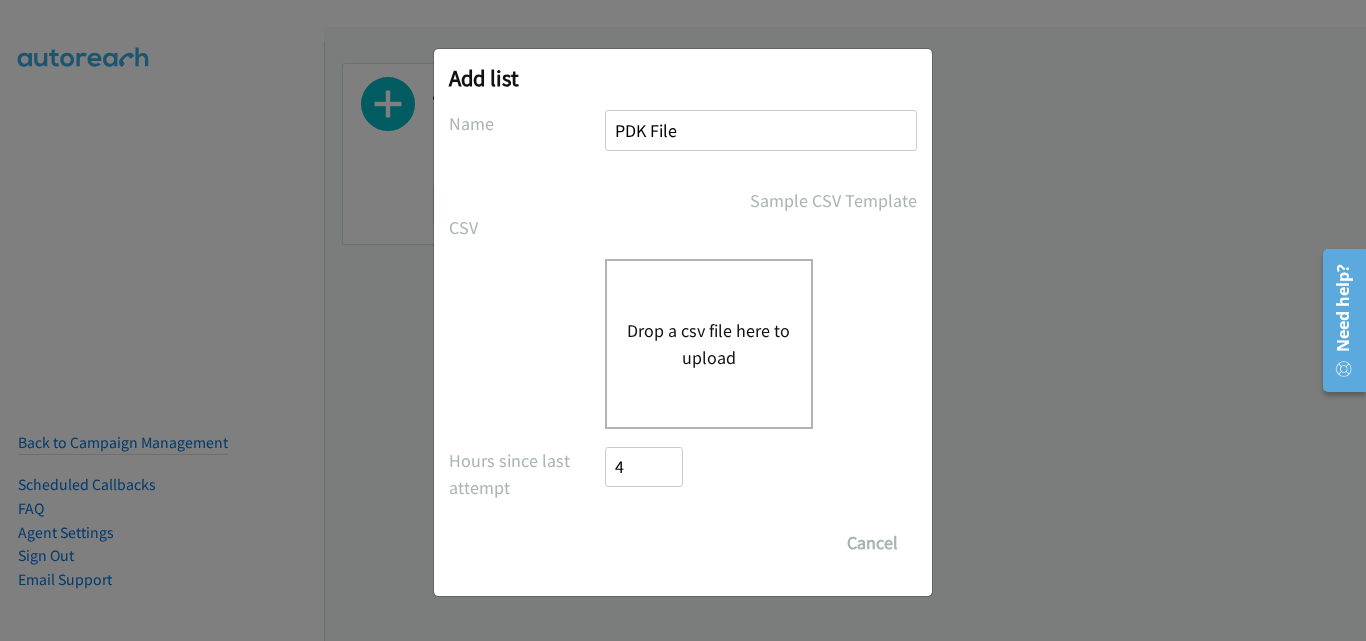 click on "PDK File" at bounding box center [761, 130] 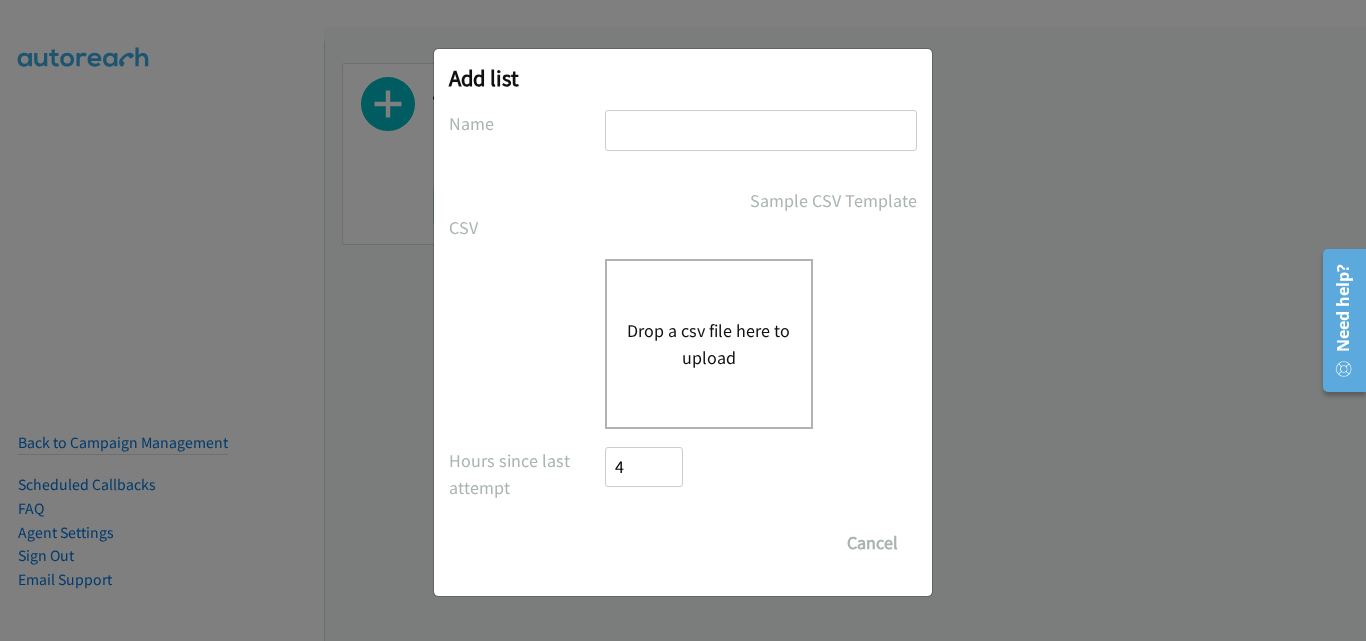 click at bounding box center [761, 130] 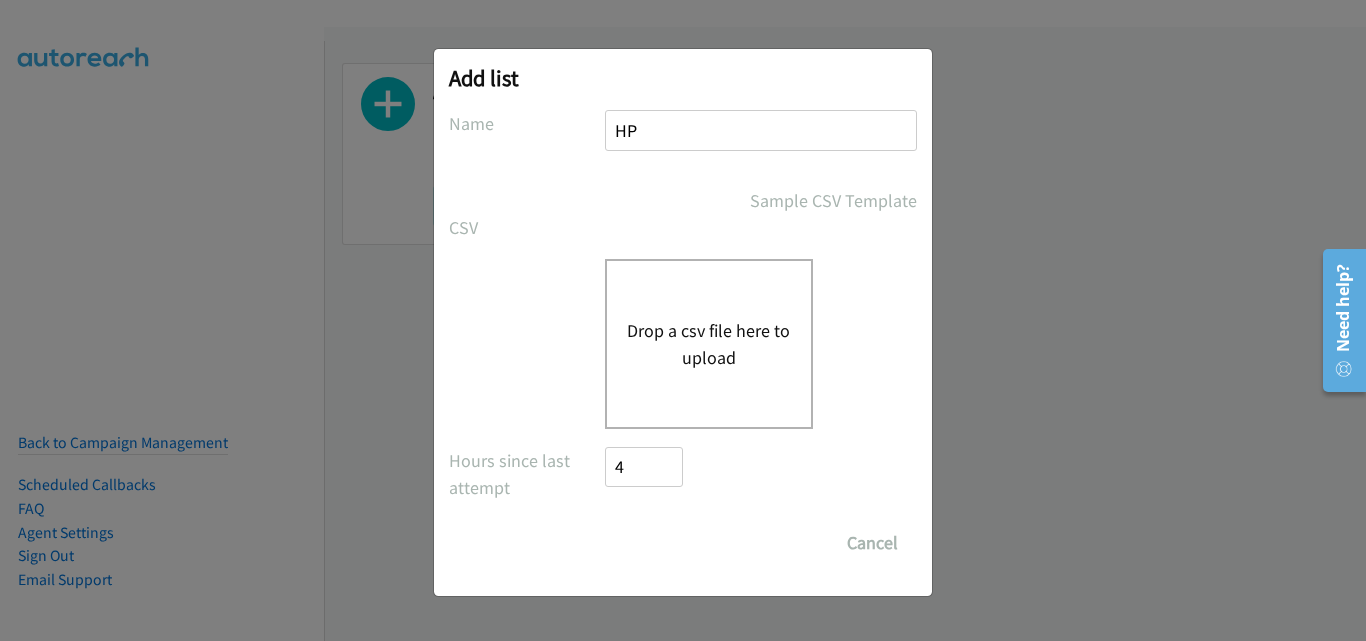 click on "Drop a csv file here to upload" at bounding box center (709, 344) 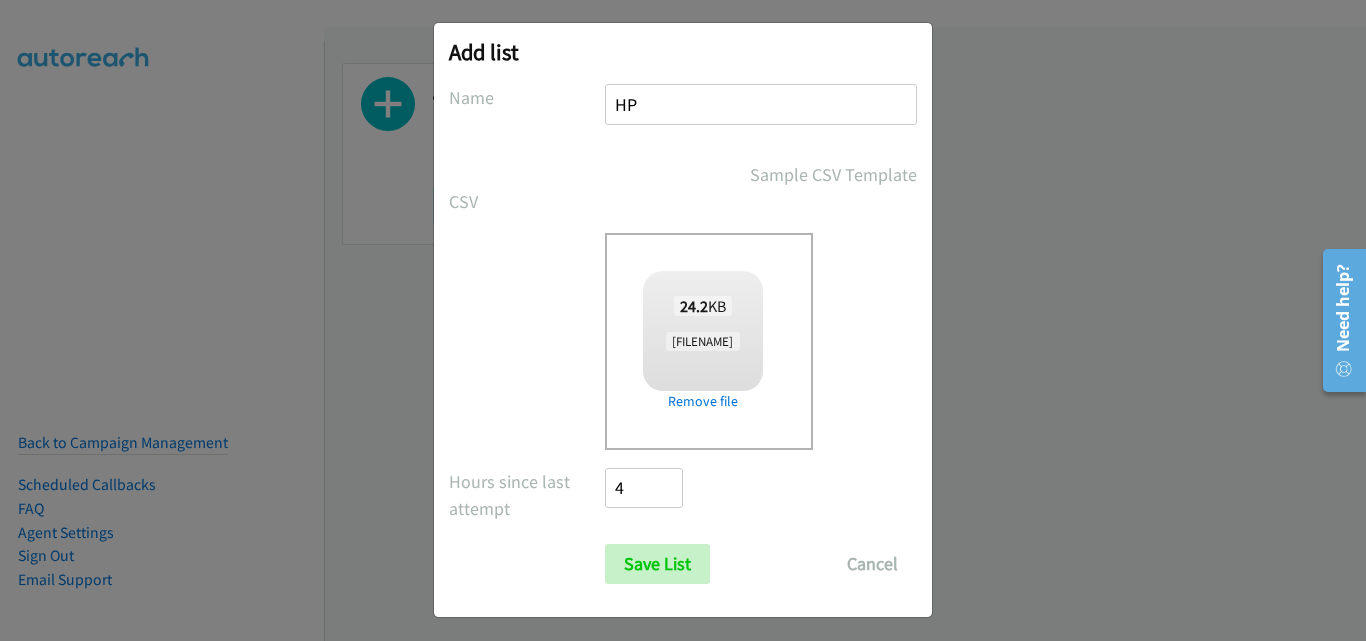 scroll, scrollTop: 33, scrollLeft: 0, axis: vertical 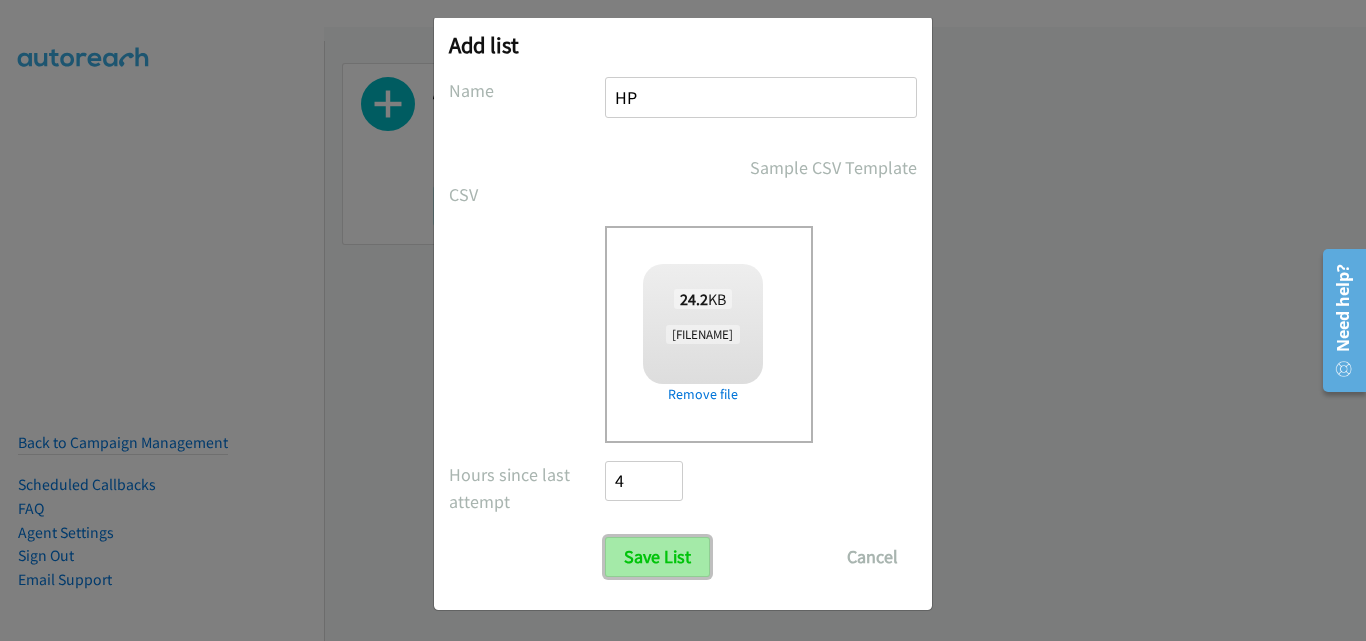 click on "Save List" at bounding box center (657, 557) 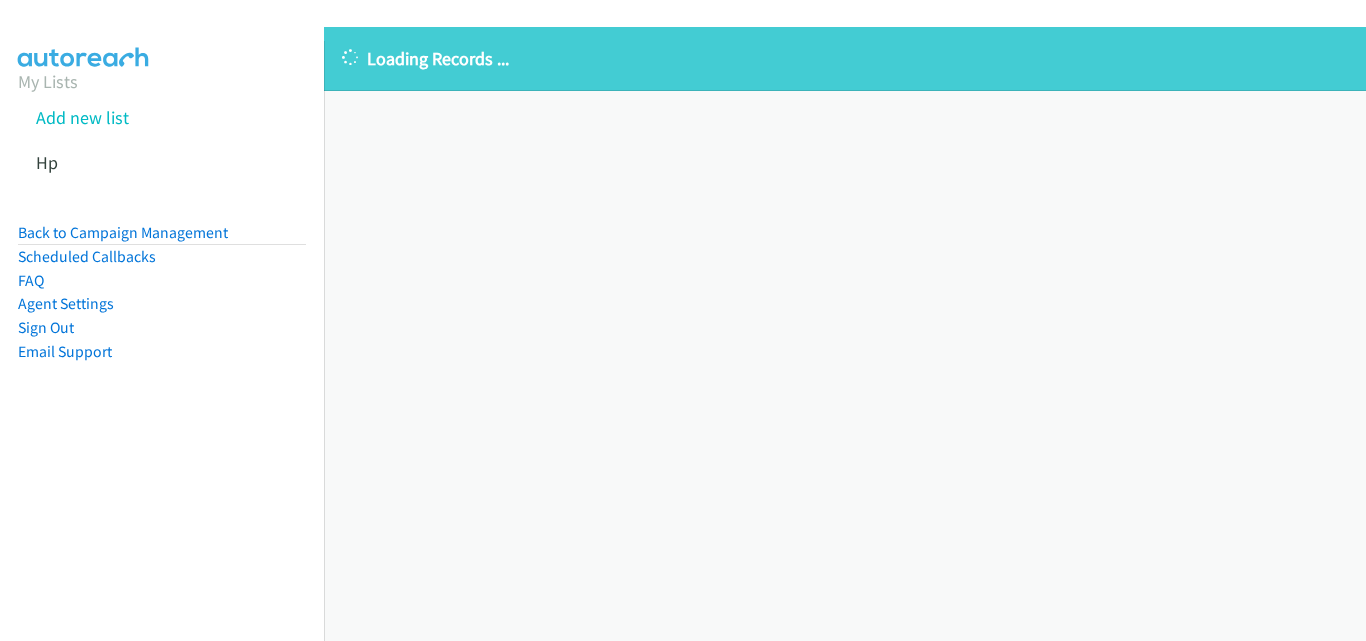 scroll, scrollTop: 0, scrollLeft: 0, axis: both 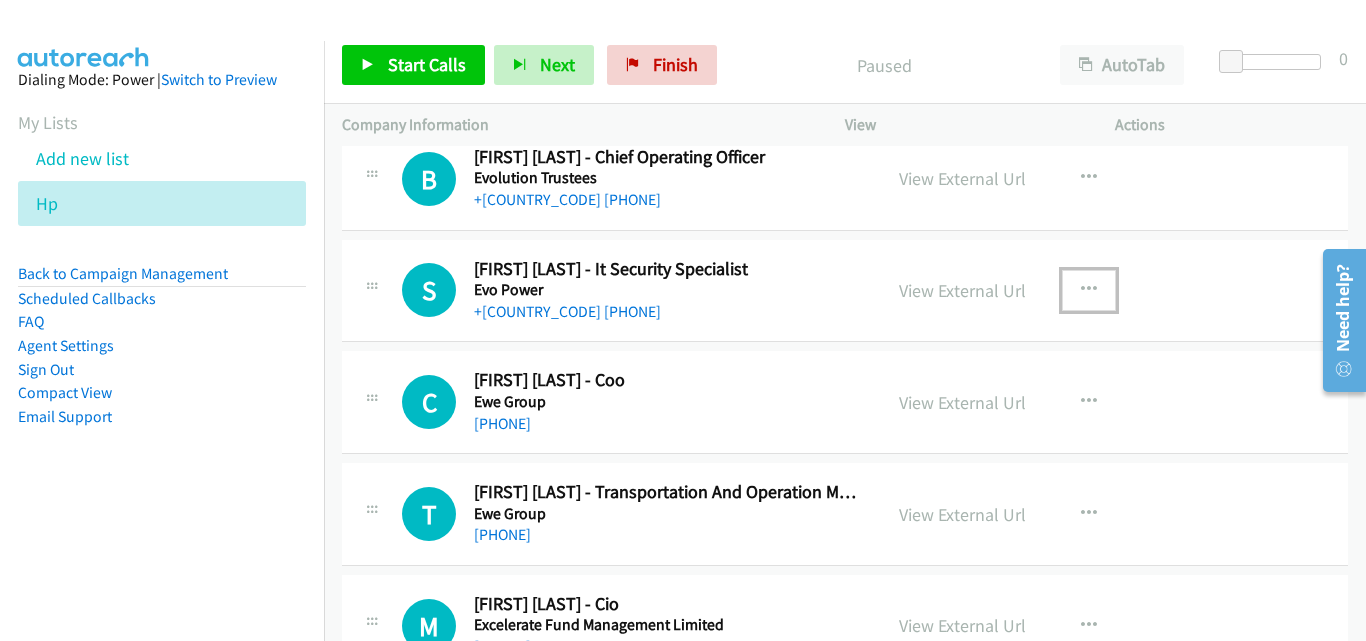 click at bounding box center (1089, 290) 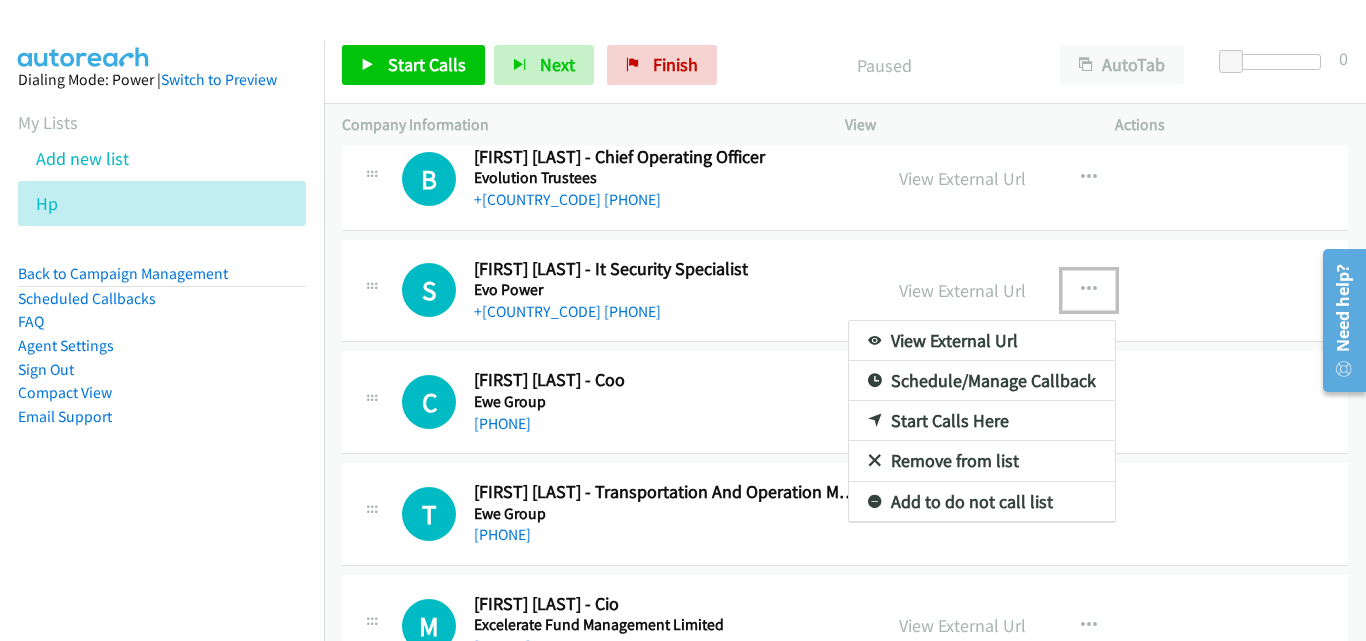 click on "Start Calls Here" at bounding box center (982, 421) 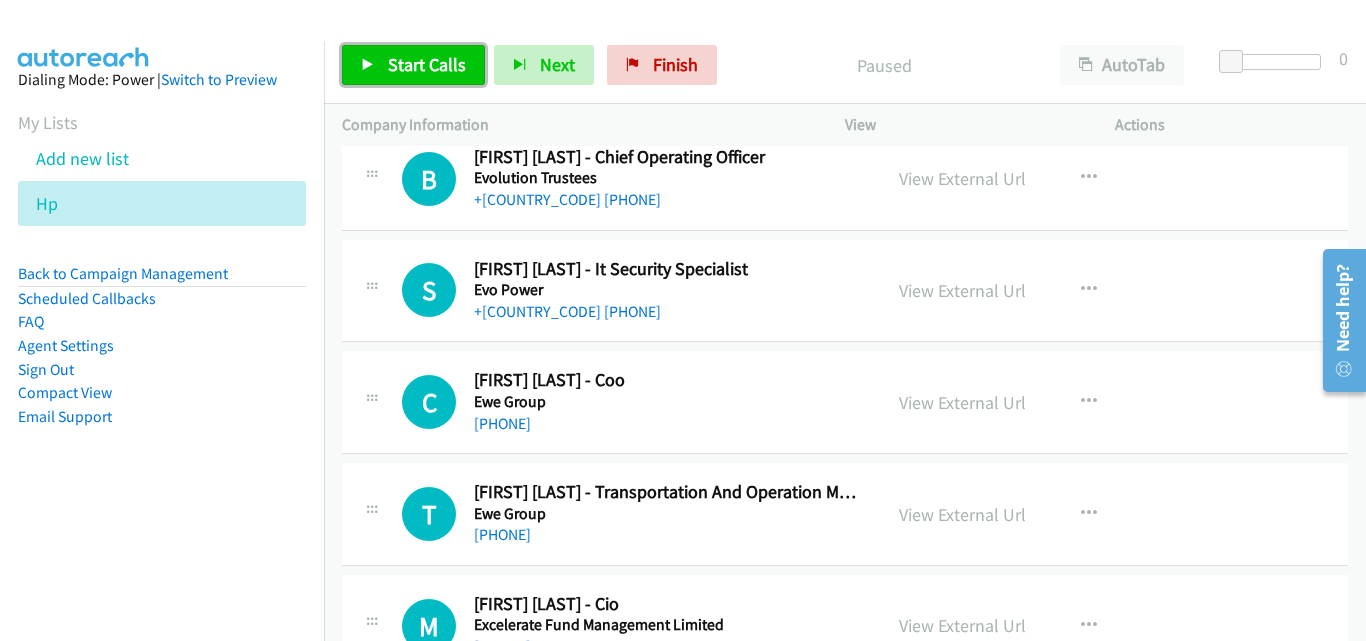 click on "Start Calls" at bounding box center [427, 64] 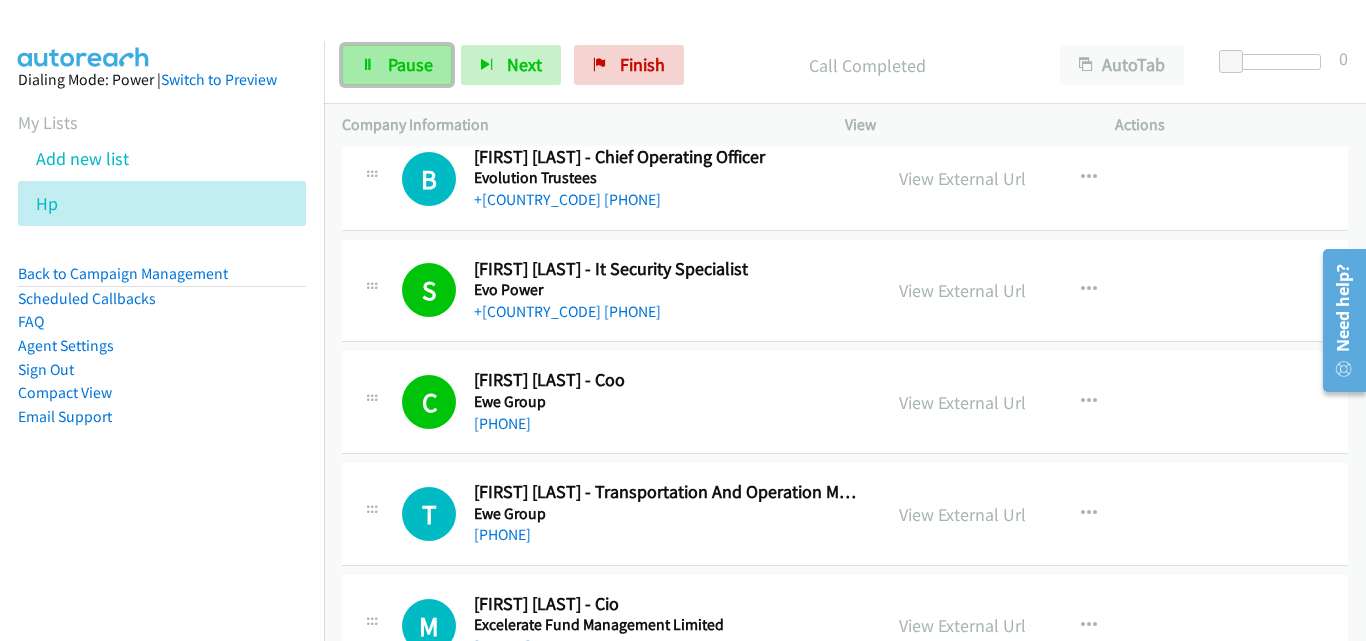 click on "Pause" at bounding box center [397, 65] 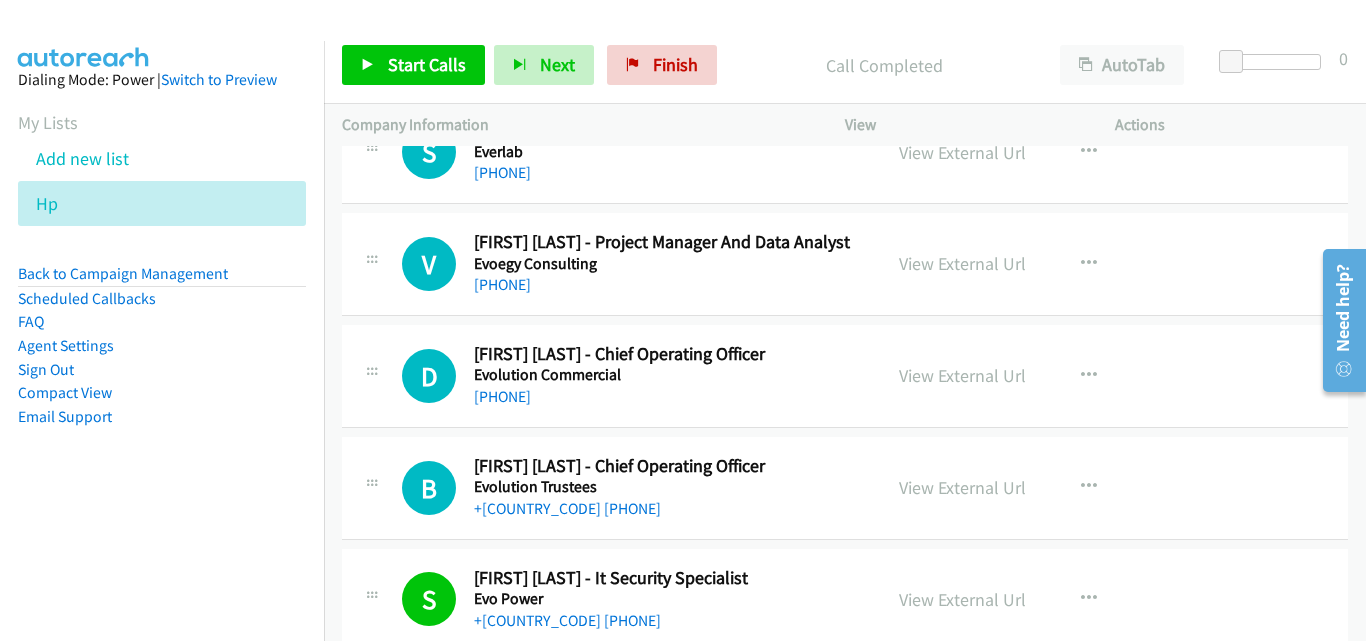scroll, scrollTop: 1400, scrollLeft: 0, axis: vertical 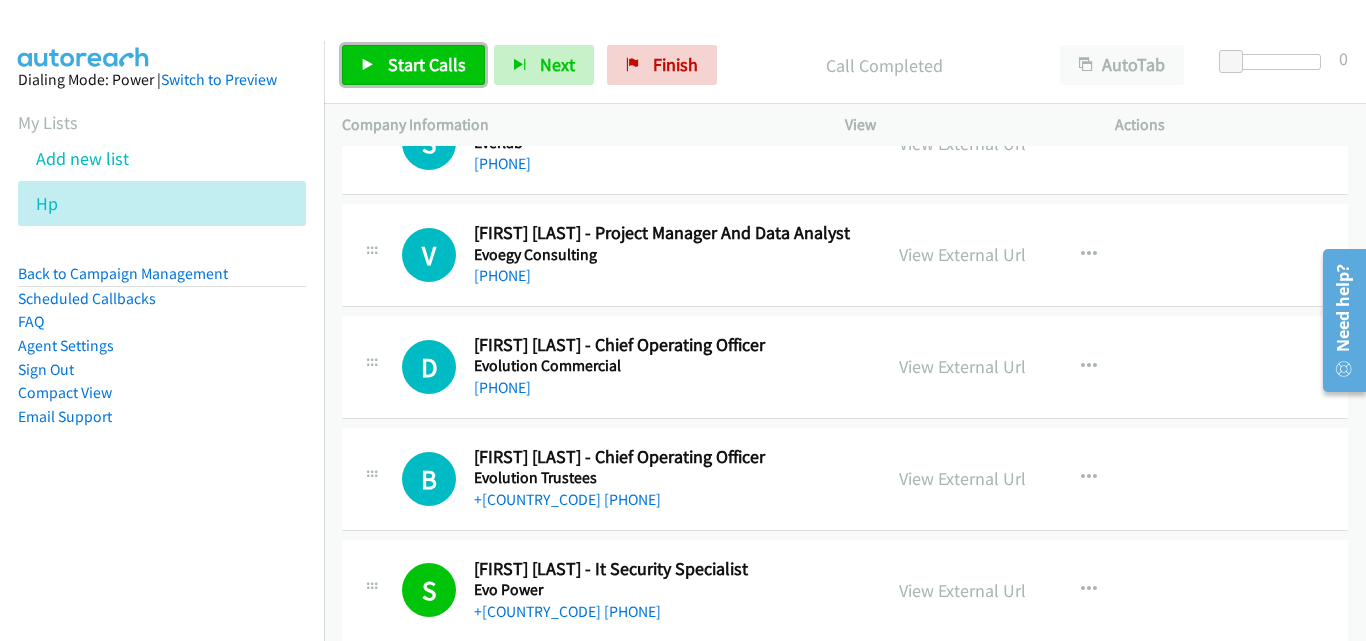 click on "Start Calls" at bounding box center (427, 64) 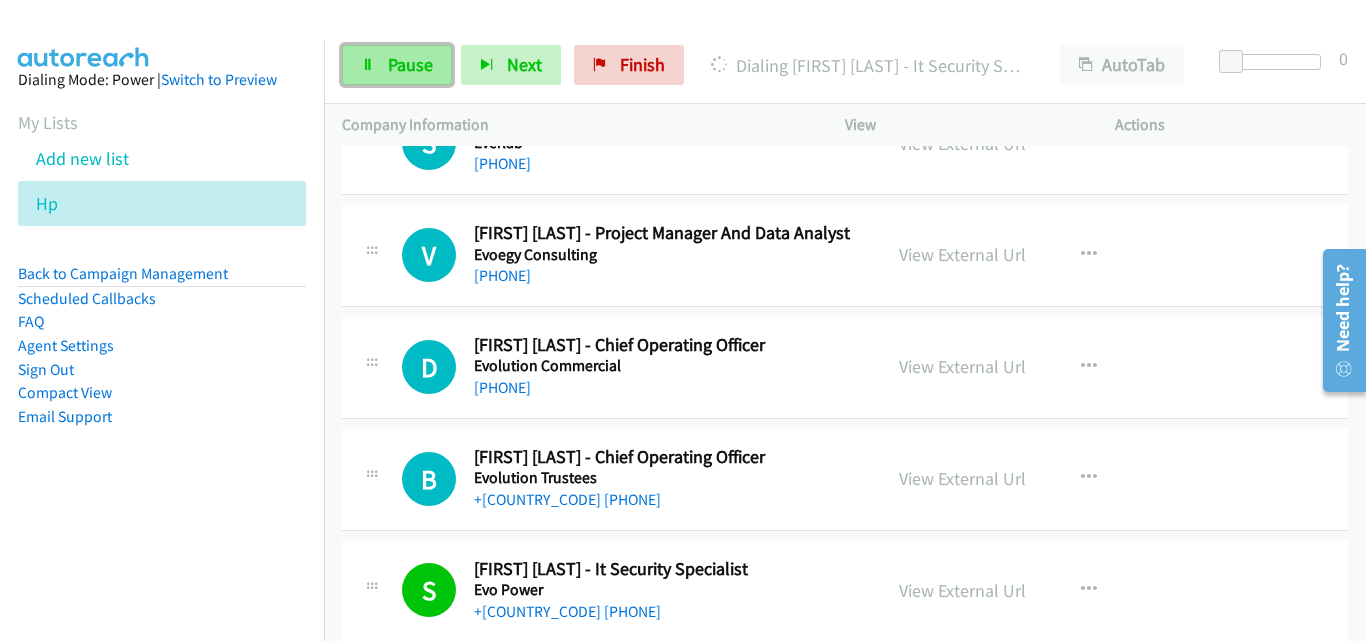 click on "Pause" at bounding box center (410, 64) 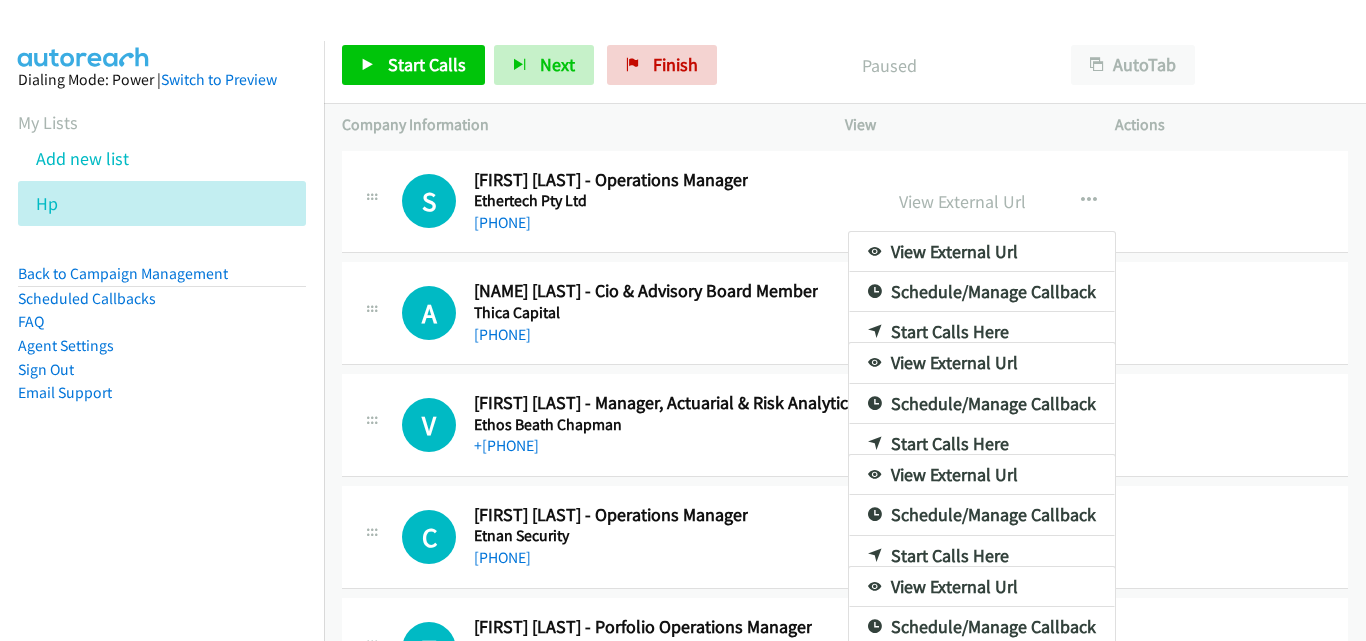 scroll, scrollTop: 0, scrollLeft: 0, axis: both 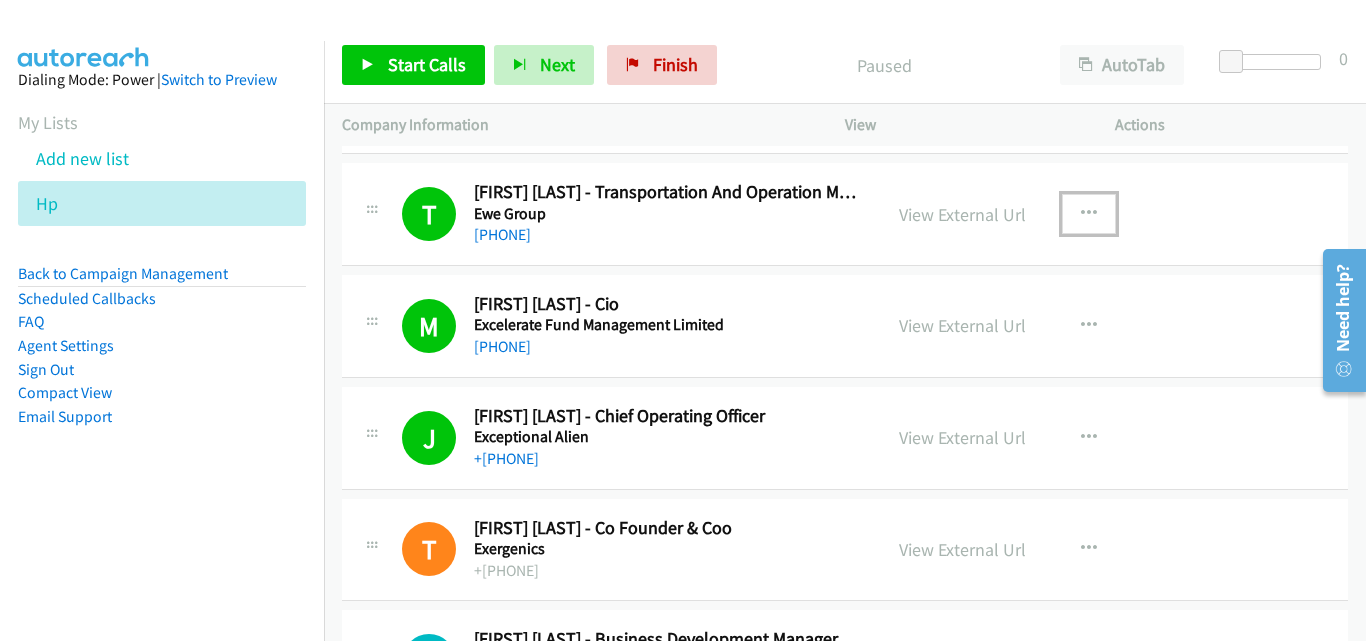 click at bounding box center [1089, 214] 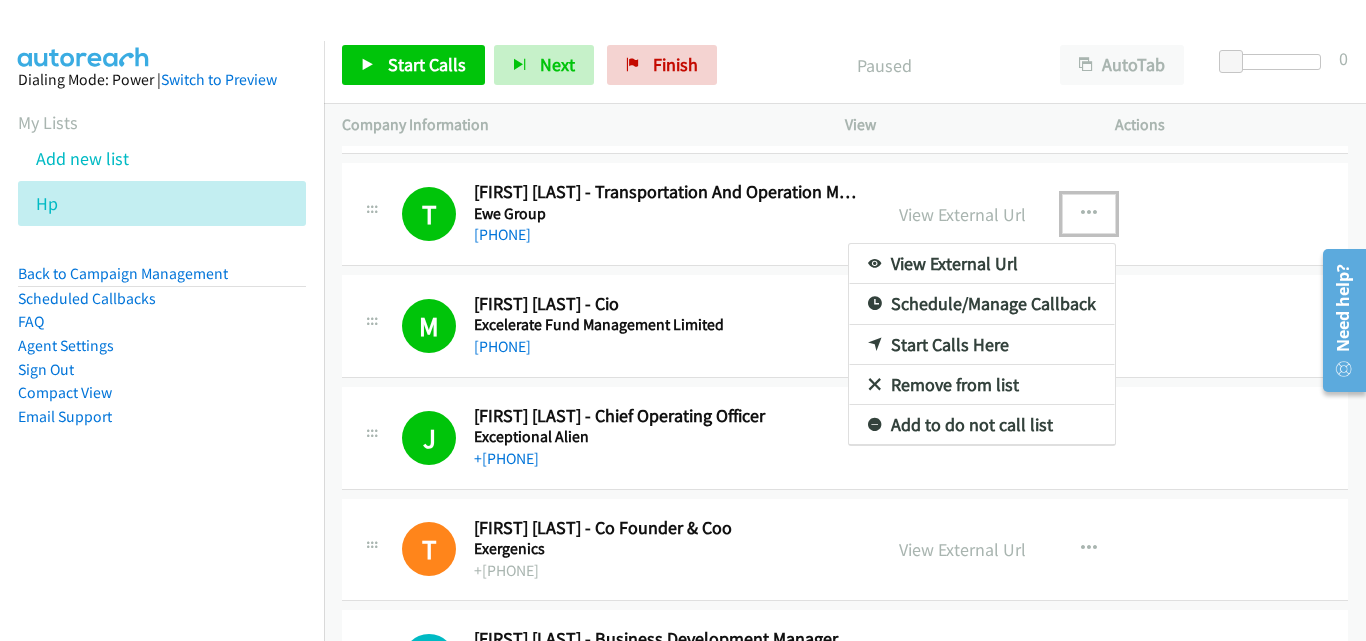 click on "Start Calls Here" at bounding box center (982, 345) 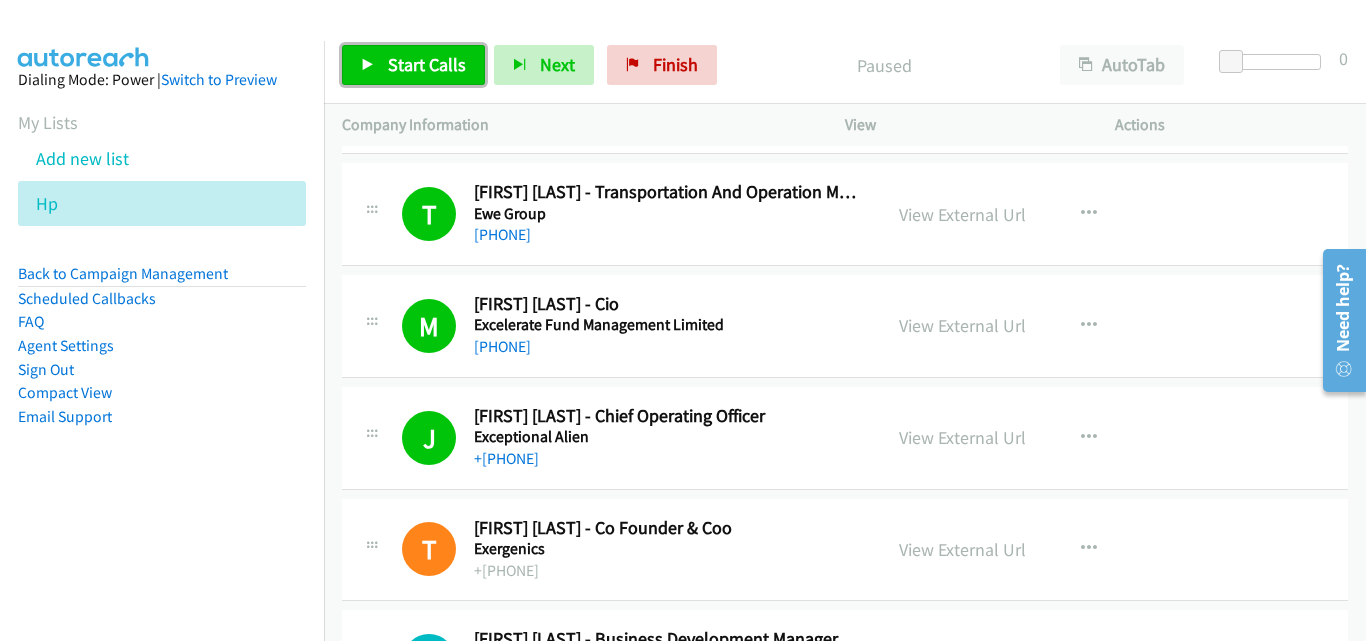 click on "Start Calls" at bounding box center [413, 65] 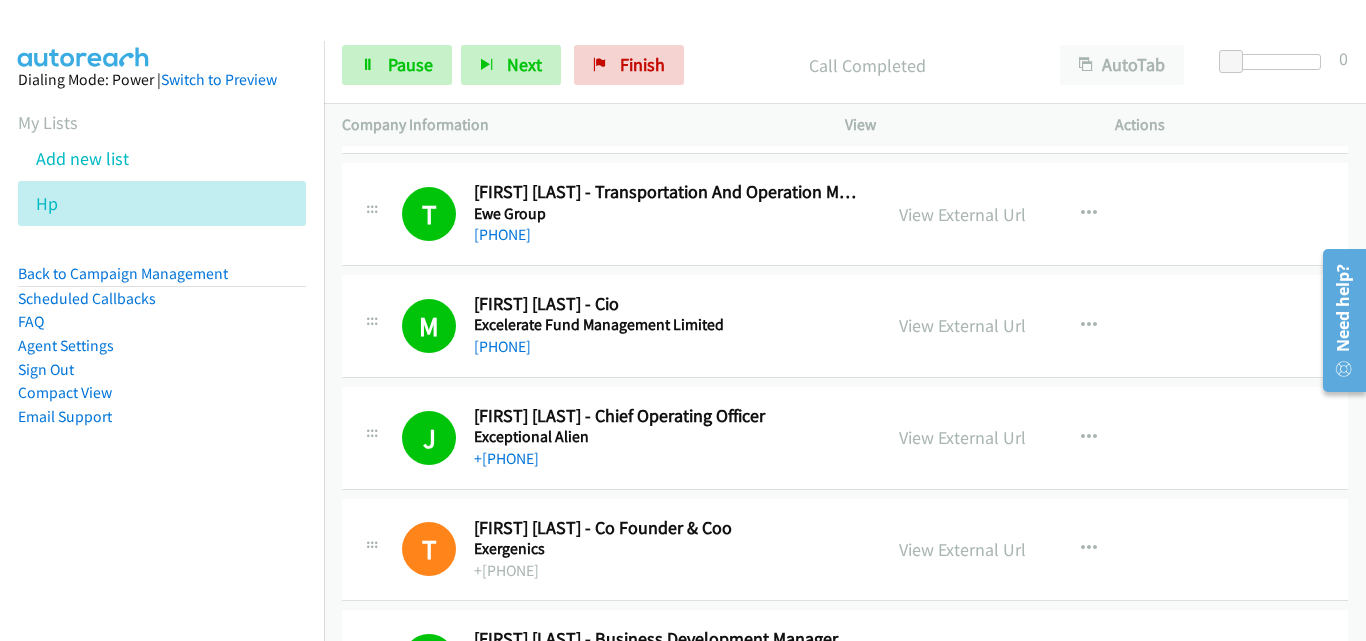 click on "Start Calls
Pause
Next
Finish
Call Completed
AutoTab
AutoTab
0" at bounding box center (845, 65) 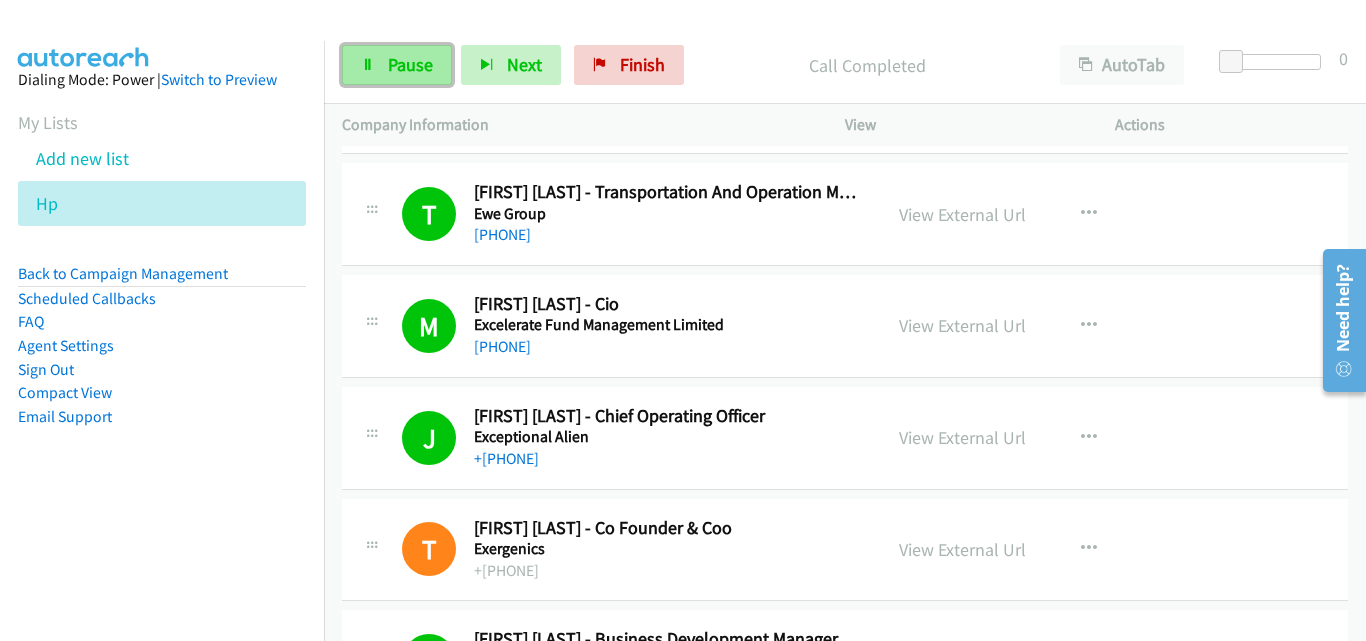 click on "Pause" at bounding box center [410, 64] 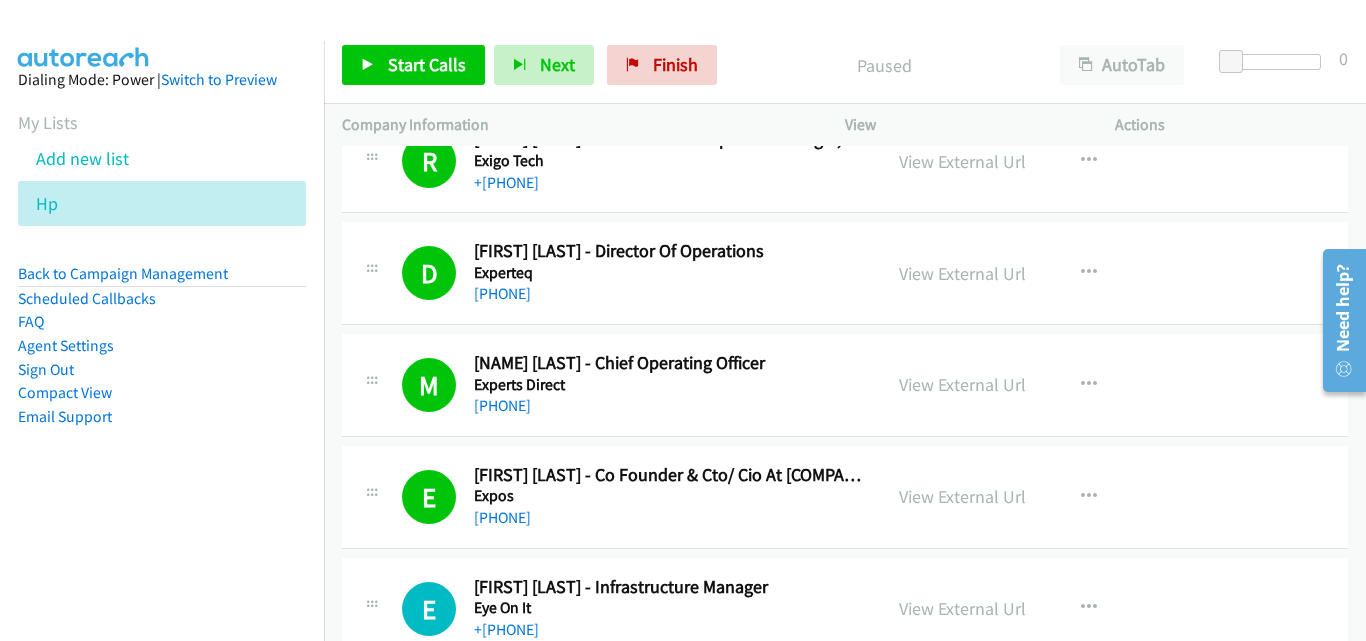 scroll, scrollTop: 2400, scrollLeft: 0, axis: vertical 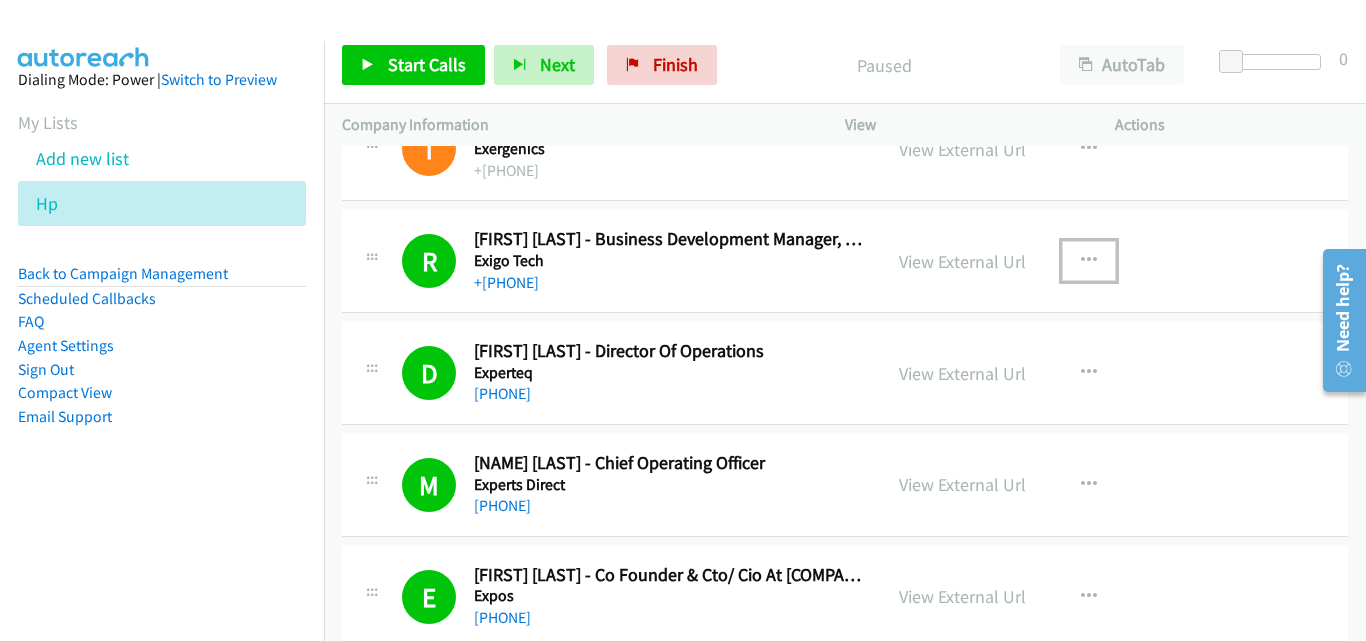 click at bounding box center [1089, 261] 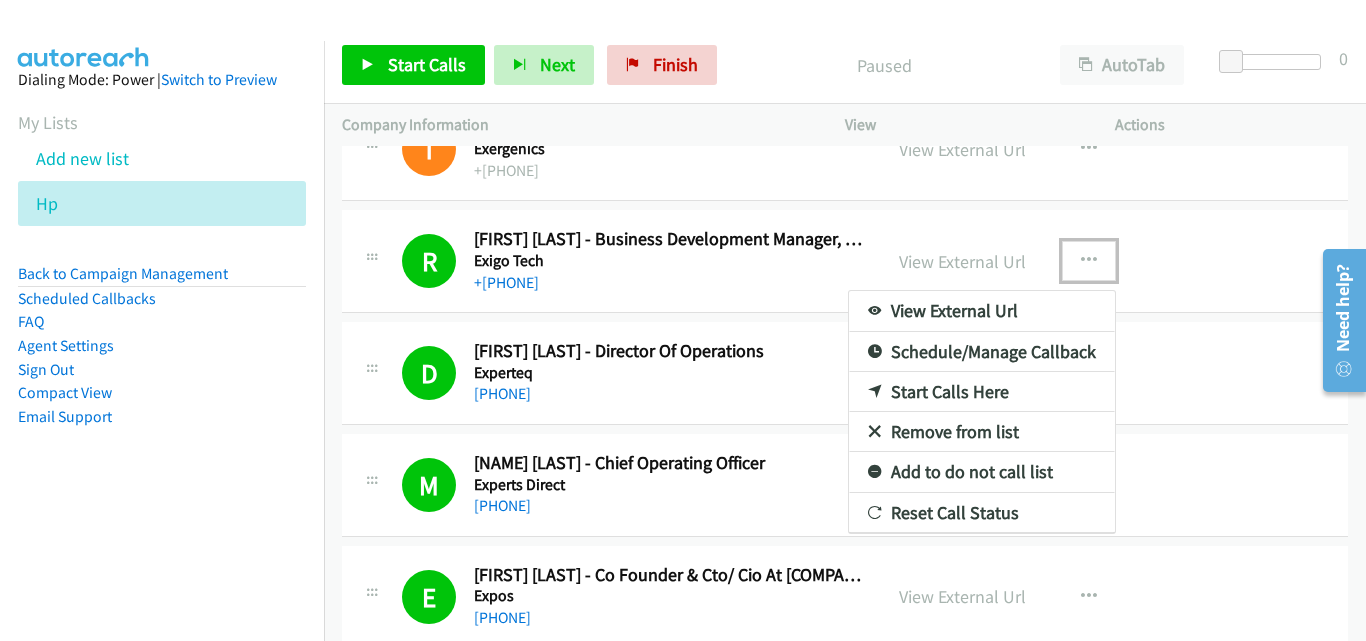click on "Start Calls Here" at bounding box center (982, 392) 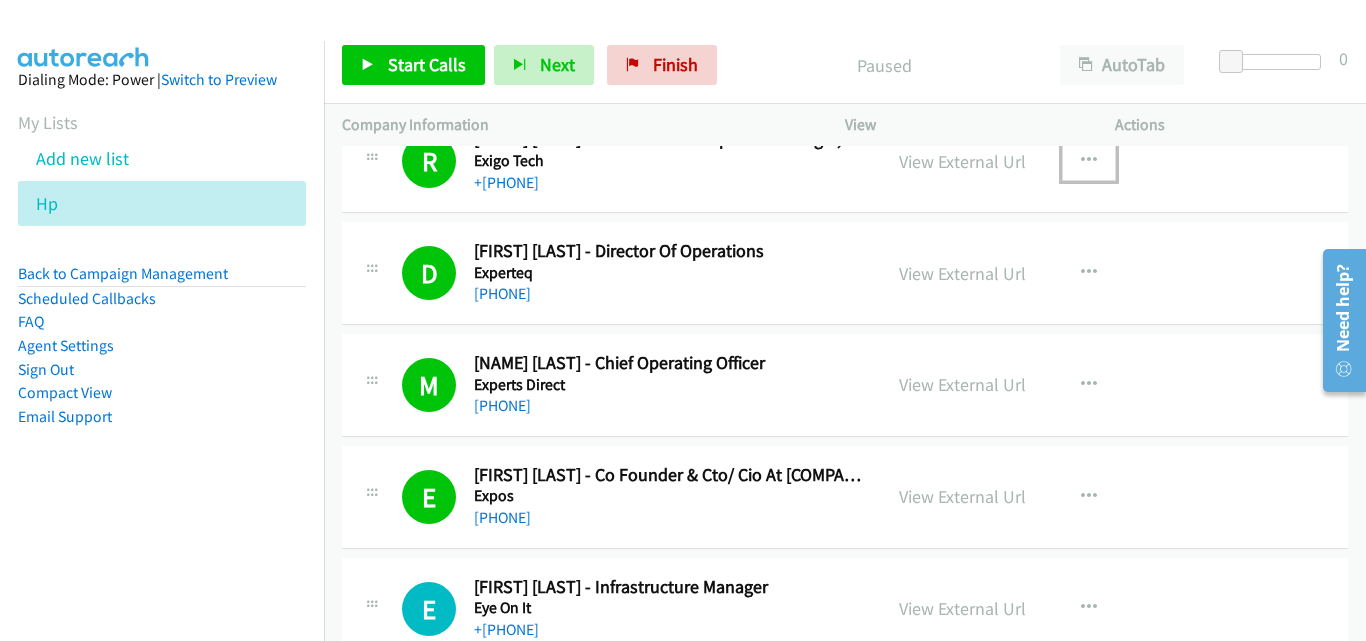 scroll, scrollTop: 2400, scrollLeft: 0, axis: vertical 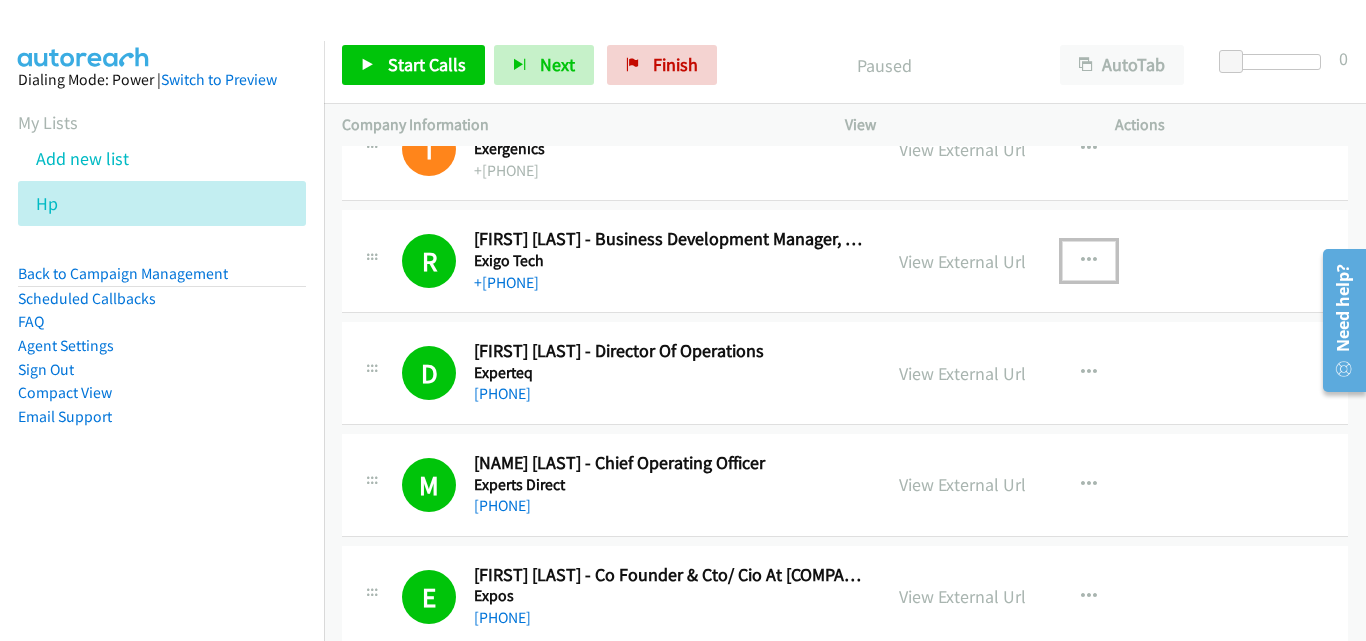 click at bounding box center [1089, 261] 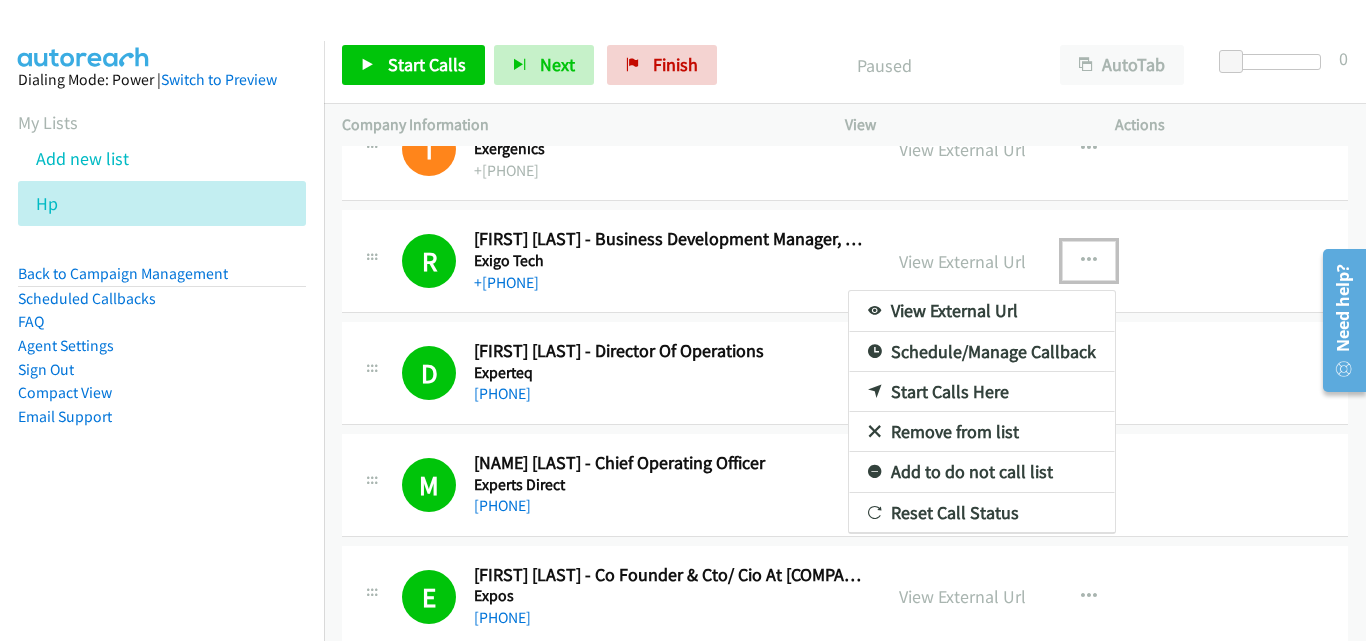 click on "Start Calls Here" at bounding box center [982, 392] 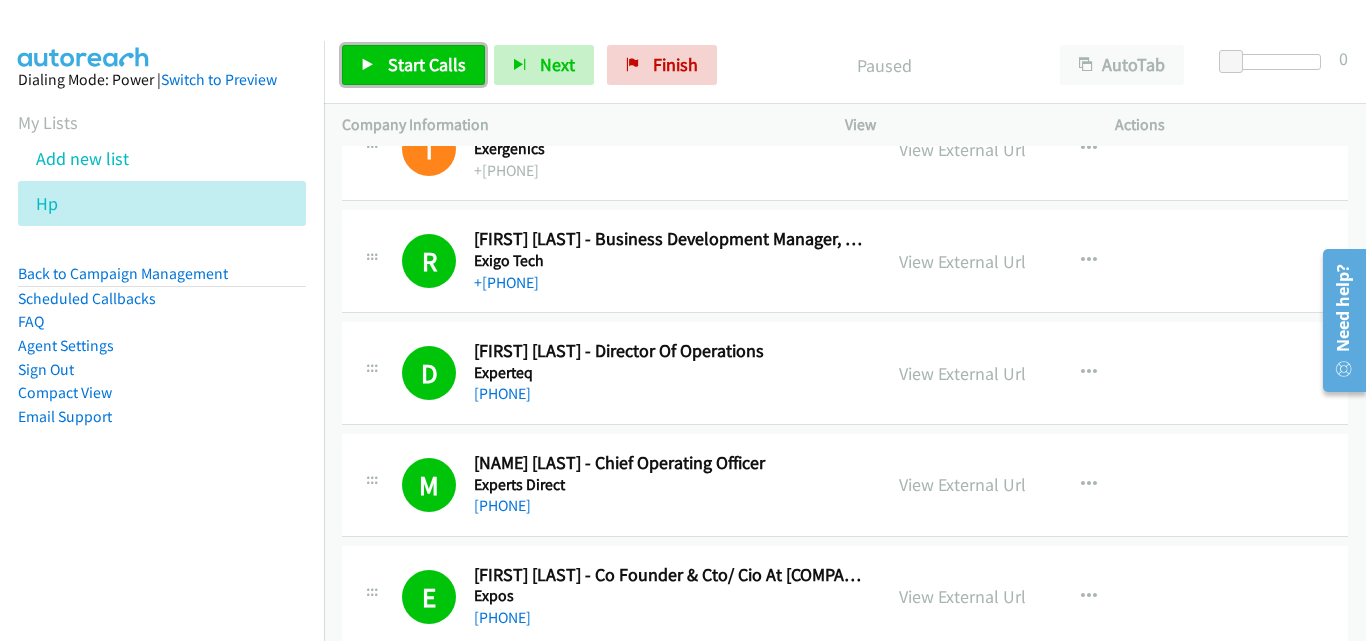 click on "Start Calls" at bounding box center (427, 64) 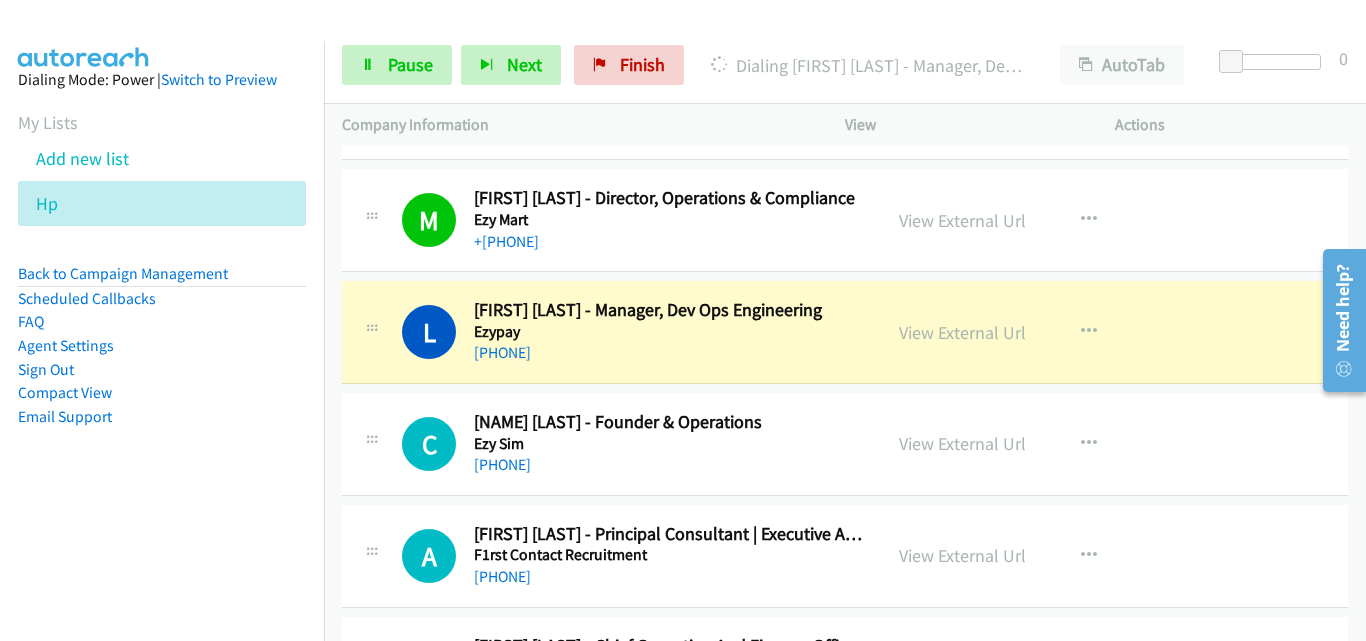 scroll, scrollTop: 3100, scrollLeft: 0, axis: vertical 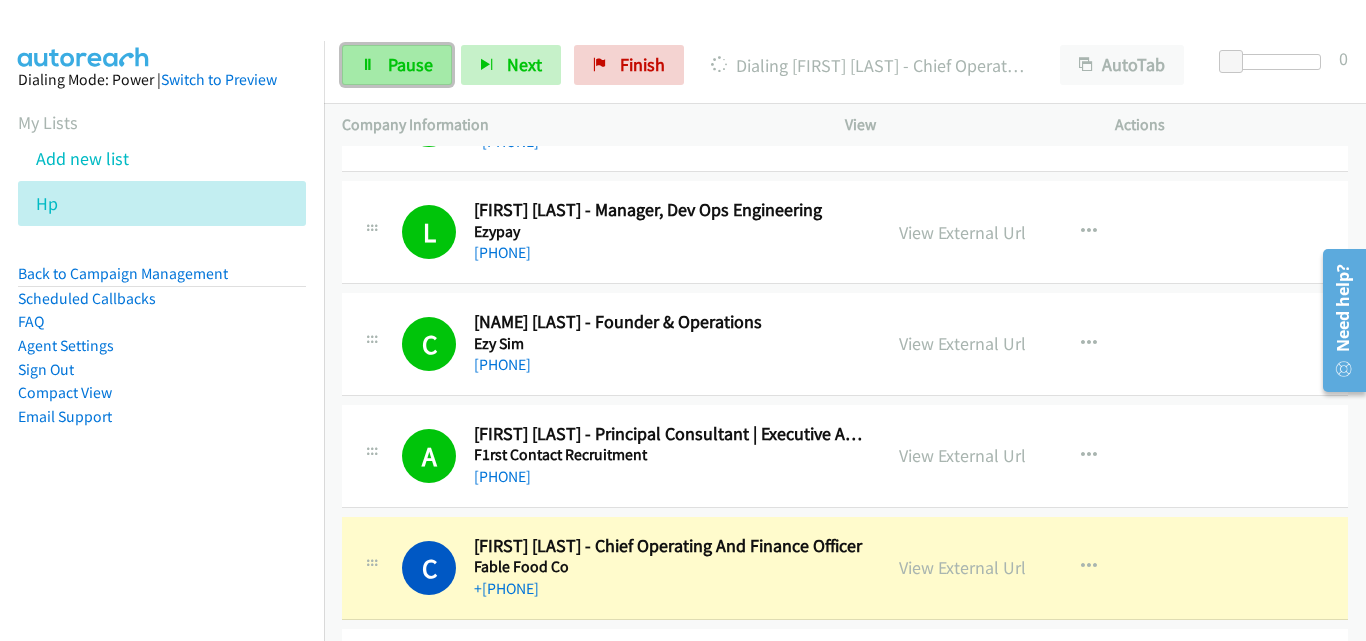 click on "Pause" at bounding box center [410, 64] 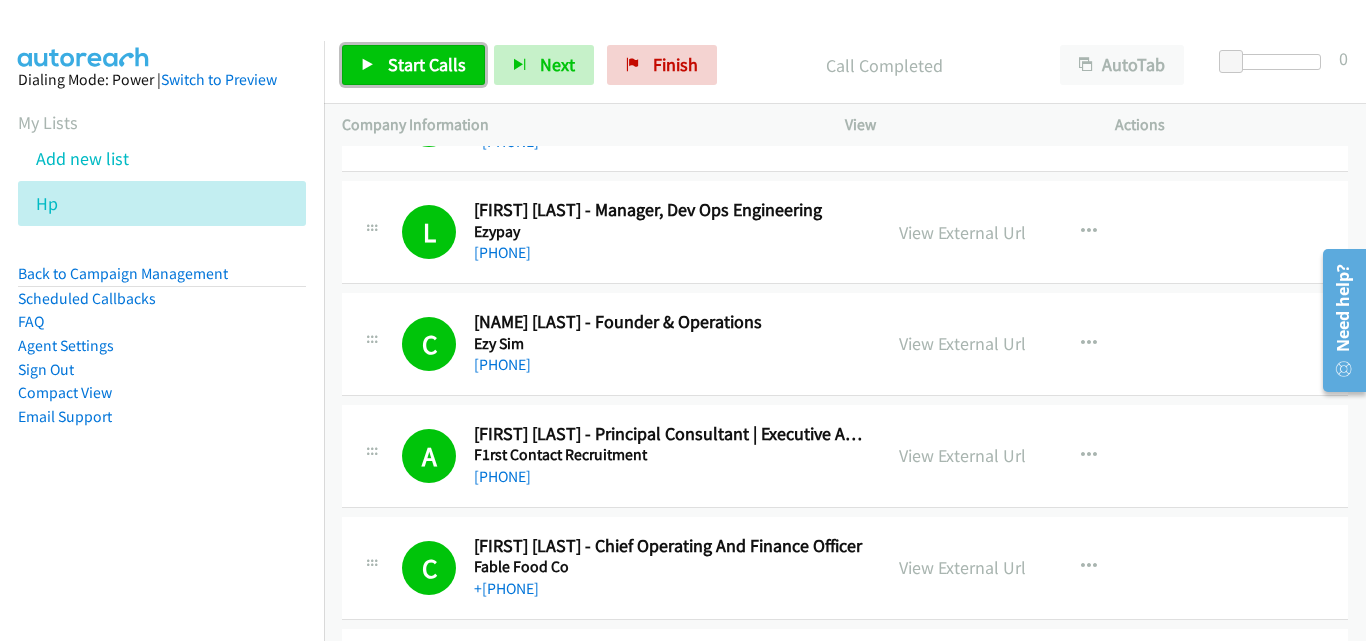 click on "Start Calls" at bounding box center [427, 64] 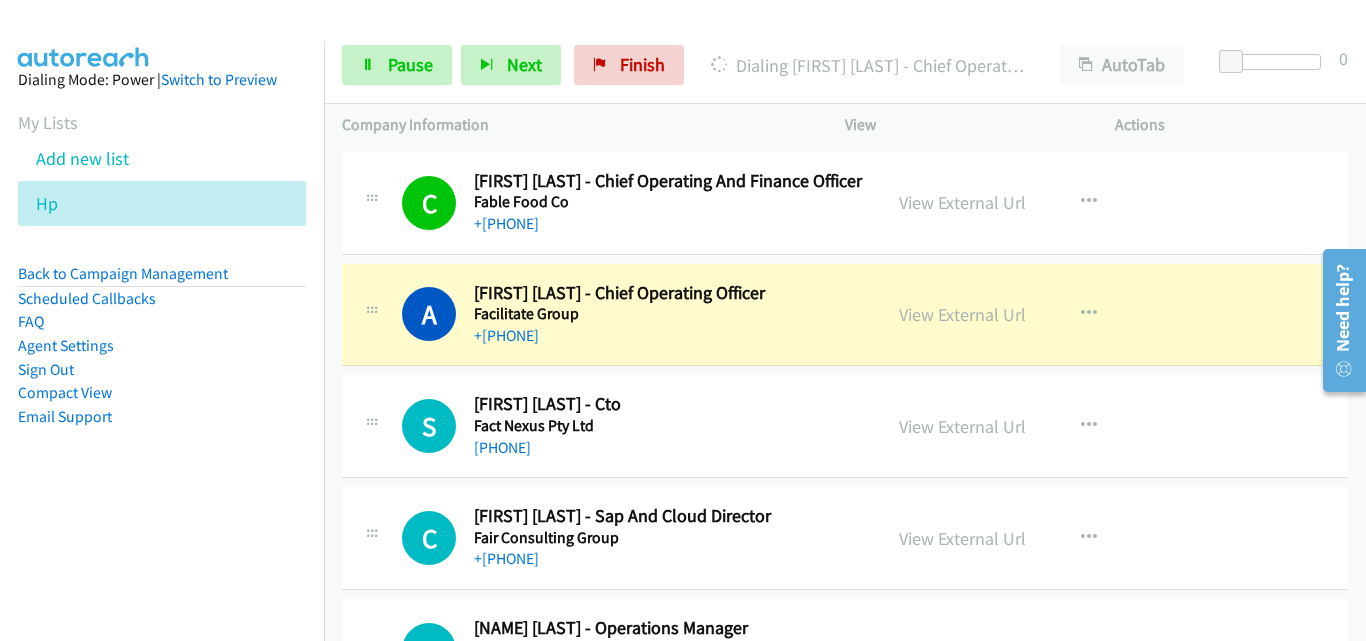 scroll, scrollTop: 3500, scrollLeft: 0, axis: vertical 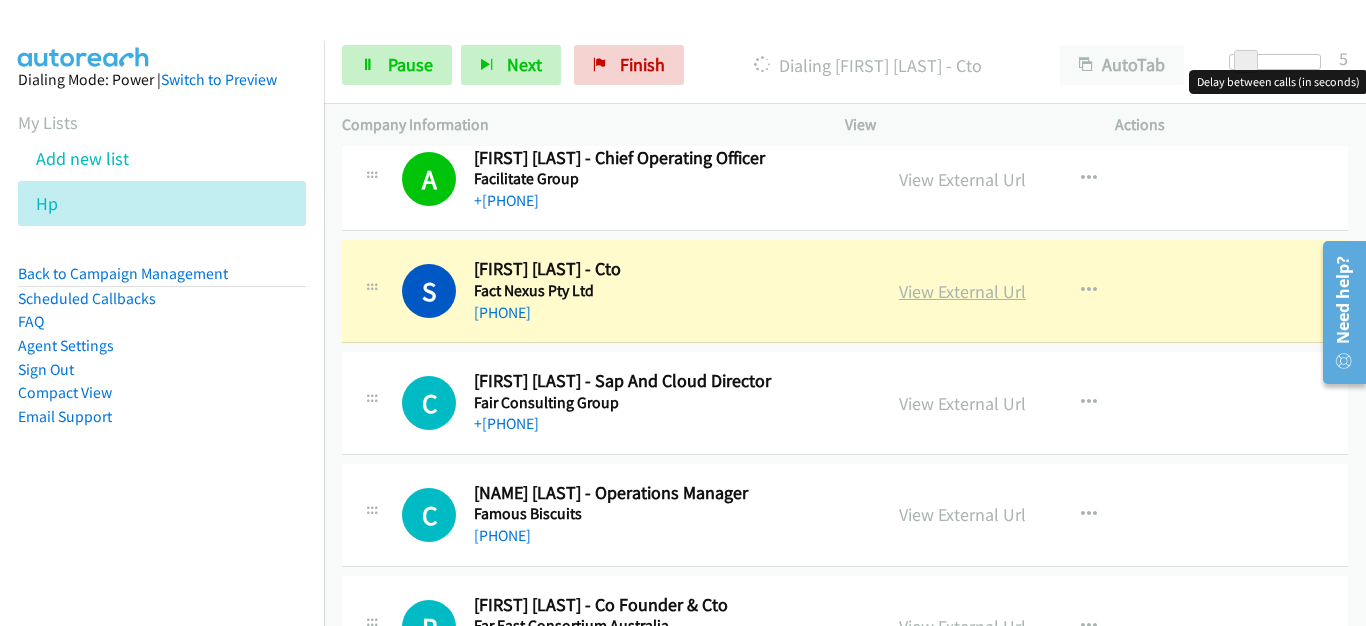 click on "View External Url" at bounding box center [962, 291] 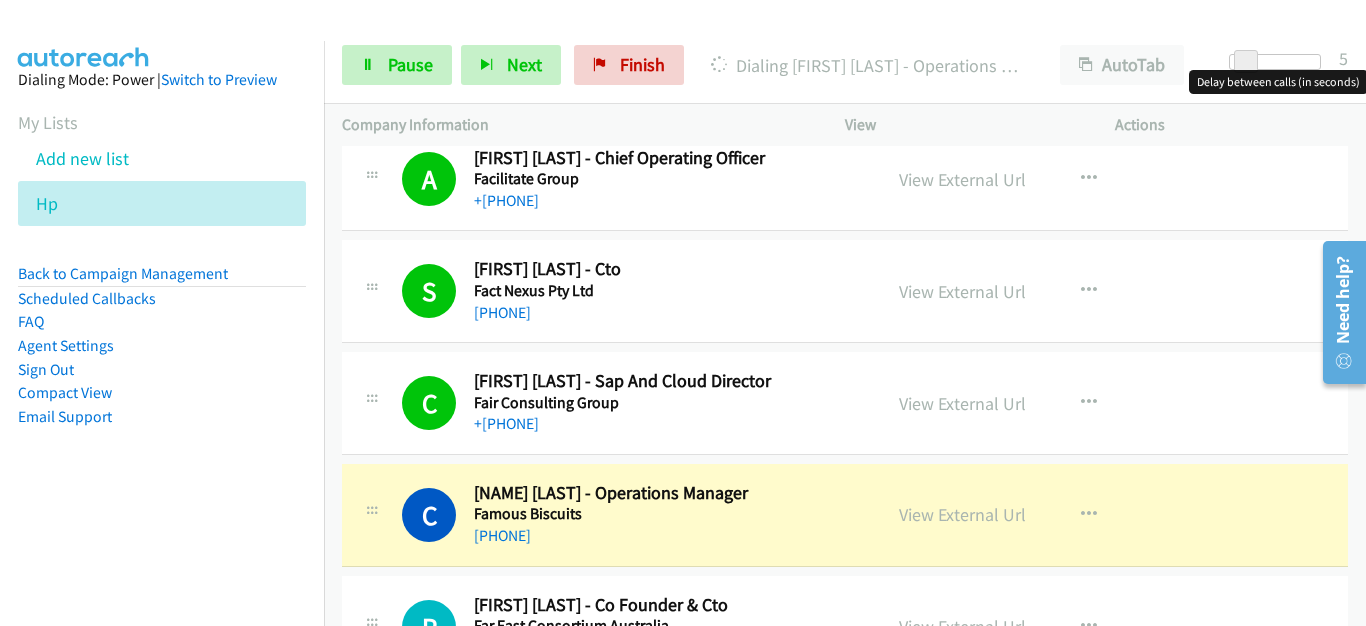 scroll, scrollTop: 3700, scrollLeft: 0, axis: vertical 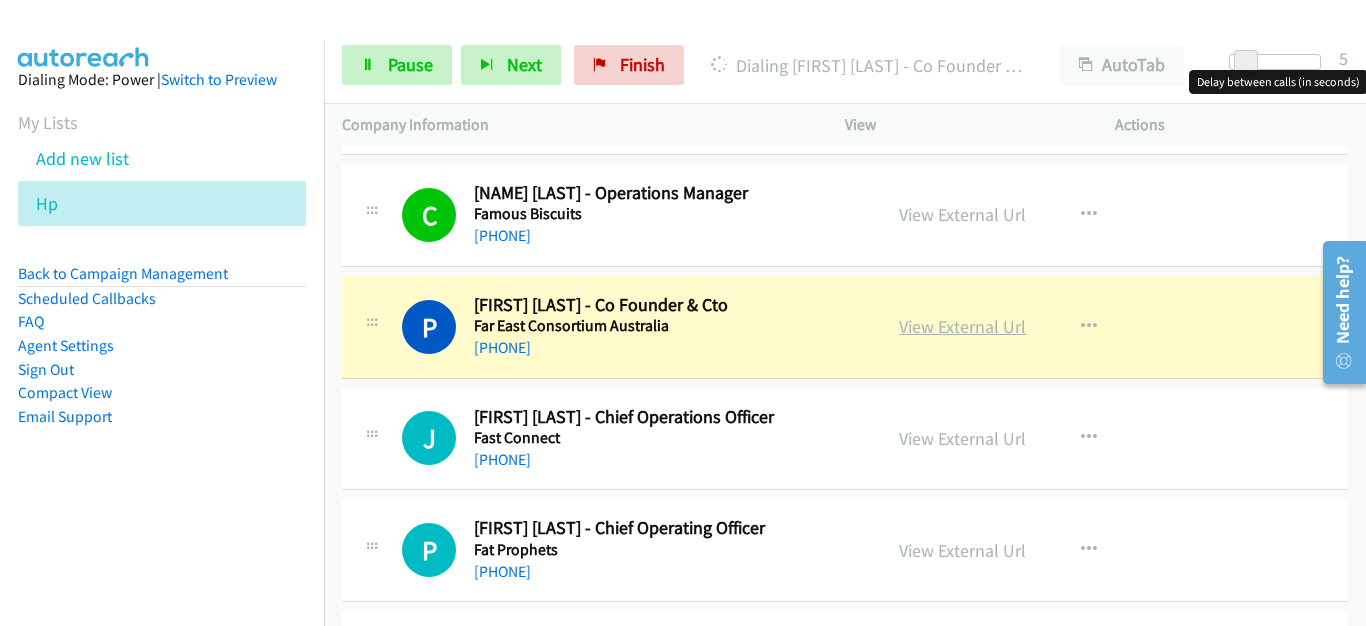 click on "View External Url" at bounding box center [962, 326] 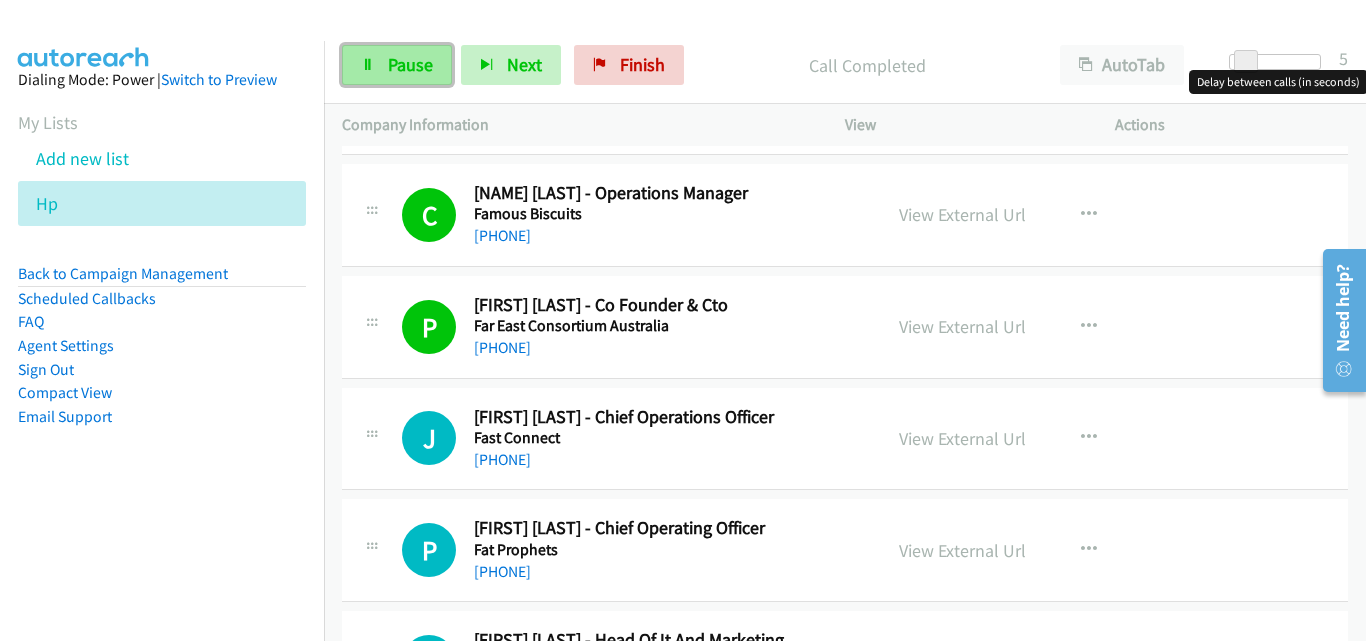 click on "Pause" at bounding box center [397, 65] 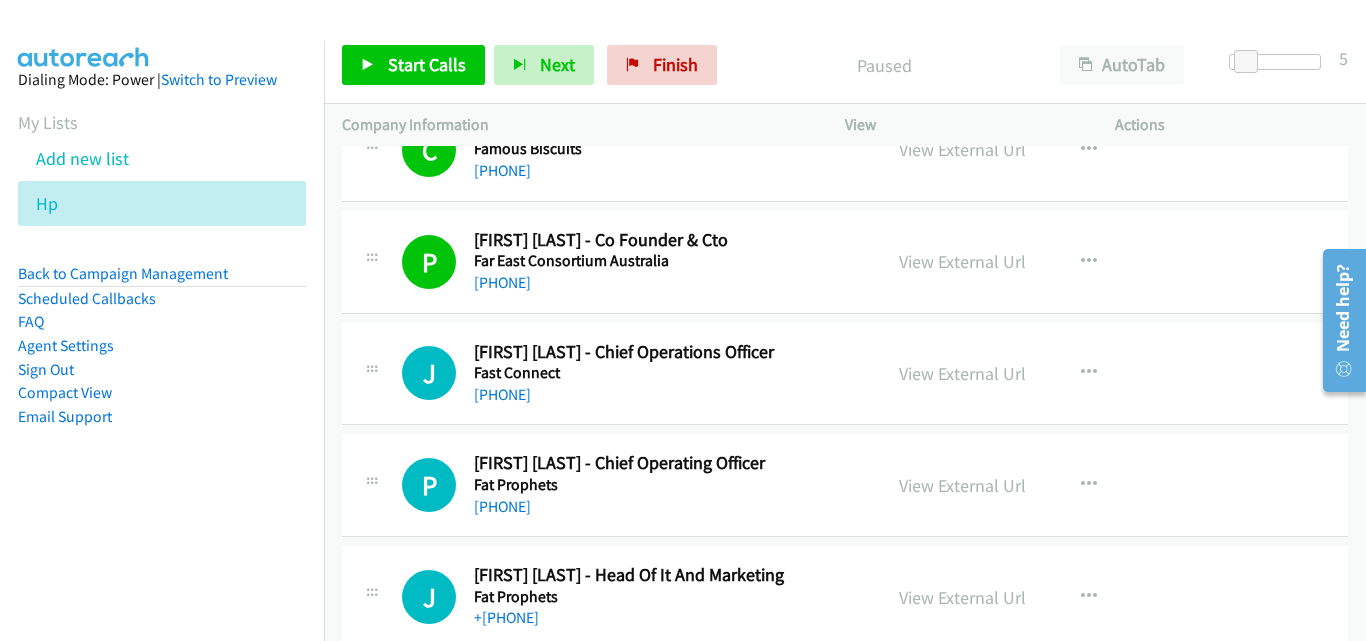 scroll, scrollTop: 4000, scrollLeft: 0, axis: vertical 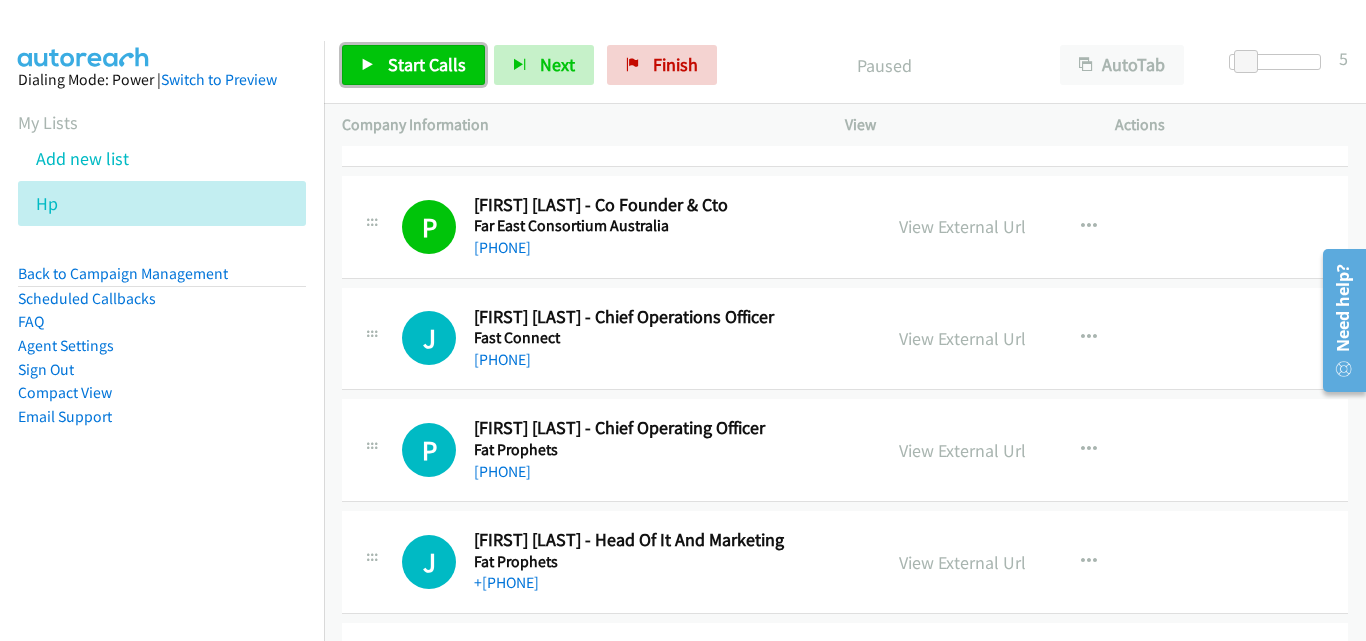 click on "Start Calls" at bounding box center (427, 64) 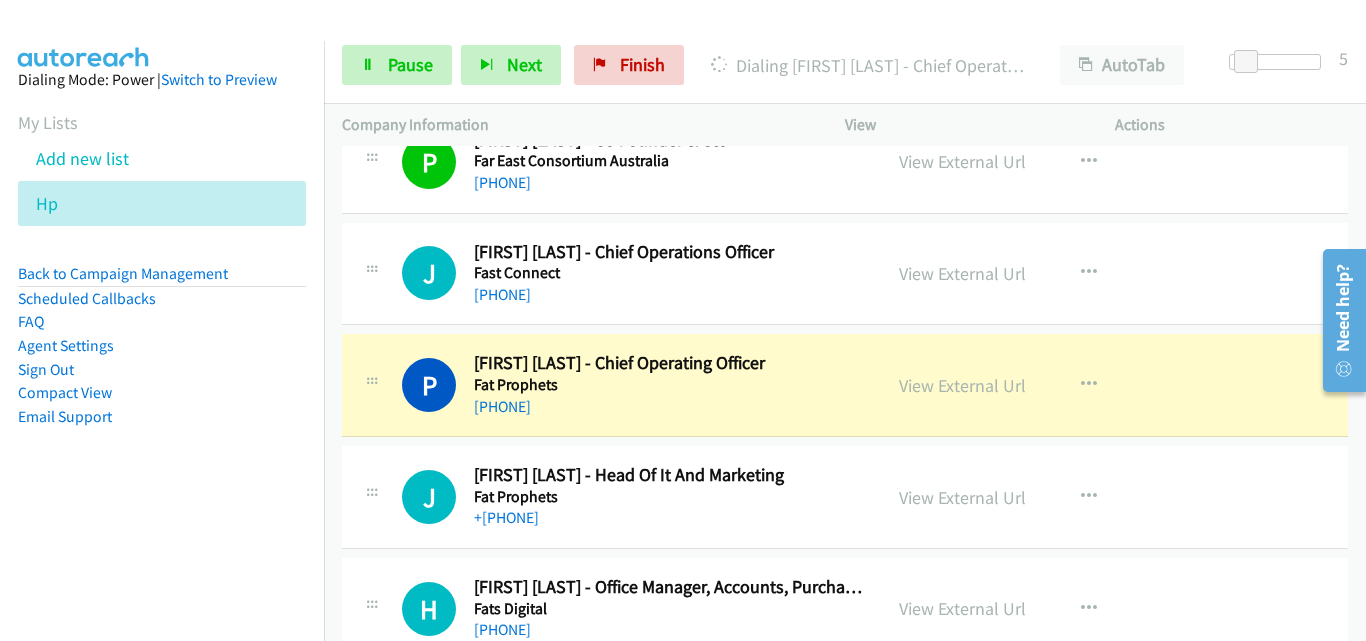 scroll, scrollTop: 4100, scrollLeft: 0, axis: vertical 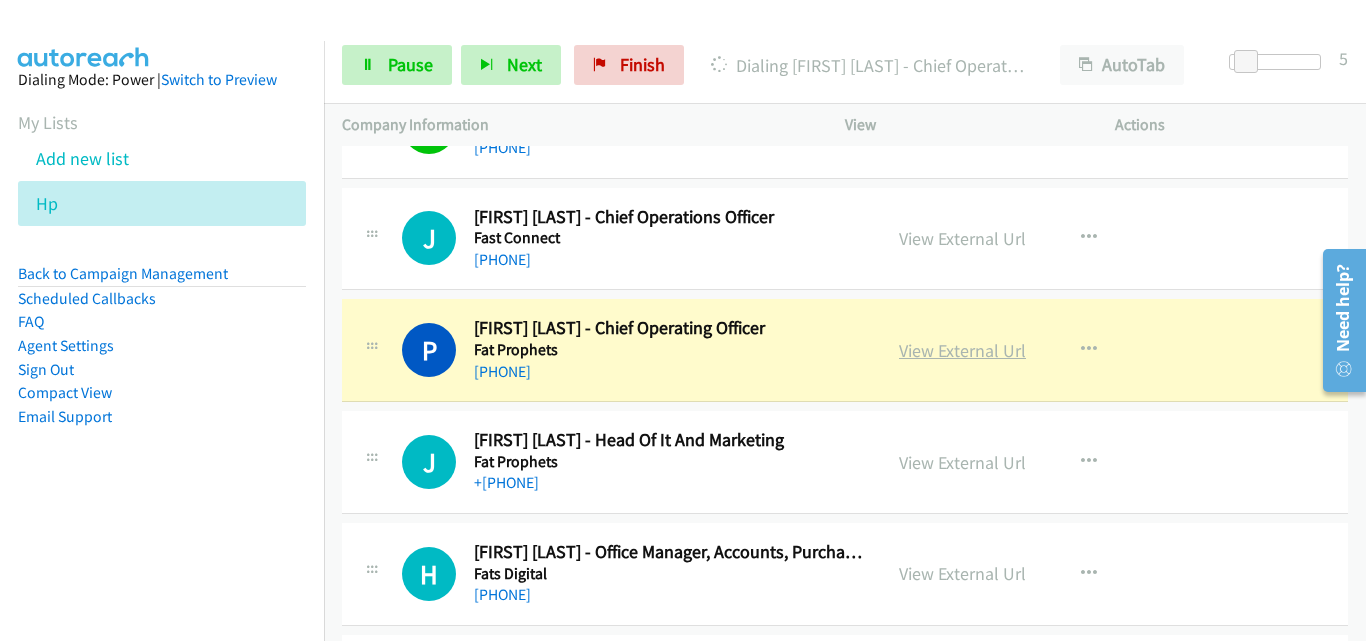 click on "View External Url" at bounding box center [962, 350] 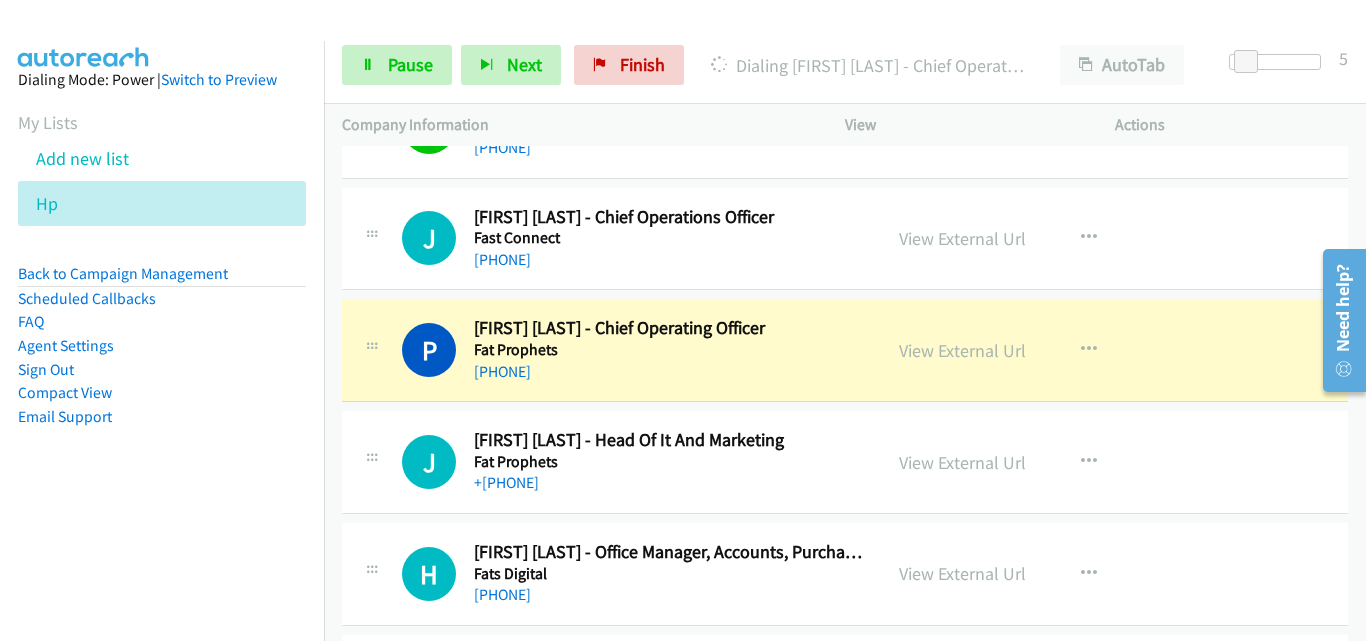 scroll, scrollTop: 4200, scrollLeft: 0, axis: vertical 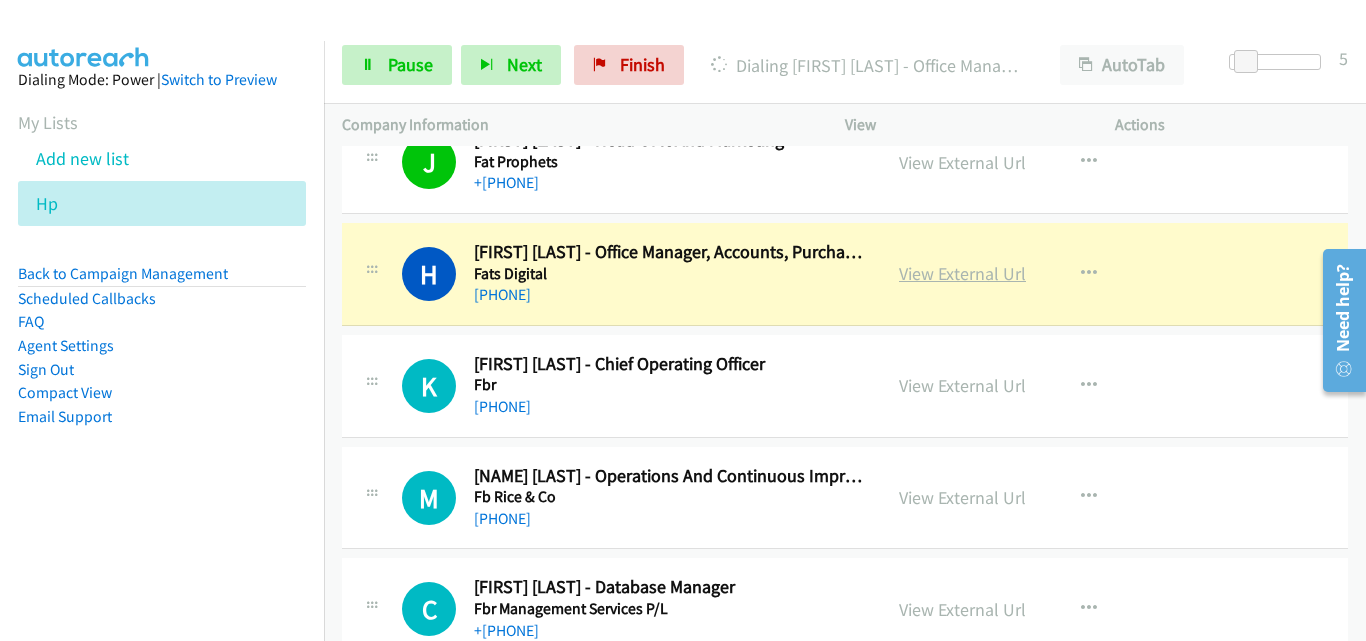 click on "View External Url" at bounding box center (962, 273) 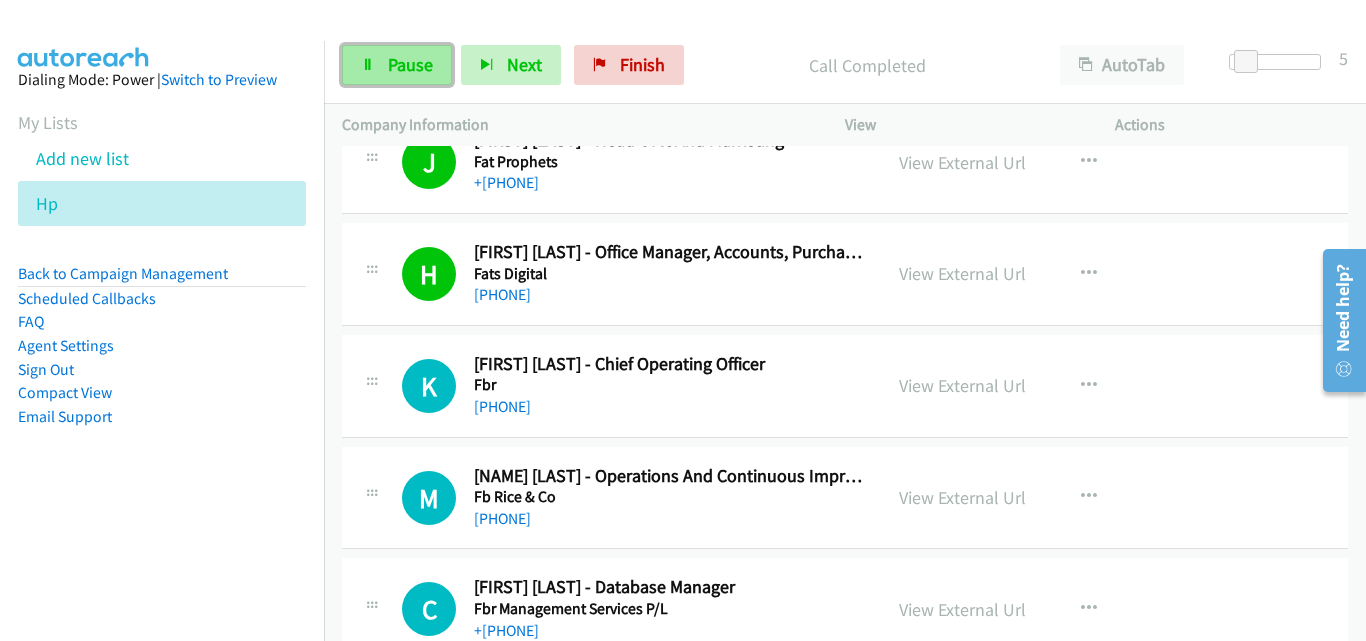 click on "Pause" at bounding box center [397, 65] 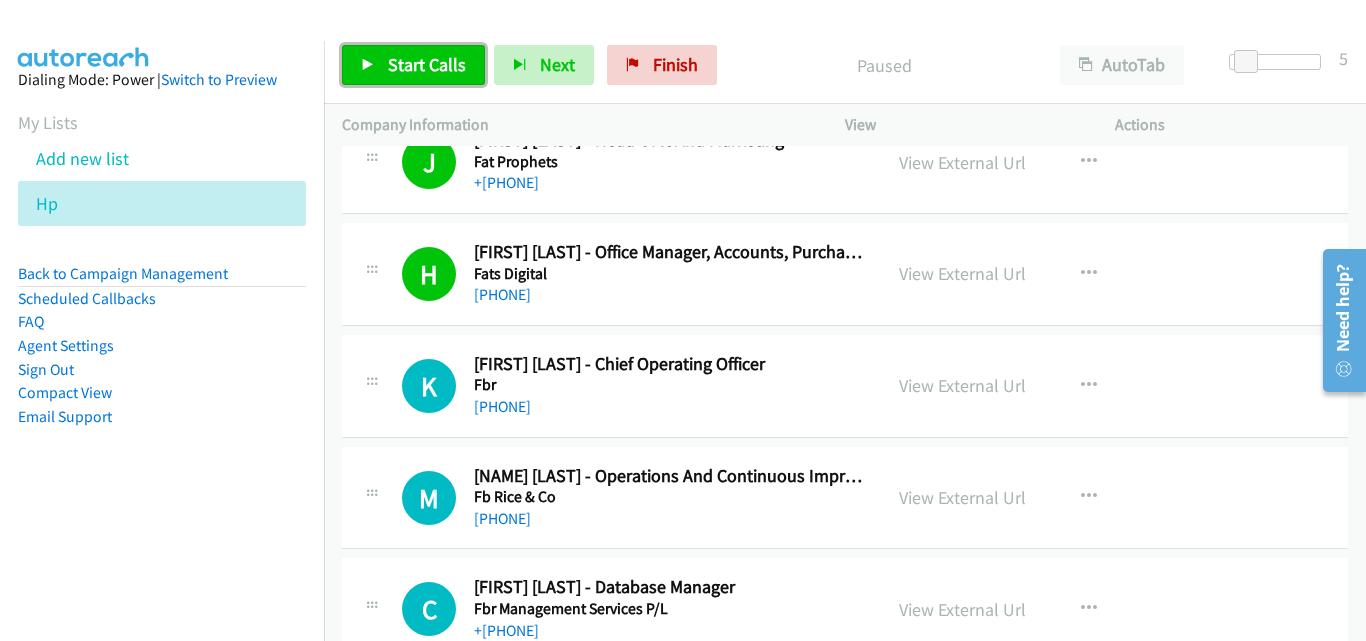 click on "Start Calls" at bounding box center [413, 65] 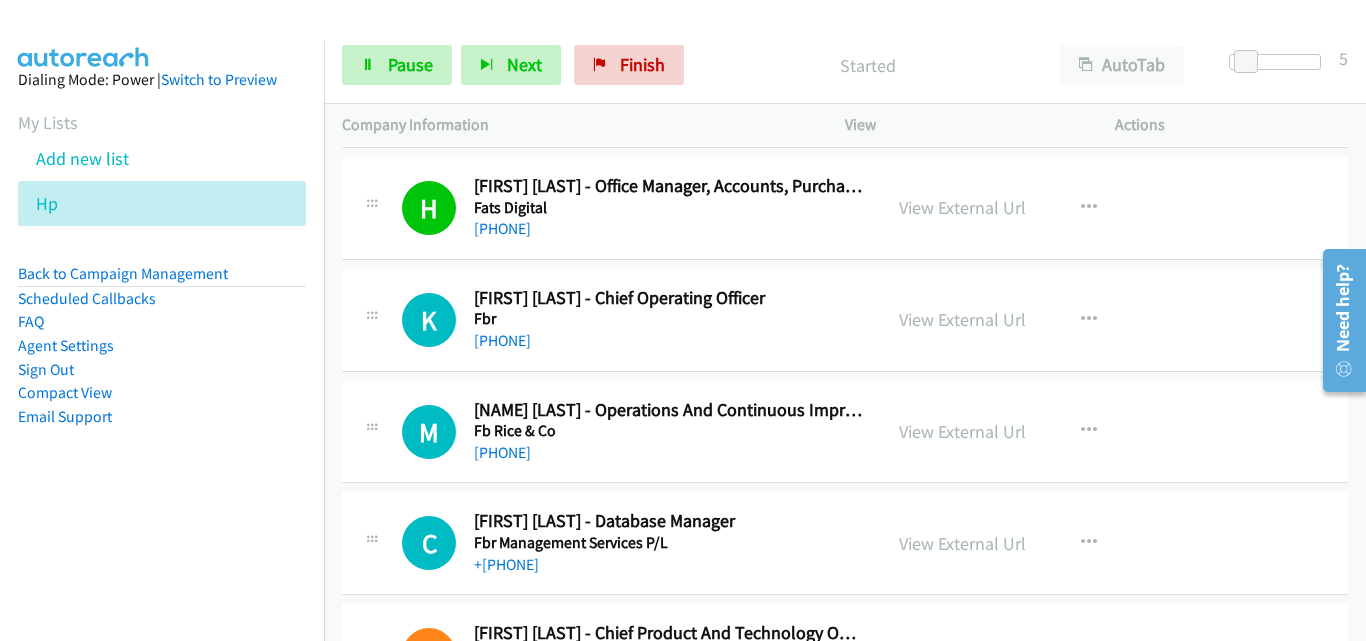 scroll, scrollTop: 4500, scrollLeft: 0, axis: vertical 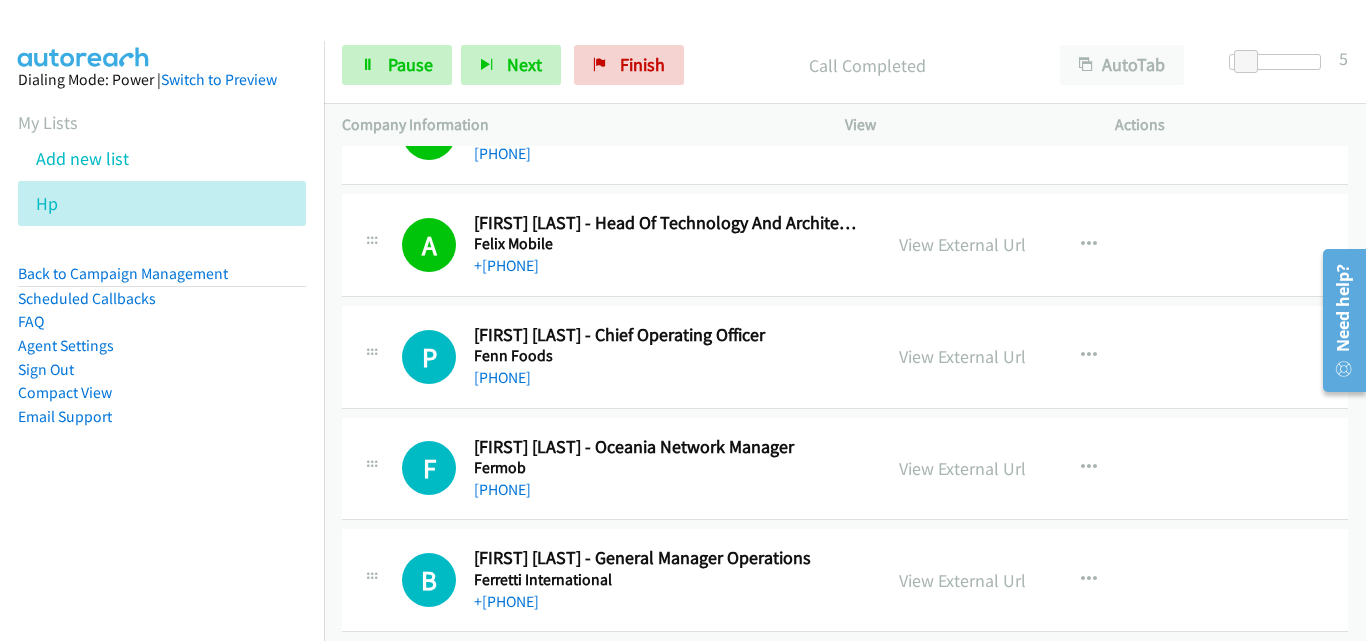 drag, startPoint x: 883, startPoint y: 341, endPoint x: 225, endPoint y: 501, distance: 677.1735 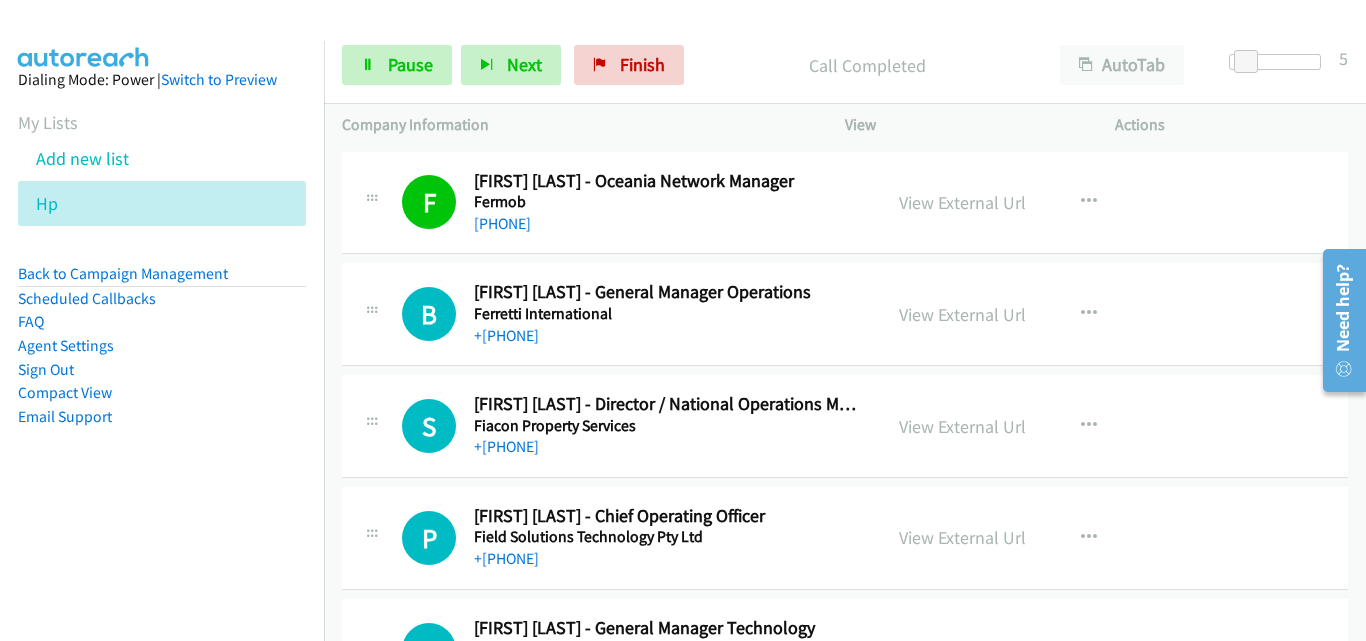 scroll, scrollTop: 5400, scrollLeft: 0, axis: vertical 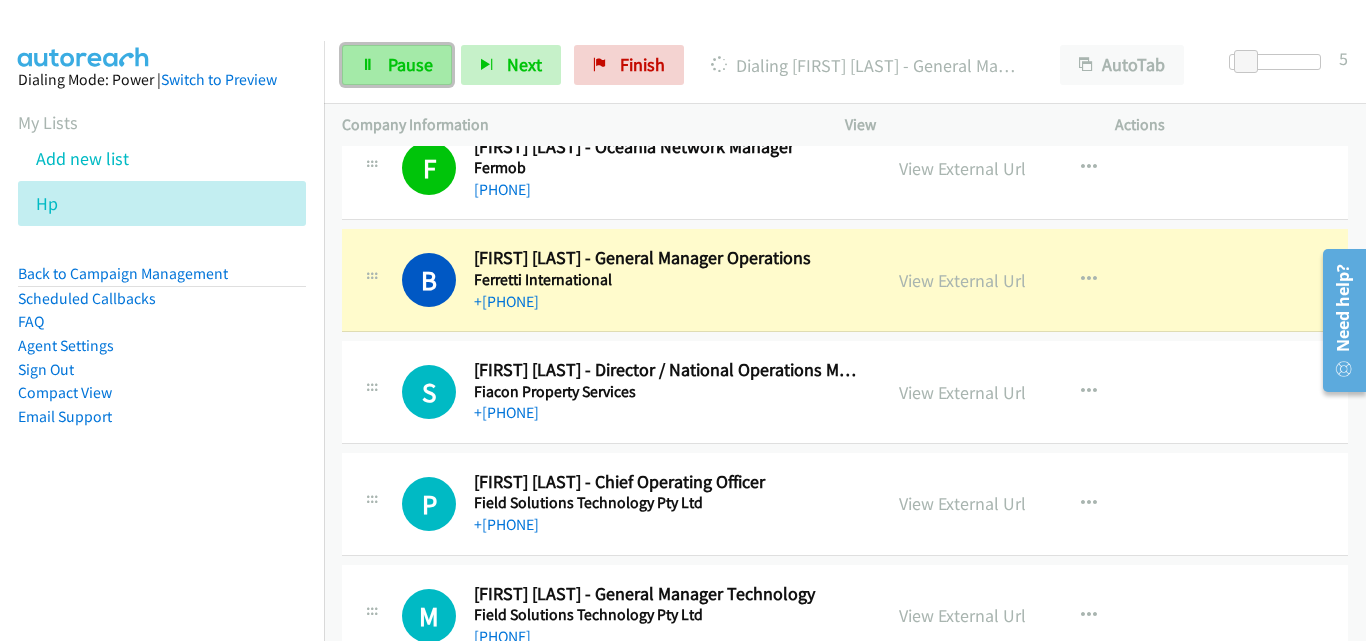 click on "Pause" at bounding box center [410, 64] 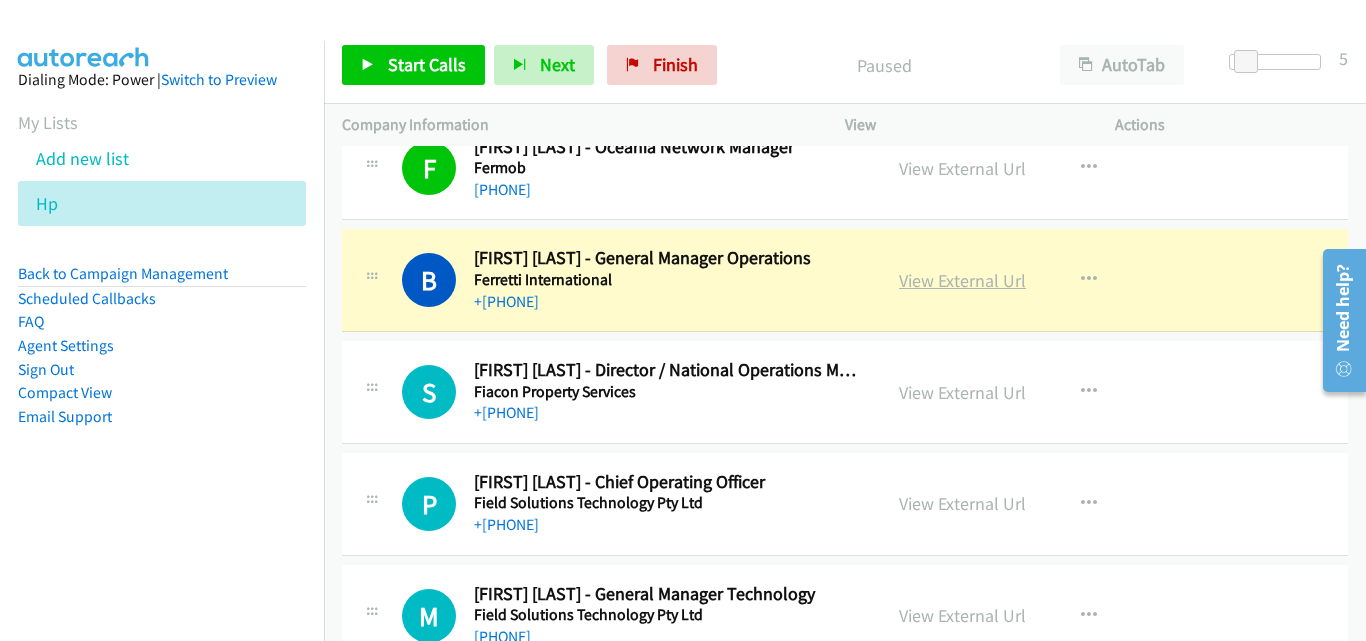 click on "View External Url" at bounding box center [962, 280] 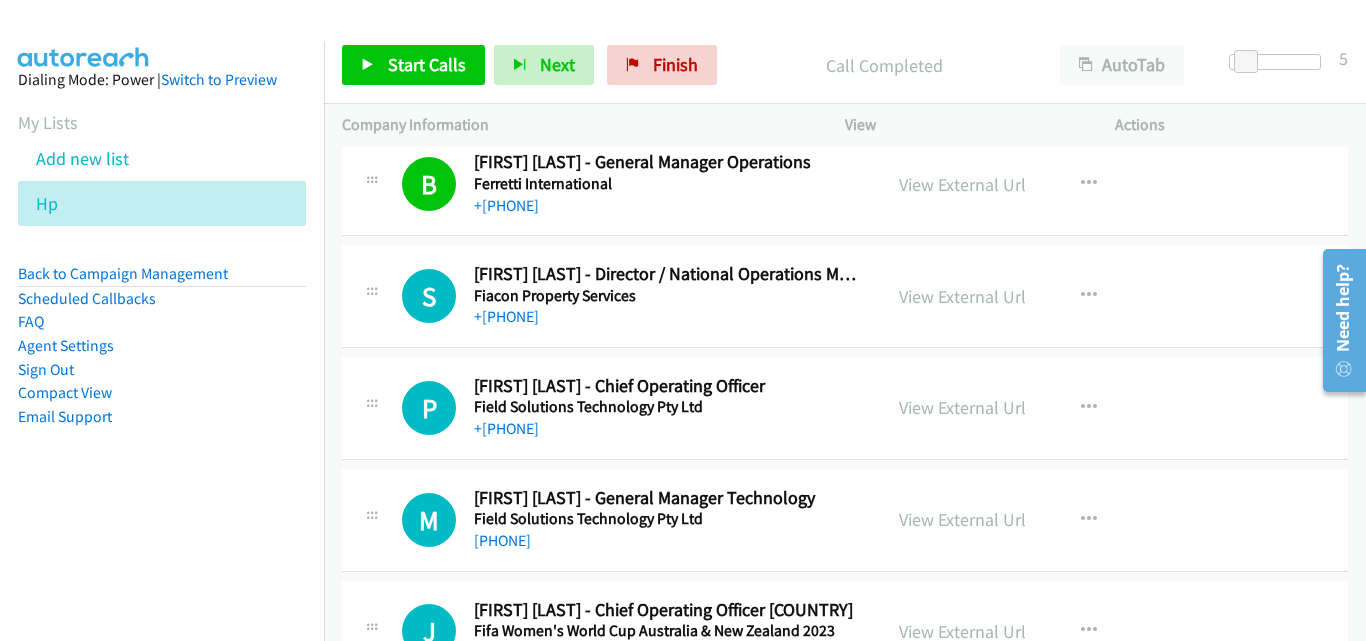scroll, scrollTop: 5400, scrollLeft: 0, axis: vertical 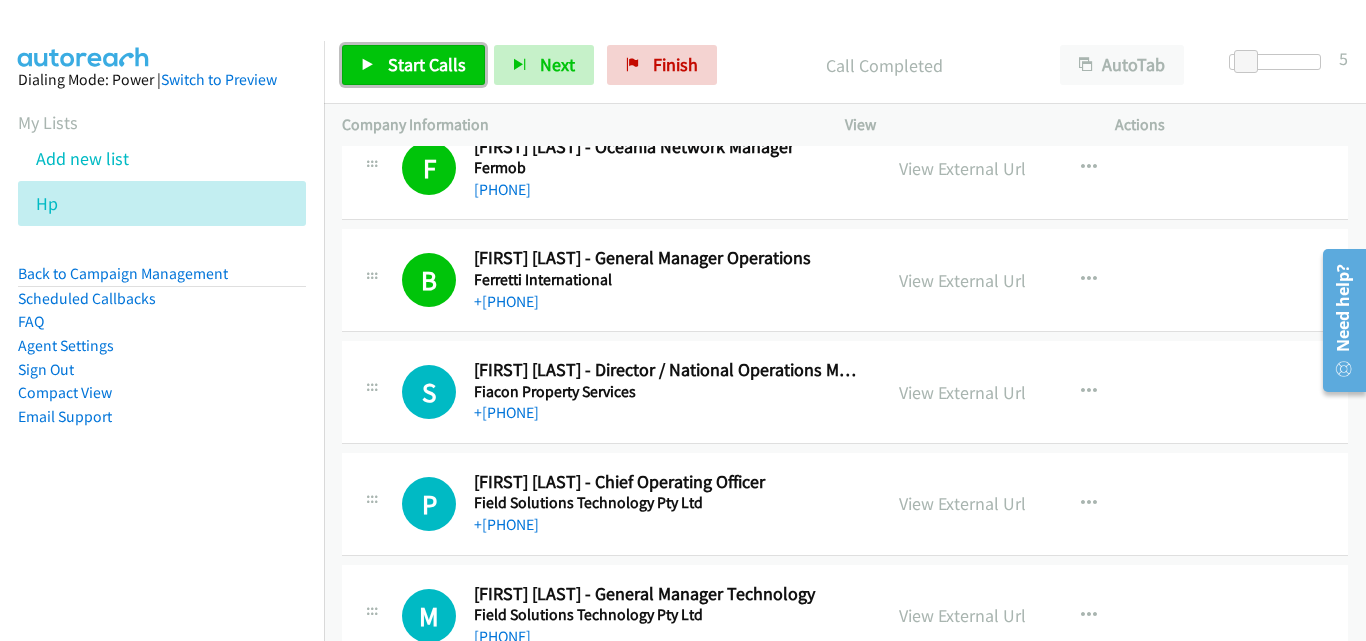 click on "Start Calls" at bounding box center (427, 64) 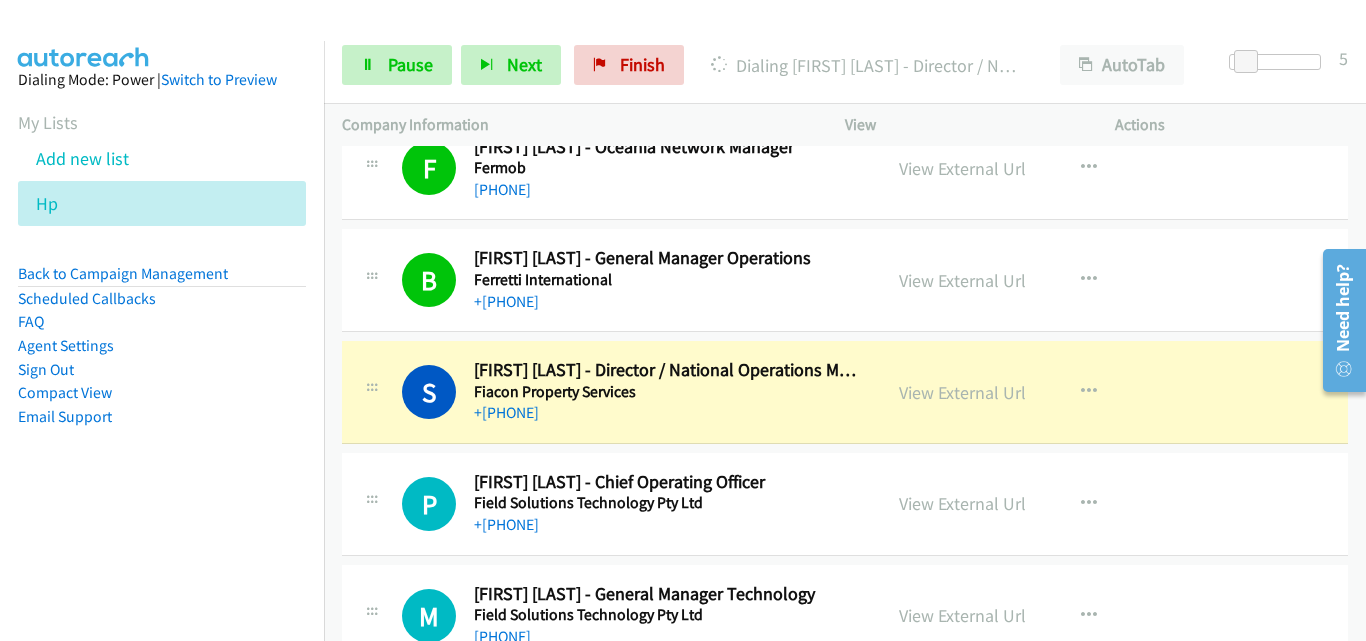 scroll, scrollTop: 5500, scrollLeft: 0, axis: vertical 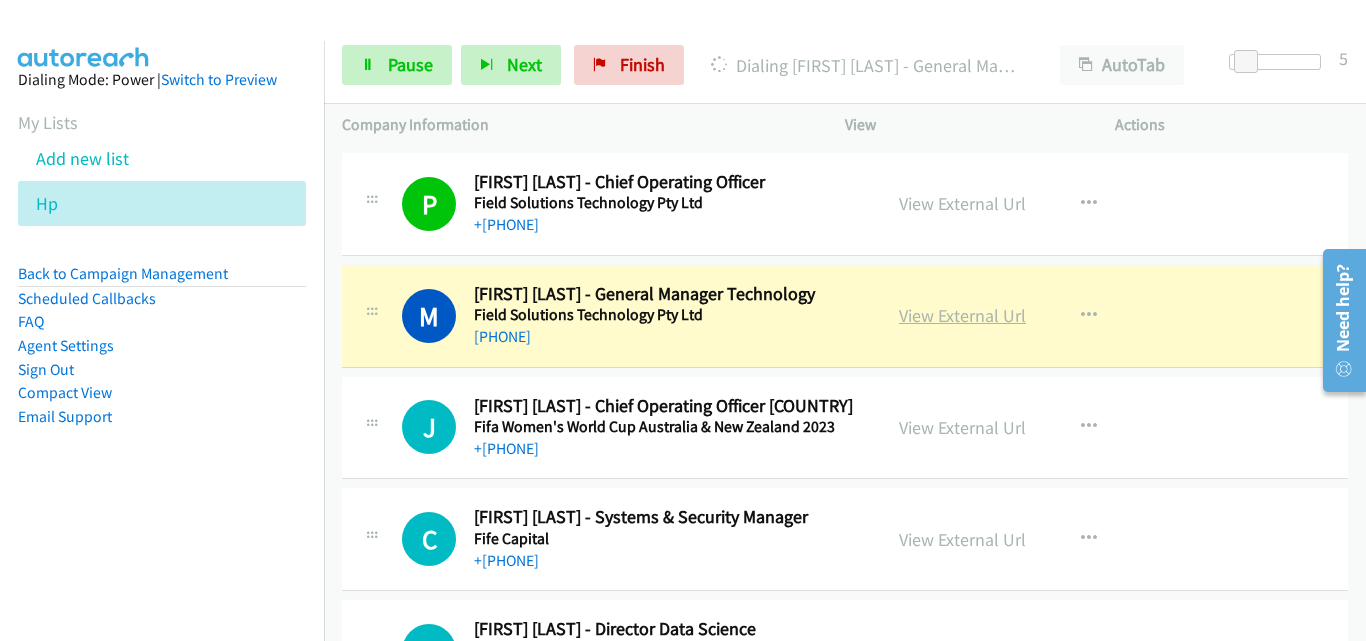 click on "View External Url" at bounding box center (962, 315) 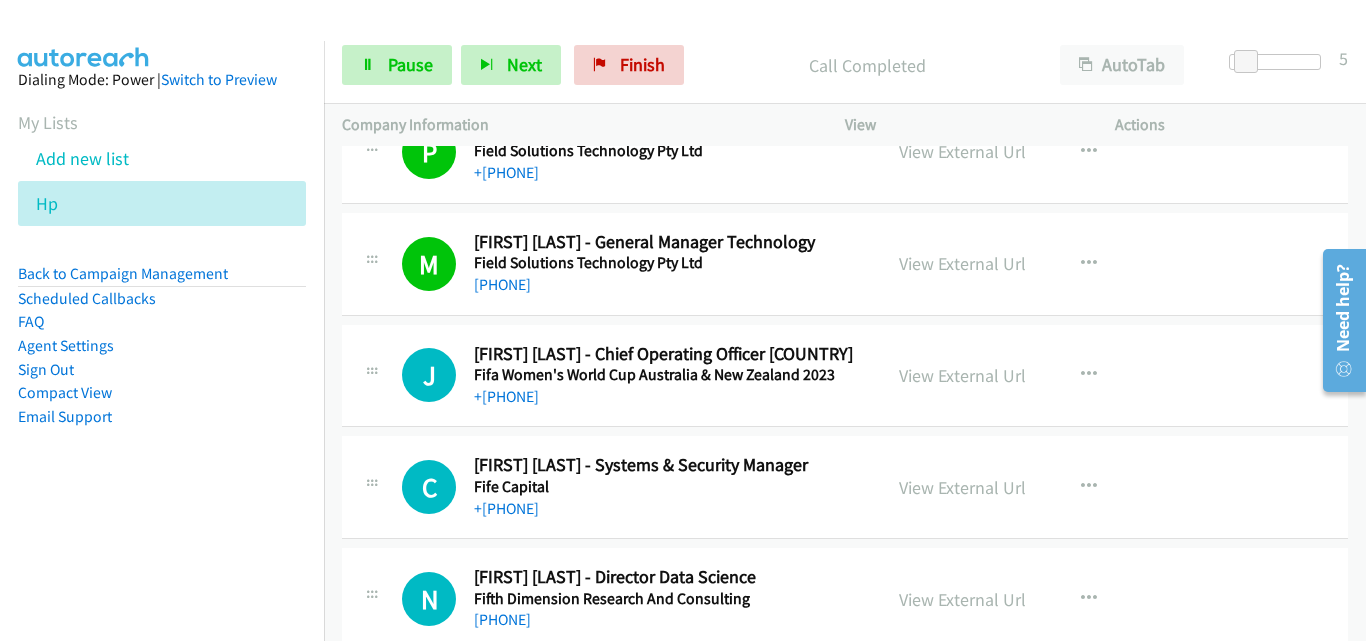 scroll, scrollTop: 5800, scrollLeft: 0, axis: vertical 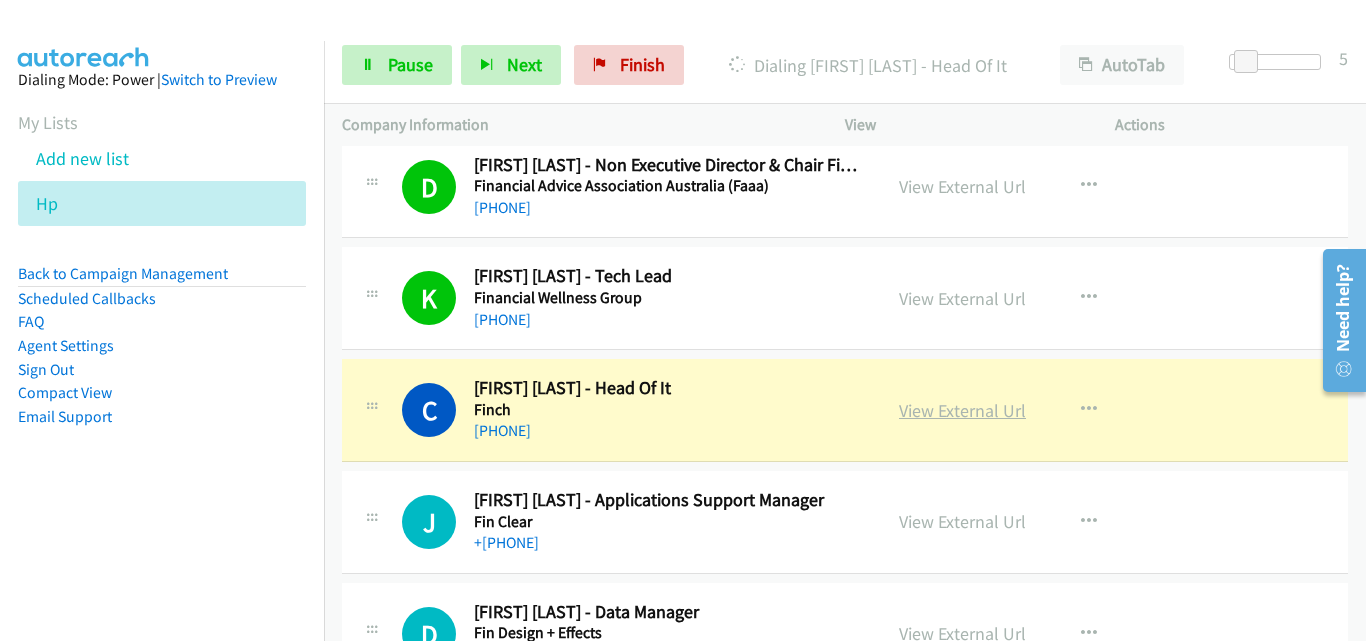 click on "View External Url" at bounding box center (962, 410) 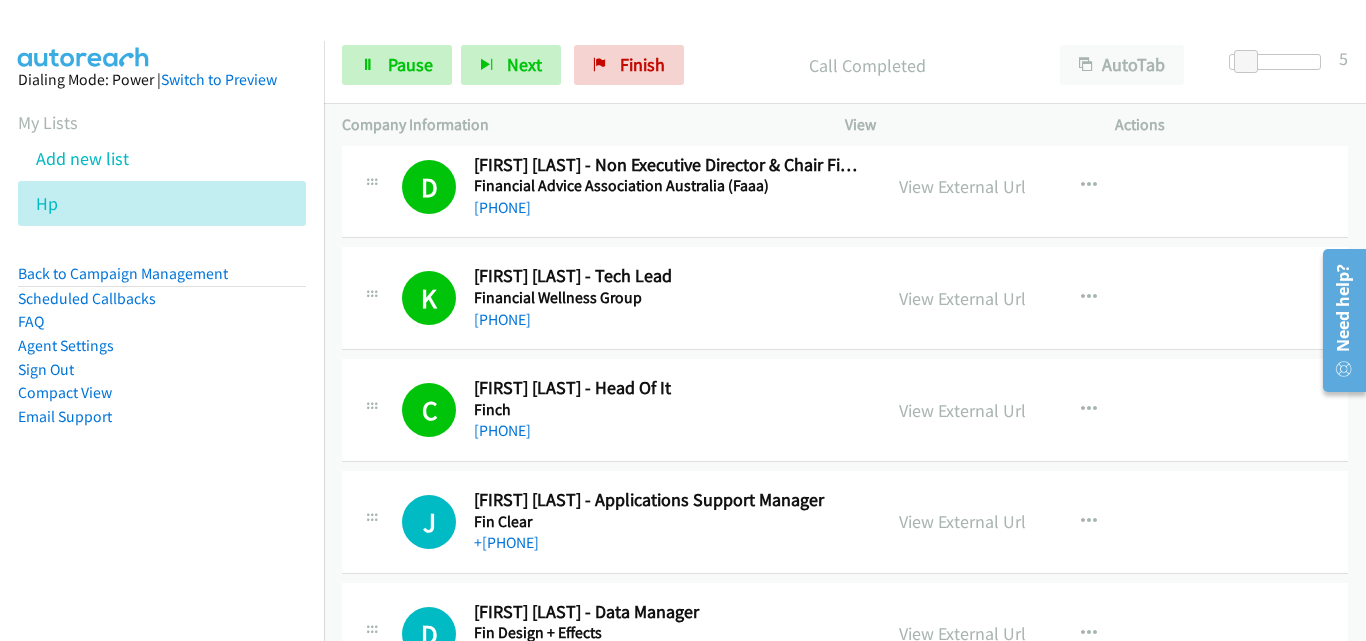 scroll, scrollTop: 6600, scrollLeft: 0, axis: vertical 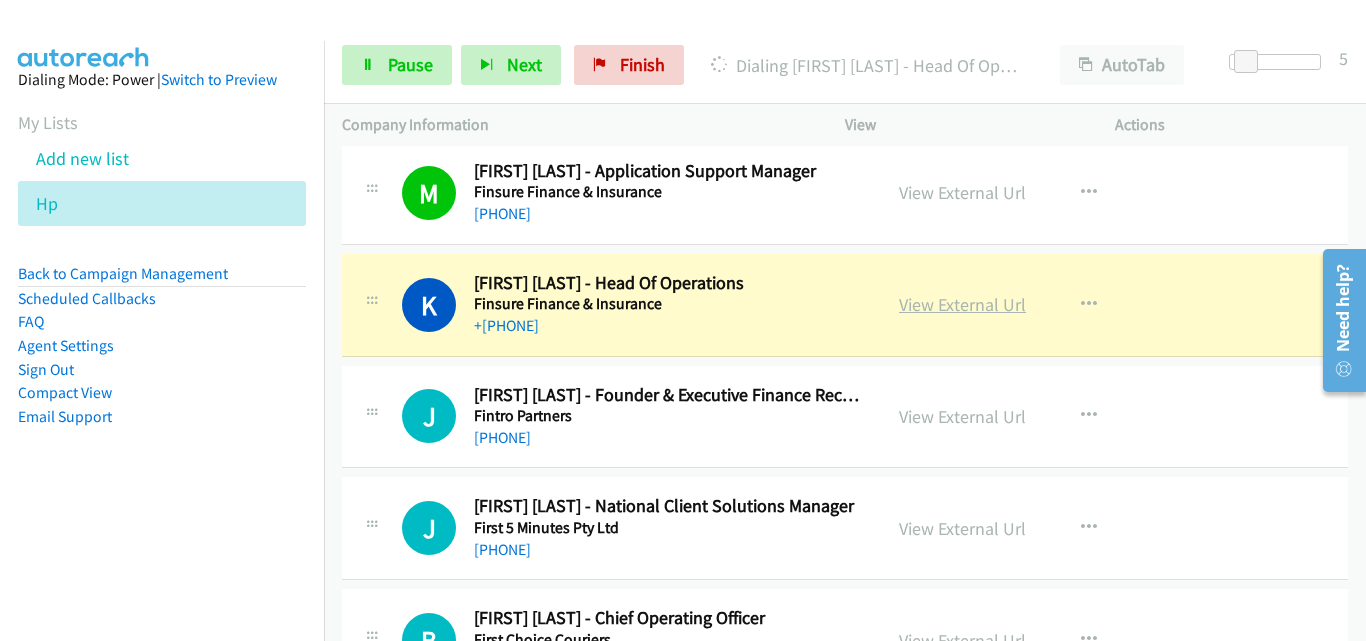 click on "View External Url" at bounding box center [962, 304] 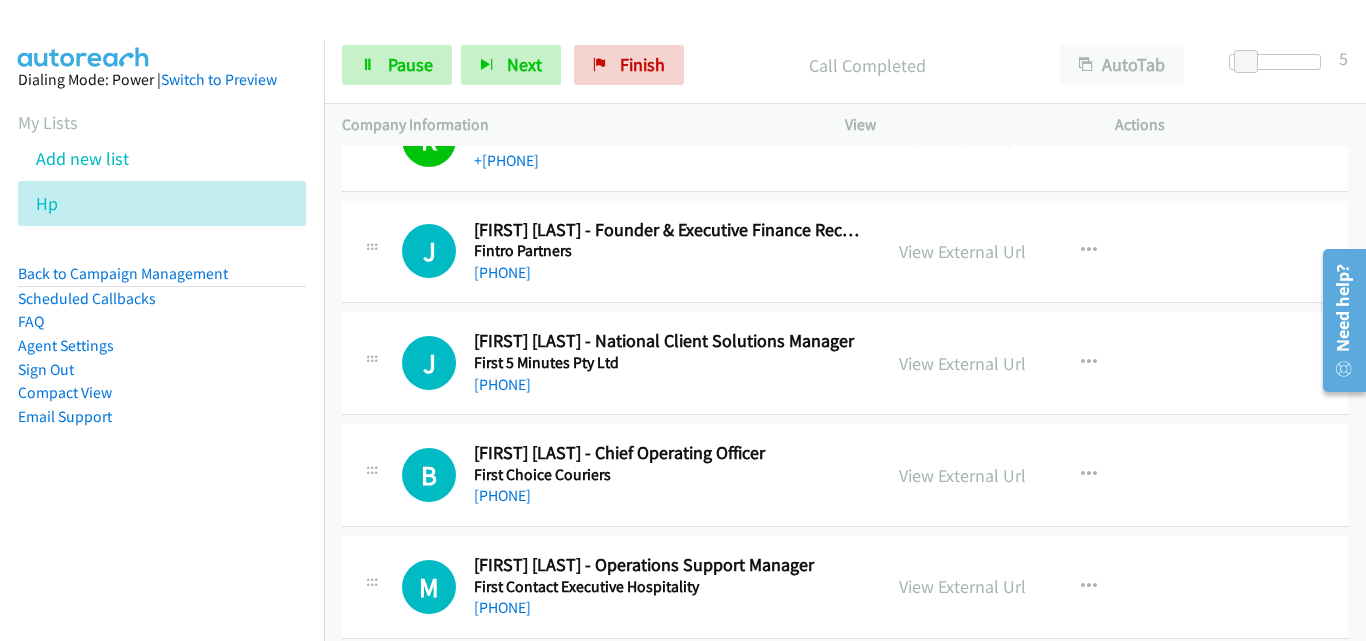 scroll, scrollTop: 7700, scrollLeft: 0, axis: vertical 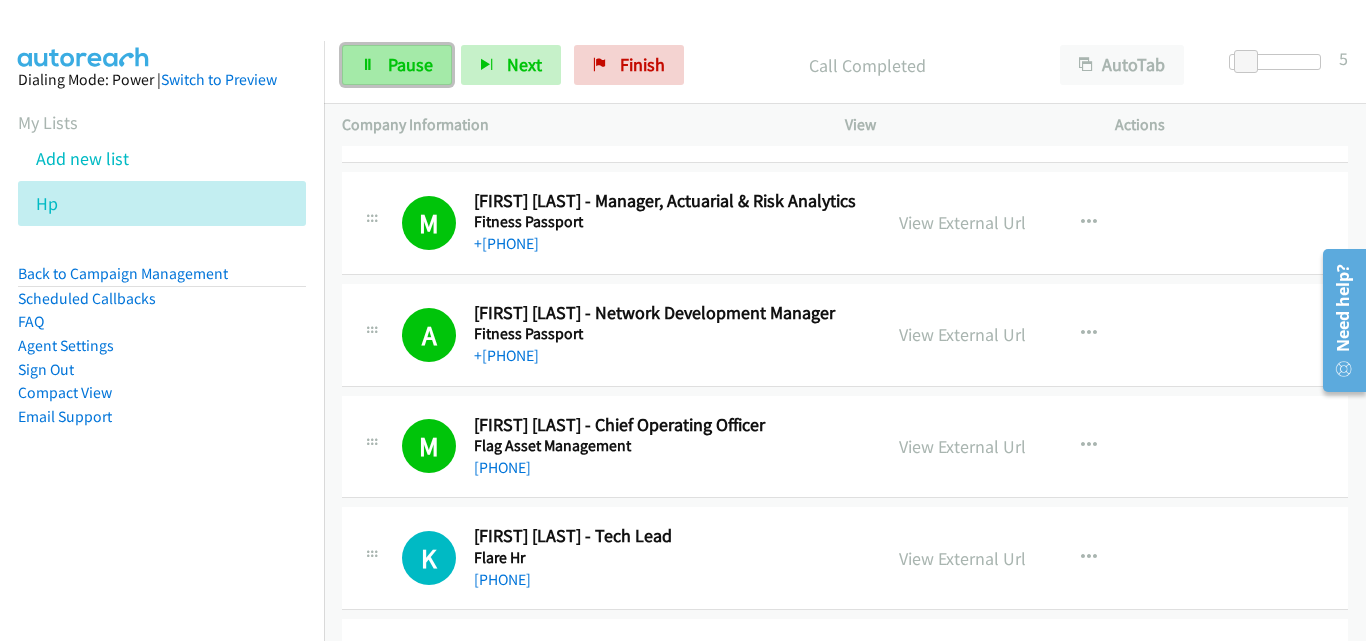 click on "Pause" at bounding box center [410, 64] 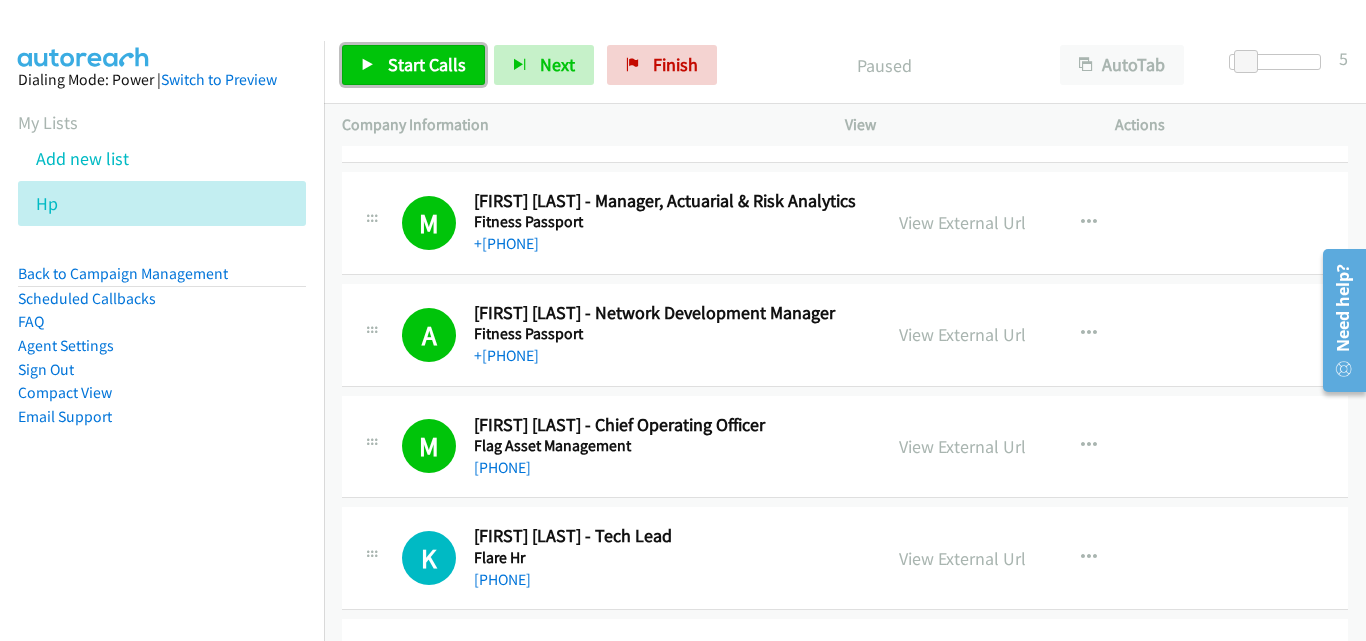 click on "Start Calls" at bounding box center [427, 64] 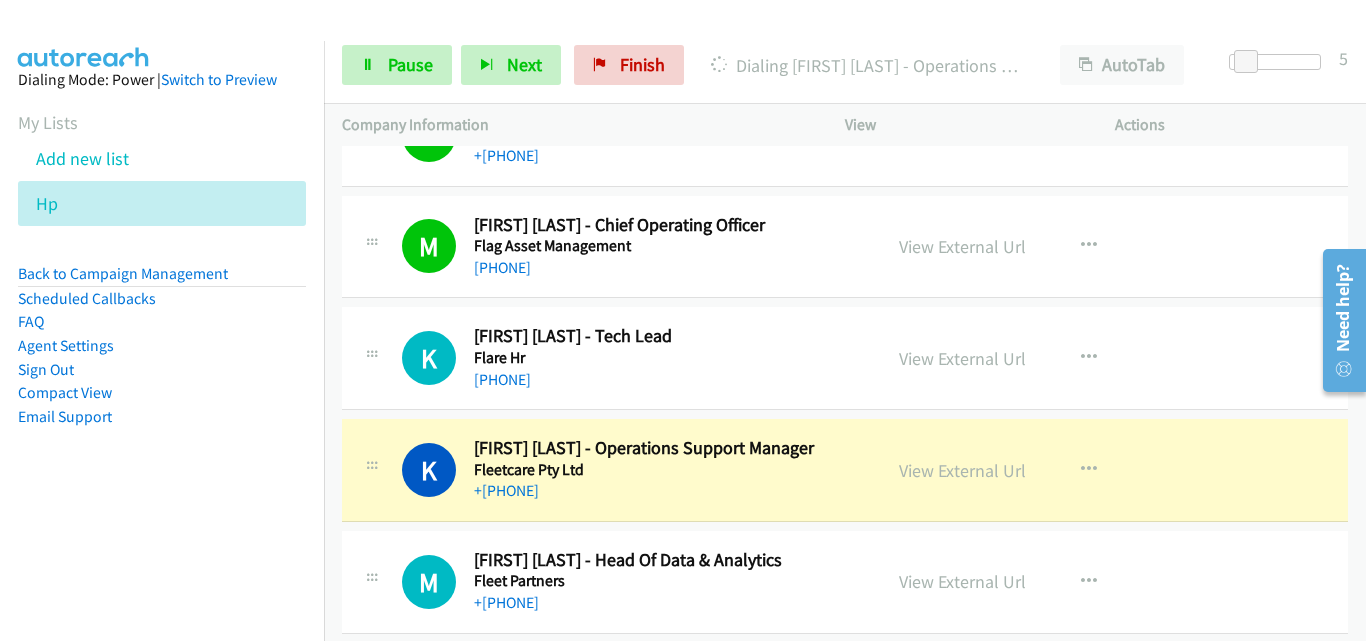scroll, scrollTop: 9000, scrollLeft: 0, axis: vertical 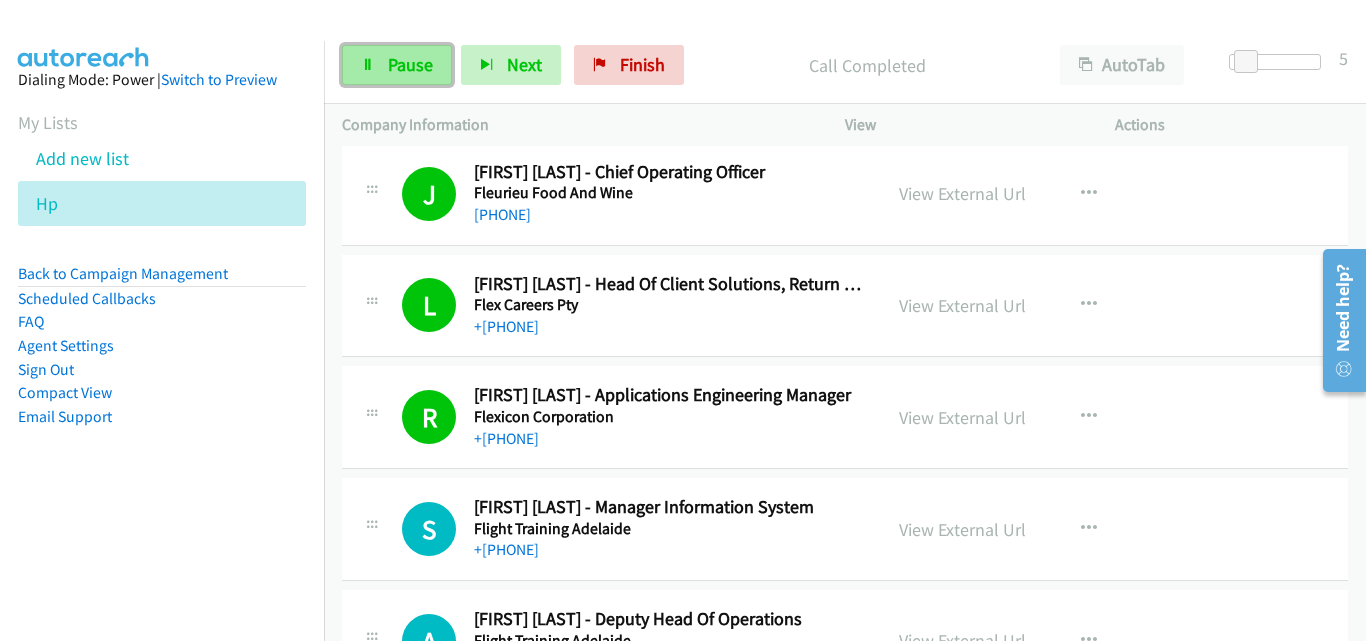 click on "Pause" at bounding box center [397, 65] 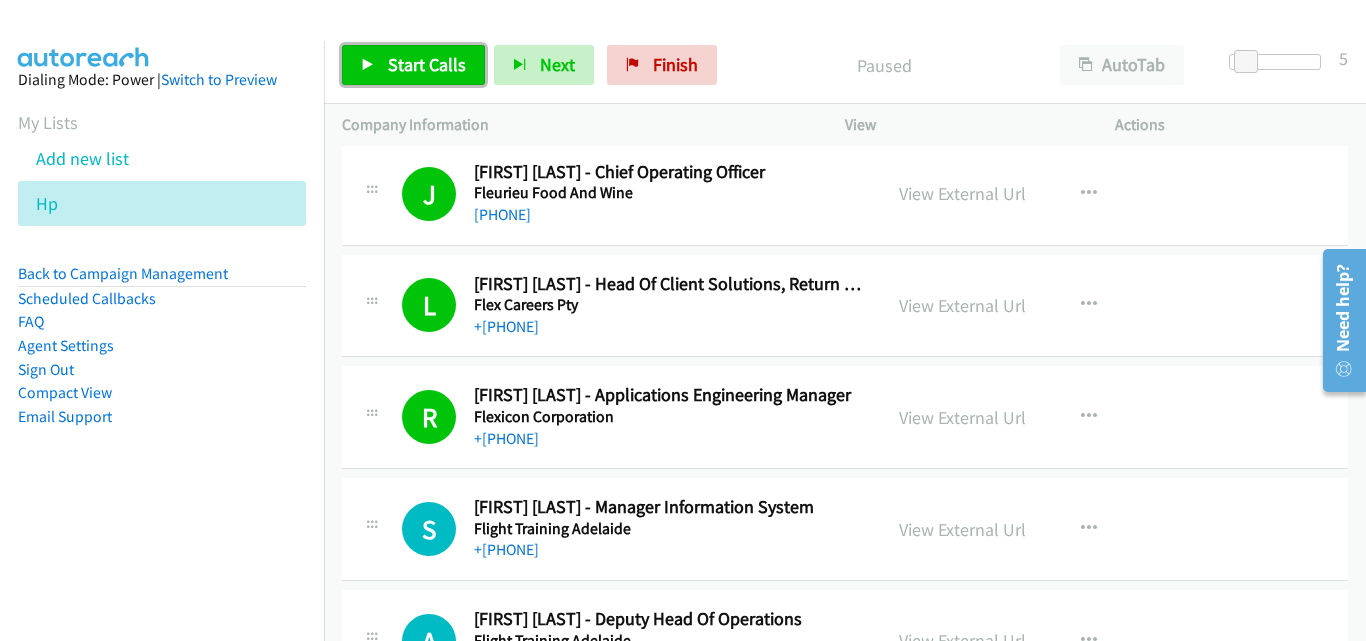 click on "Start Calls" at bounding box center [427, 64] 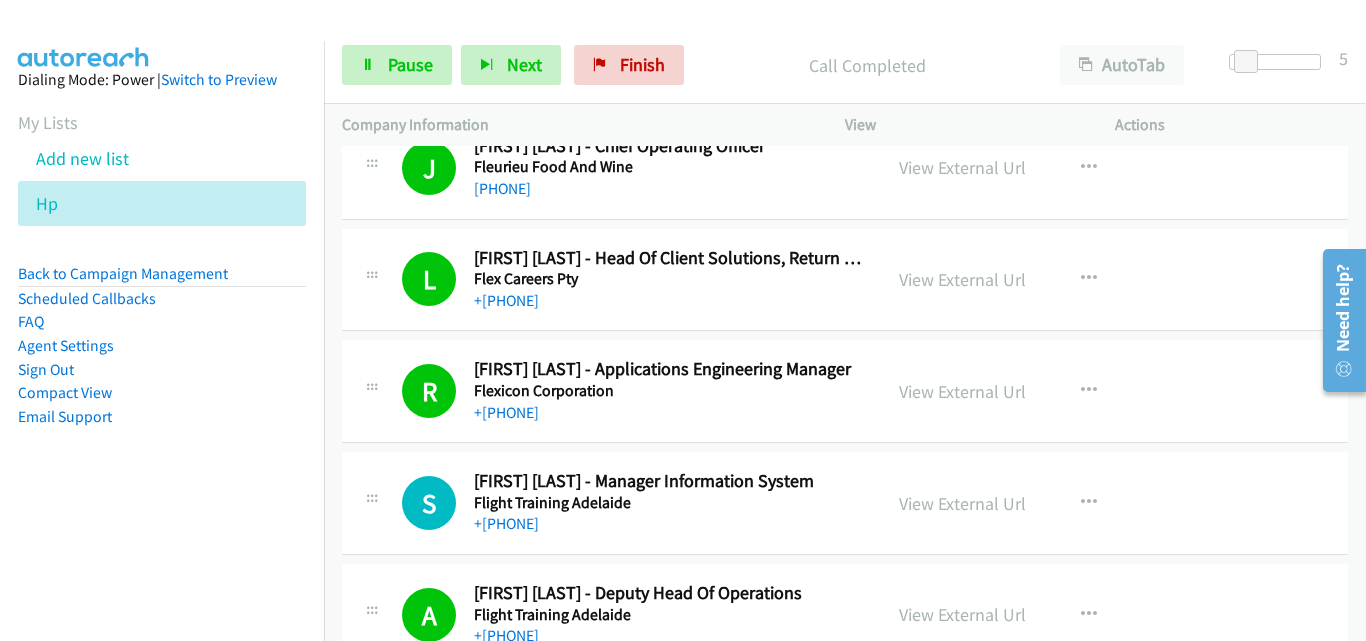 scroll, scrollTop: 9500, scrollLeft: 0, axis: vertical 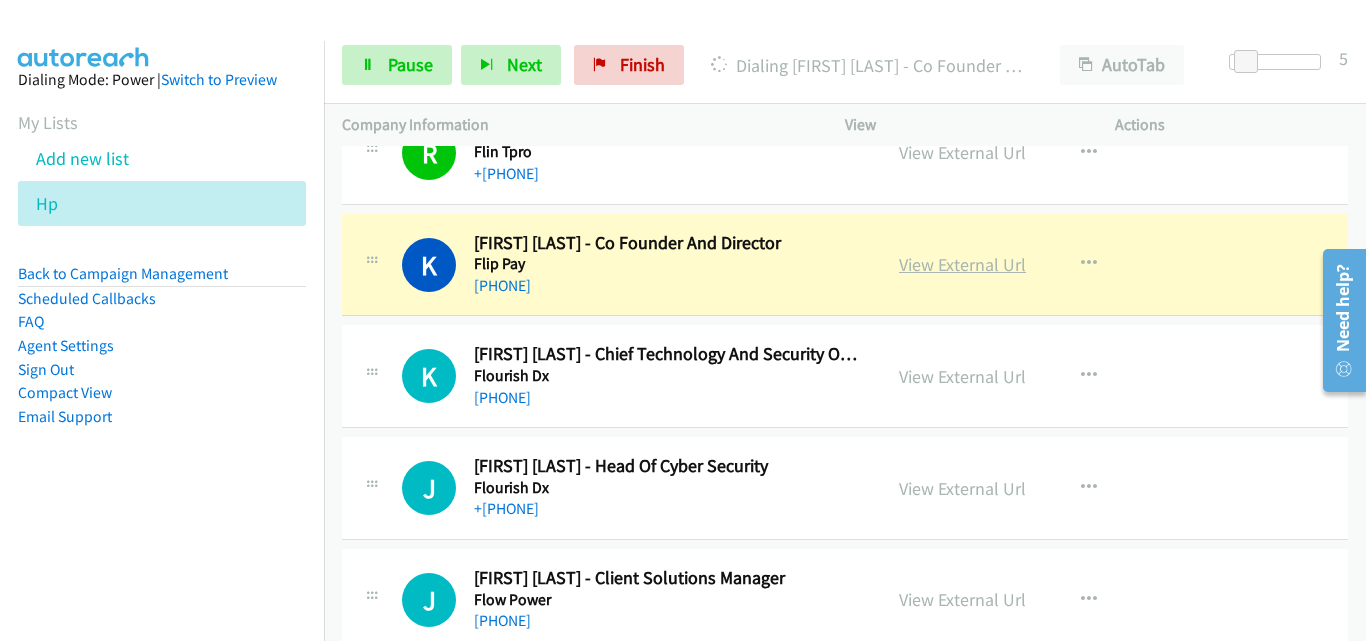 click on "View External Url" at bounding box center (962, 264) 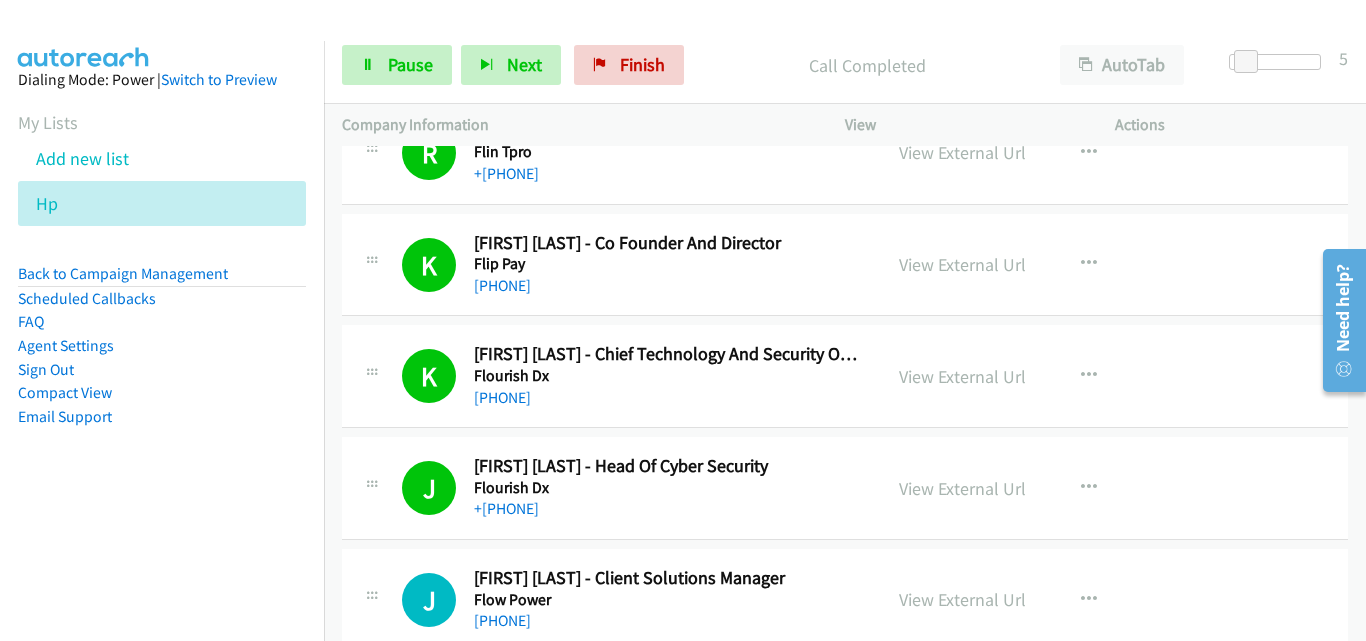 scroll, scrollTop: 10100, scrollLeft: 0, axis: vertical 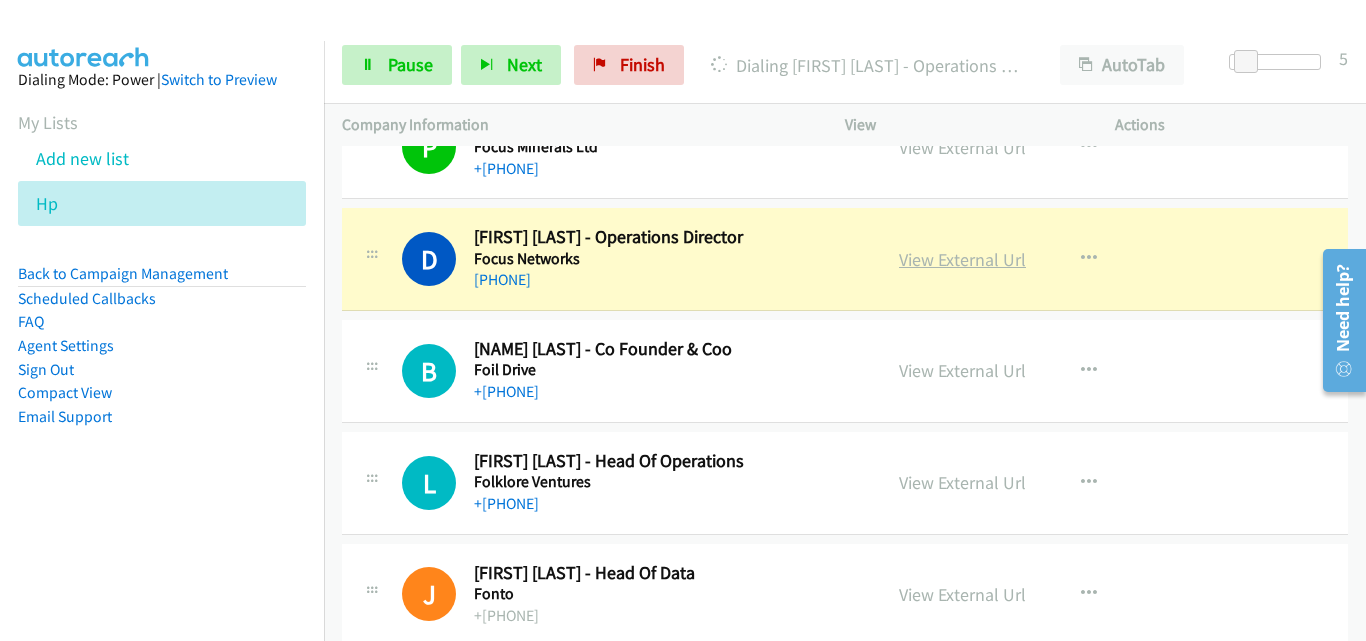 click on "View External Url" at bounding box center (962, 259) 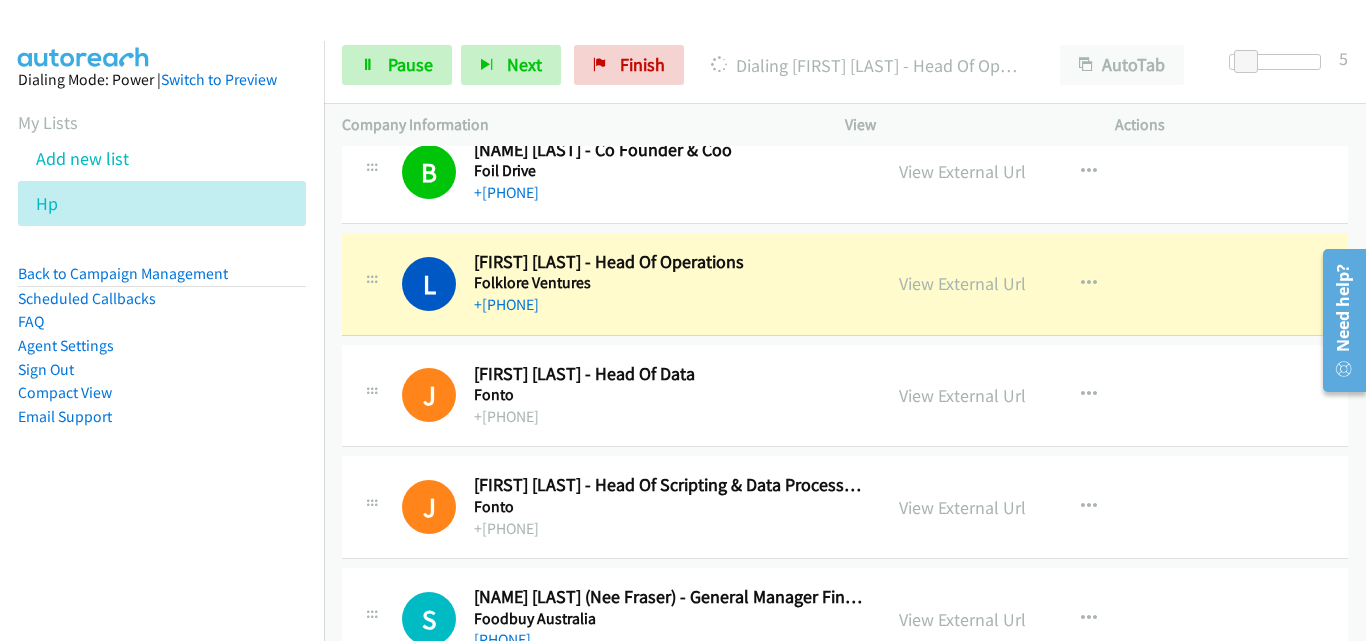 scroll, scrollTop: 11100, scrollLeft: 0, axis: vertical 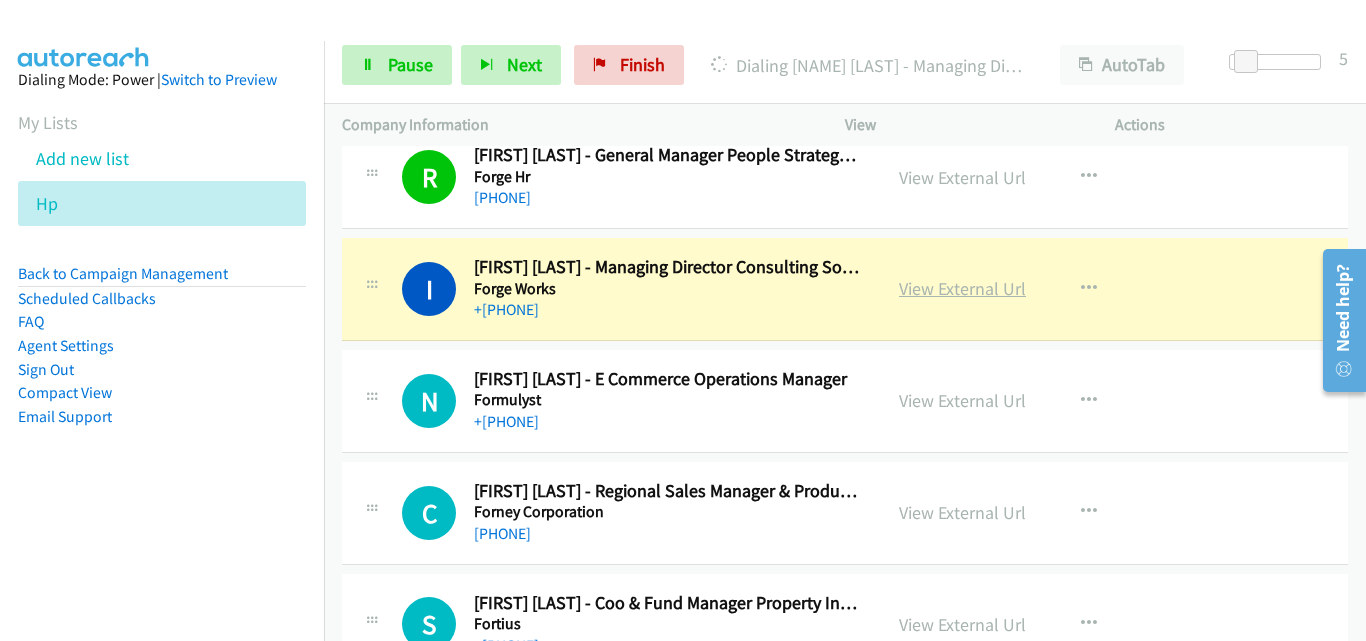 click on "View External Url" at bounding box center [962, 288] 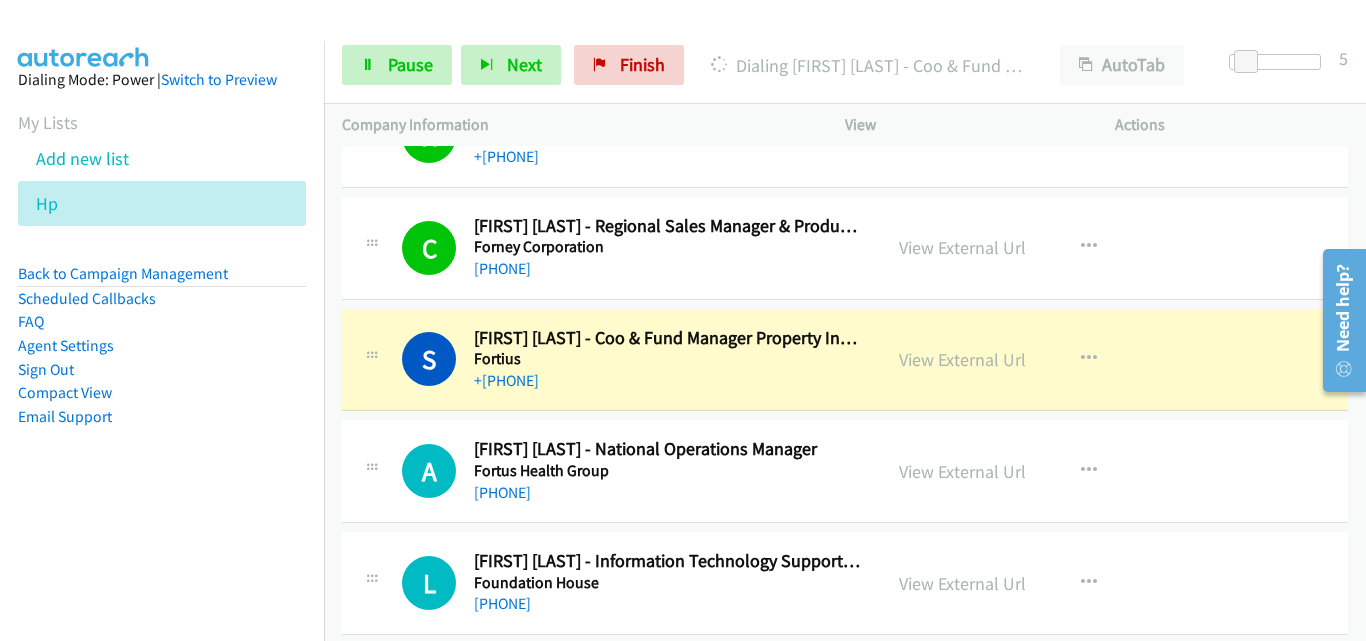 scroll, scrollTop: 12400, scrollLeft: 0, axis: vertical 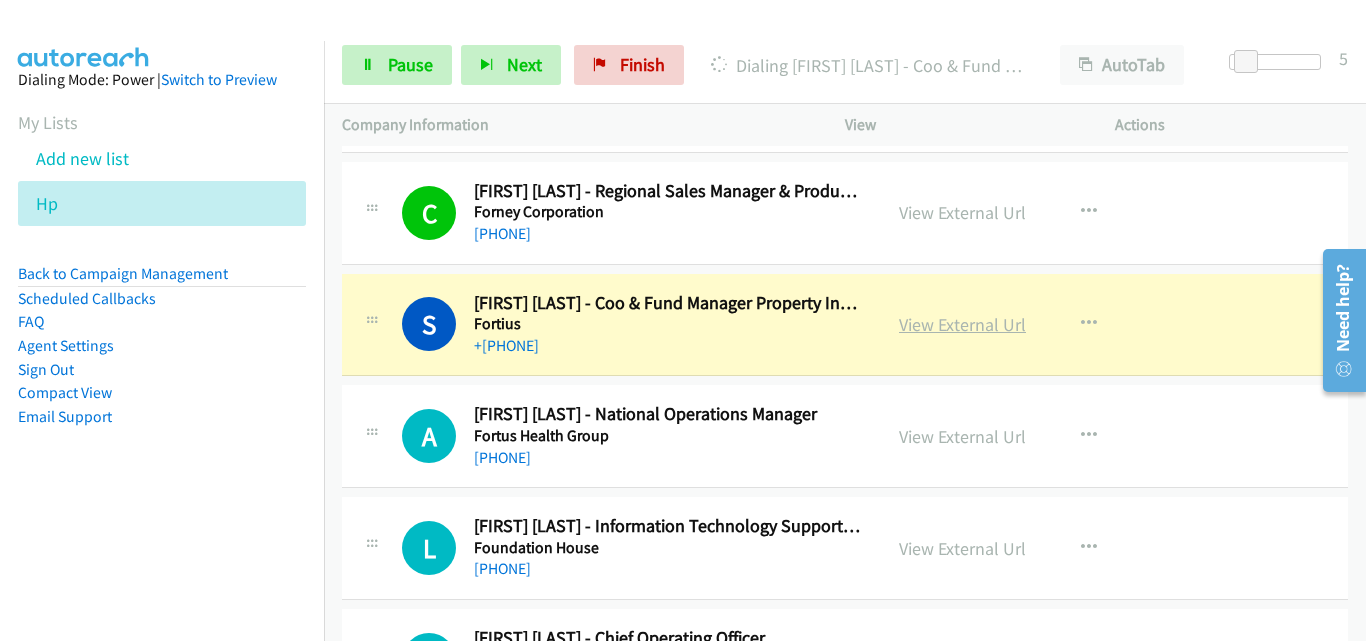click on "View External Url" at bounding box center [962, 324] 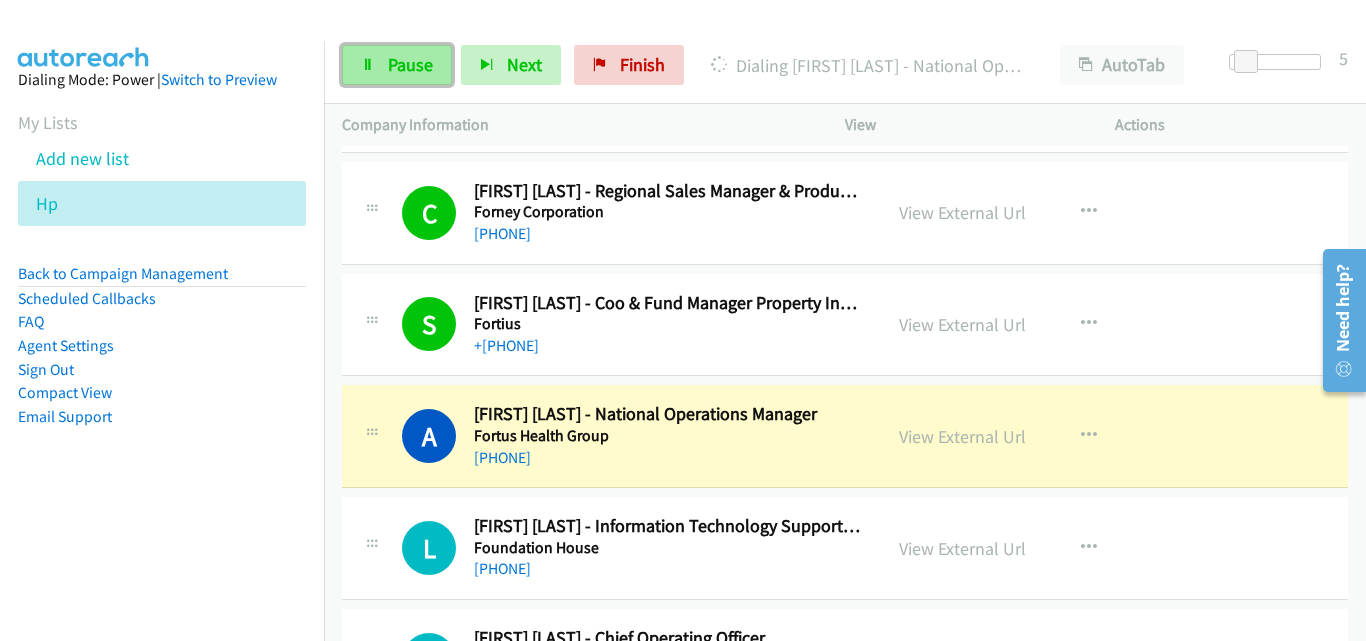 click on "Pause" at bounding box center [410, 64] 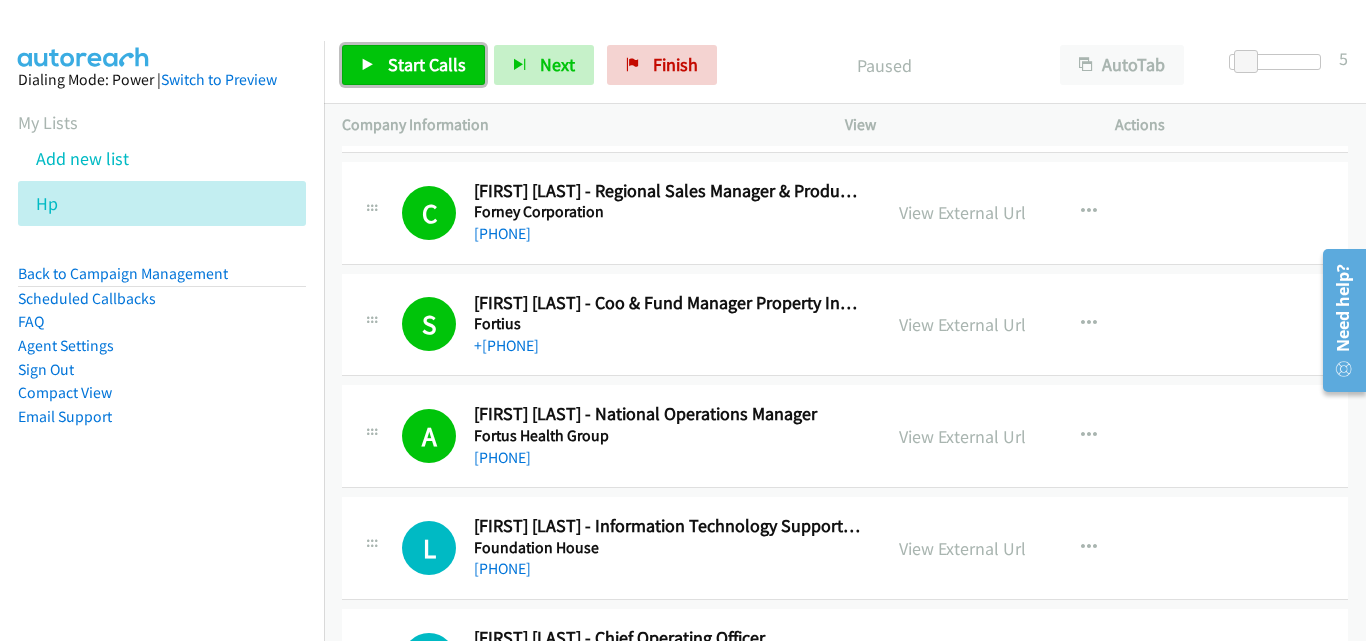 click on "Start Calls" at bounding box center (427, 64) 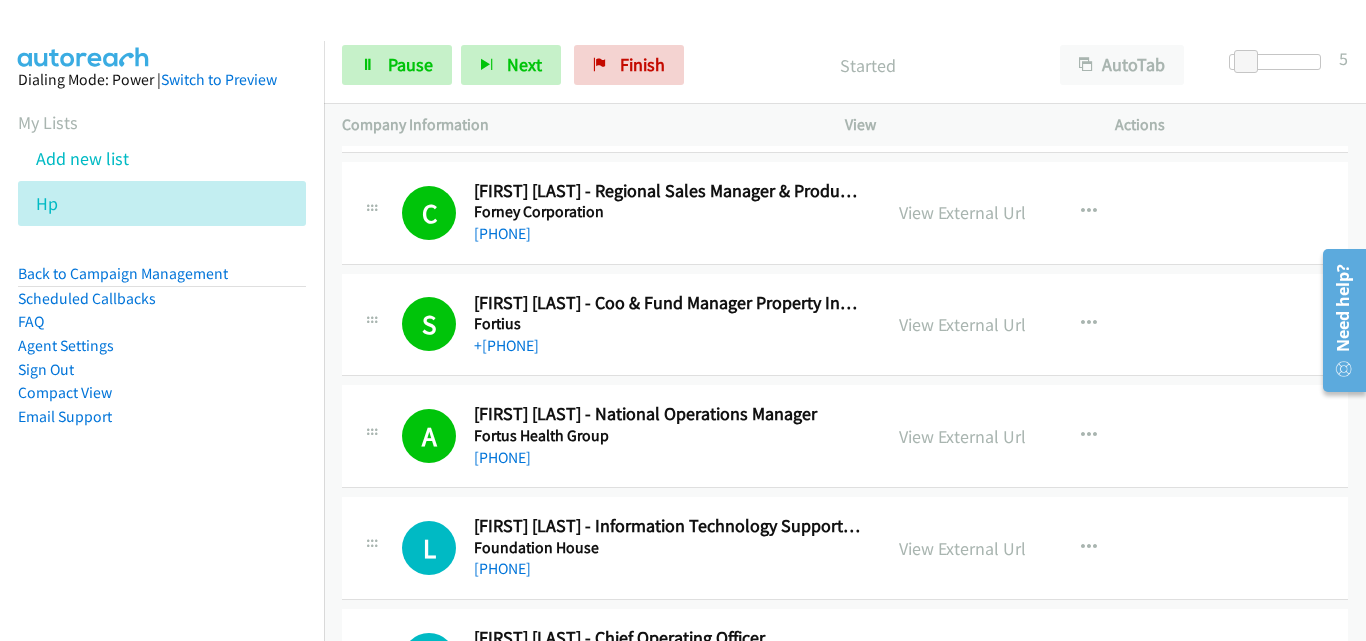 click on "Dialing Mode: Power
|
Switch to Preview
My Lists
Add new list
Hp
Back to Campaign Management
Scheduled Callbacks
FAQ
Agent Settings
Sign Out
Compact View
Email Support" at bounding box center [162, 361] 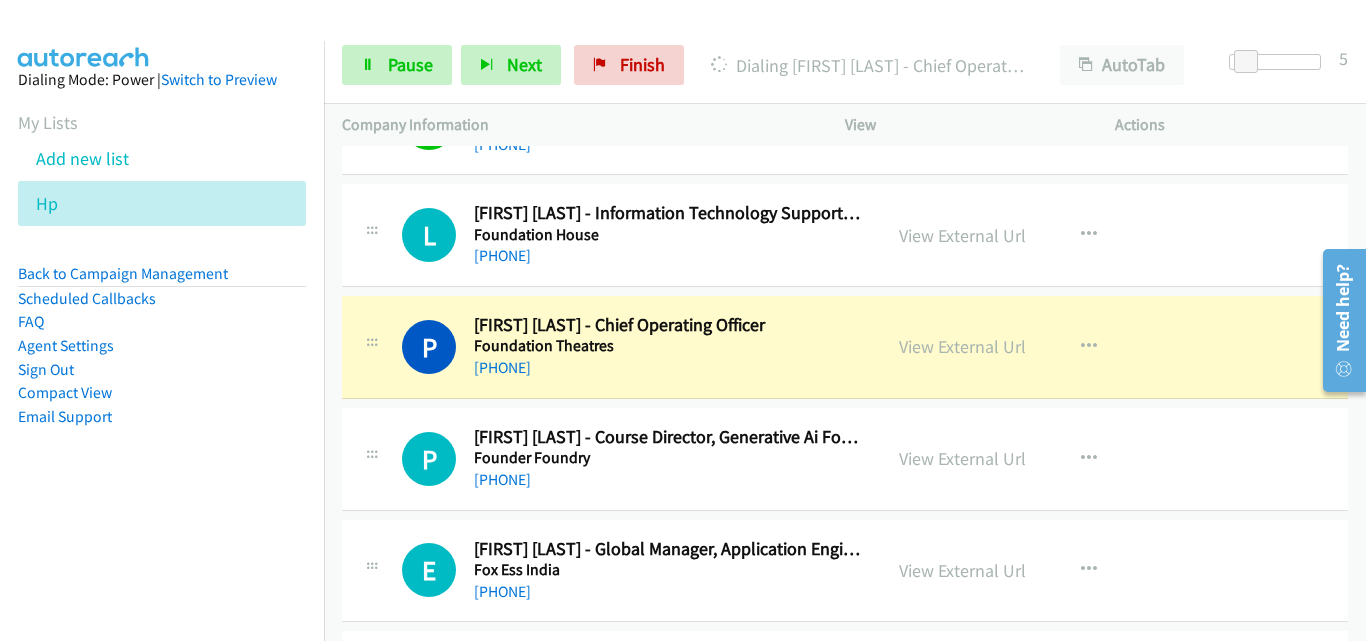 scroll, scrollTop: 12800, scrollLeft: 0, axis: vertical 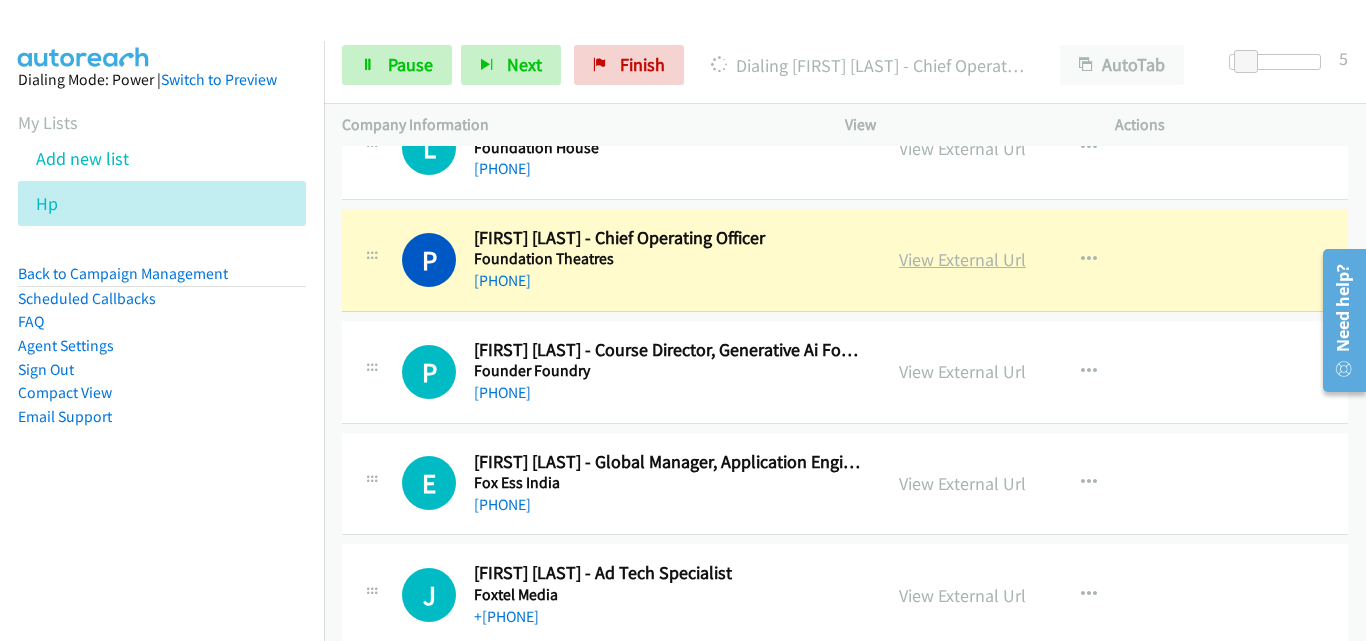 click on "View External Url" at bounding box center (962, 259) 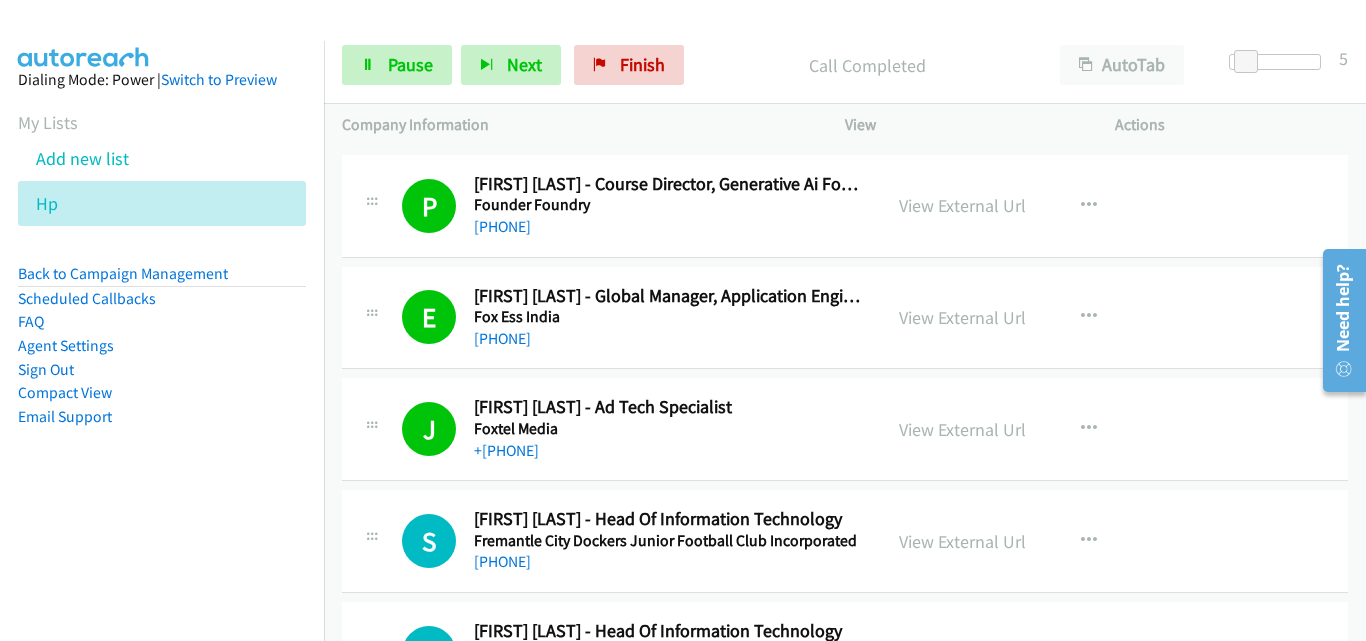 scroll, scrollTop: 13000, scrollLeft: 0, axis: vertical 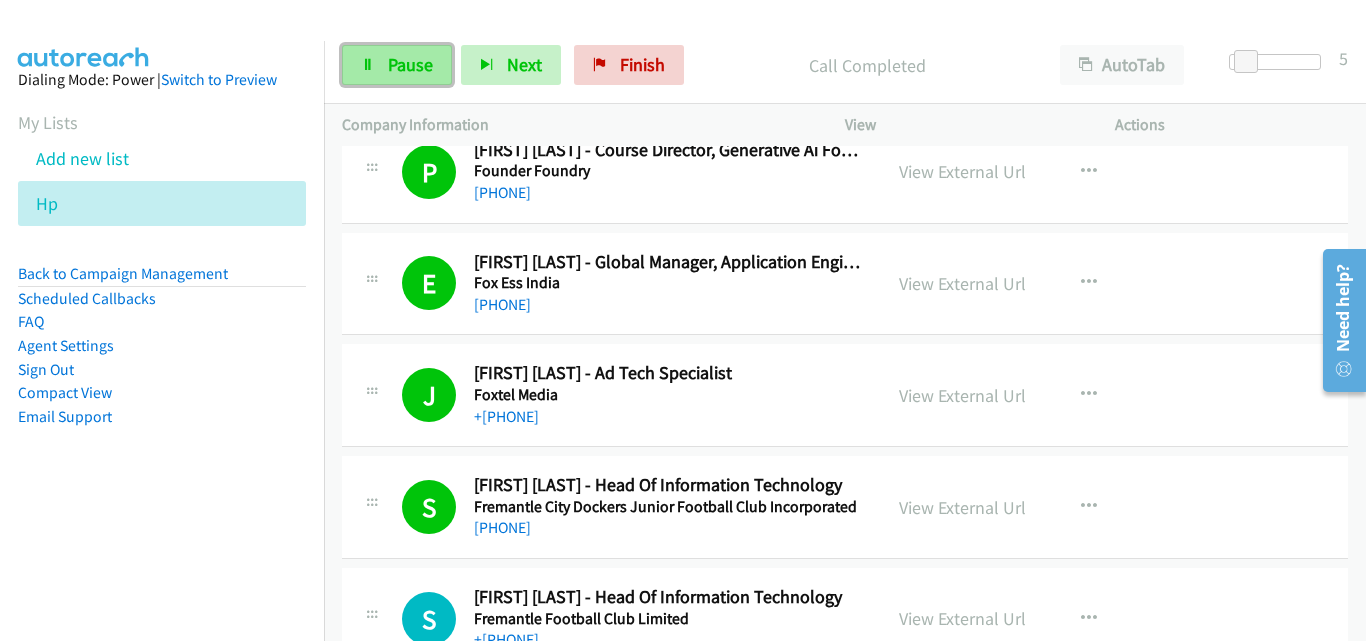 click on "Pause" at bounding box center (397, 65) 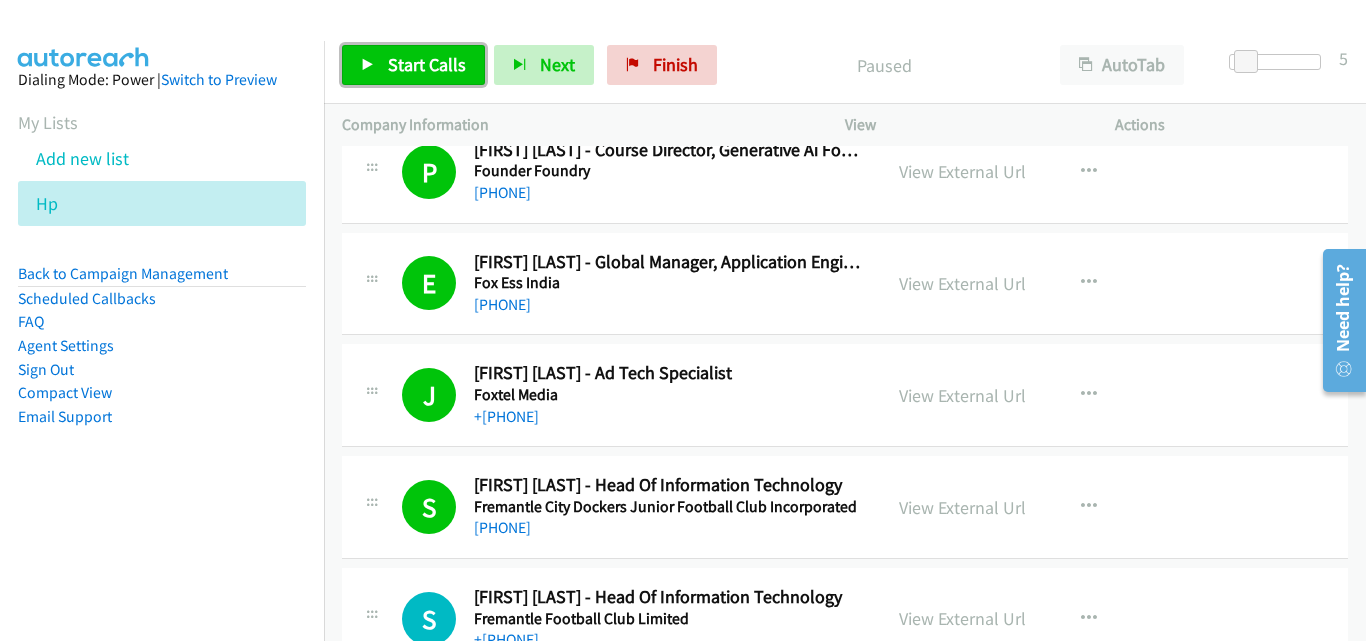 click on "Start Calls" at bounding box center (413, 65) 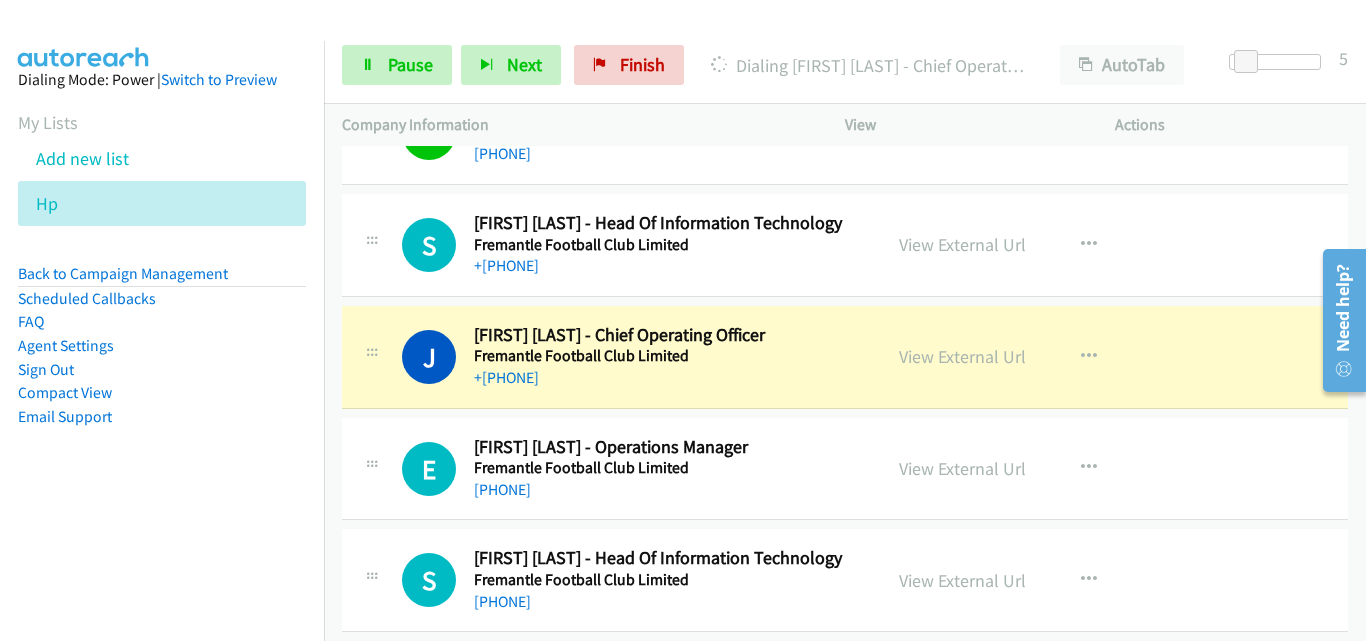 scroll, scrollTop: 13400, scrollLeft: 0, axis: vertical 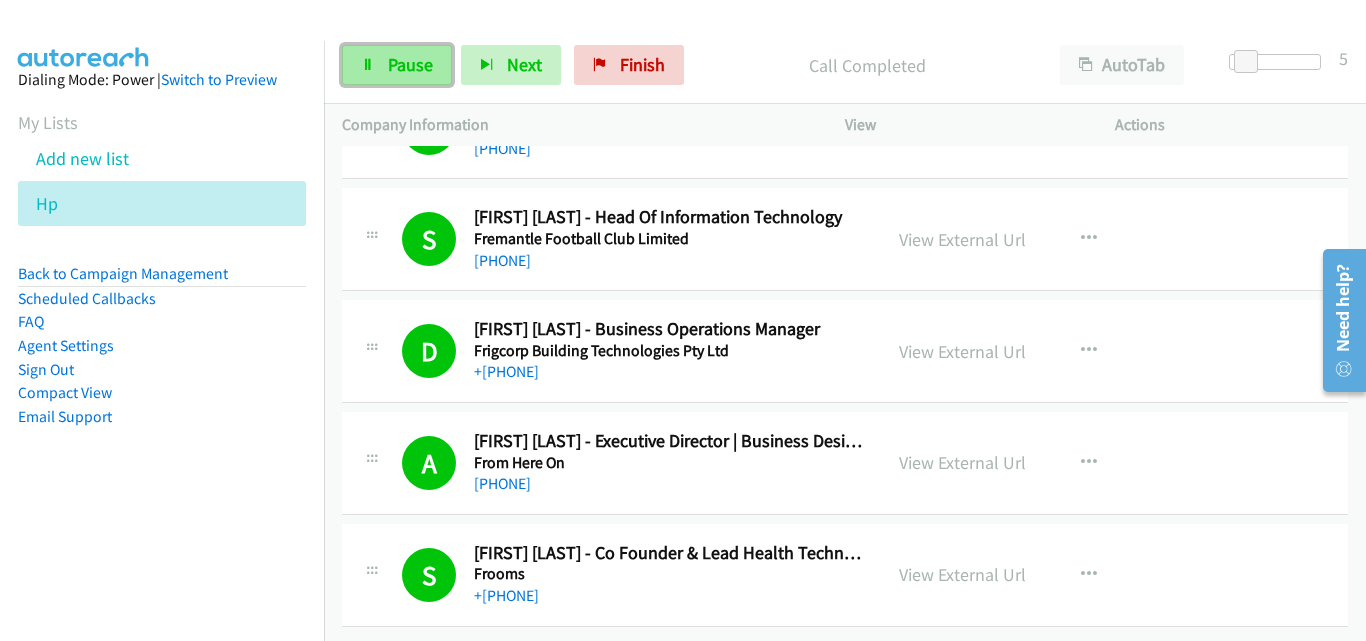 click at bounding box center (368, 66) 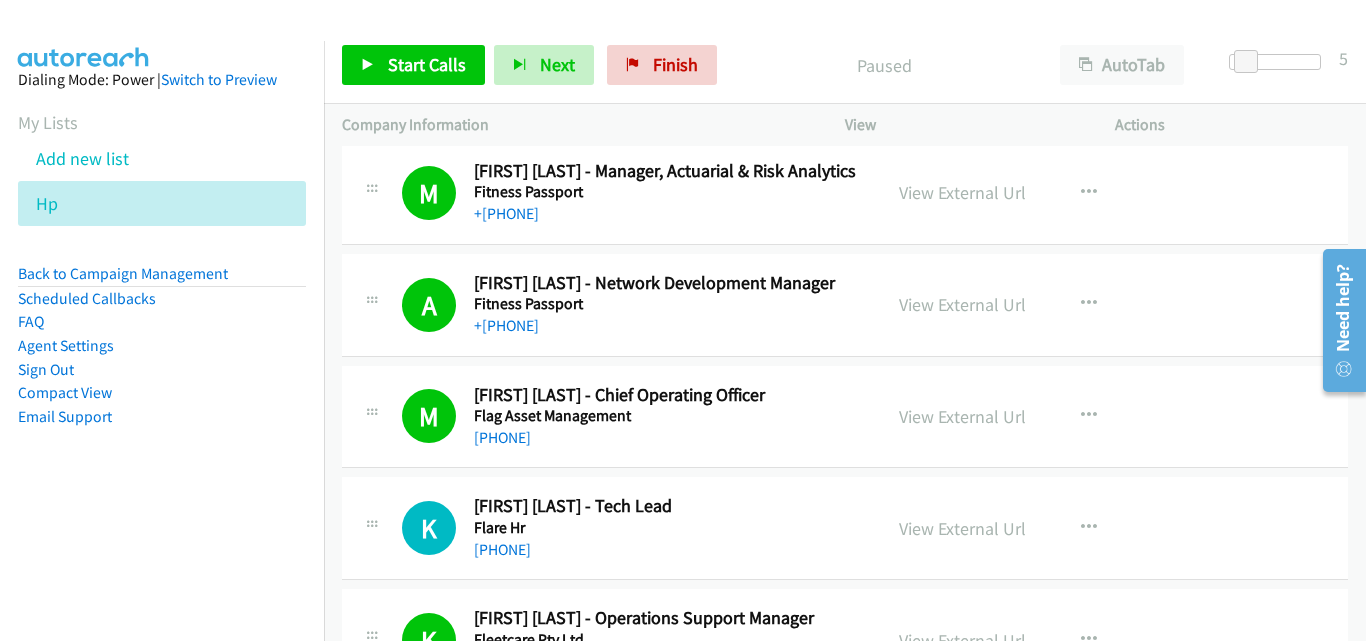 scroll, scrollTop: 8930, scrollLeft: 0, axis: vertical 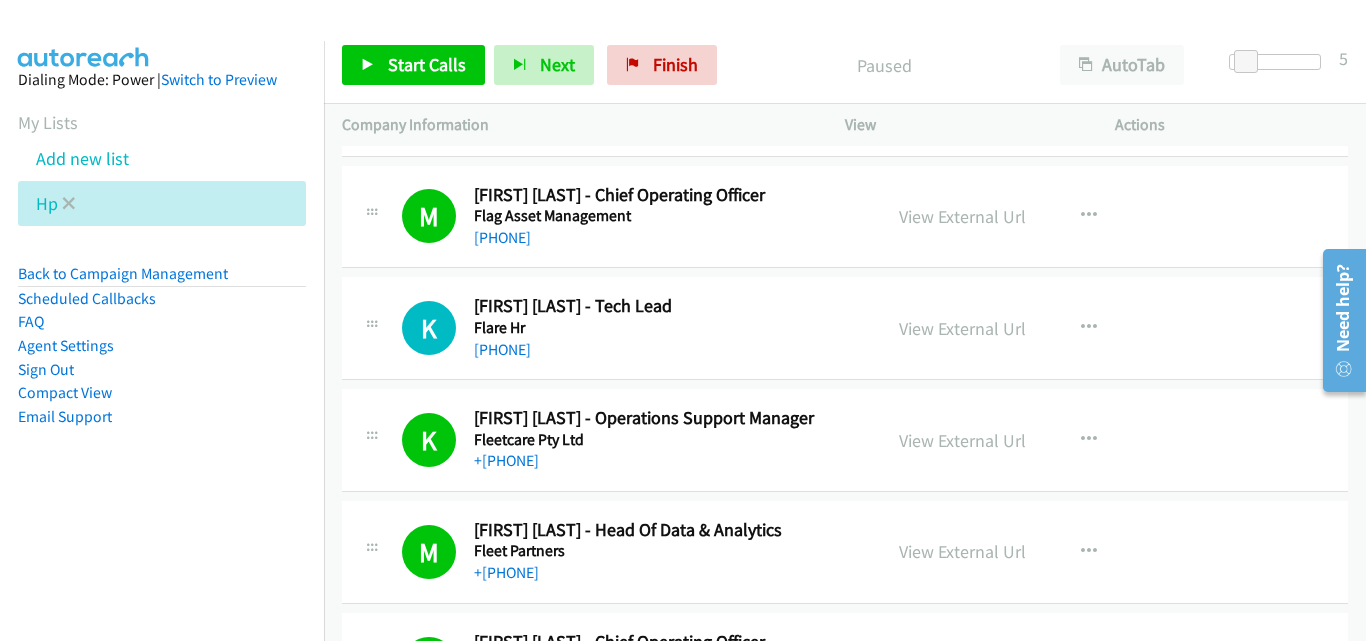 click on "Hp" at bounding box center (162, 203) 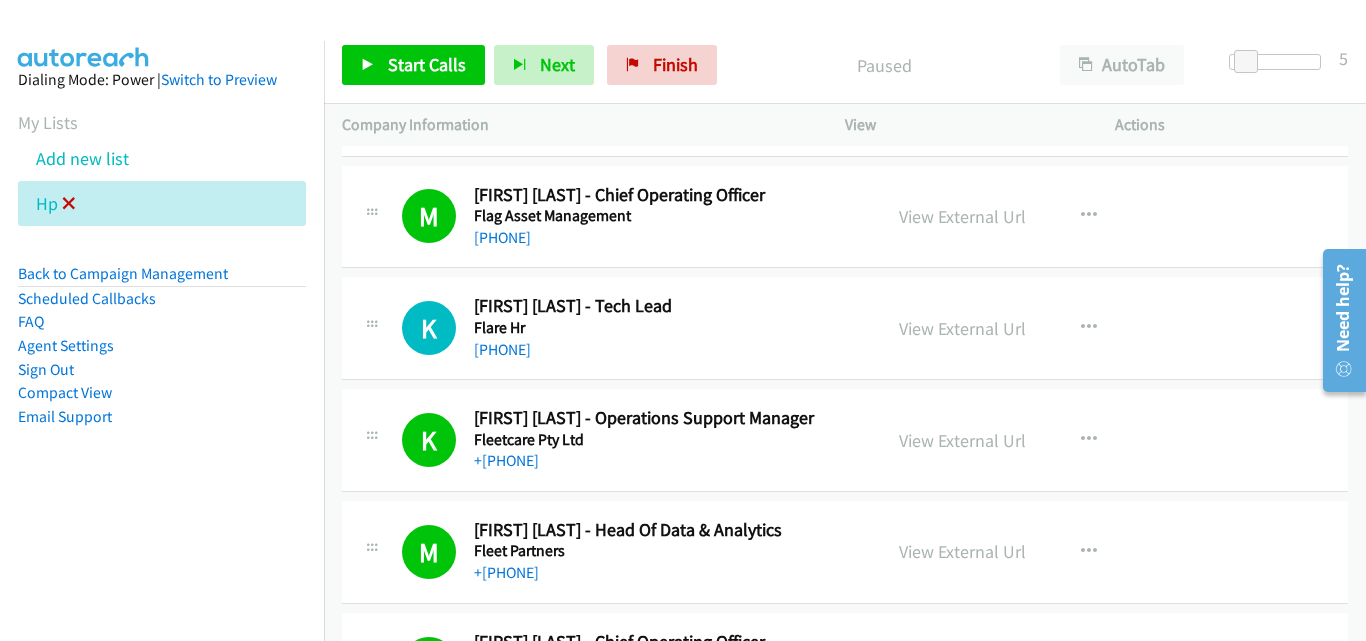 click at bounding box center [69, 205] 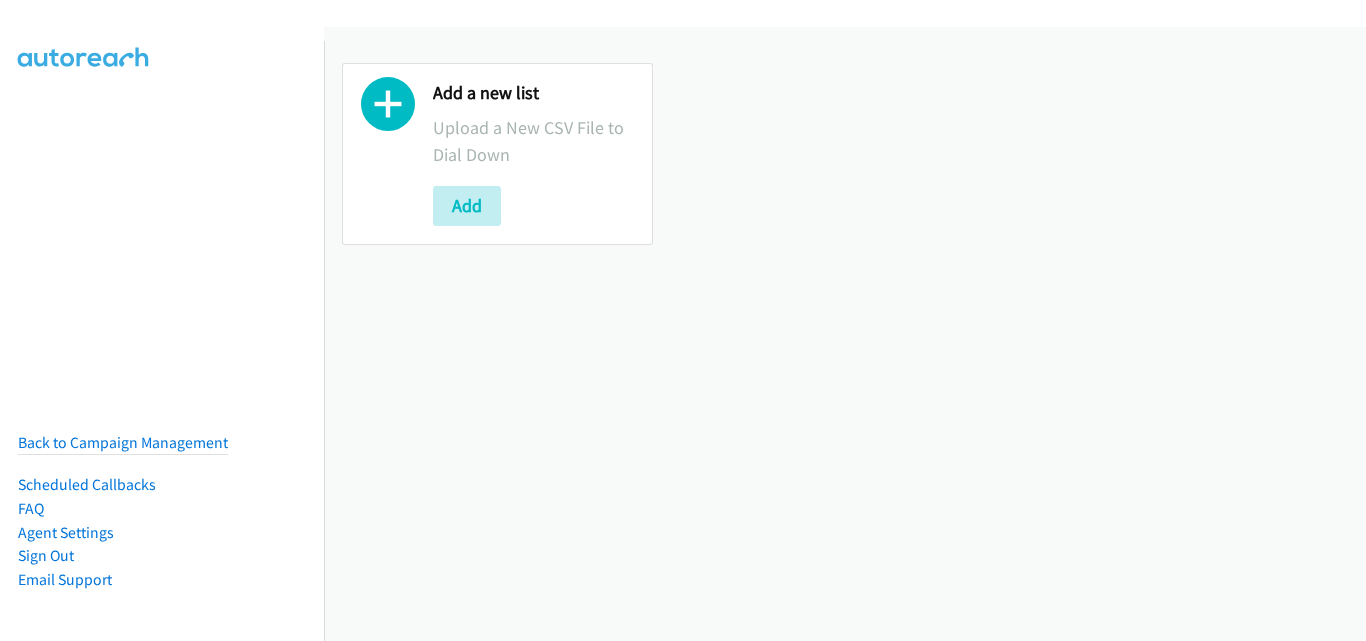 scroll, scrollTop: 0, scrollLeft: 0, axis: both 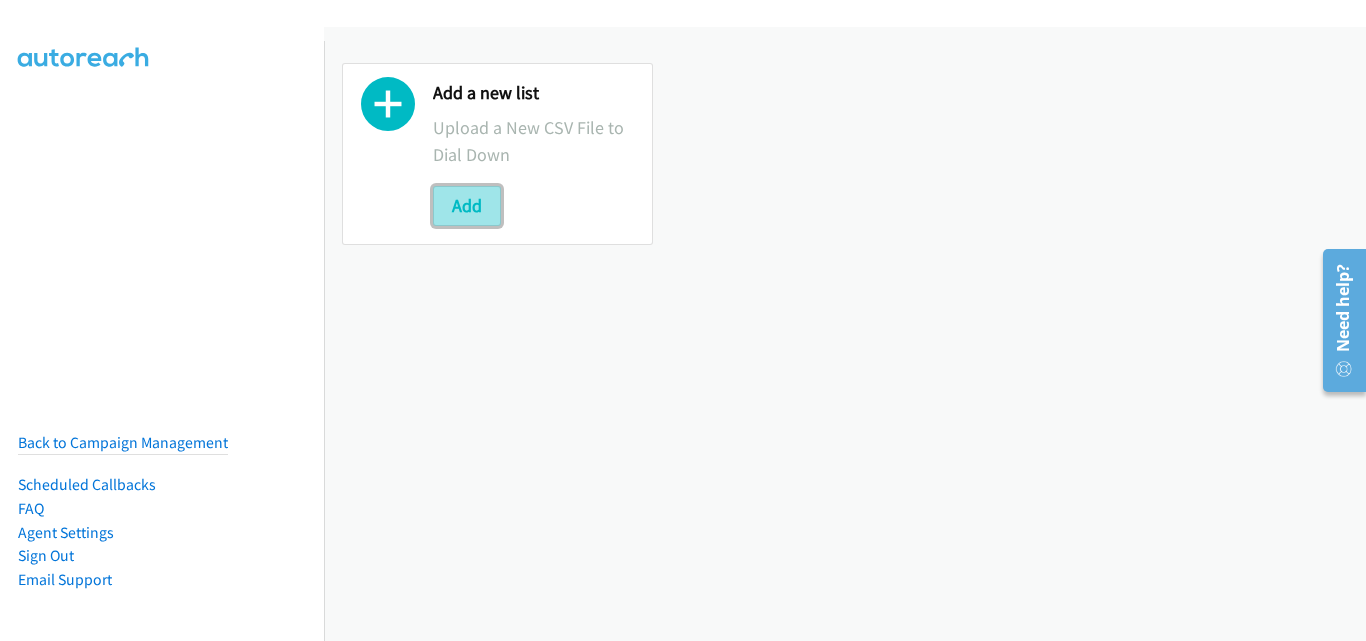 click on "Add" at bounding box center (467, 206) 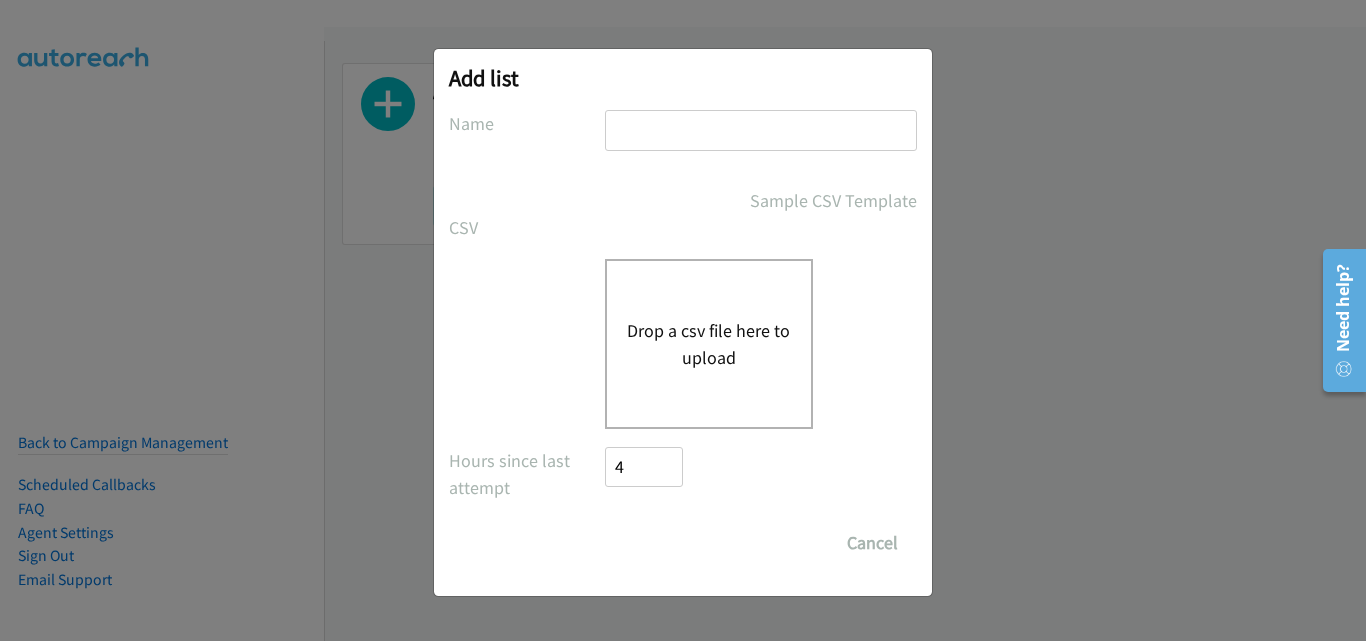click at bounding box center (761, 130) 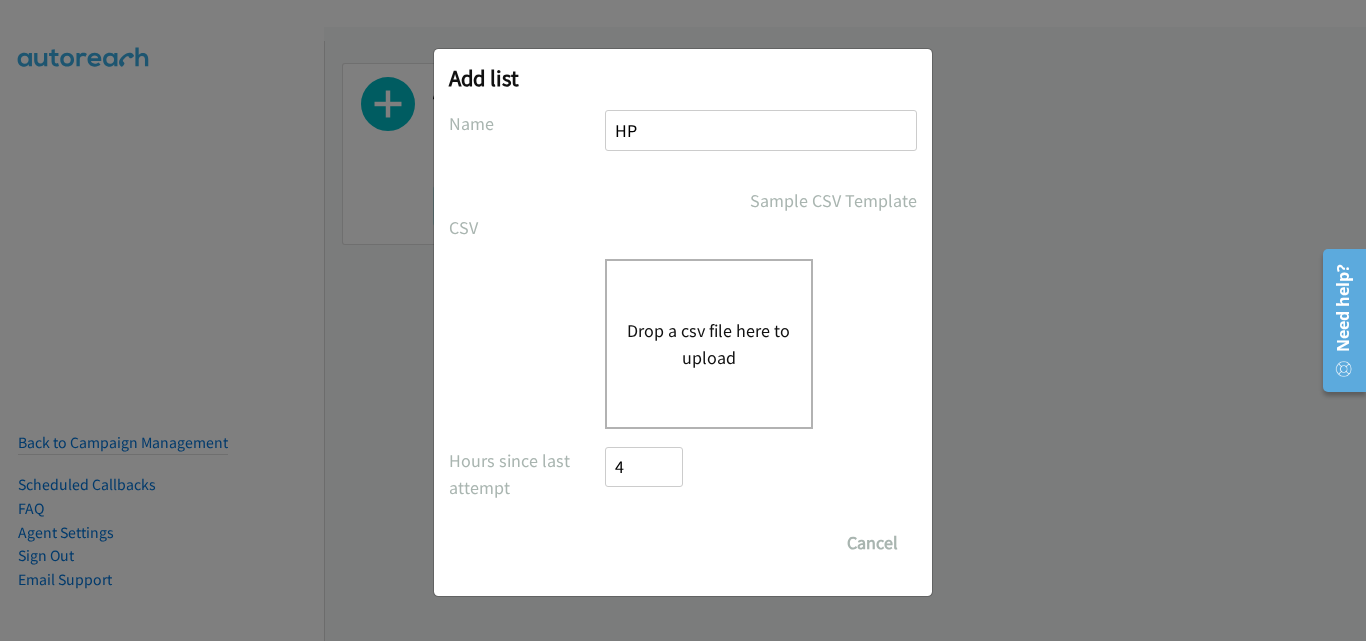 click on "Drop a csv file here to upload" at bounding box center [709, 344] 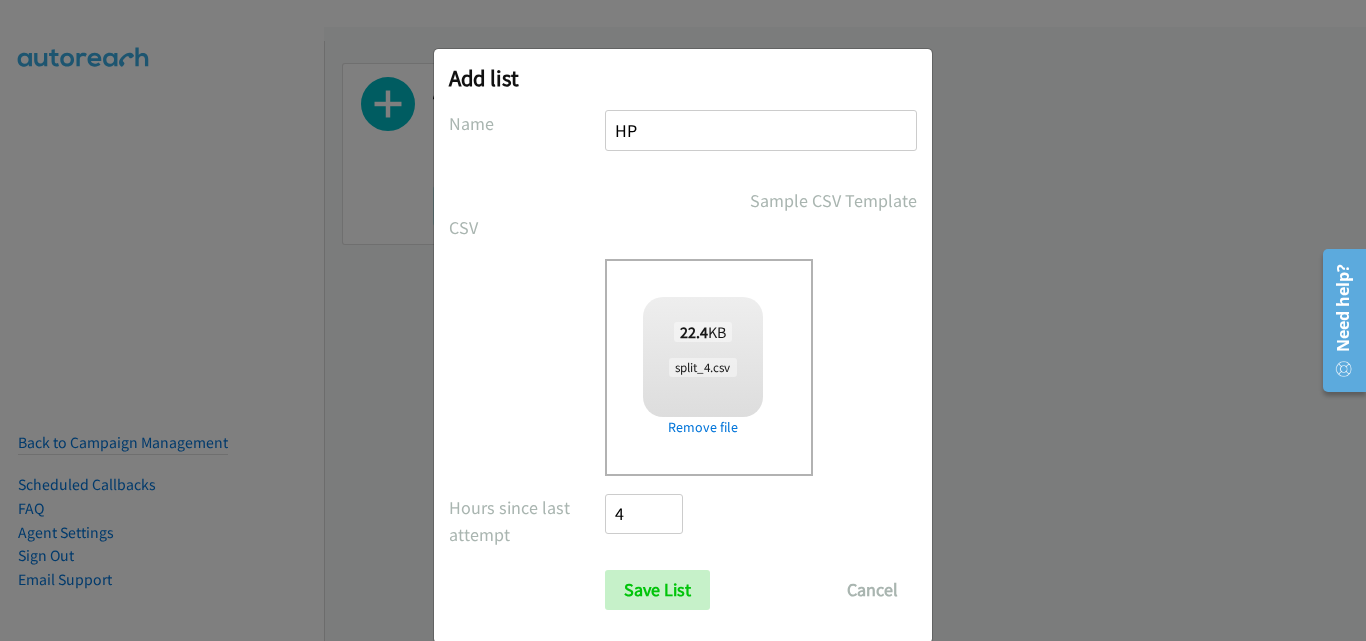 scroll, scrollTop: 33, scrollLeft: 0, axis: vertical 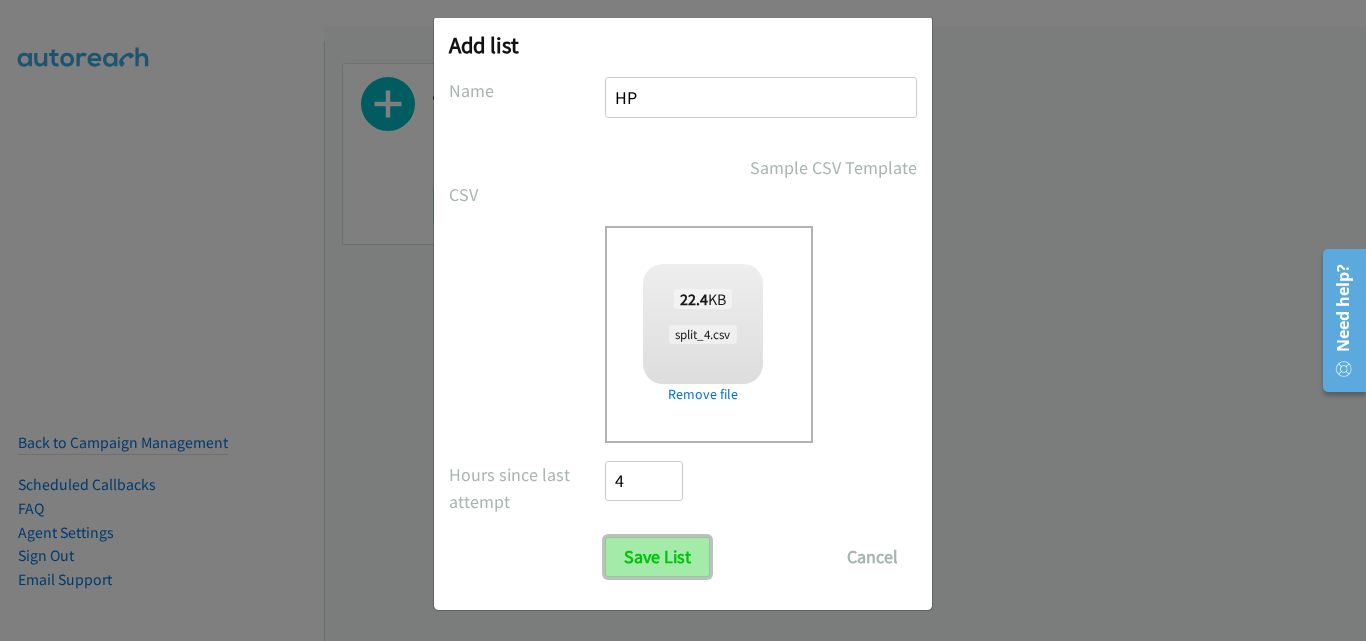 click on "Save List" at bounding box center [657, 557] 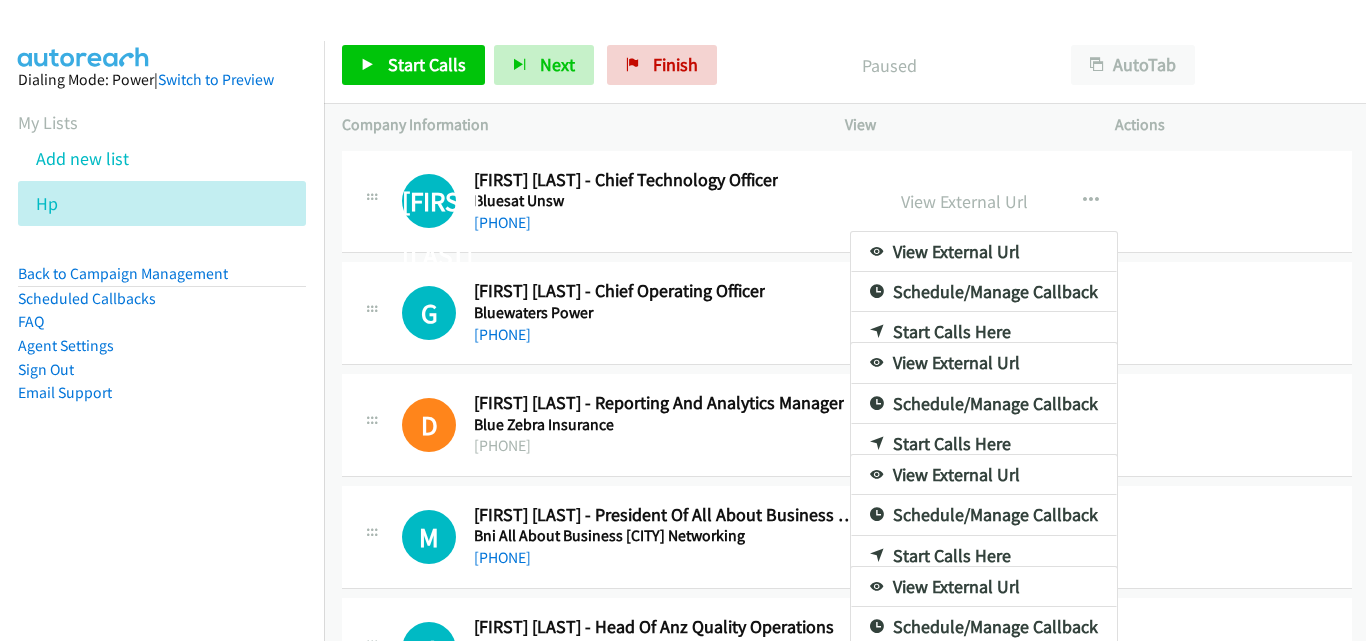scroll, scrollTop: 0, scrollLeft: 0, axis: both 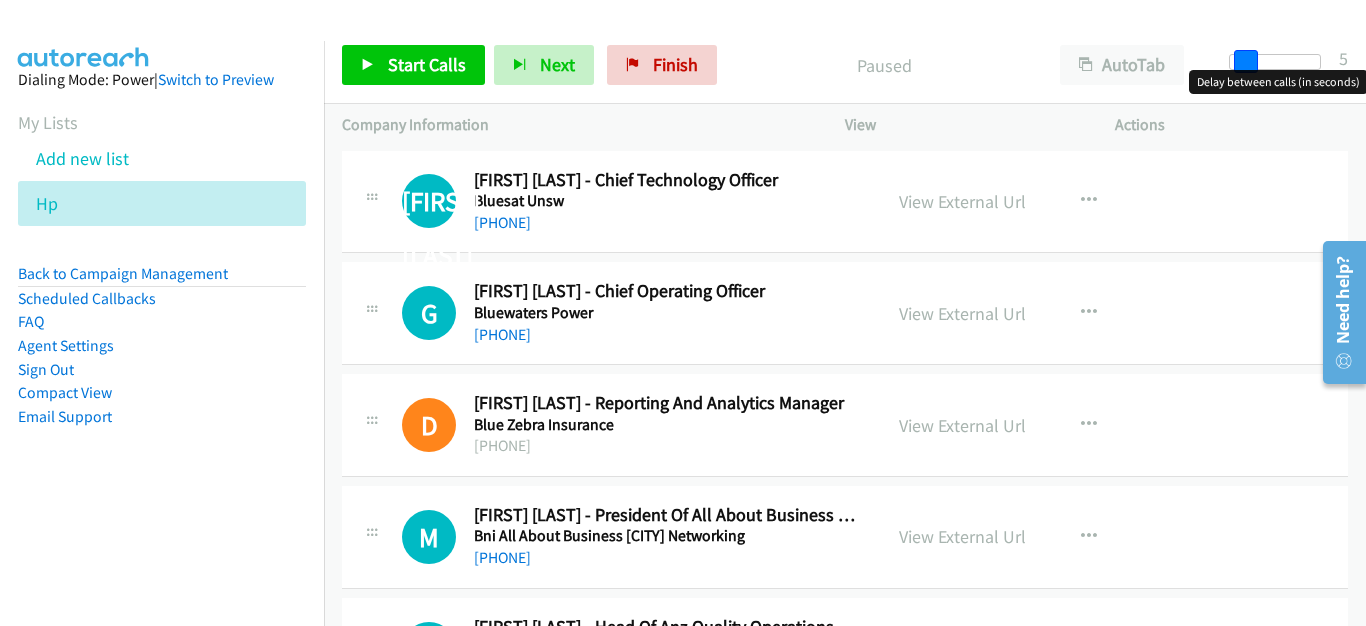 drag, startPoint x: 1228, startPoint y: 55, endPoint x: 1242, endPoint y: 58, distance: 14.3178215 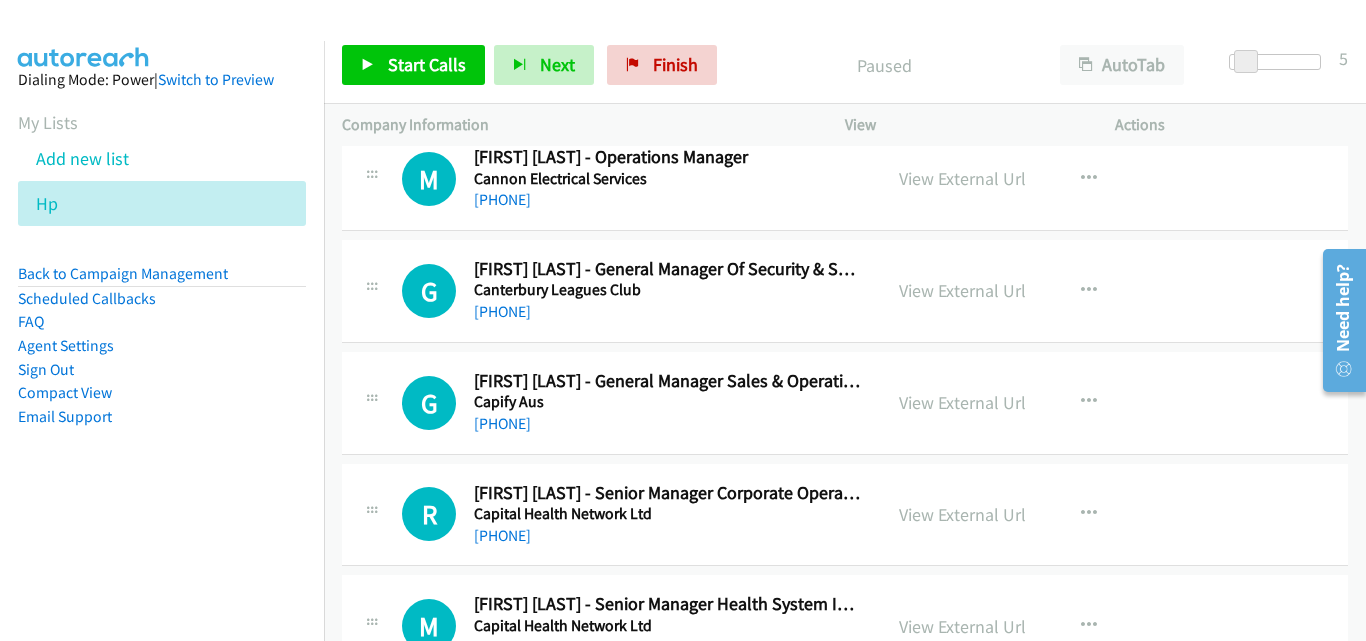 scroll, scrollTop: 12165, scrollLeft: 0, axis: vertical 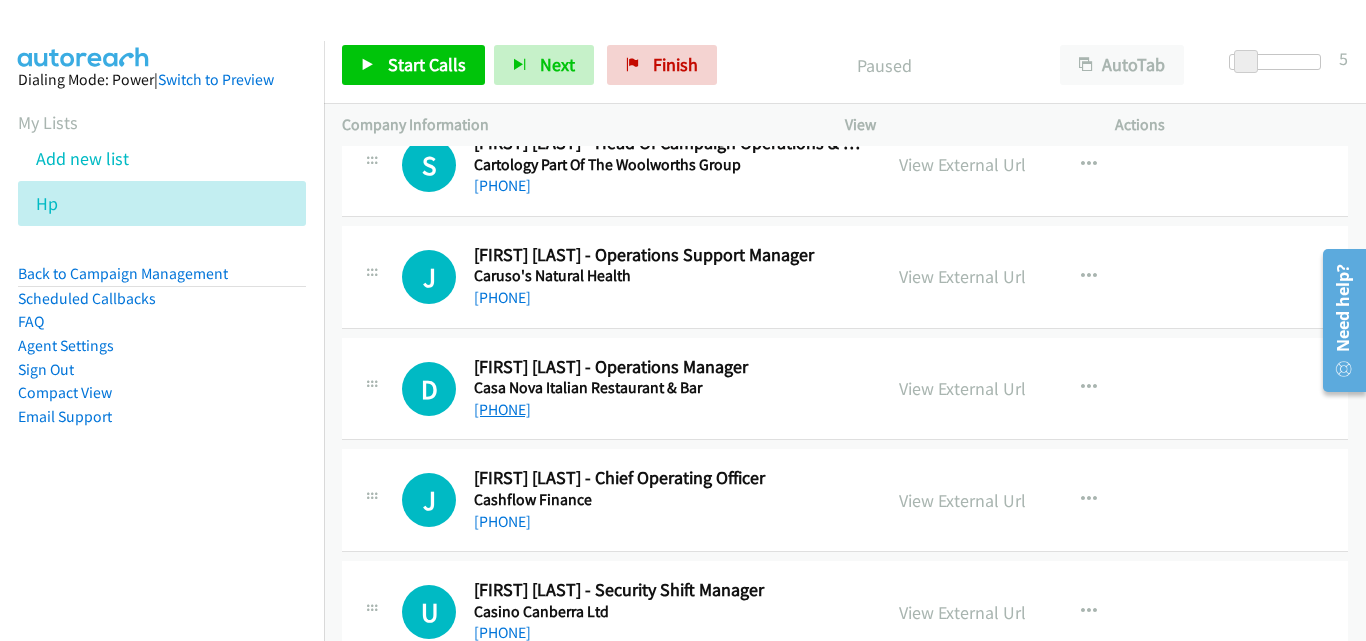 click on "[PHONE]" at bounding box center [502, 409] 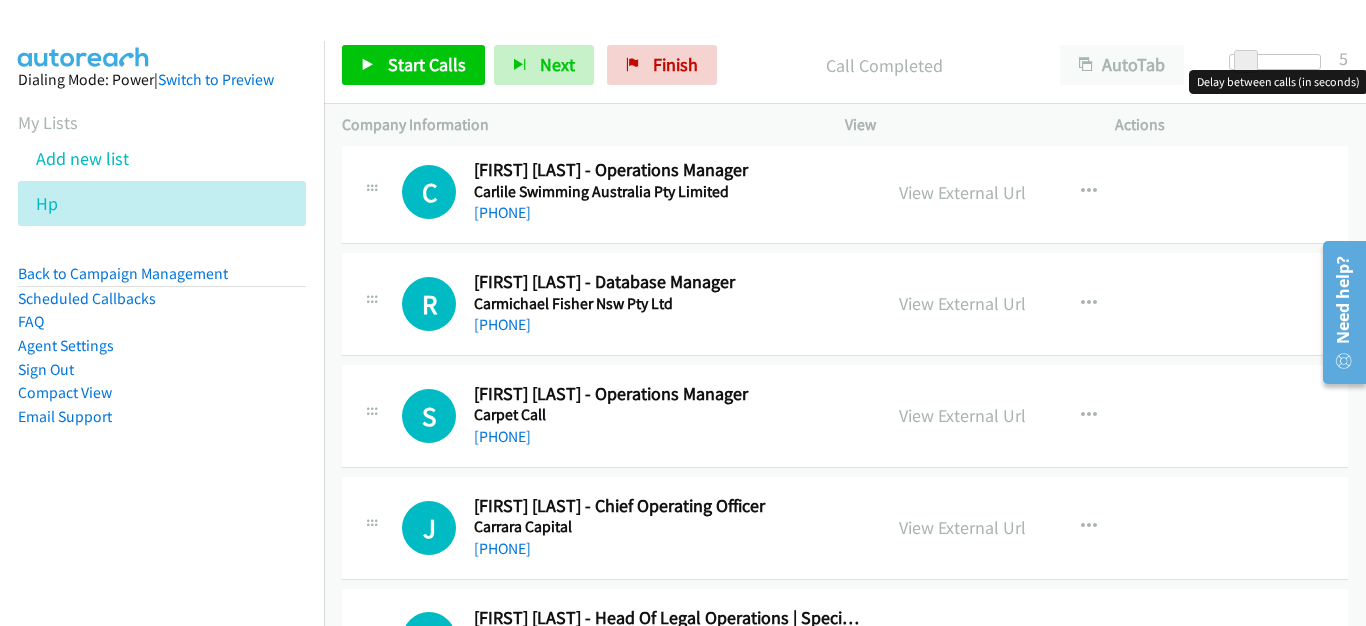 scroll, scrollTop: 10265, scrollLeft: 0, axis: vertical 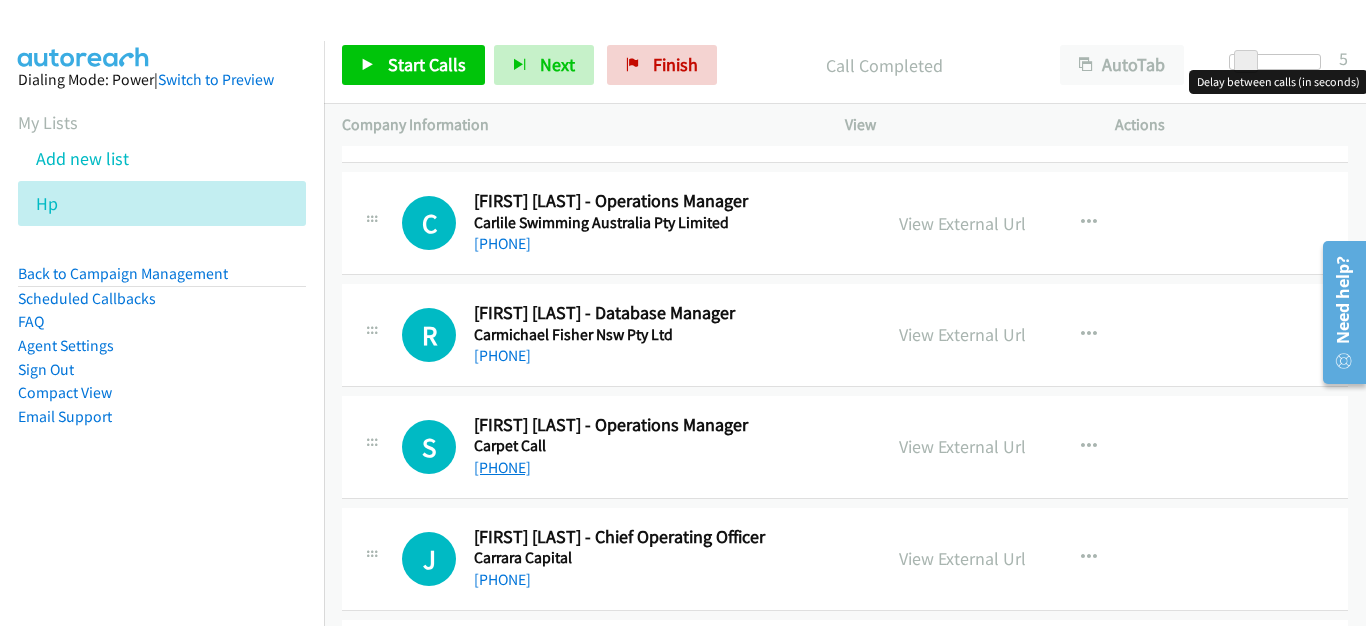 click on "[PHONE]" at bounding box center [502, 467] 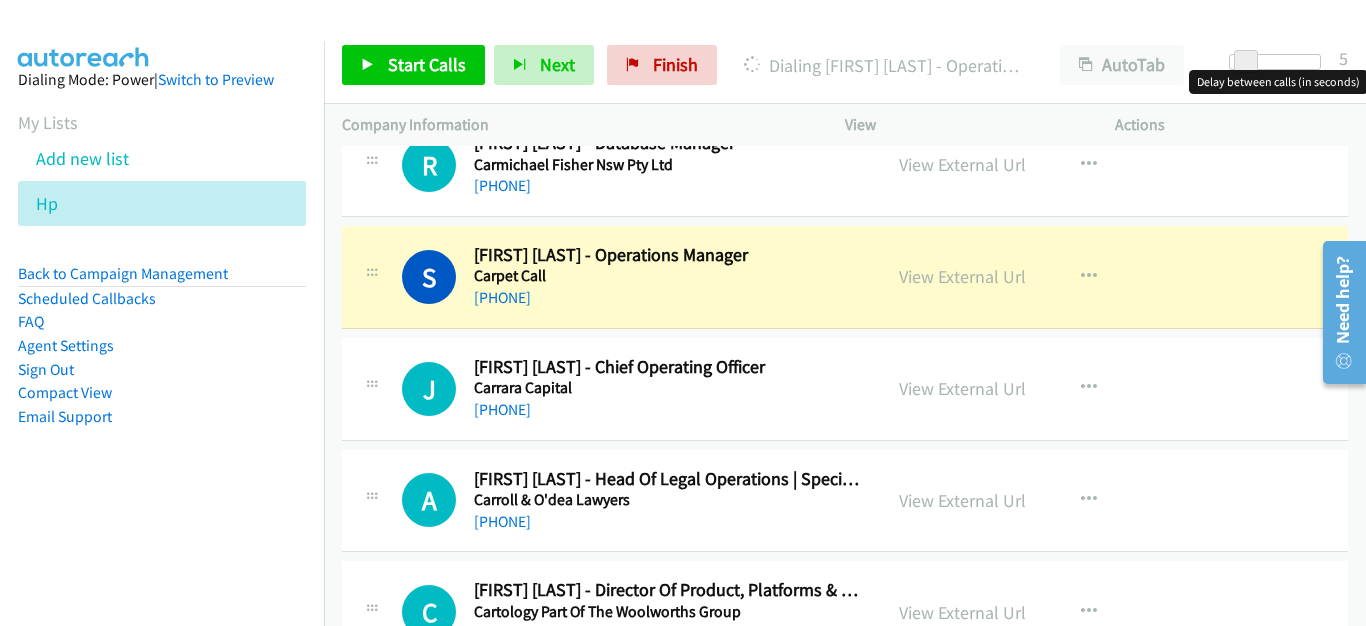 scroll, scrollTop: 10465, scrollLeft: 0, axis: vertical 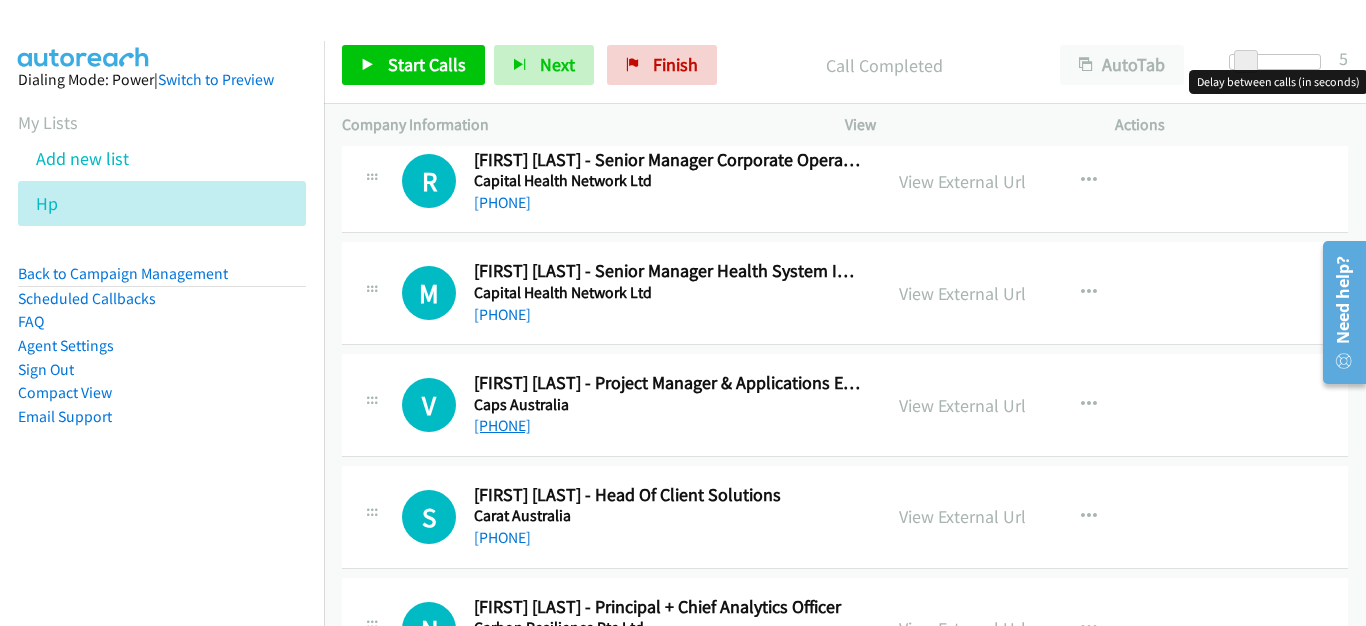 click on "[PHONE]" at bounding box center (502, 425) 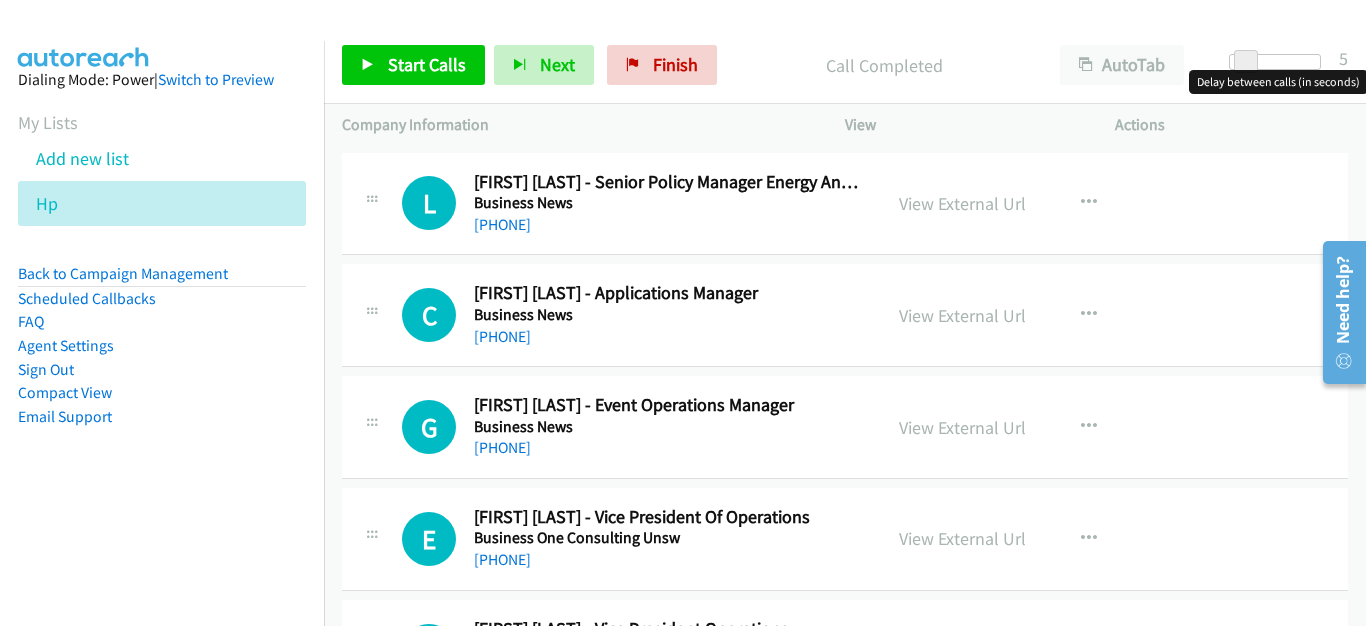 scroll, scrollTop: 5265, scrollLeft: 0, axis: vertical 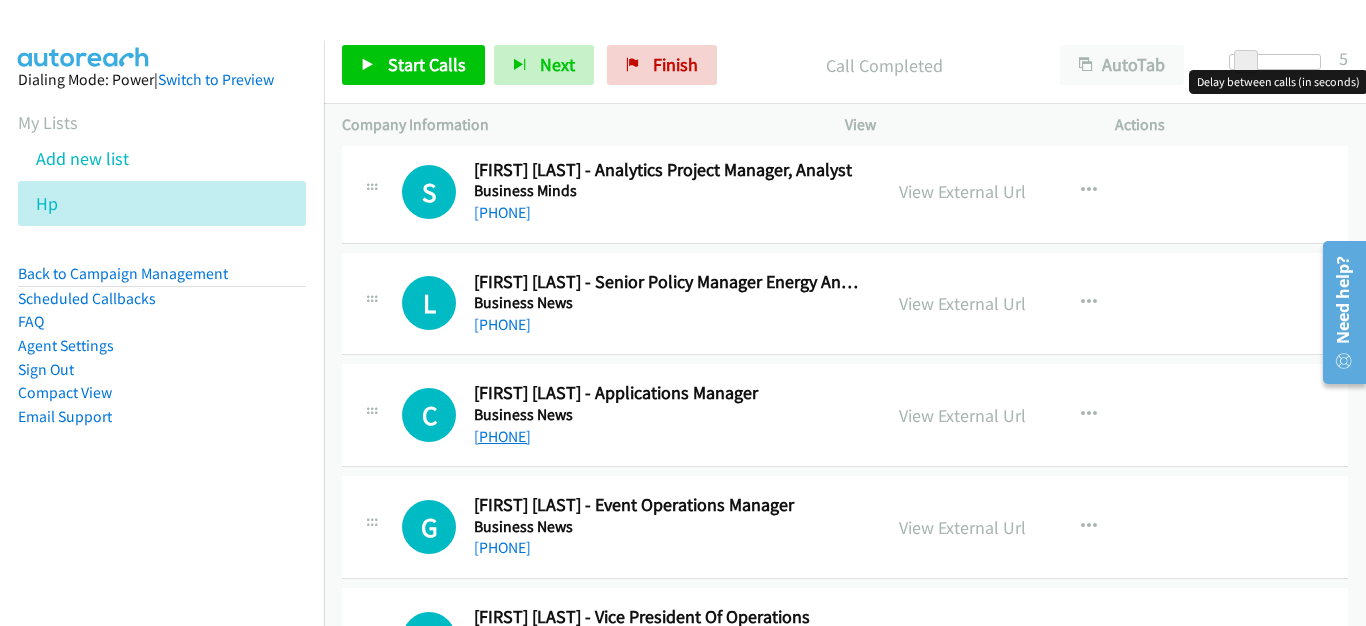 click on "[PHONE]" at bounding box center [502, 436] 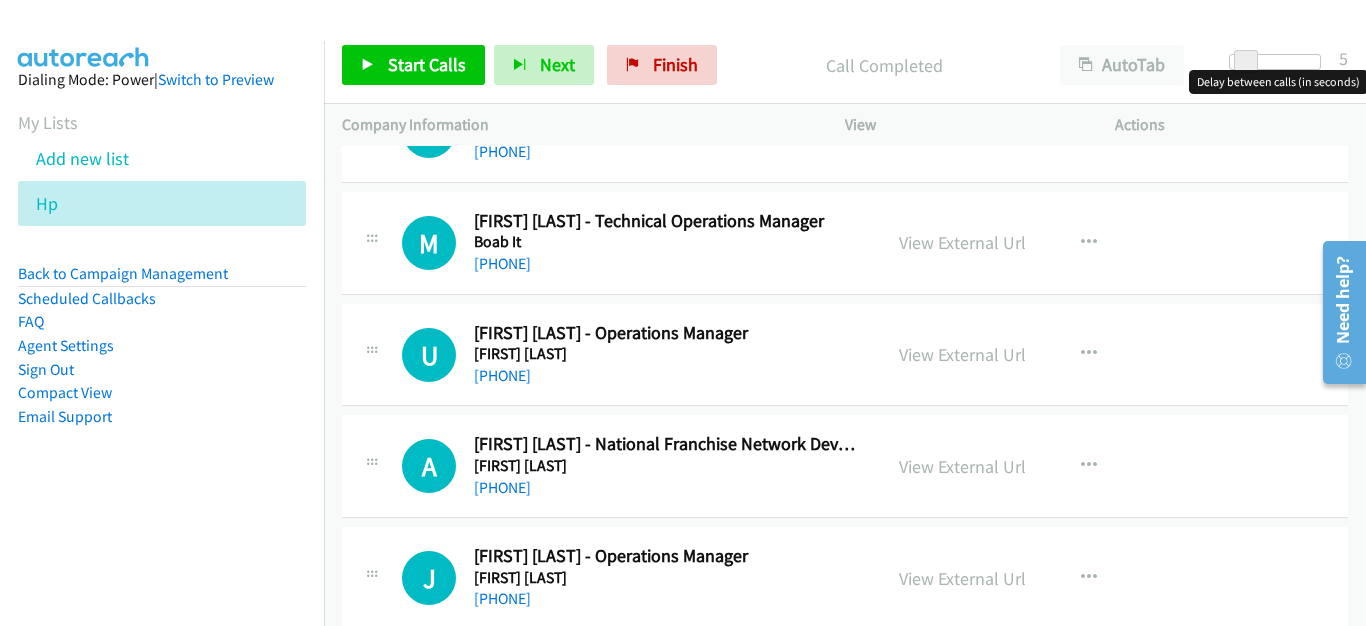 scroll, scrollTop: 865, scrollLeft: 0, axis: vertical 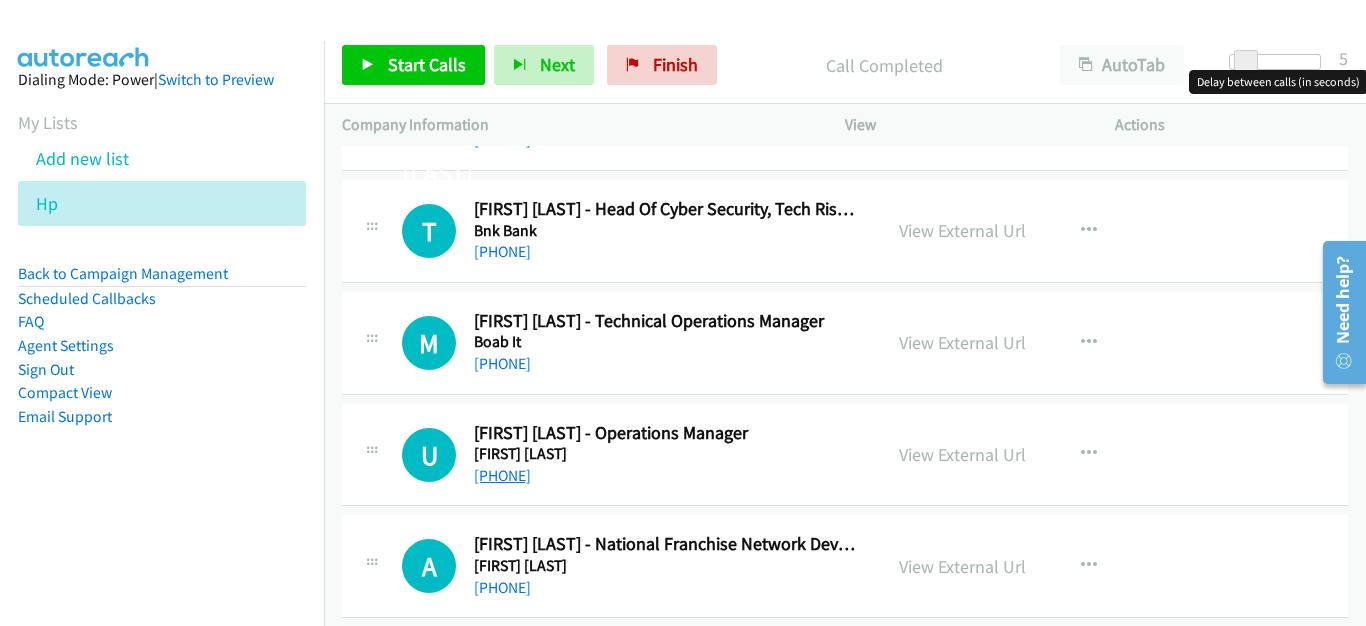 click on "[PHONE]" at bounding box center (502, 475) 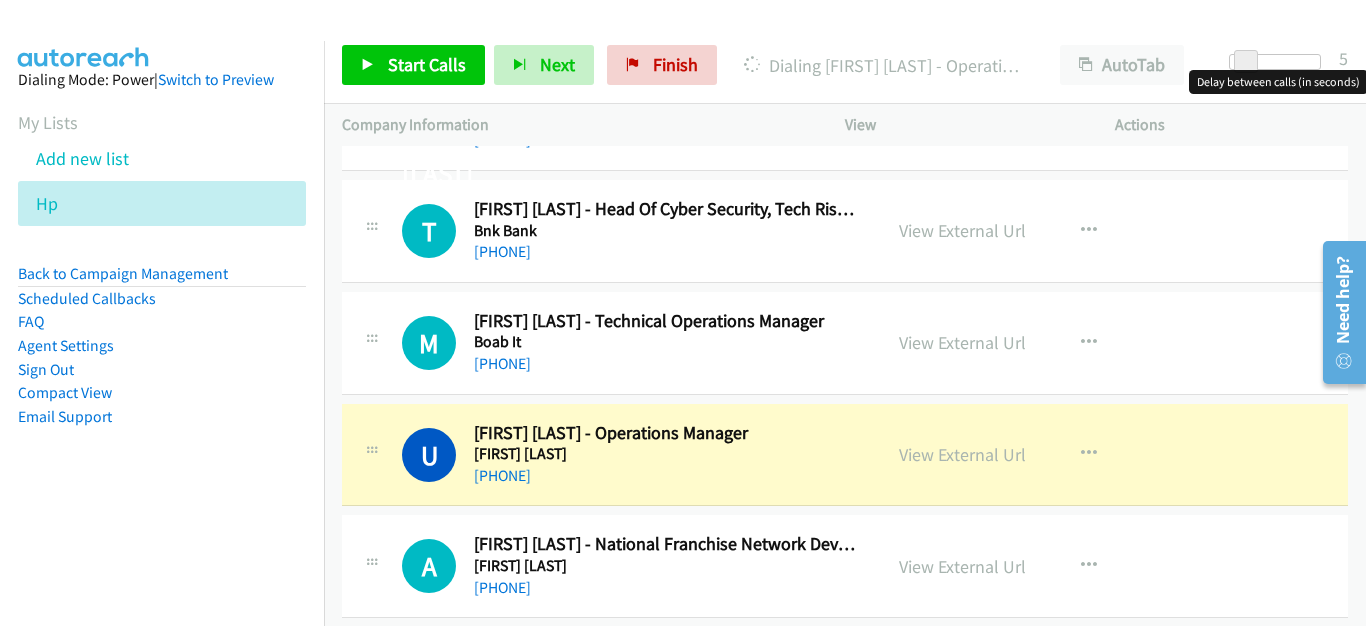 scroll, scrollTop: 765, scrollLeft: 0, axis: vertical 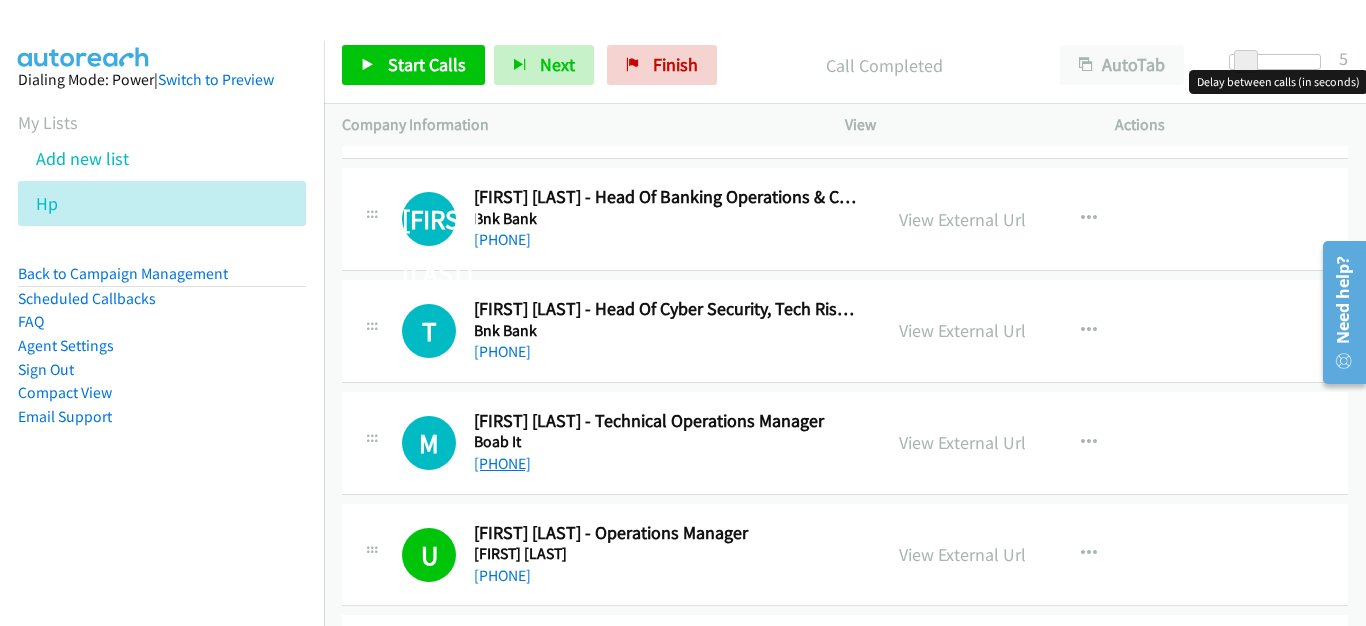 click on "[PHONE]" at bounding box center (502, 463) 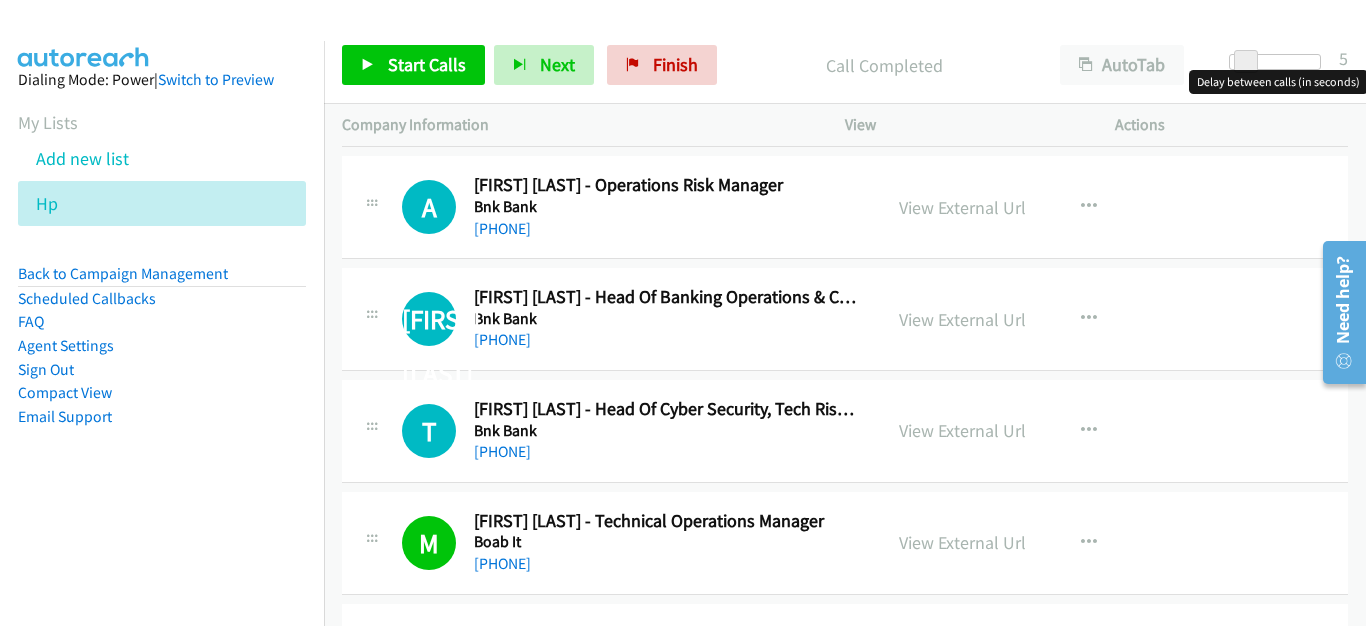 scroll, scrollTop: 765, scrollLeft: 0, axis: vertical 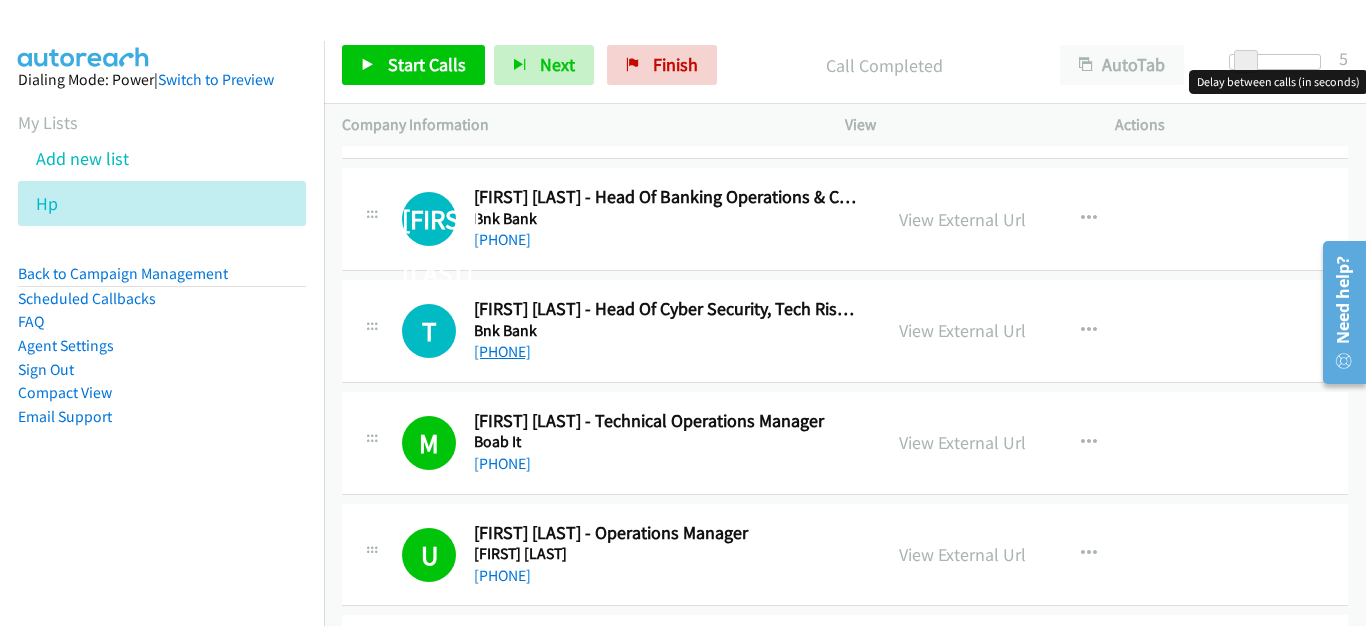 click on "[PHONE]" at bounding box center (502, 351) 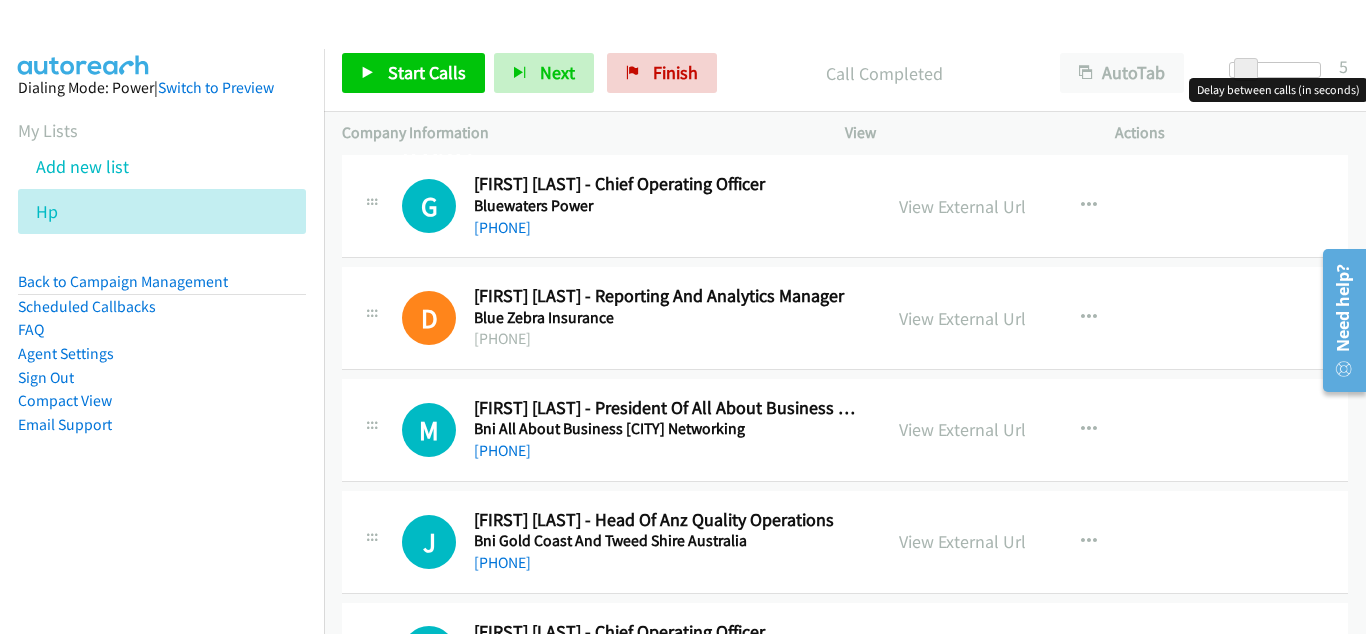 scroll, scrollTop: 0, scrollLeft: 0, axis: both 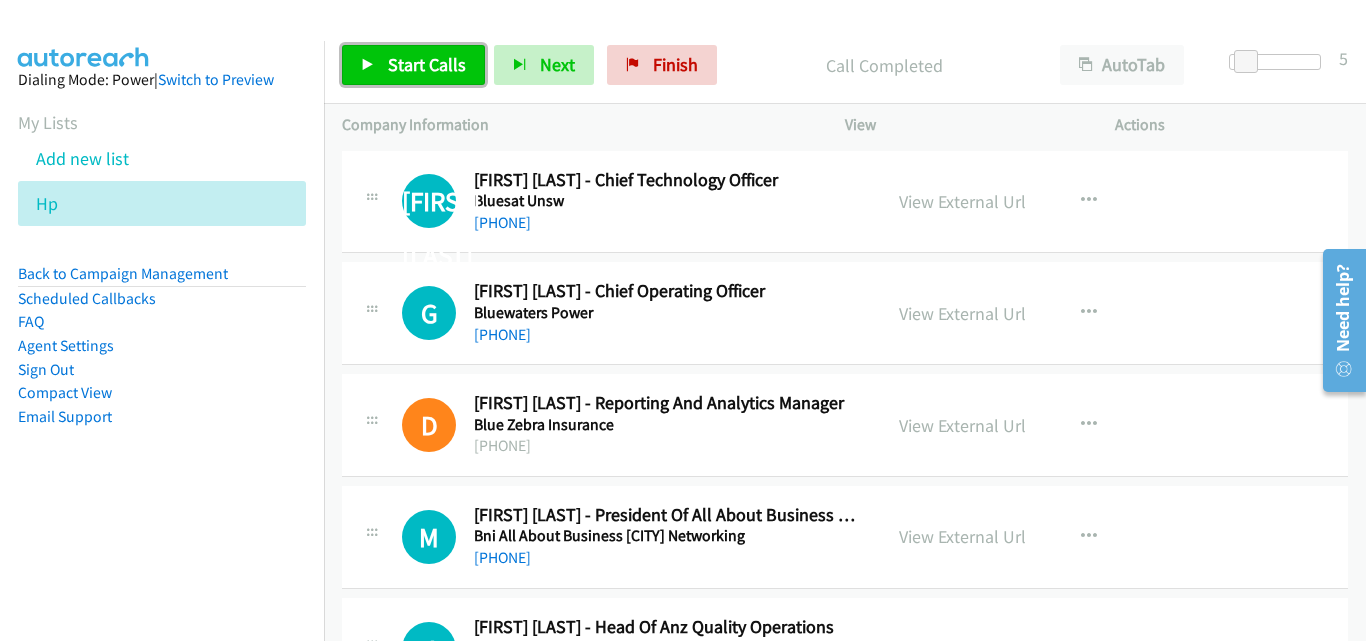 click on "Start Calls" at bounding box center (427, 64) 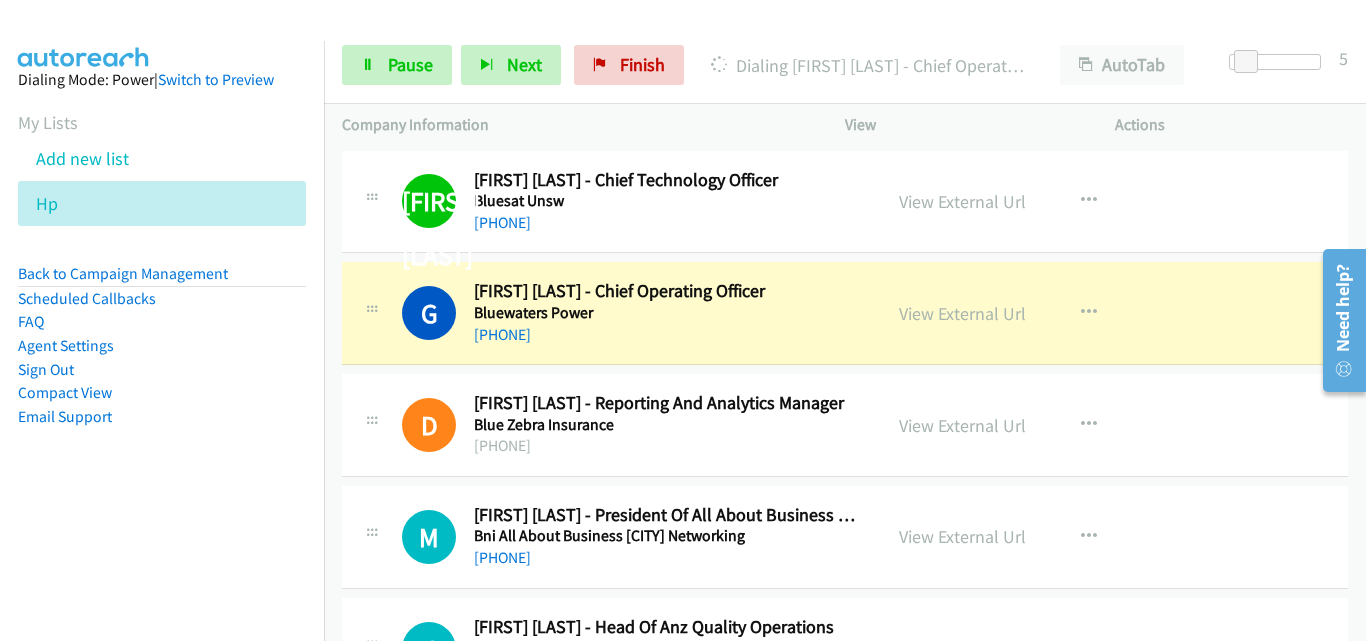scroll, scrollTop: 100, scrollLeft: 0, axis: vertical 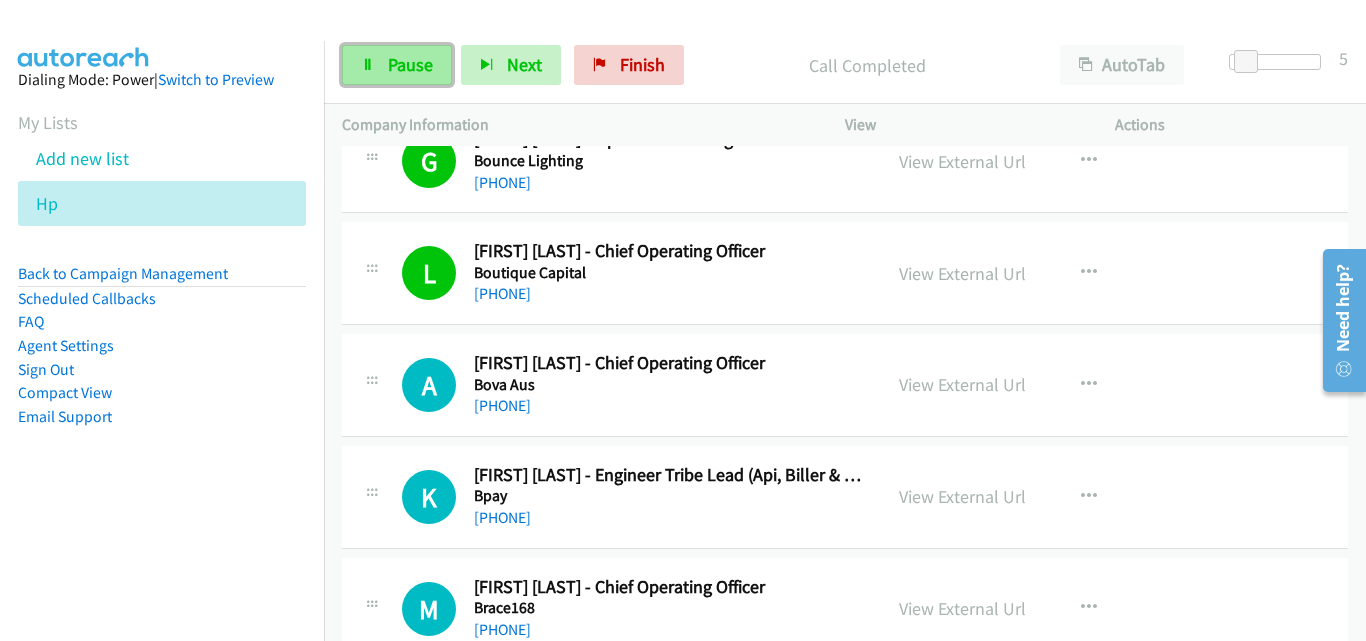 click on "Pause" at bounding box center [410, 64] 